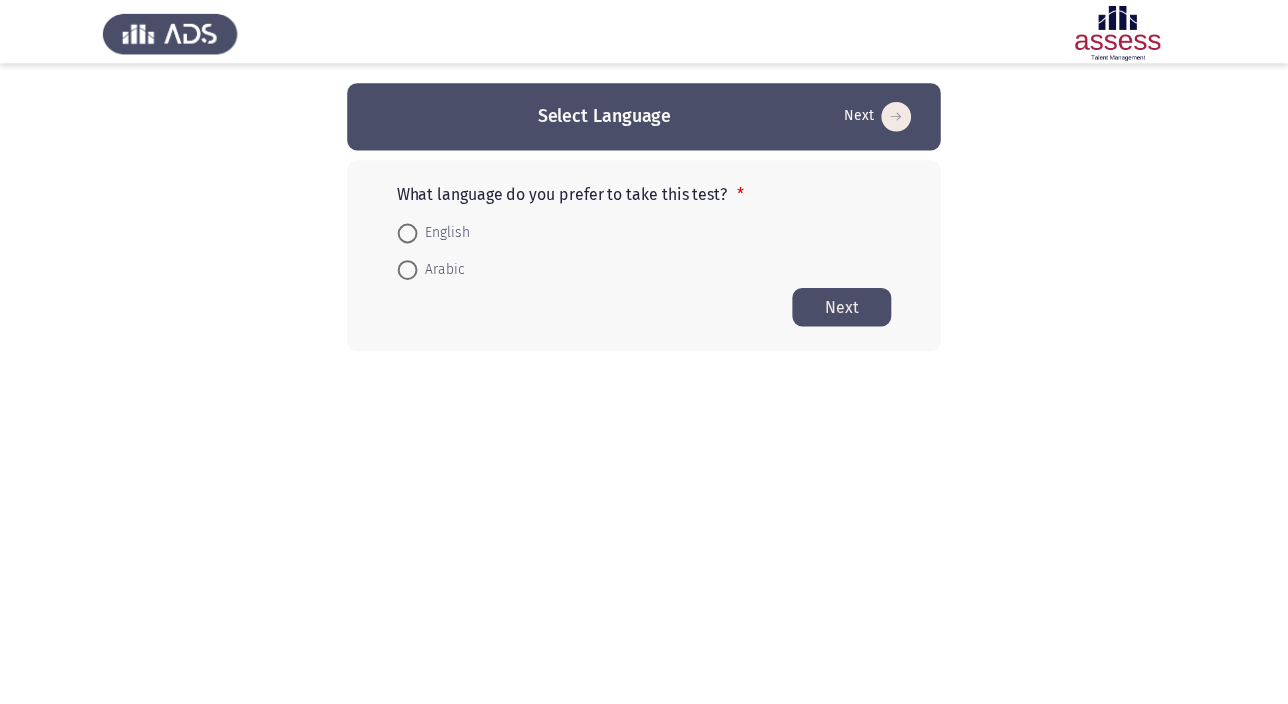 scroll, scrollTop: 0, scrollLeft: 0, axis: both 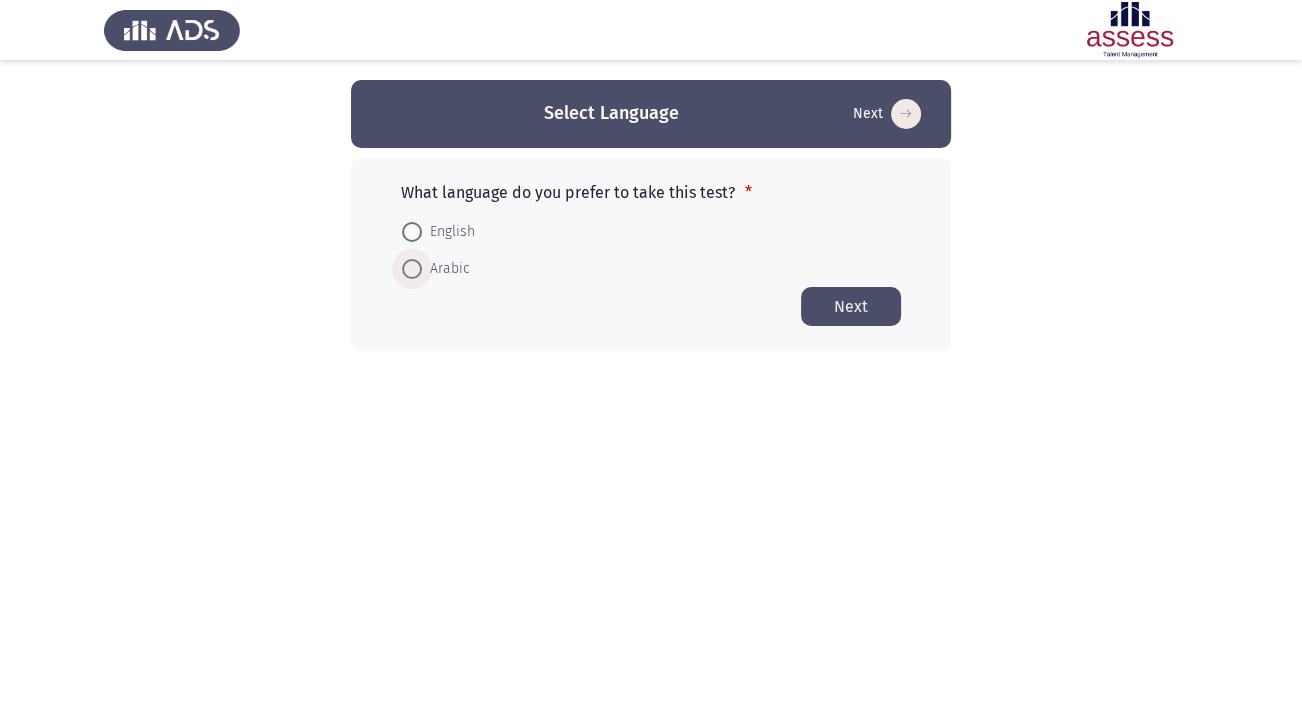 click at bounding box center [412, 269] 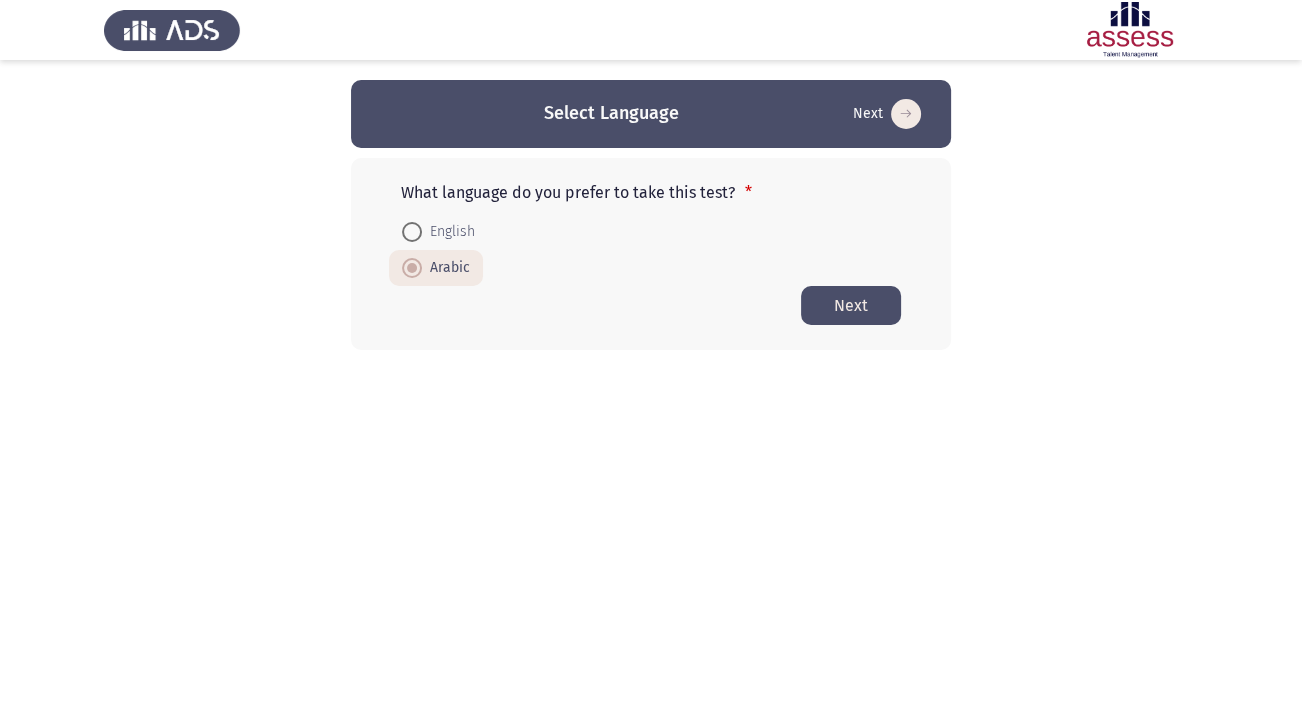 click on "Next" 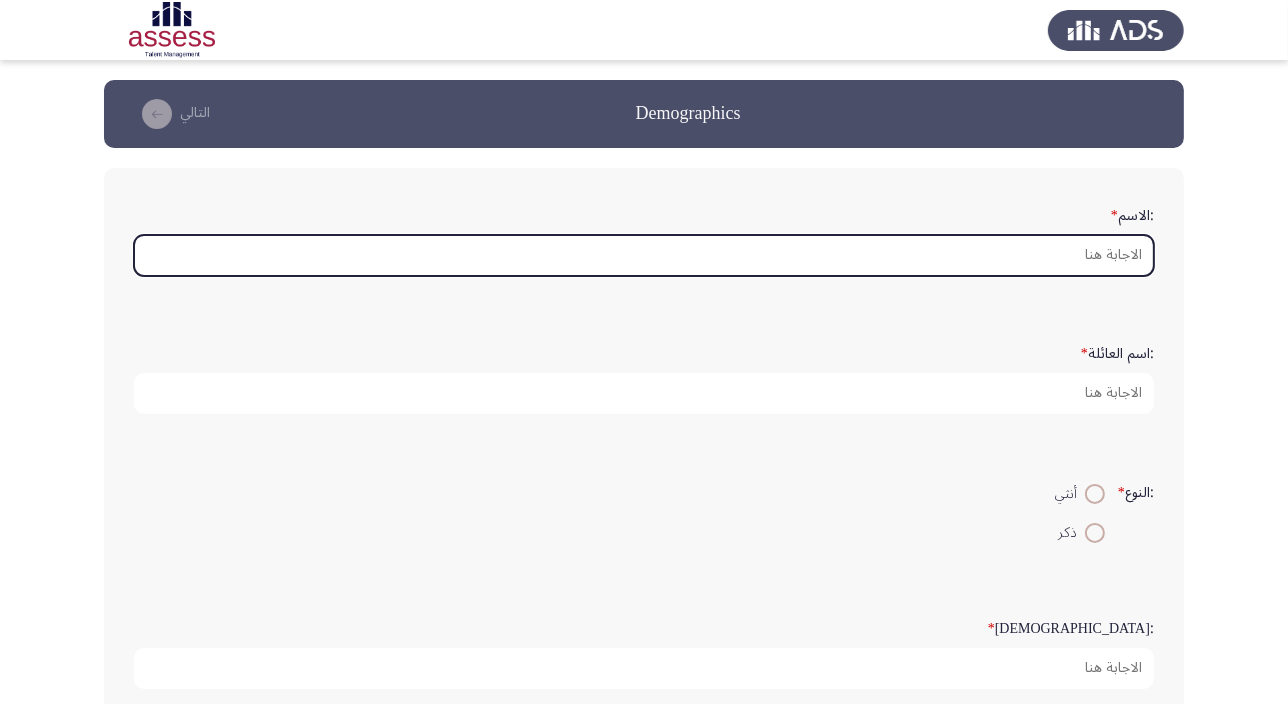 click on ":الاسم   *" at bounding box center (644, 255) 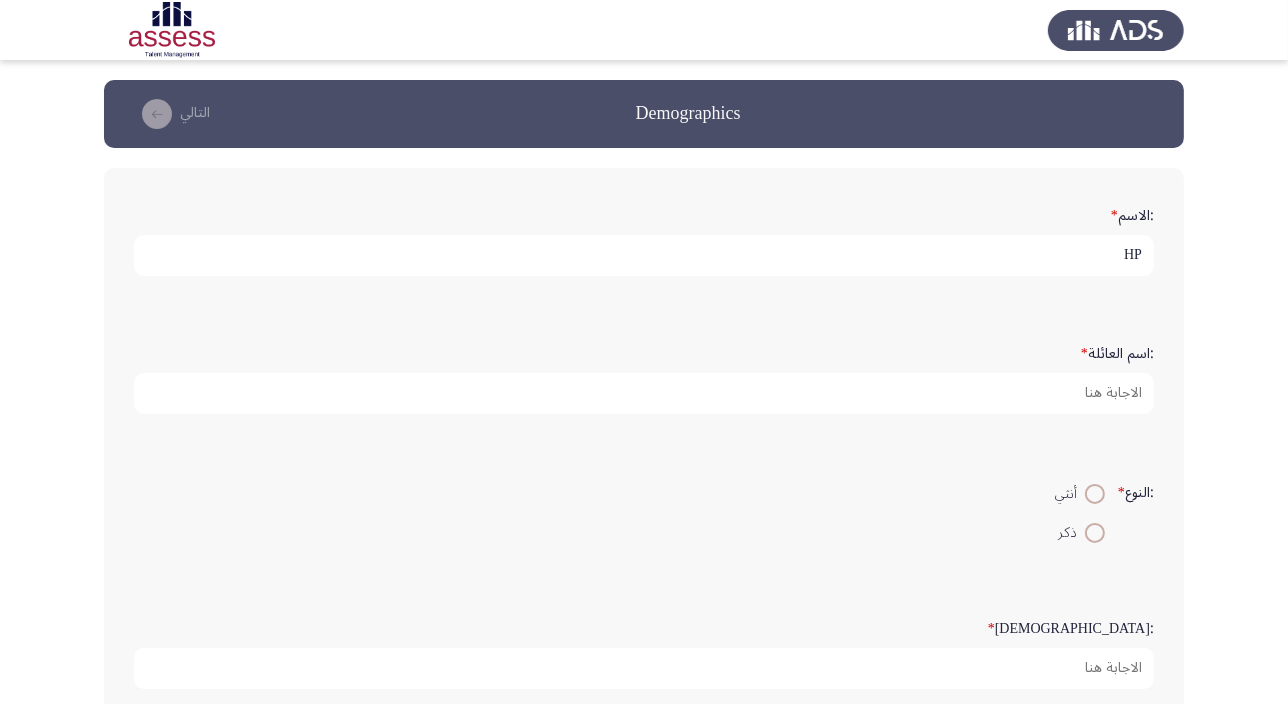 type on "H" 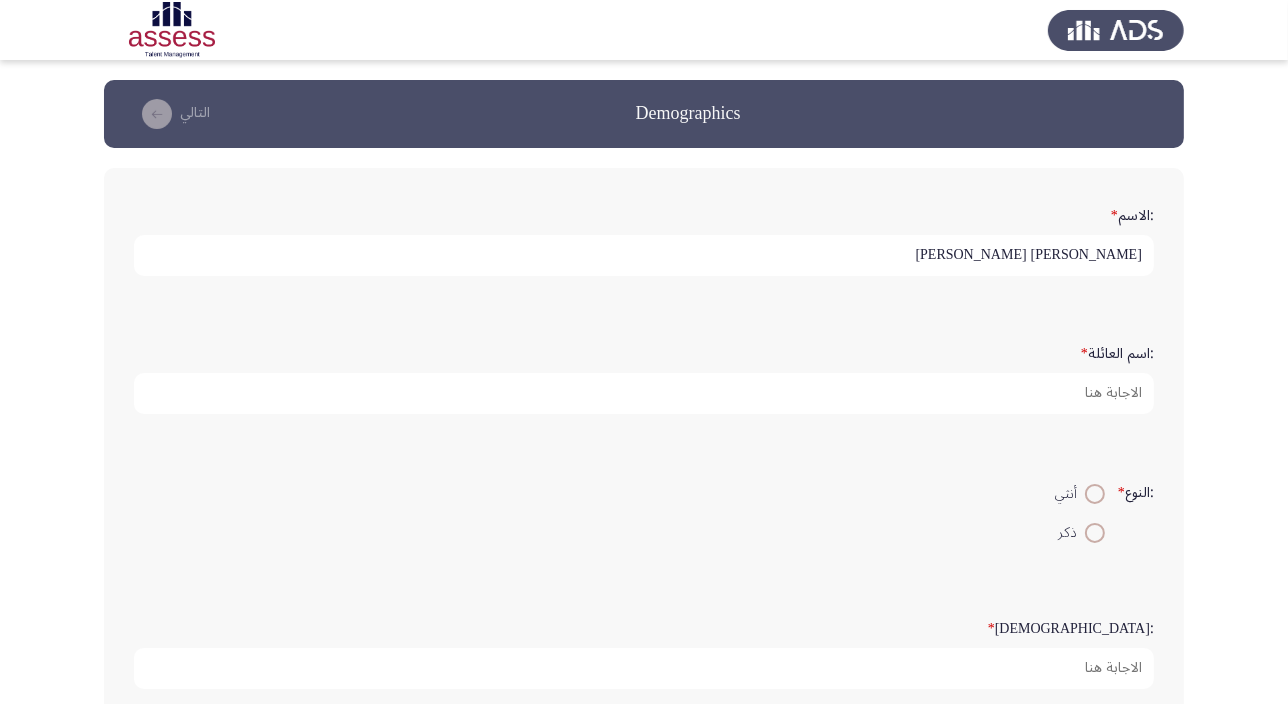 type on "[PERSON_NAME] [PERSON_NAME]" 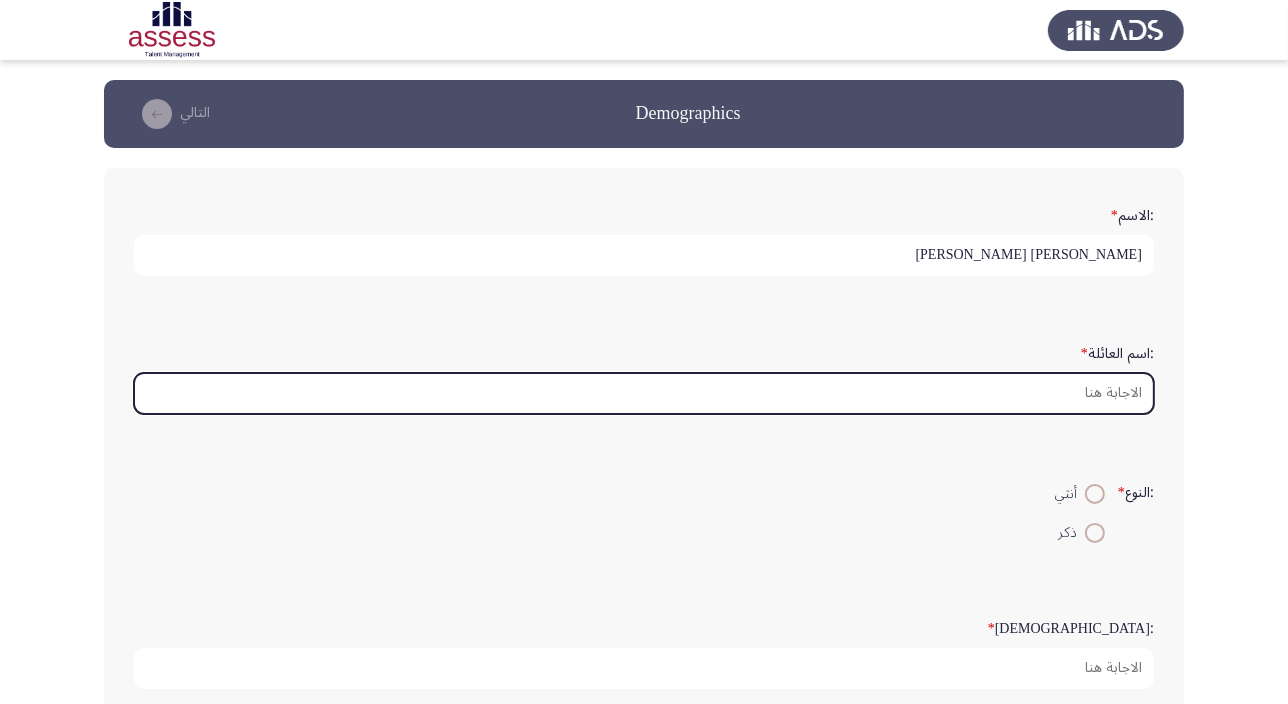 click on ":اسم العائلة   *" at bounding box center (644, 393) 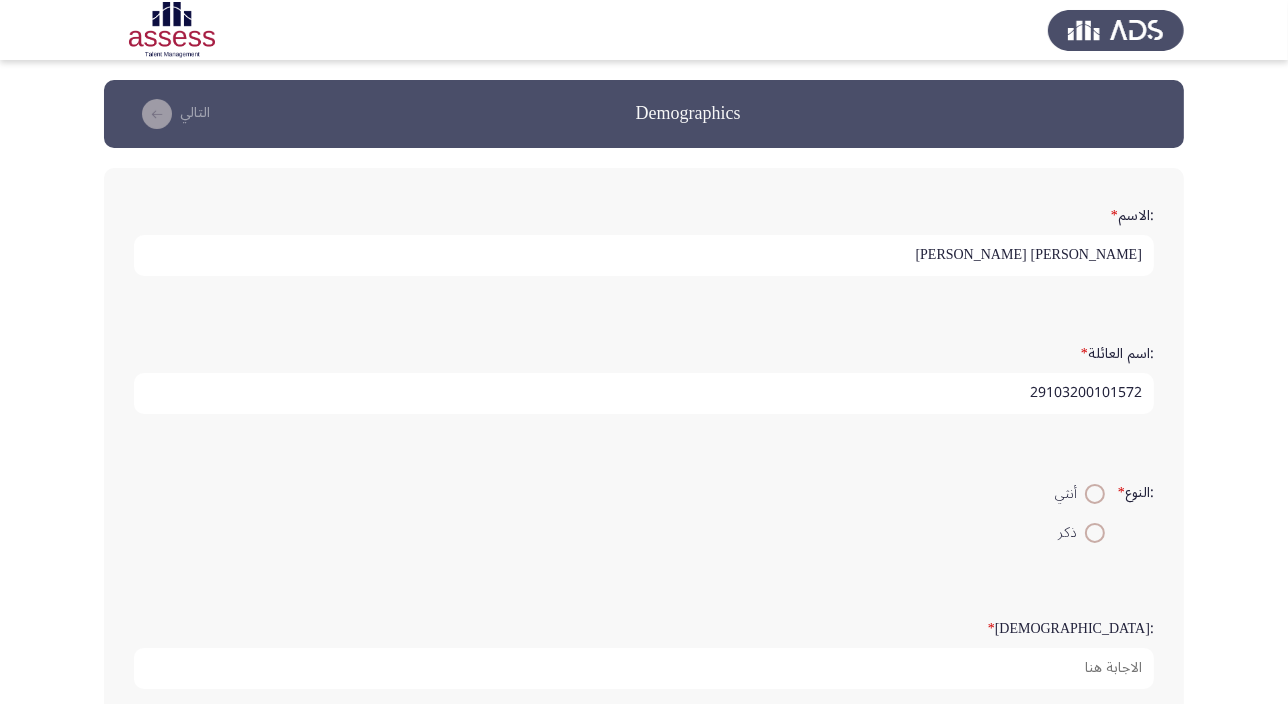 type on "29103200101572" 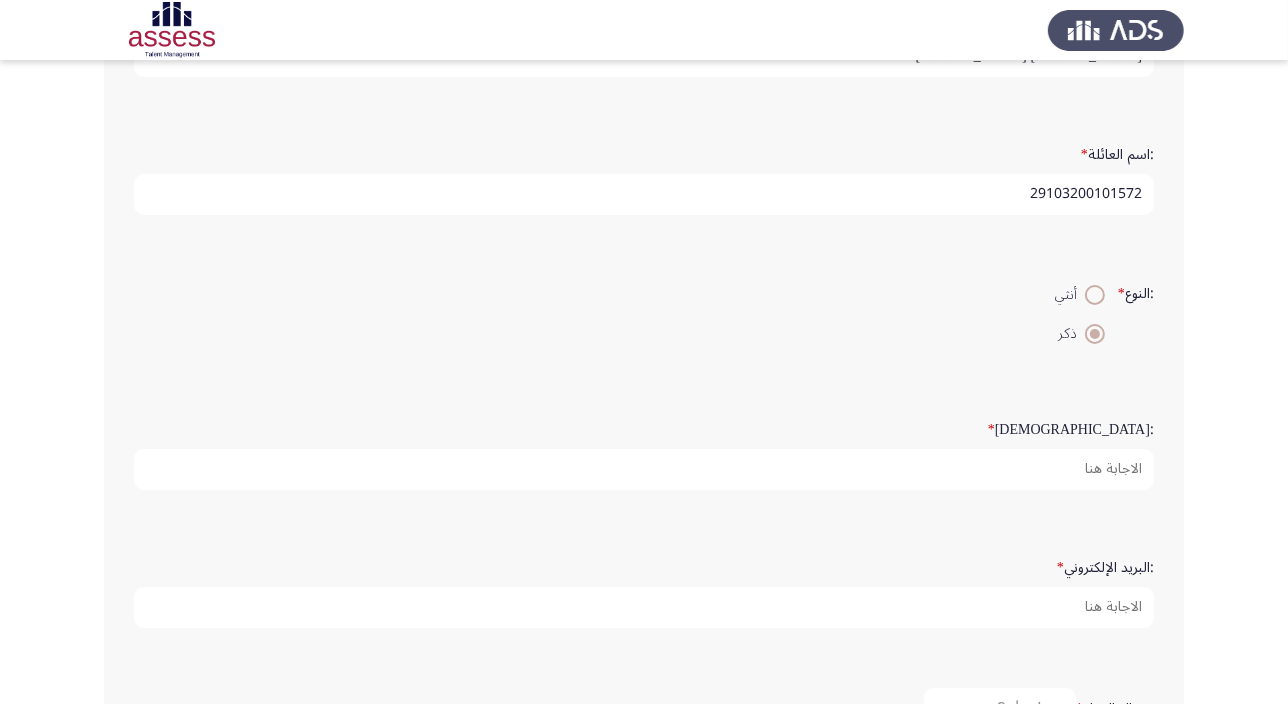 scroll, scrollTop: 272, scrollLeft: 0, axis: vertical 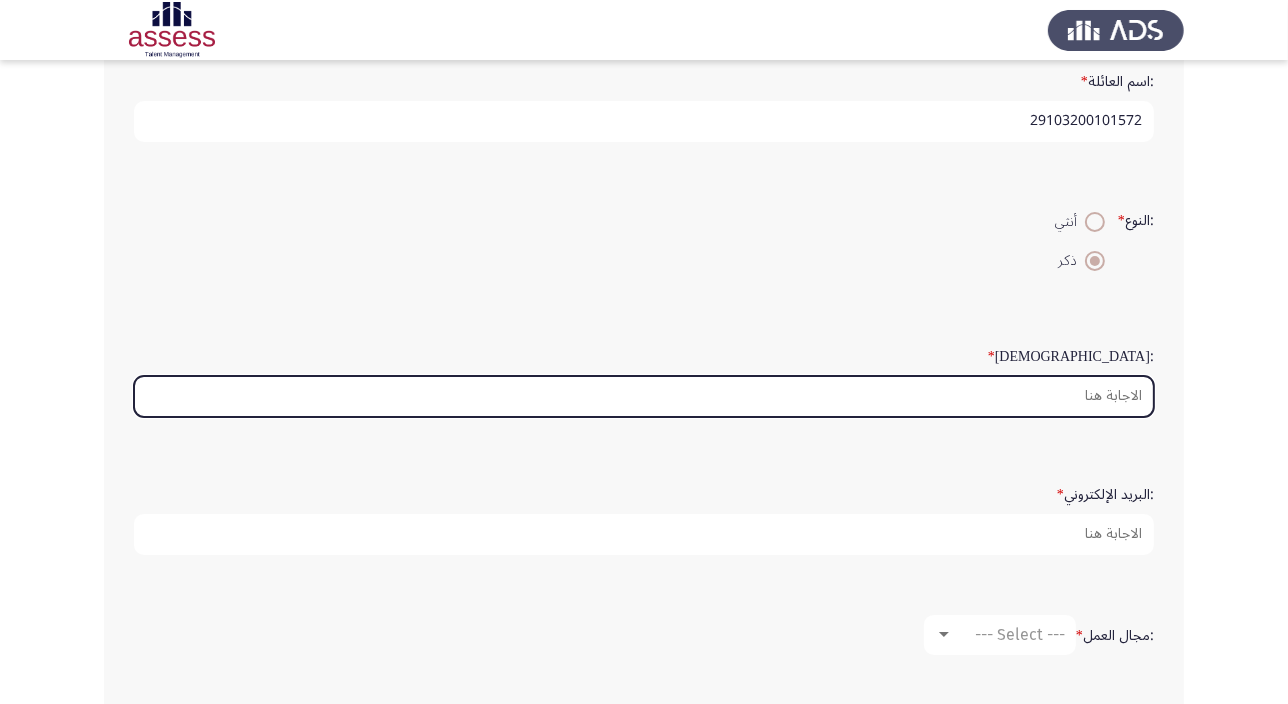click on ":السن   *" at bounding box center [644, 396] 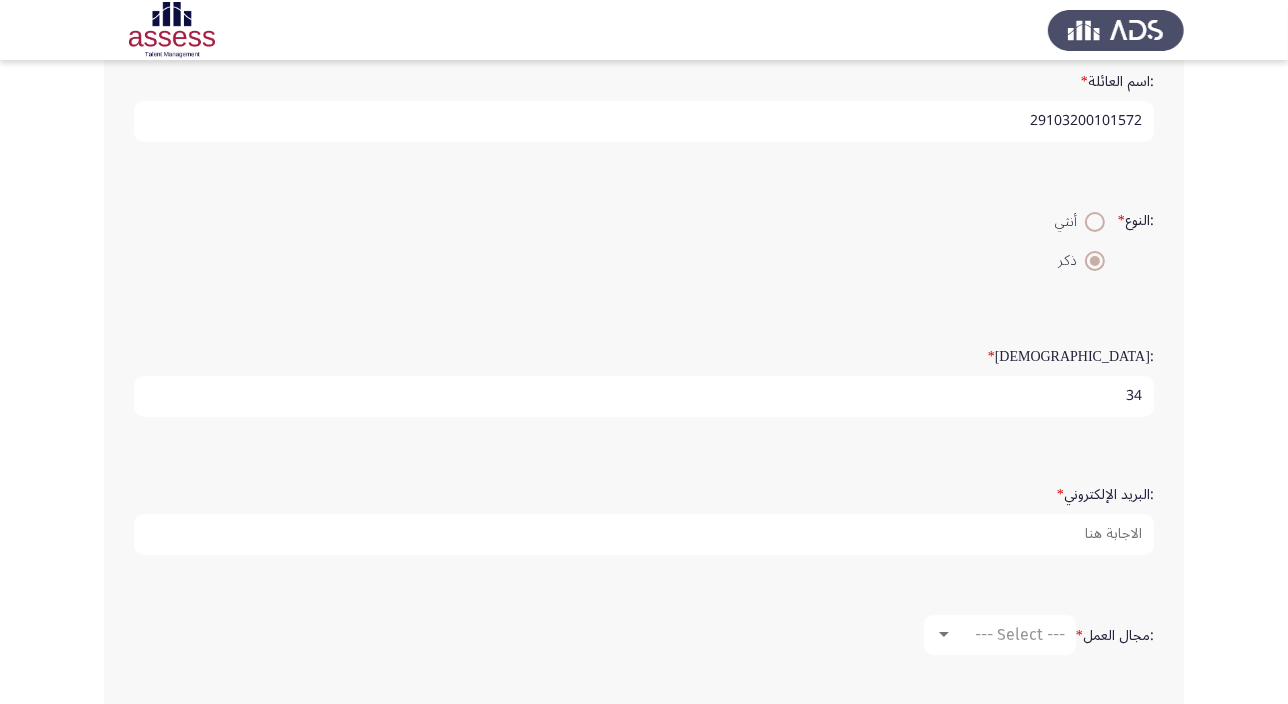 type on "34" 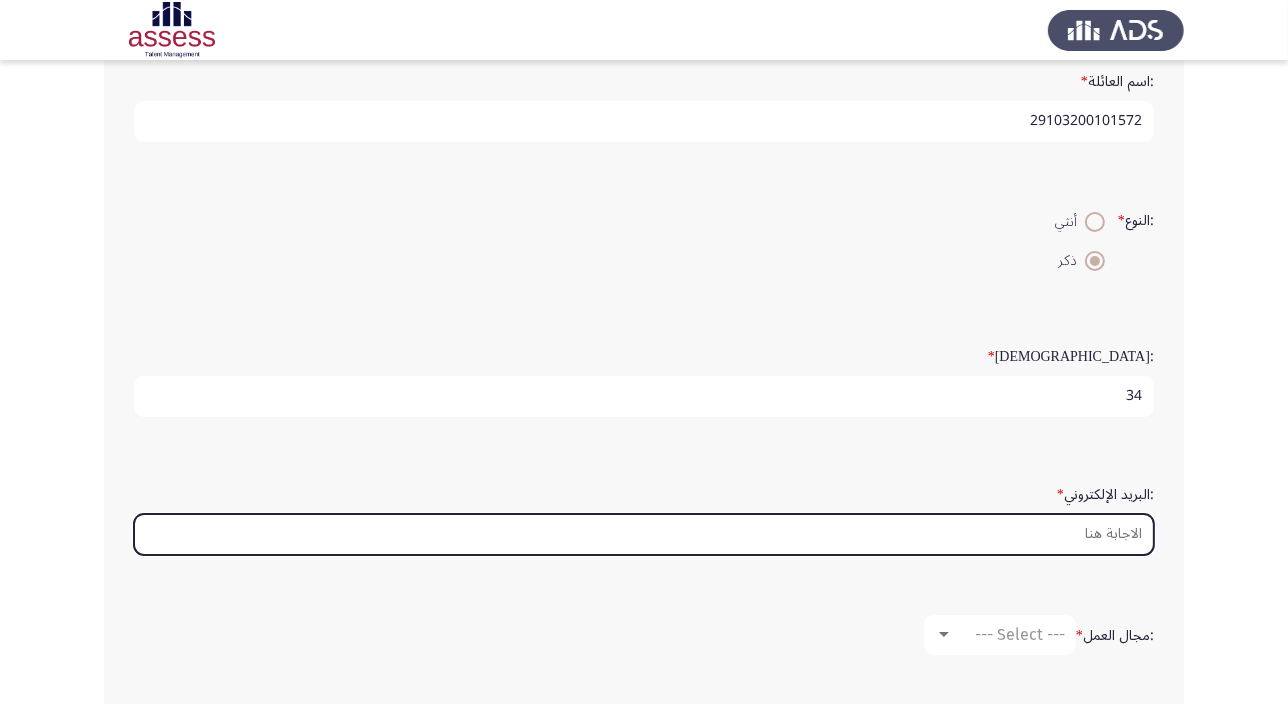 click on ":البريد الإلكتروني   *" at bounding box center [644, 534] 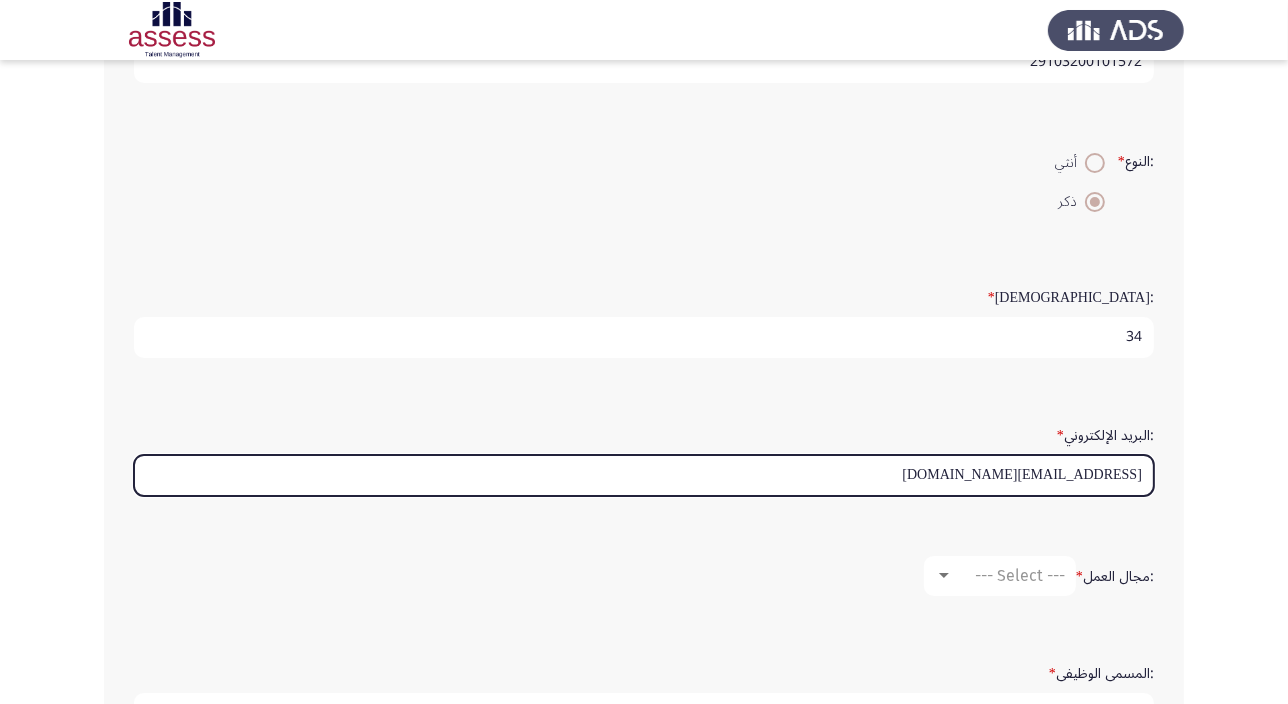 scroll, scrollTop: 363, scrollLeft: 0, axis: vertical 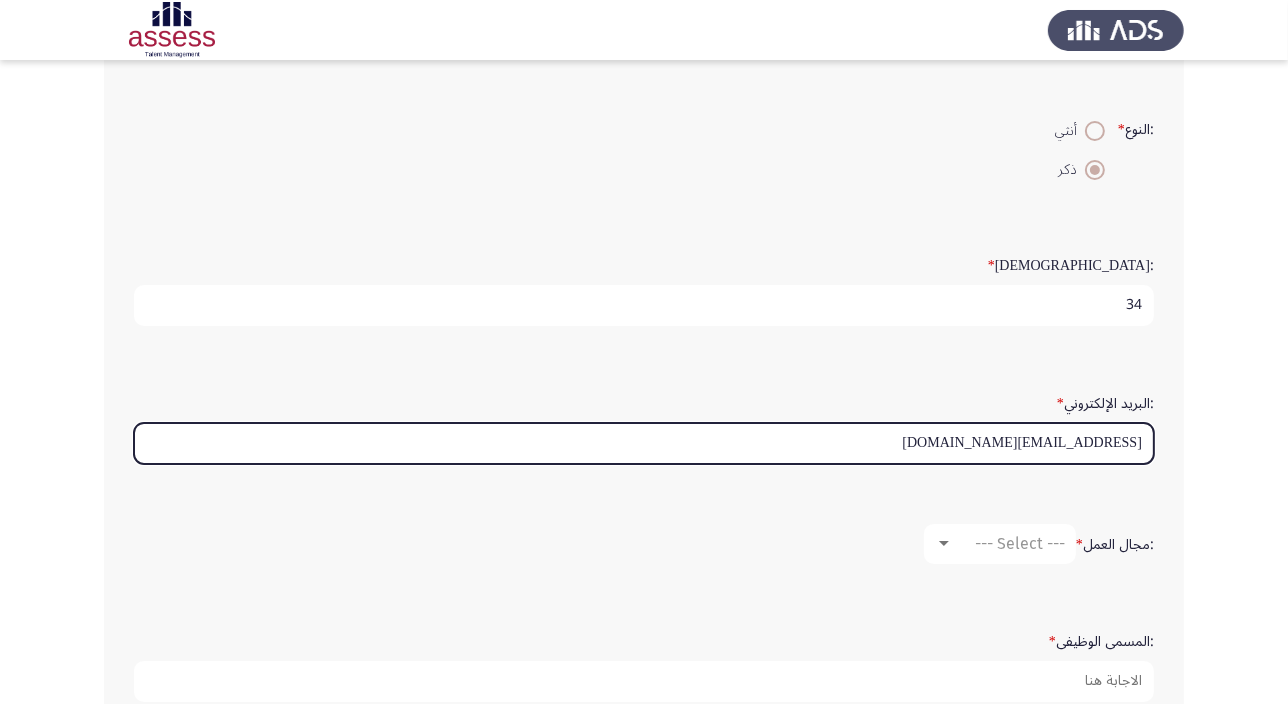 type on "ِ[EMAIL_ADDRESS][DOMAIN_NAME]" 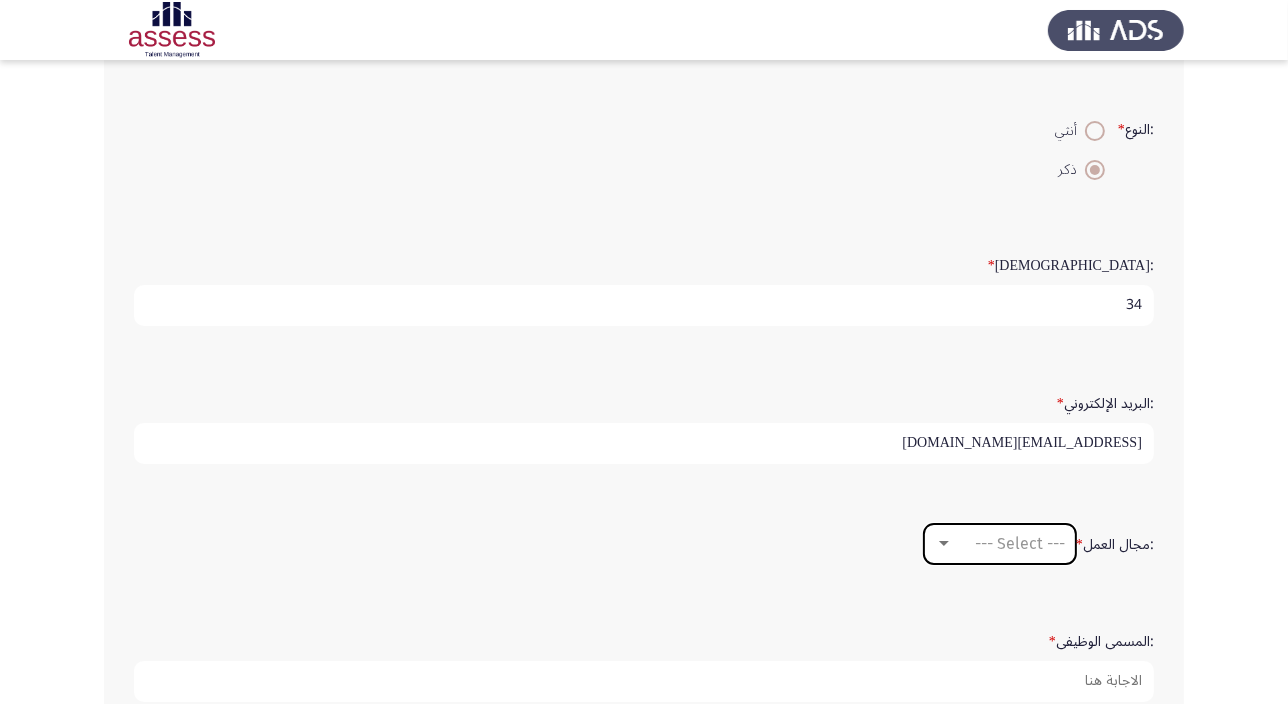 click on "--- Select ---" at bounding box center [1009, 543] 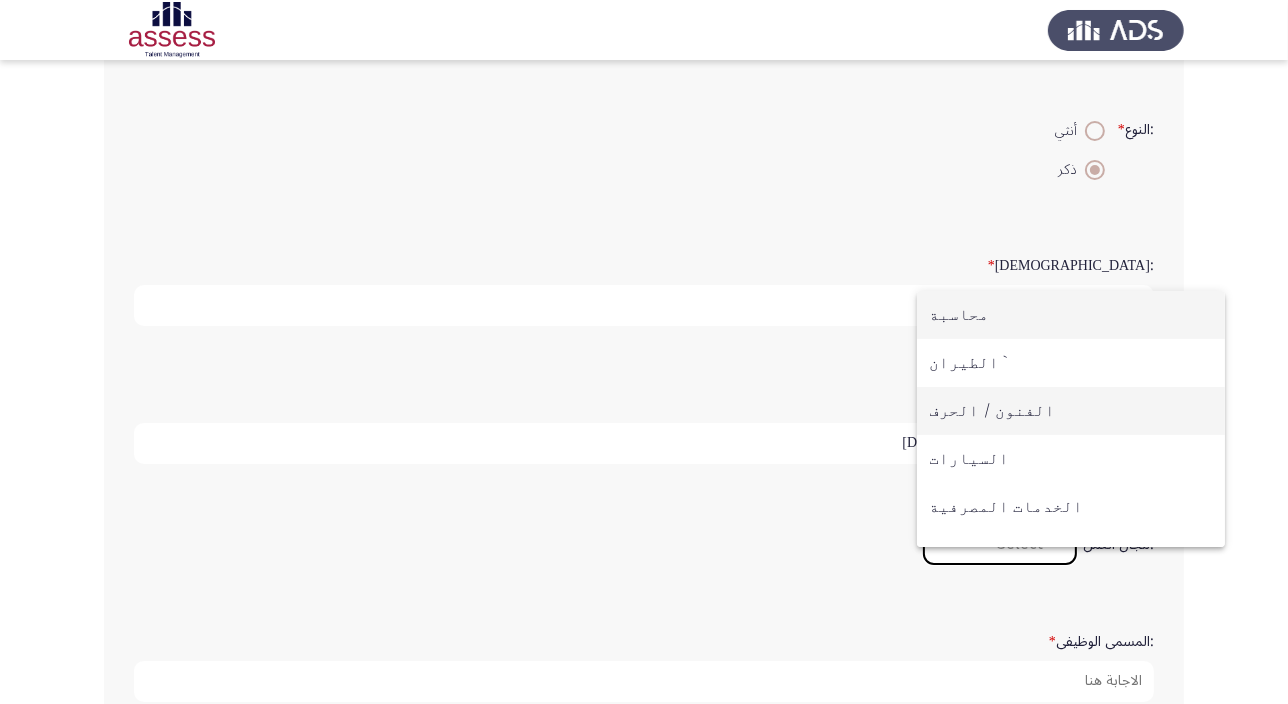 scroll, scrollTop: 181, scrollLeft: 0, axis: vertical 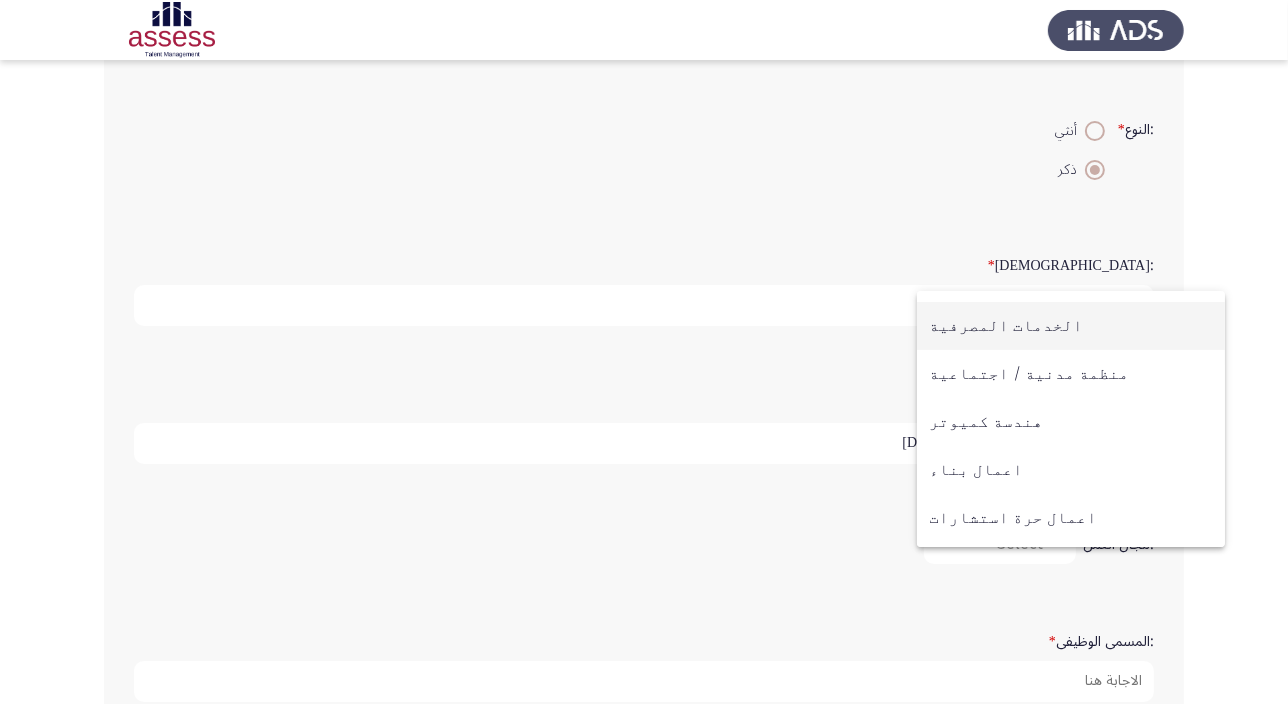 click on "الخدمات المصرفية" at bounding box center [1071, 326] 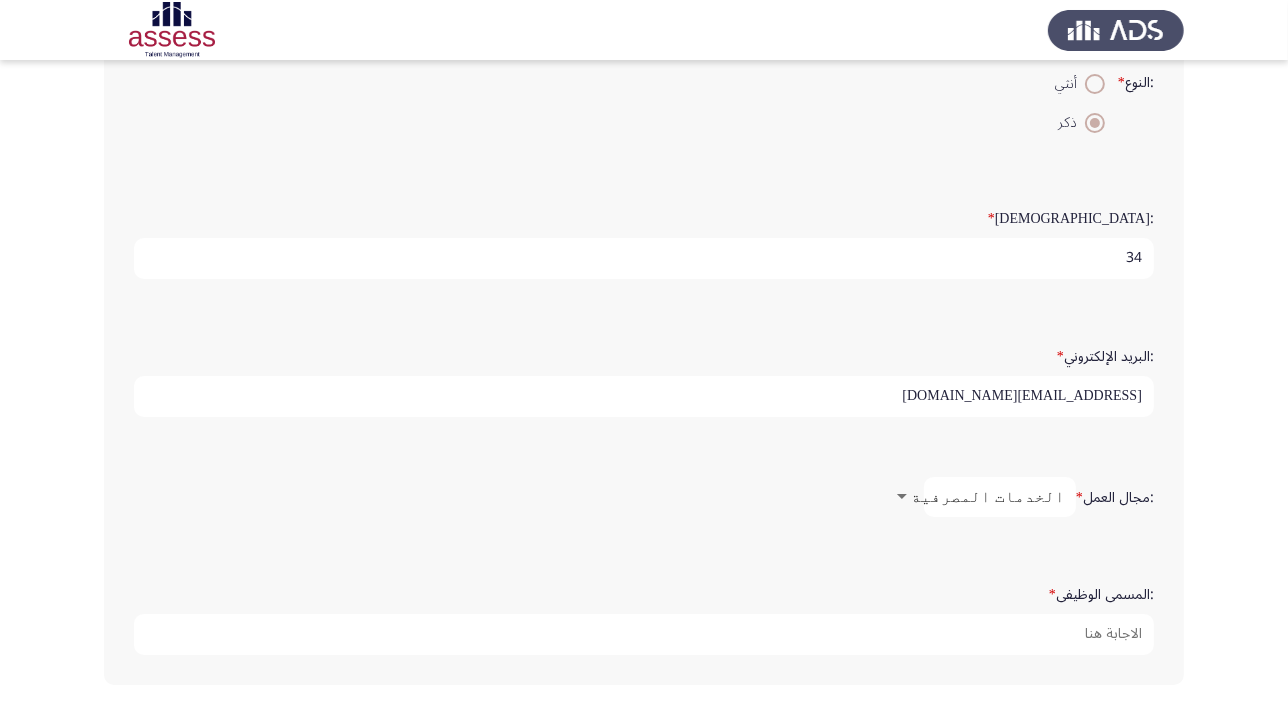 scroll, scrollTop: 484, scrollLeft: 0, axis: vertical 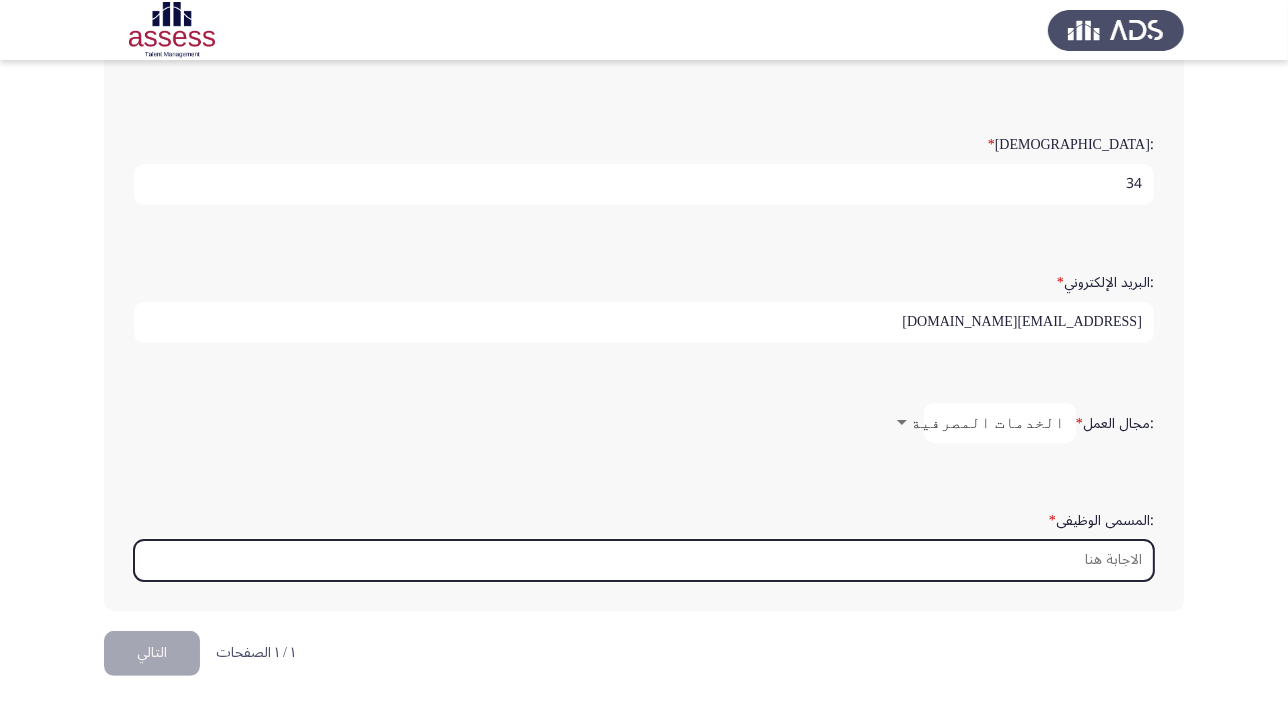 click on ":المسمى الوظيفى   *" at bounding box center (644, 560) 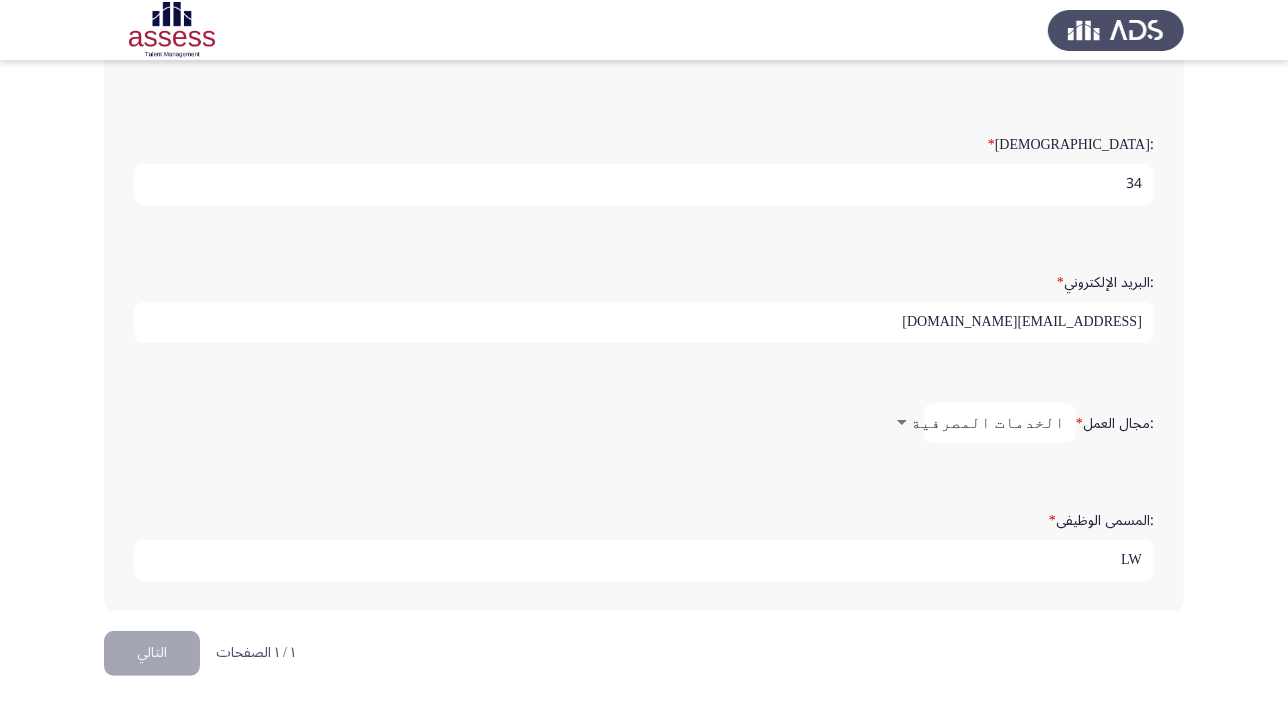 type on "L" 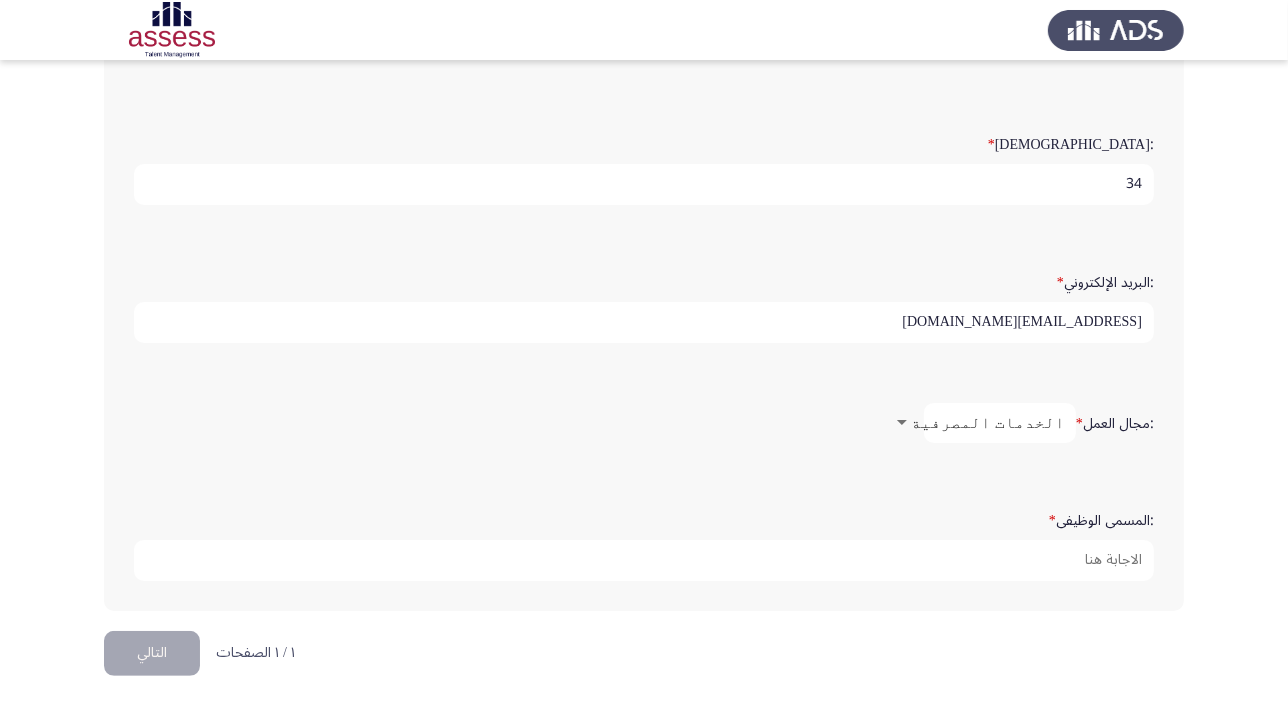 type on "L" 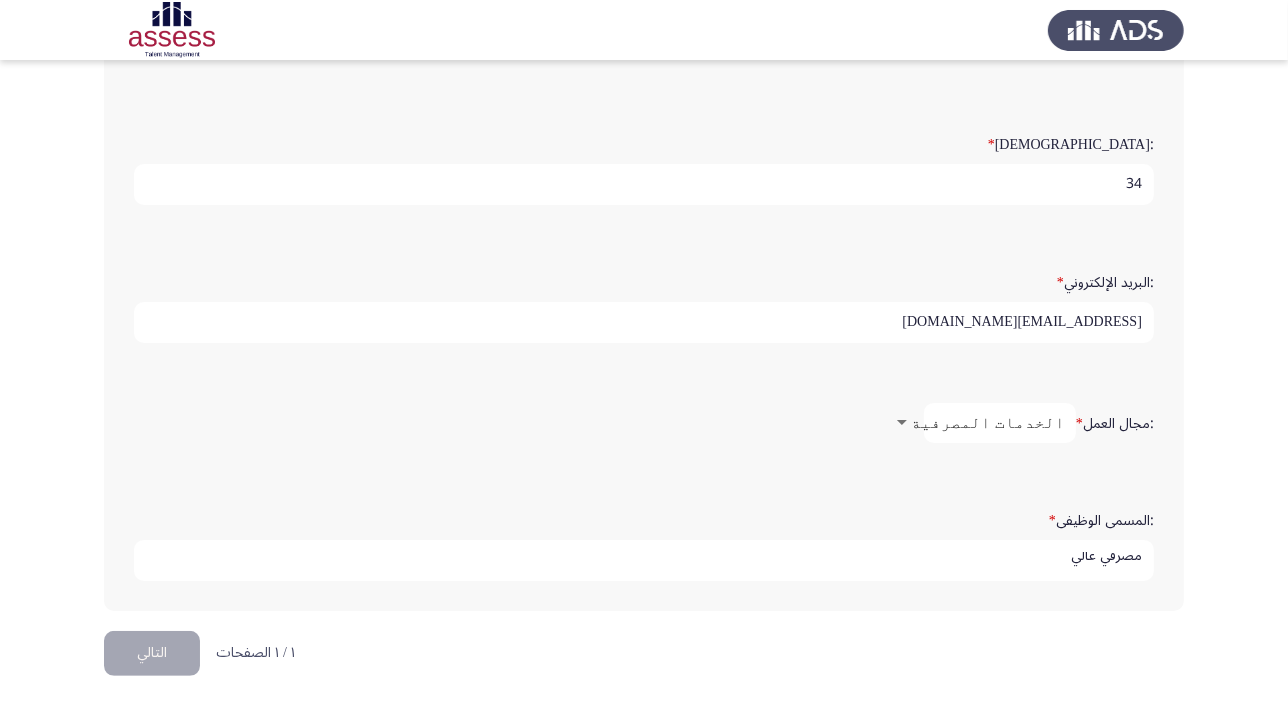 scroll, scrollTop: 5, scrollLeft: 0, axis: vertical 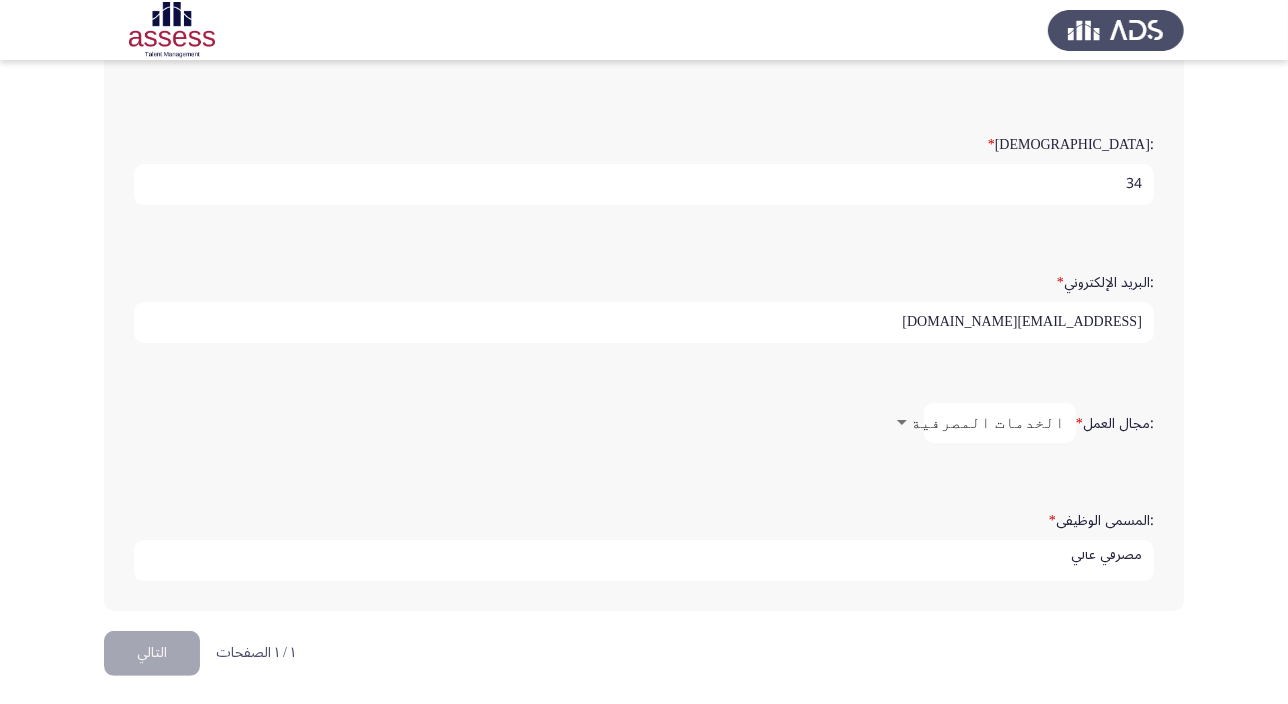 type on "مصرفي عالي" 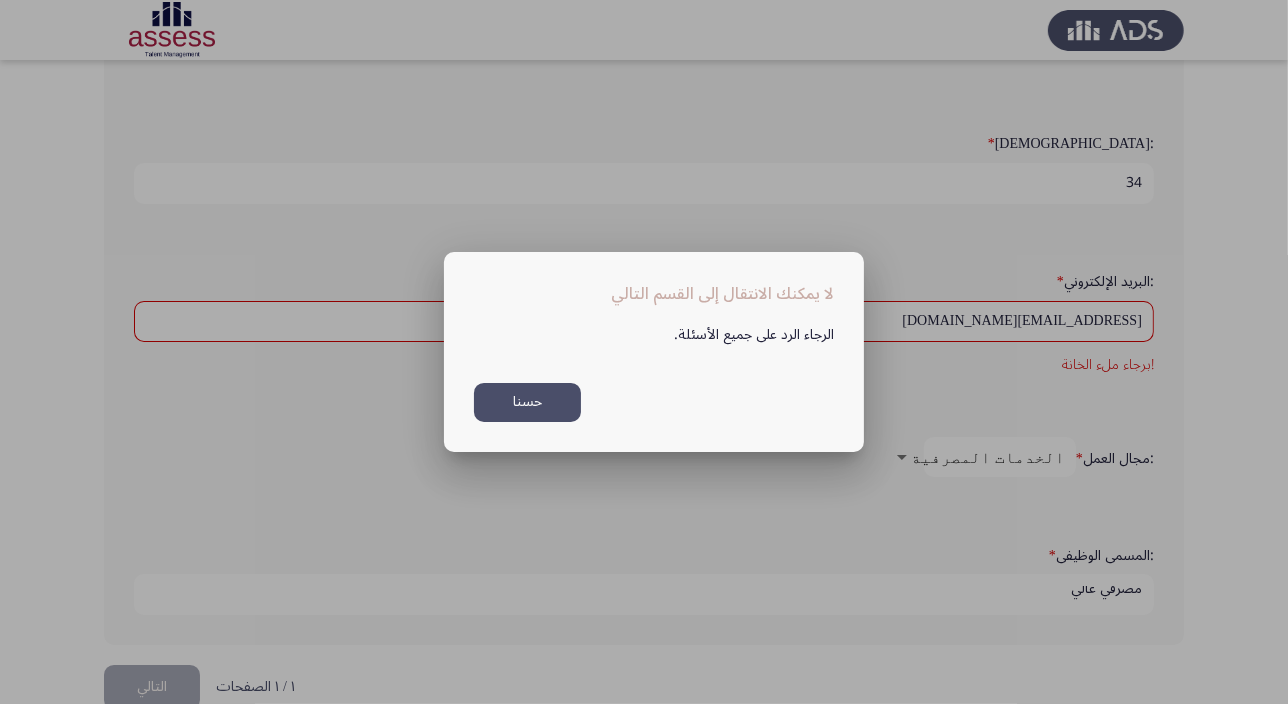scroll, scrollTop: 0, scrollLeft: 0, axis: both 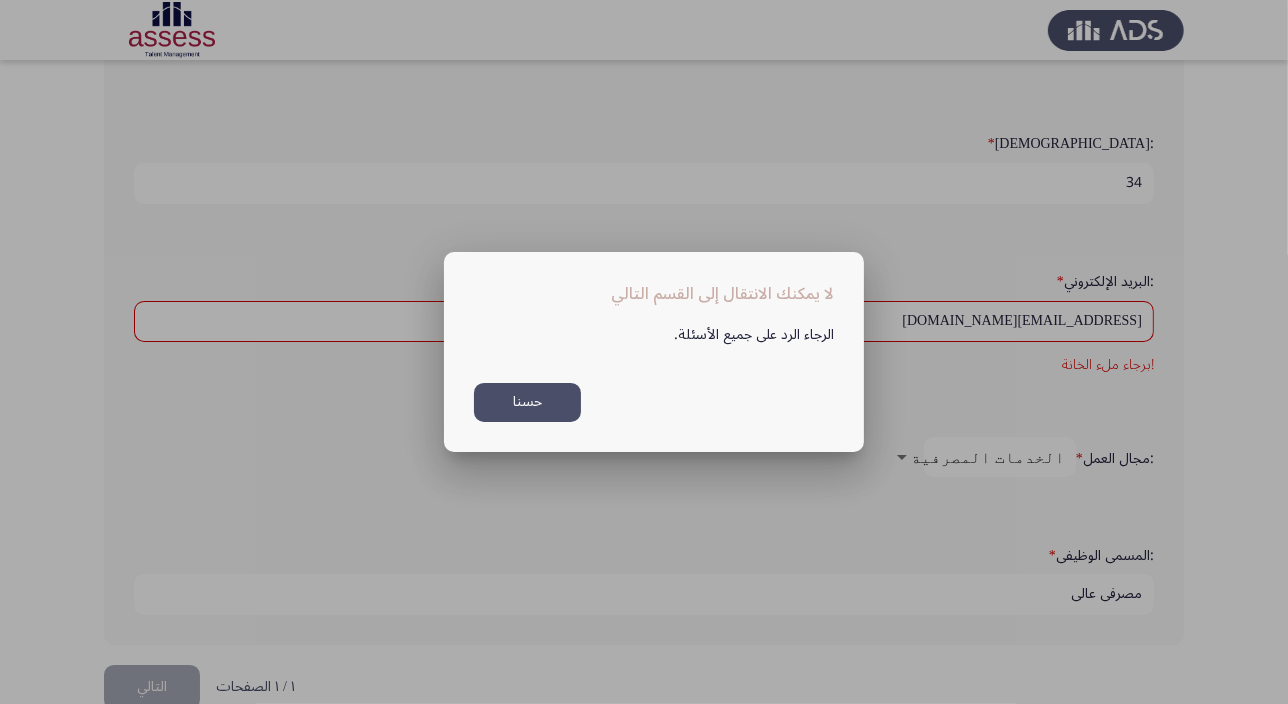 click on "حسنا" at bounding box center [527, 402] 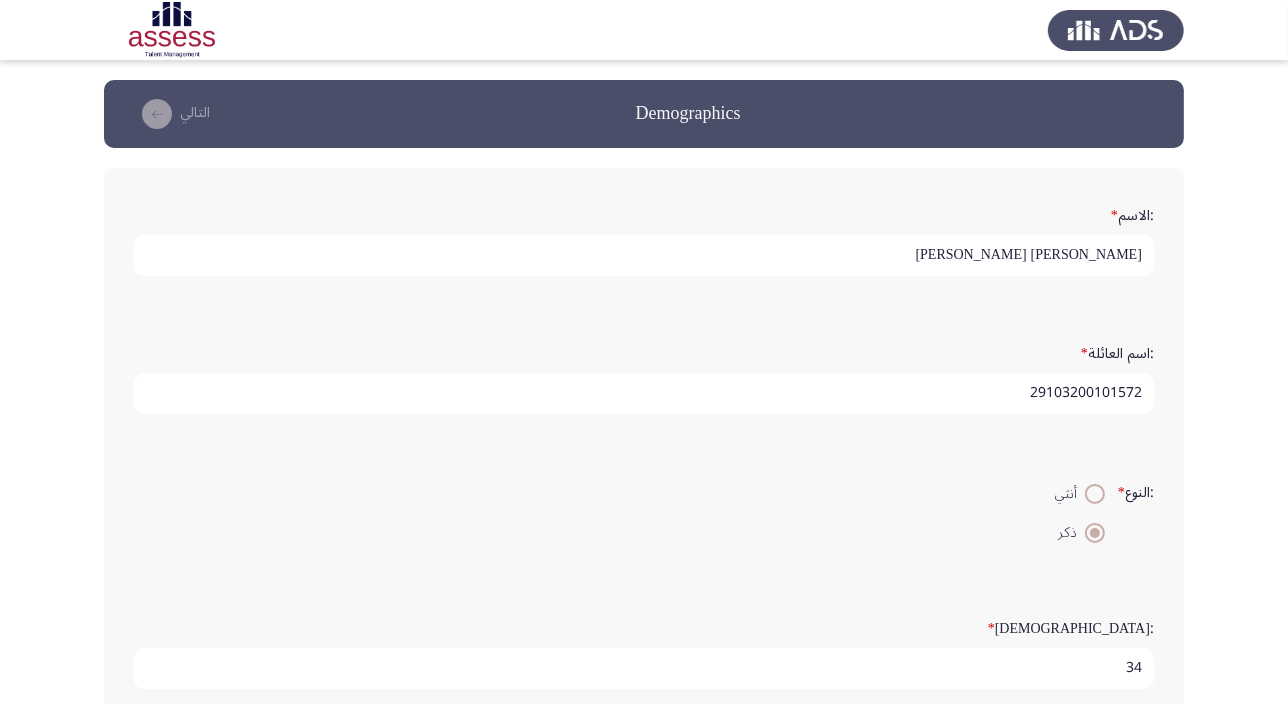 scroll, scrollTop: 484, scrollLeft: 0, axis: vertical 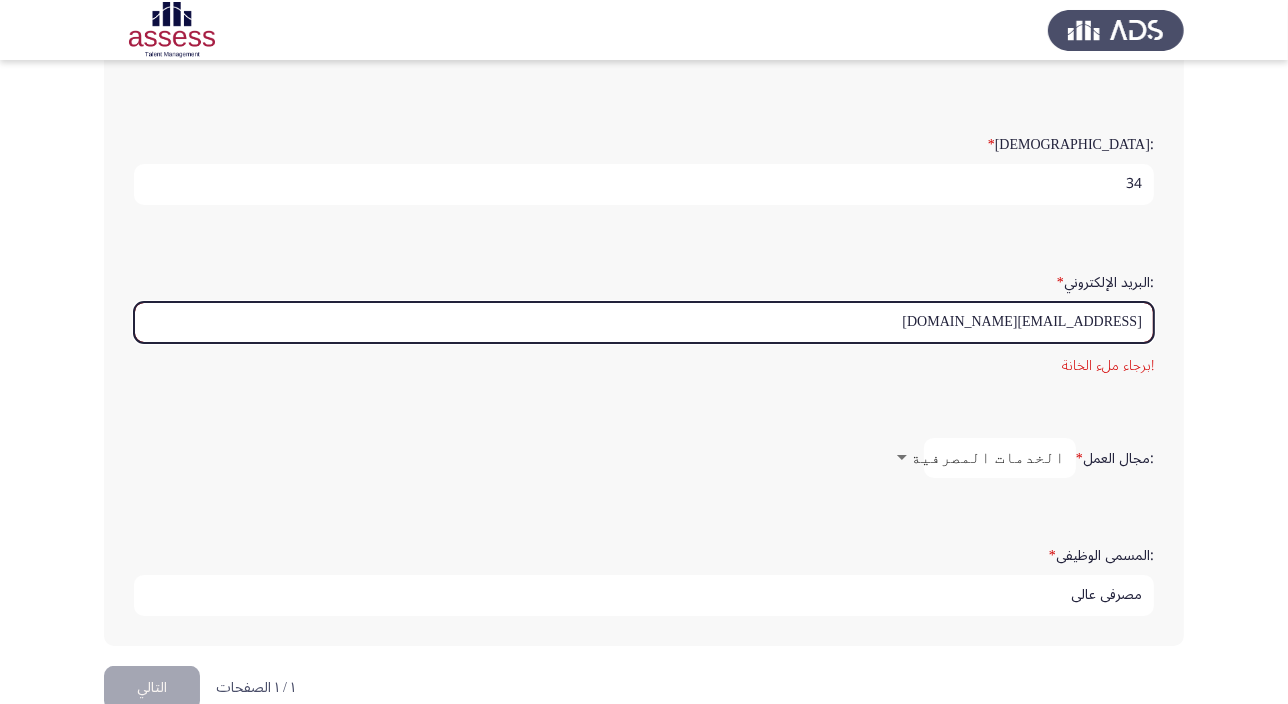 click on "ِ[EMAIL_ADDRESS][DOMAIN_NAME]" at bounding box center (644, 322) 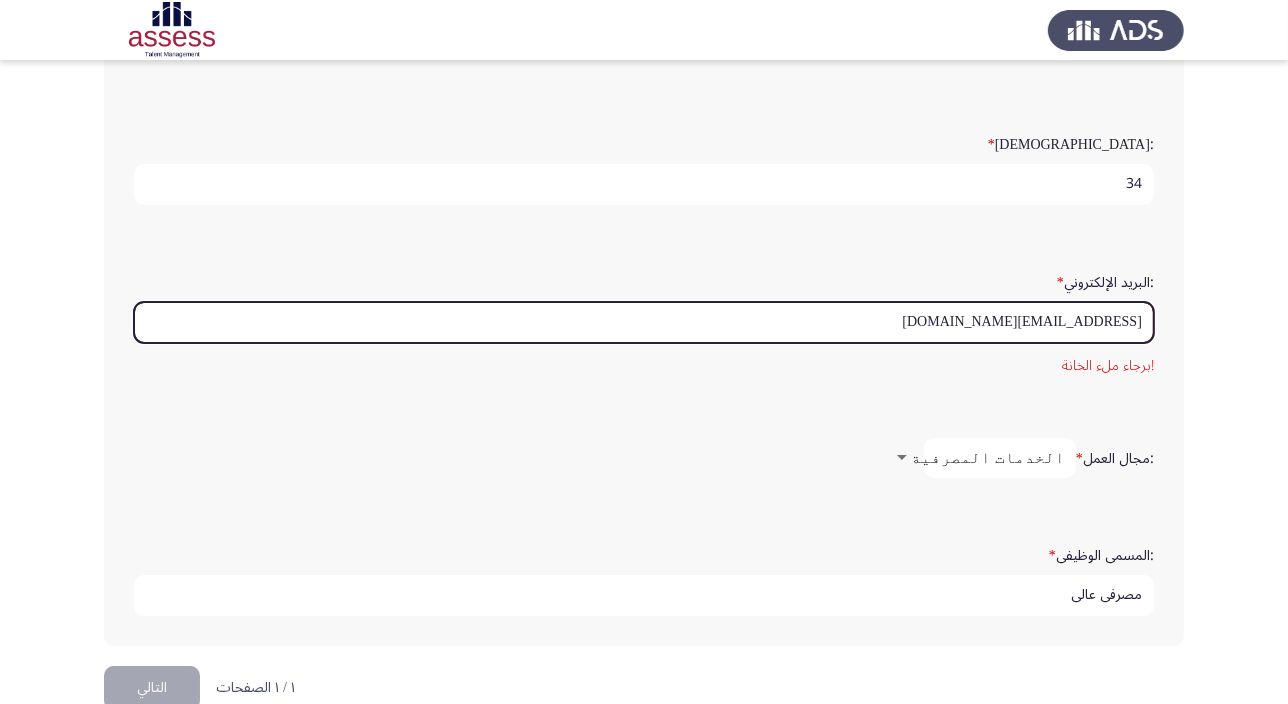 scroll, scrollTop: 5, scrollLeft: 0, axis: vertical 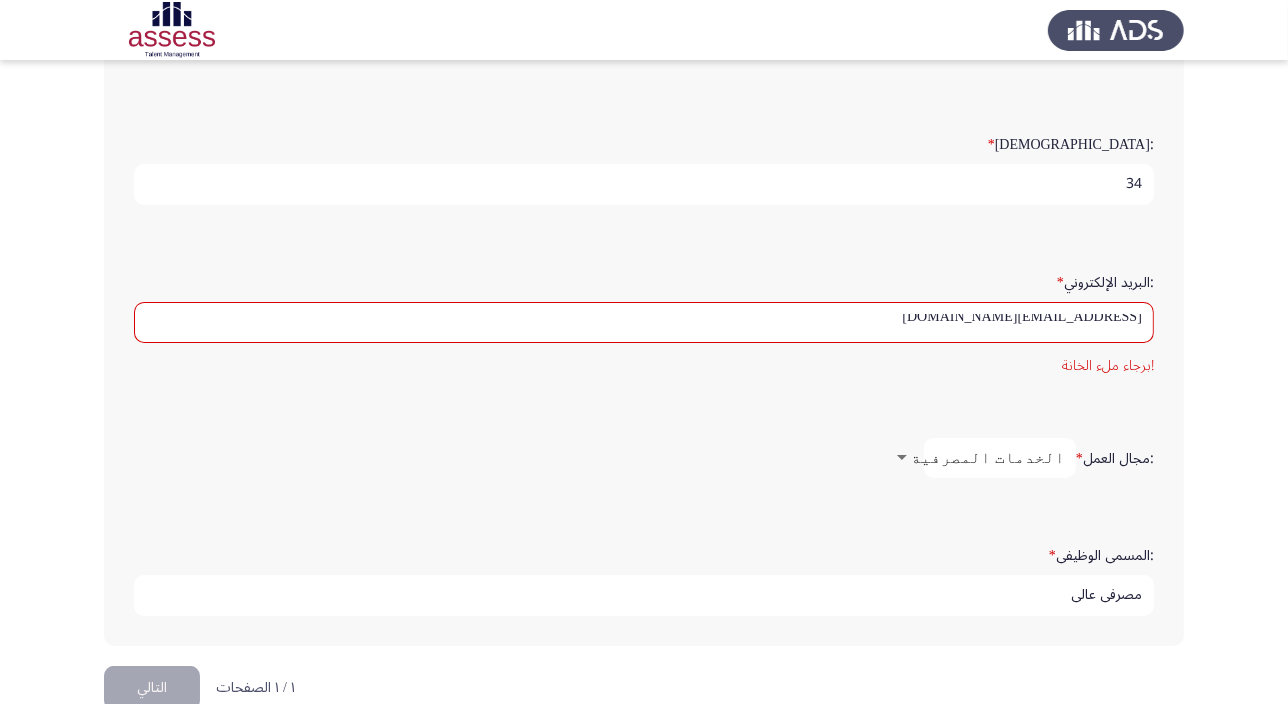 click on "التالي" 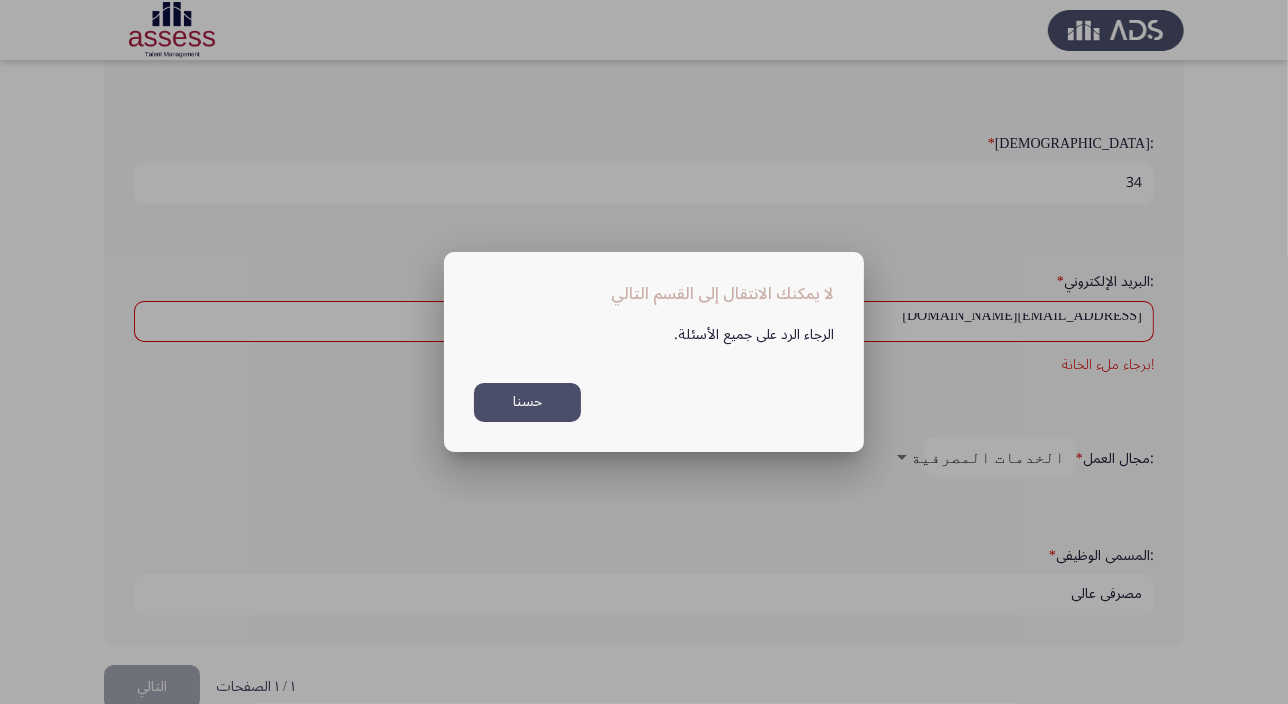 scroll, scrollTop: 0, scrollLeft: 0, axis: both 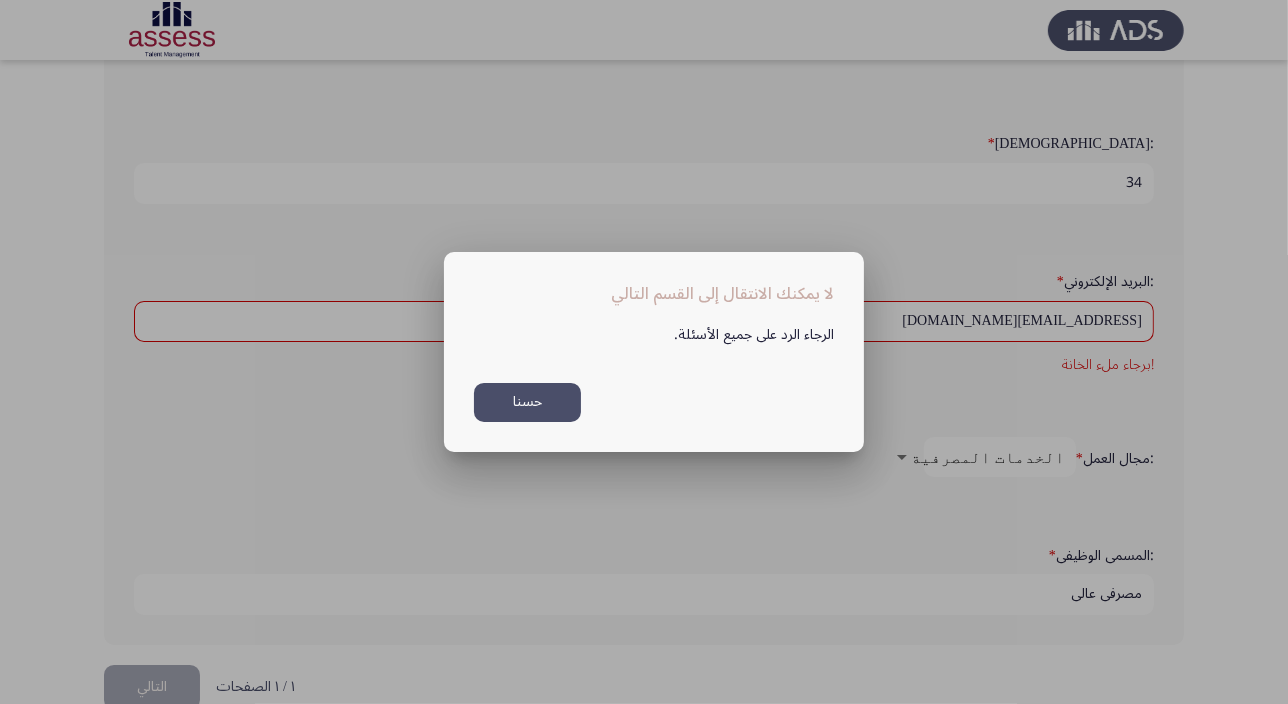 click on "حسنا" at bounding box center (527, 402) 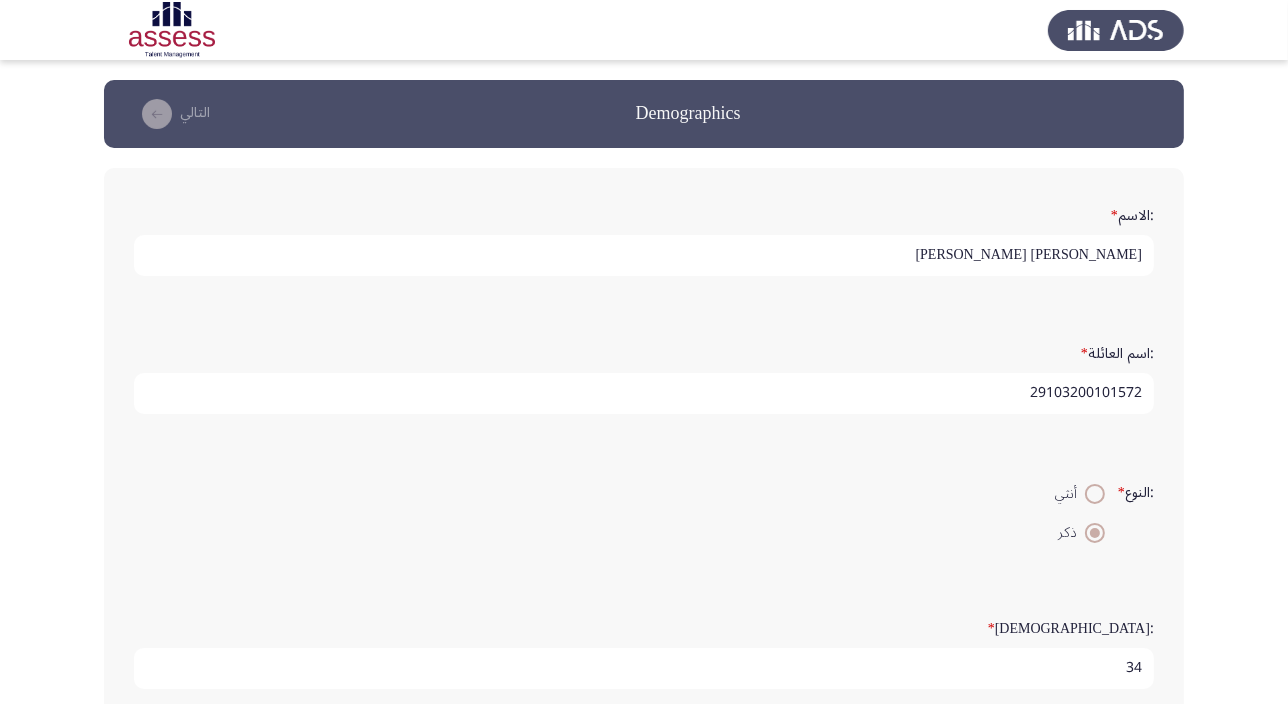 scroll, scrollTop: 484, scrollLeft: 0, axis: vertical 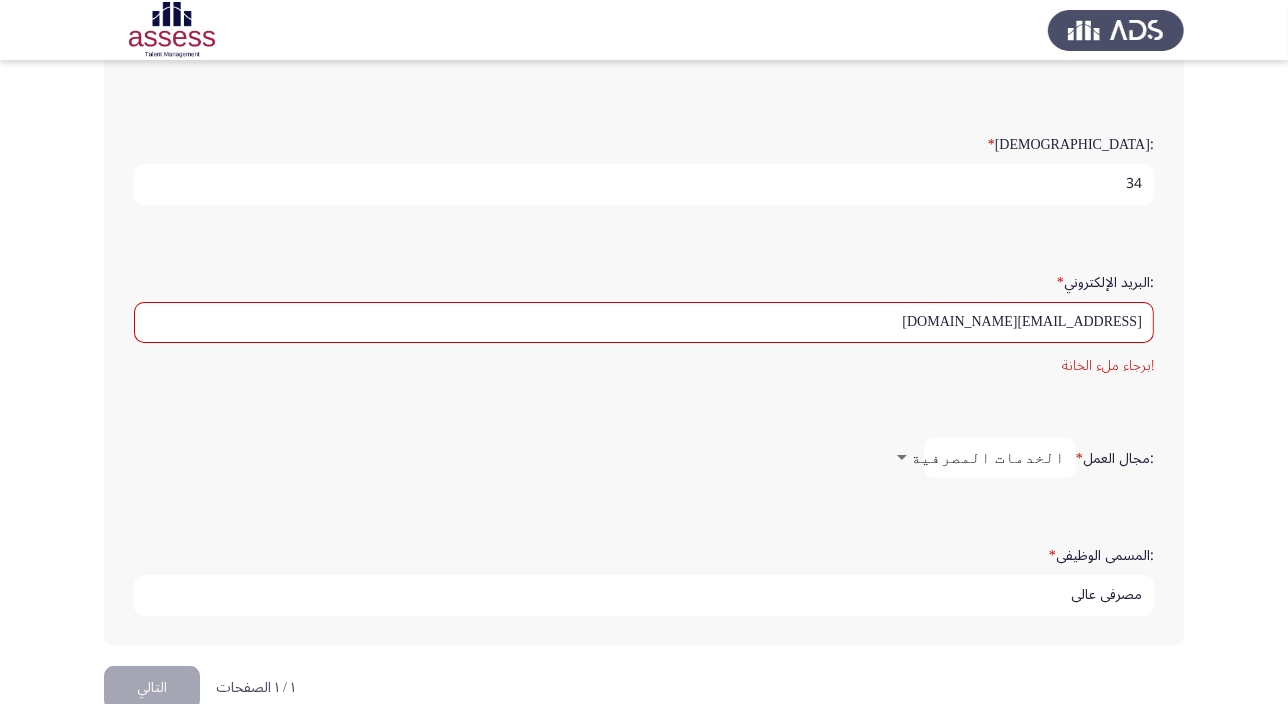 click on "Demographics   التالي  :الاسم   * [PERSON_NAME] [PERSON_NAME]  :اسم العائلة   * 29103200101572 :النوع   *    أنثي     ذكر  :السن   * 34 :البريد الإلكتروني   * ِ[EMAIL_ADDRESS][DOMAIN_NAME]  !برجاء ملء الخانة  :مجال العمل   * الخدمات المصرفية :المسمى الوظيفى   * مصرفي عالي  ١ / ١ الصفحات   التالي" 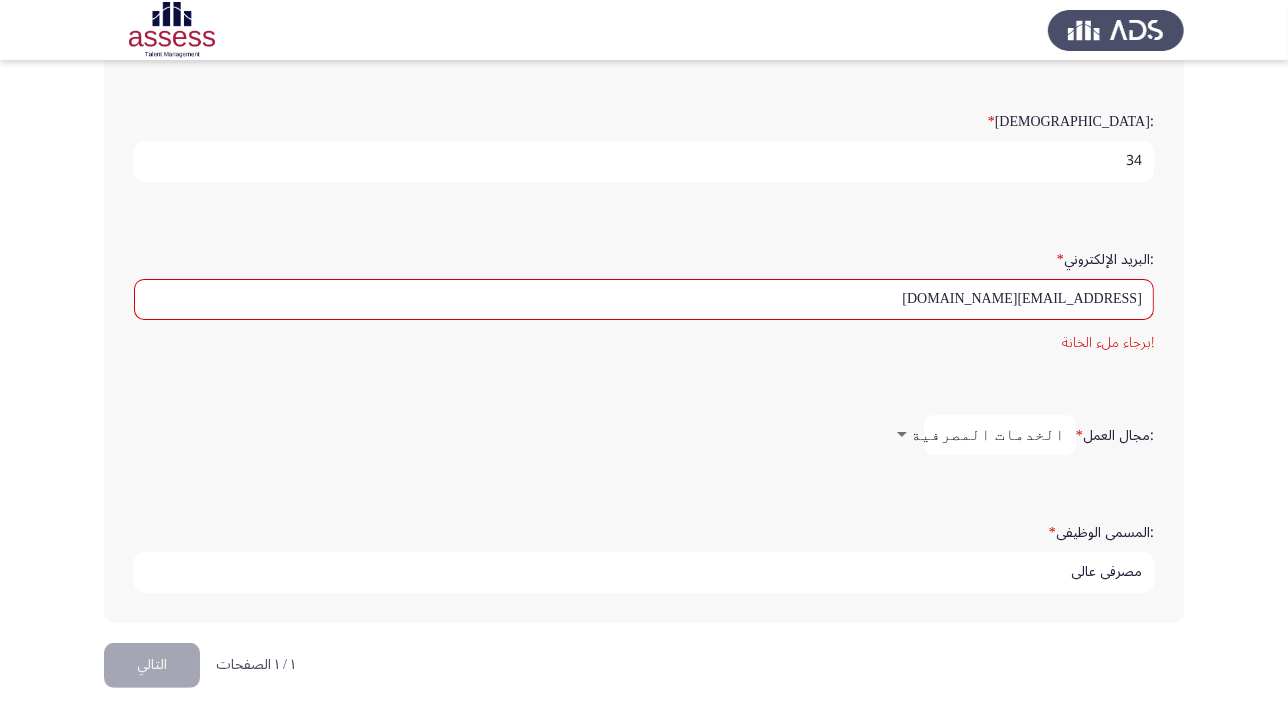 scroll, scrollTop: 520, scrollLeft: 0, axis: vertical 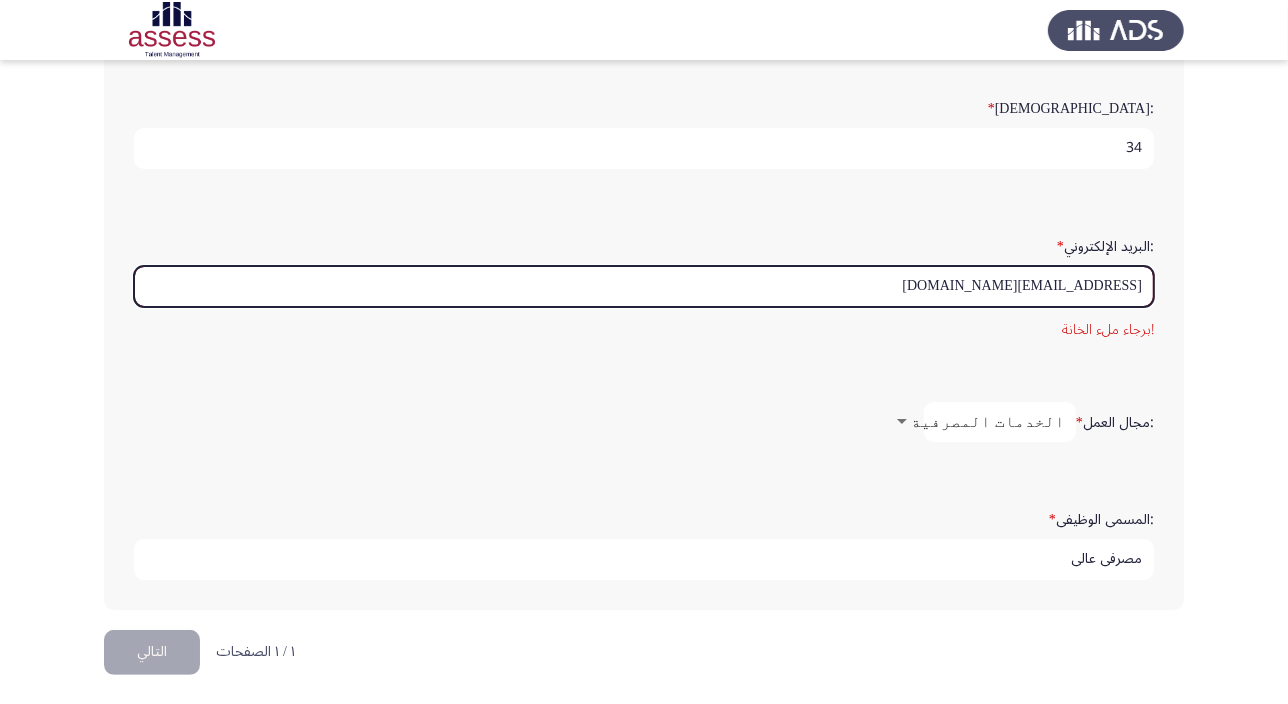 click on "ِ[EMAIL_ADDRESS][DOMAIN_NAME]" at bounding box center (644, 286) 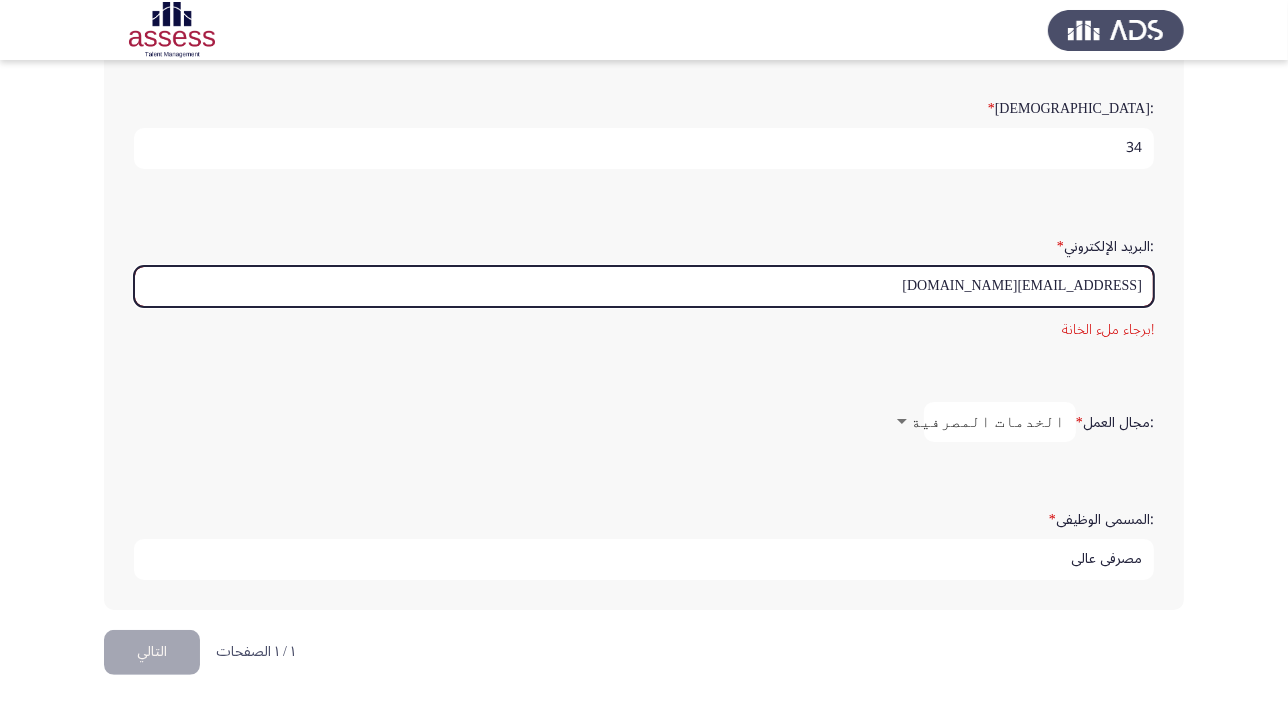 drag, startPoint x: 1022, startPoint y: 280, endPoint x: 1146, endPoint y: 275, distance: 124.10077 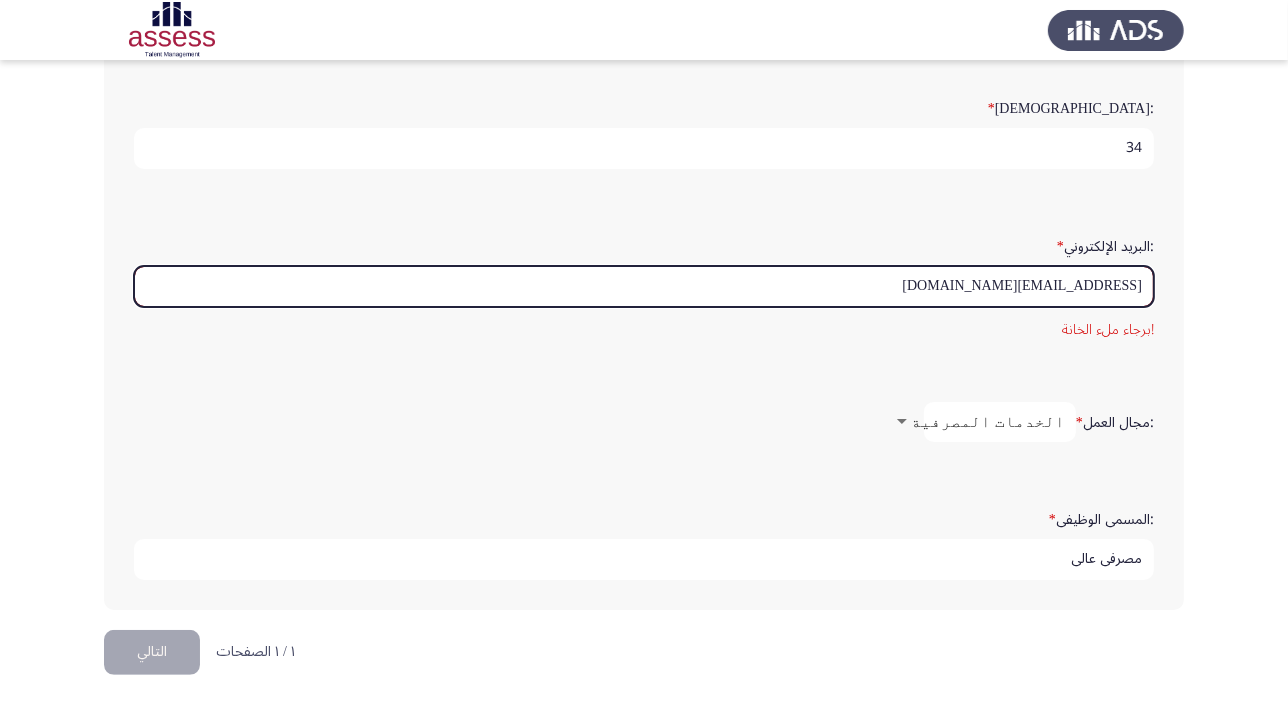 click on "ِ[EMAIL_ADDRESS][DOMAIN_NAME]" at bounding box center (644, 286) 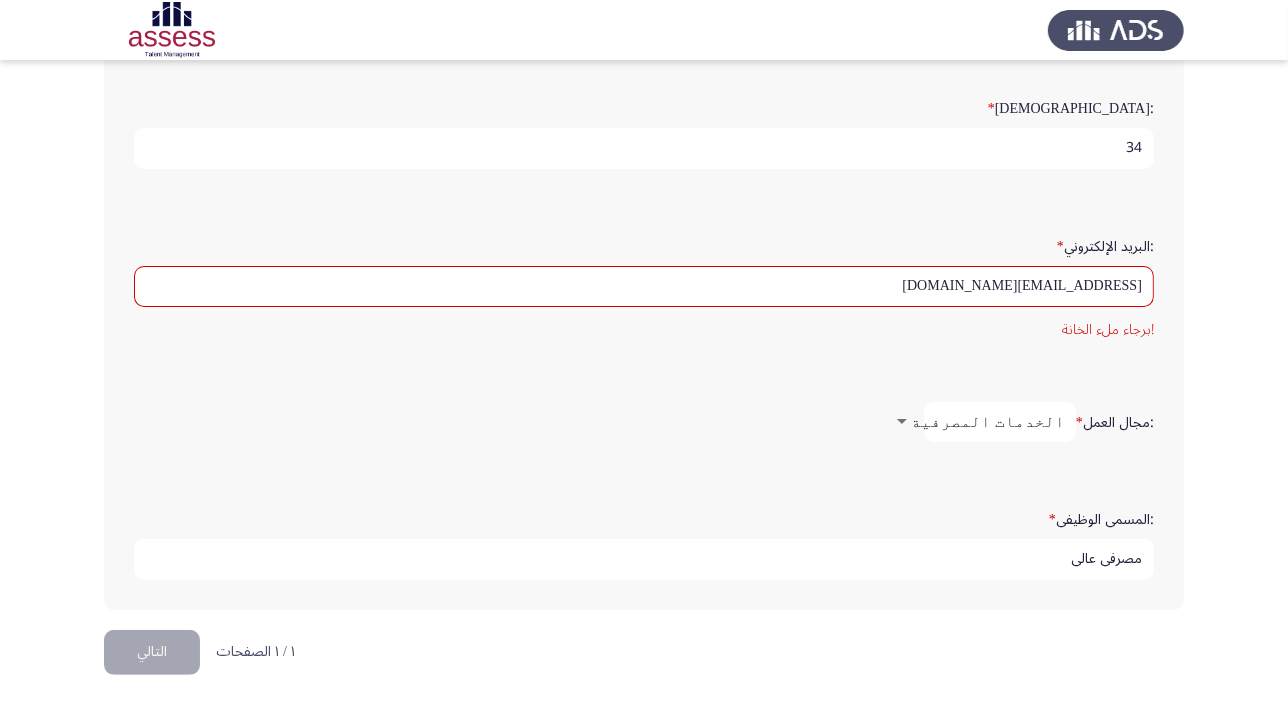 click on "التالي" 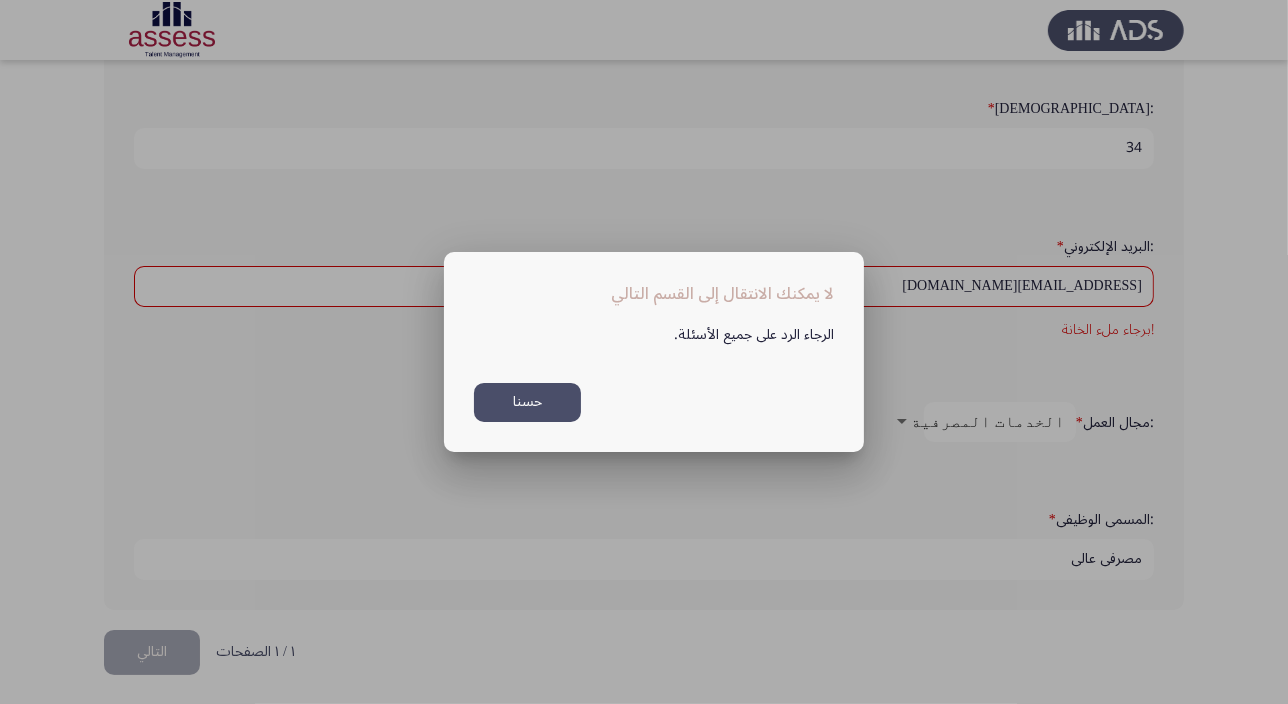scroll, scrollTop: 0, scrollLeft: 0, axis: both 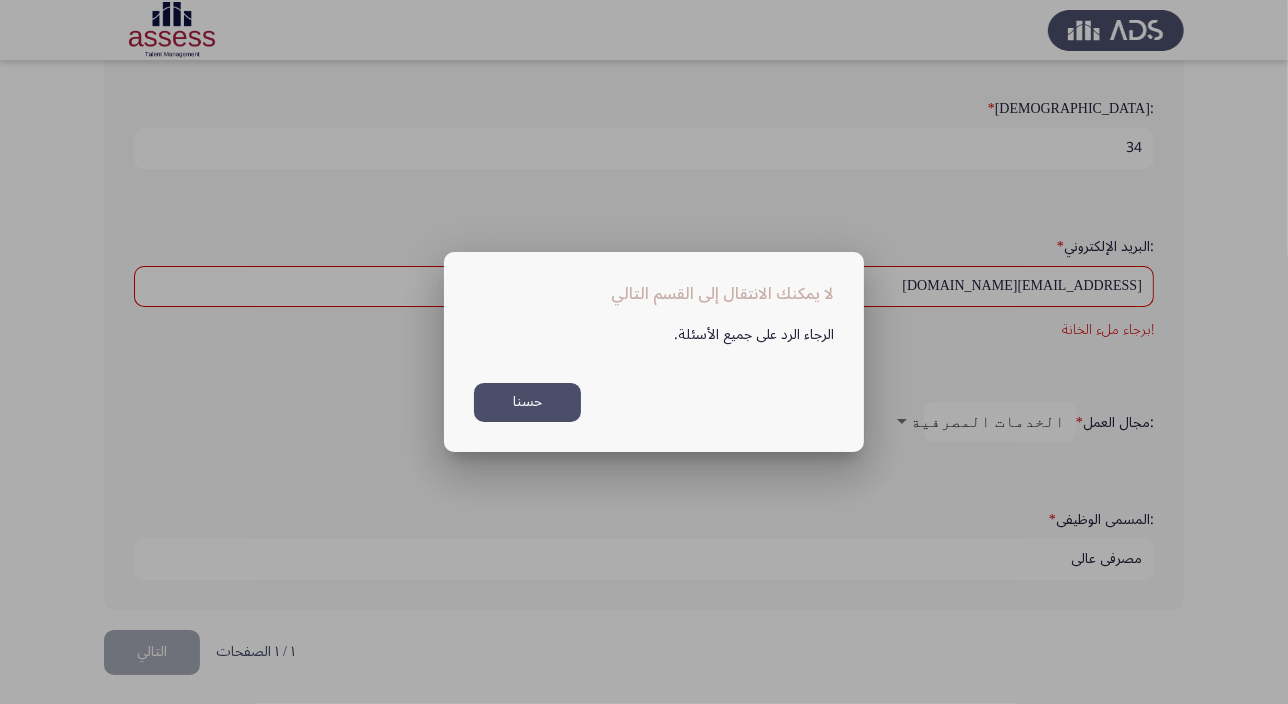 click on "حسنا" at bounding box center [527, 402] 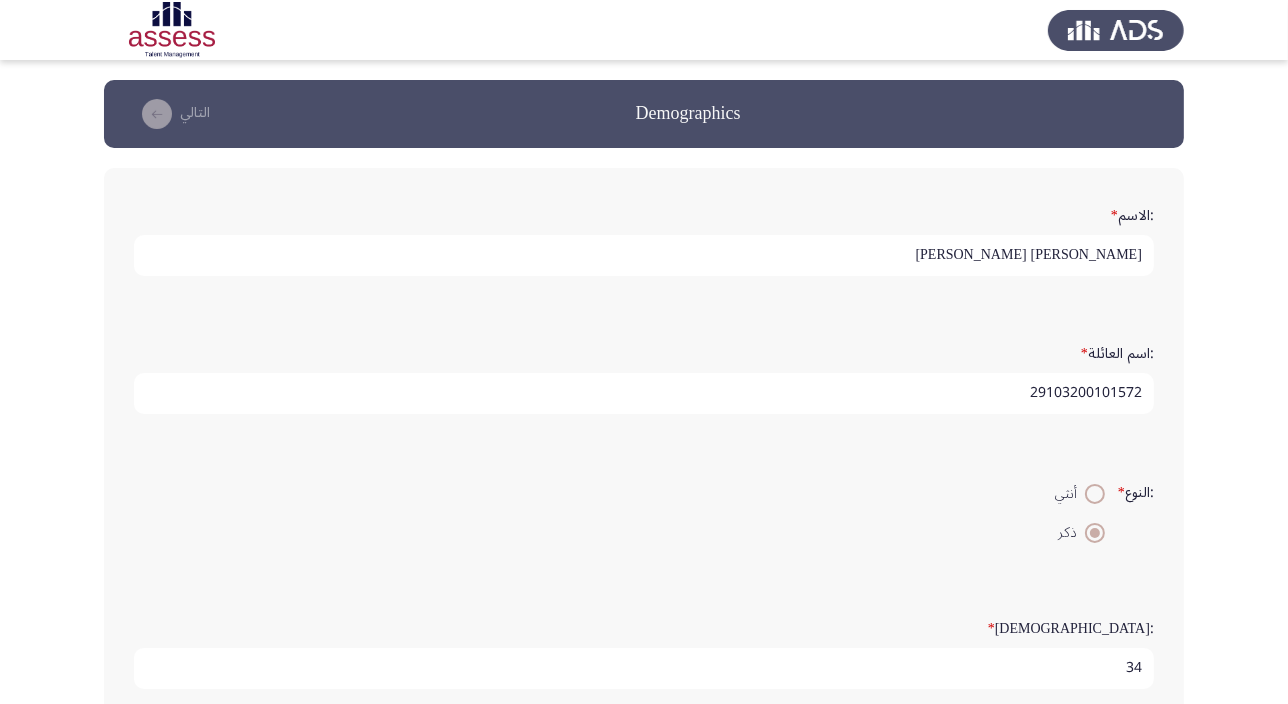 scroll, scrollTop: 520, scrollLeft: 0, axis: vertical 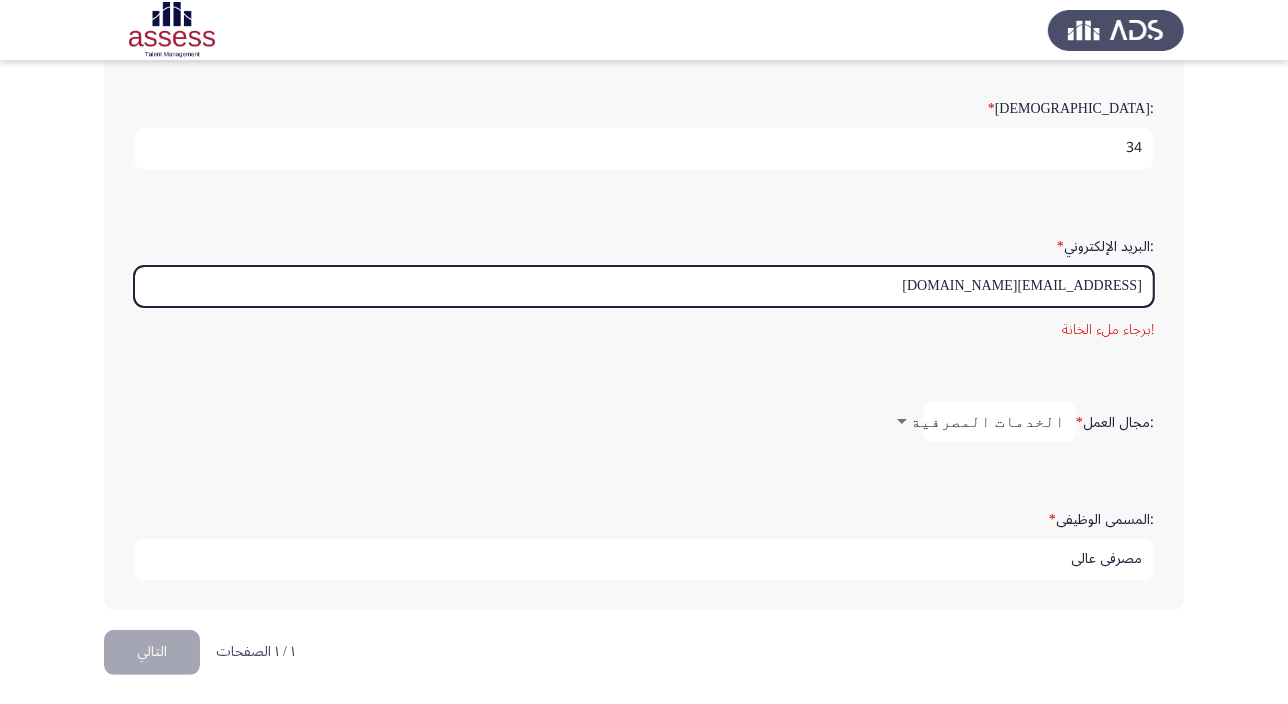click on "ِ[EMAIL_ADDRESS][DOMAIN_NAME]" at bounding box center (644, 286) 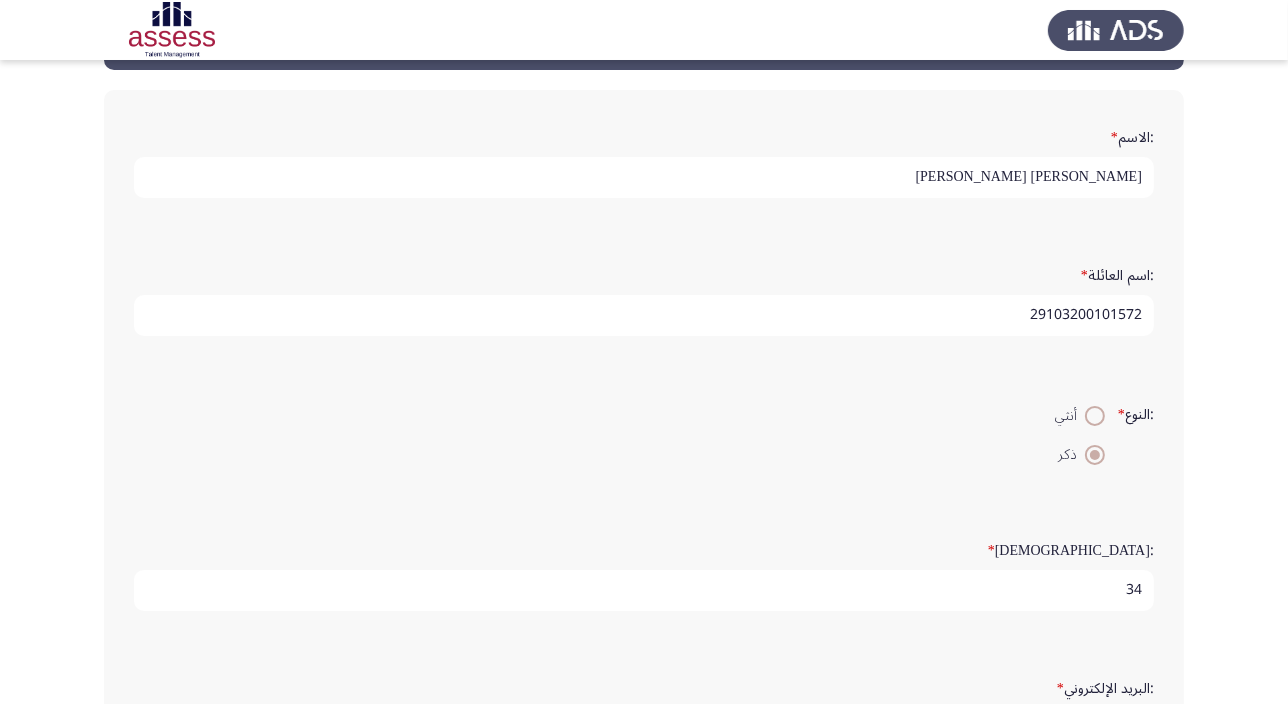 scroll, scrollTop: 65, scrollLeft: 0, axis: vertical 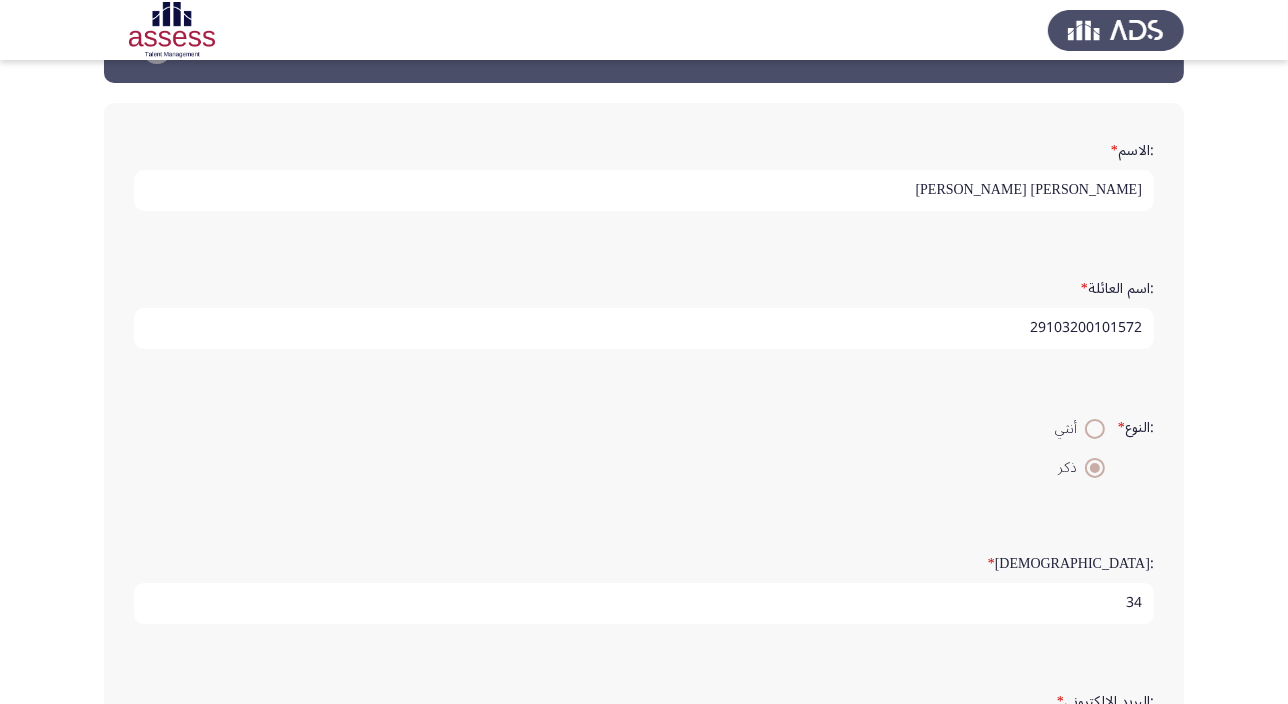 click on "29103200101572" at bounding box center (644, 328) 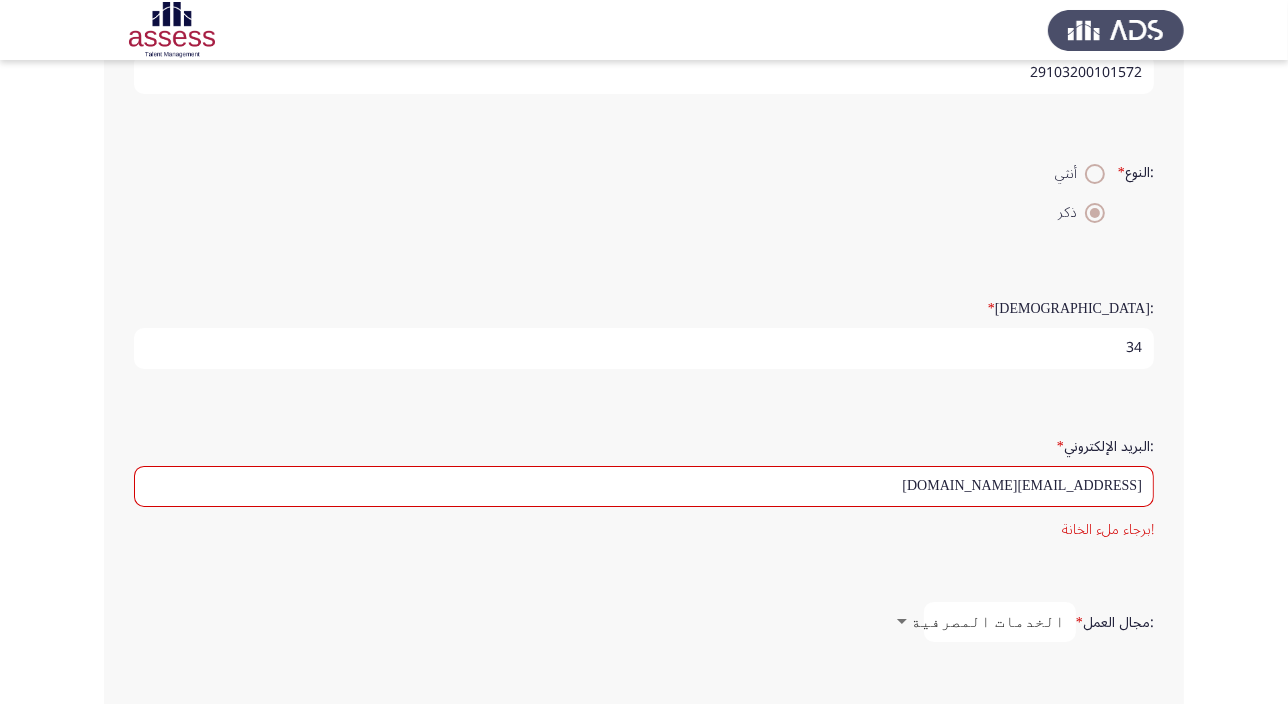 scroll, scrollTop: 385, scrollLeft: 0, axis: vertical 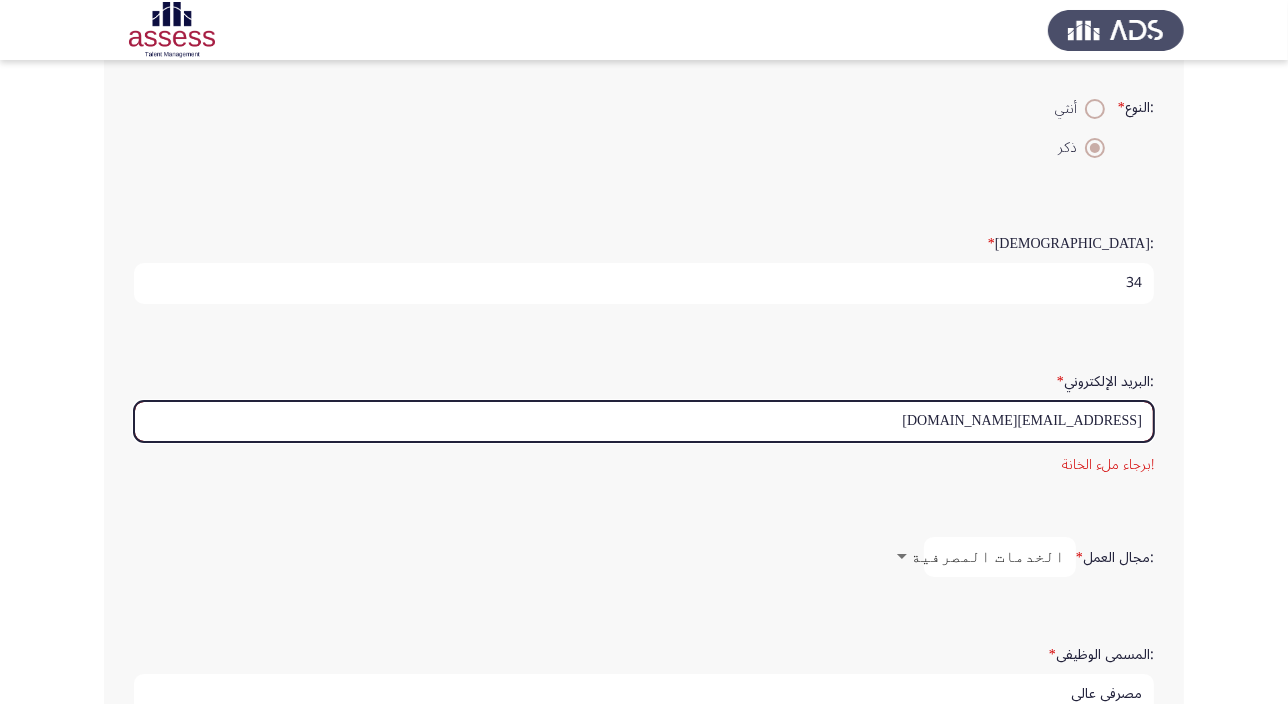 drag, startPoint x: 928, startPoint y: 420, endPoint x: 1300, endPoint y: 384, distance: 373.73788 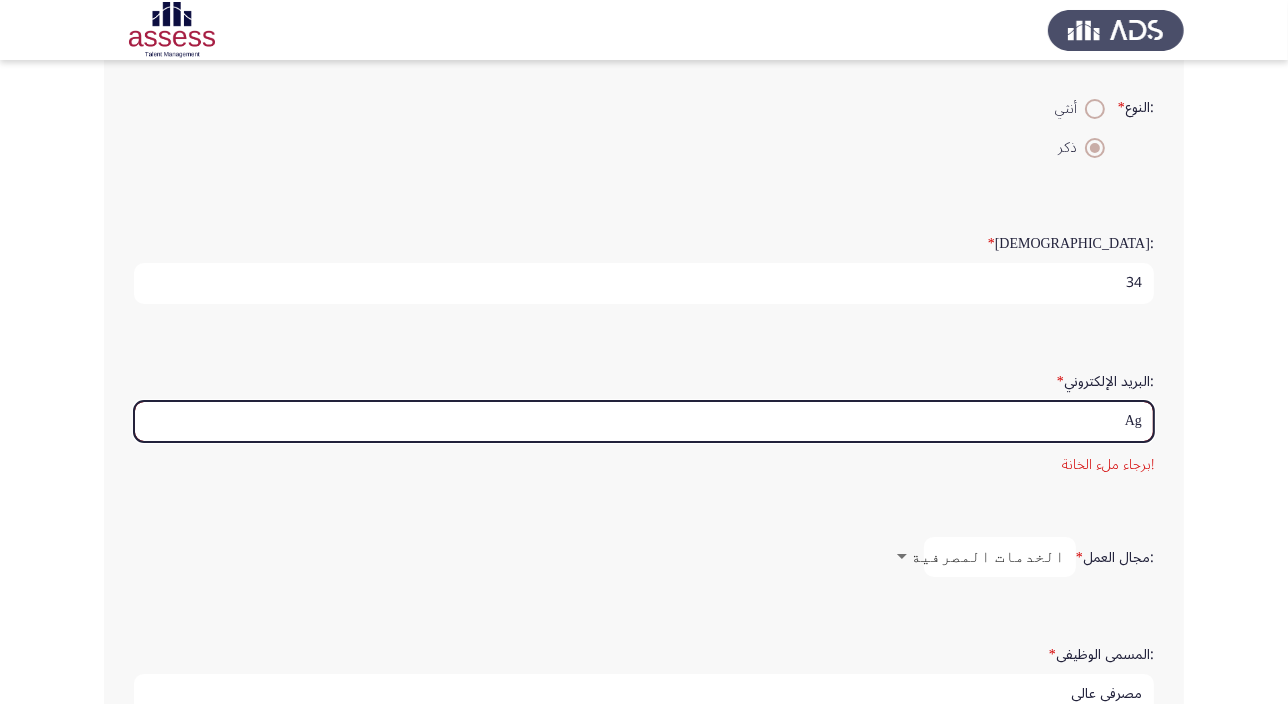 scroll, scrollTop: 520, scrollLeft: 0, axis: vertical 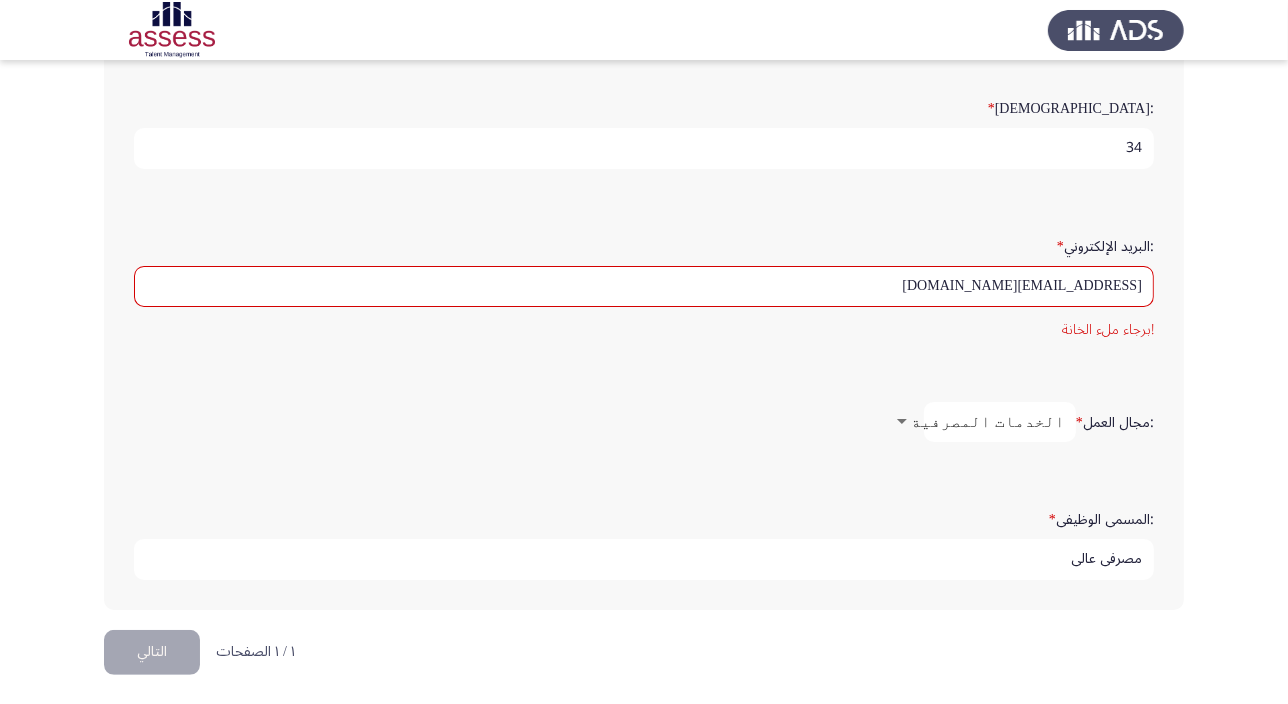 click on "التالي" 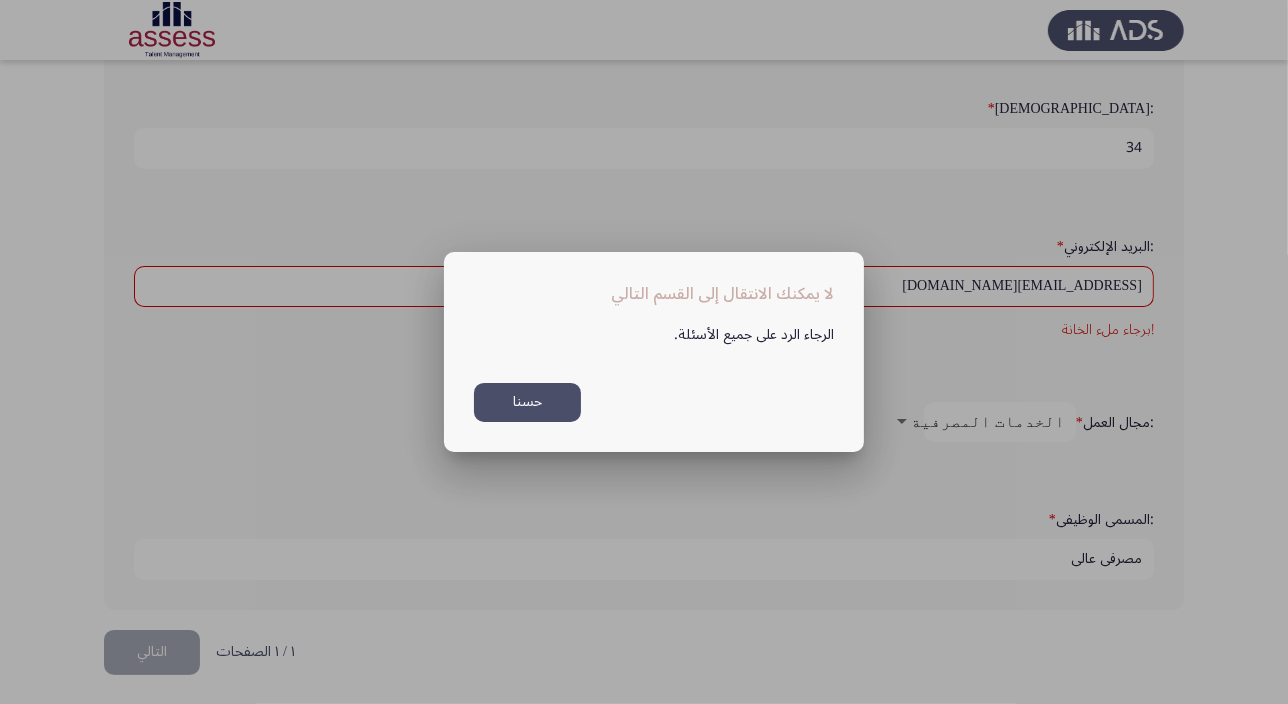 click on "حسنا" at bounding box center [527, 402] 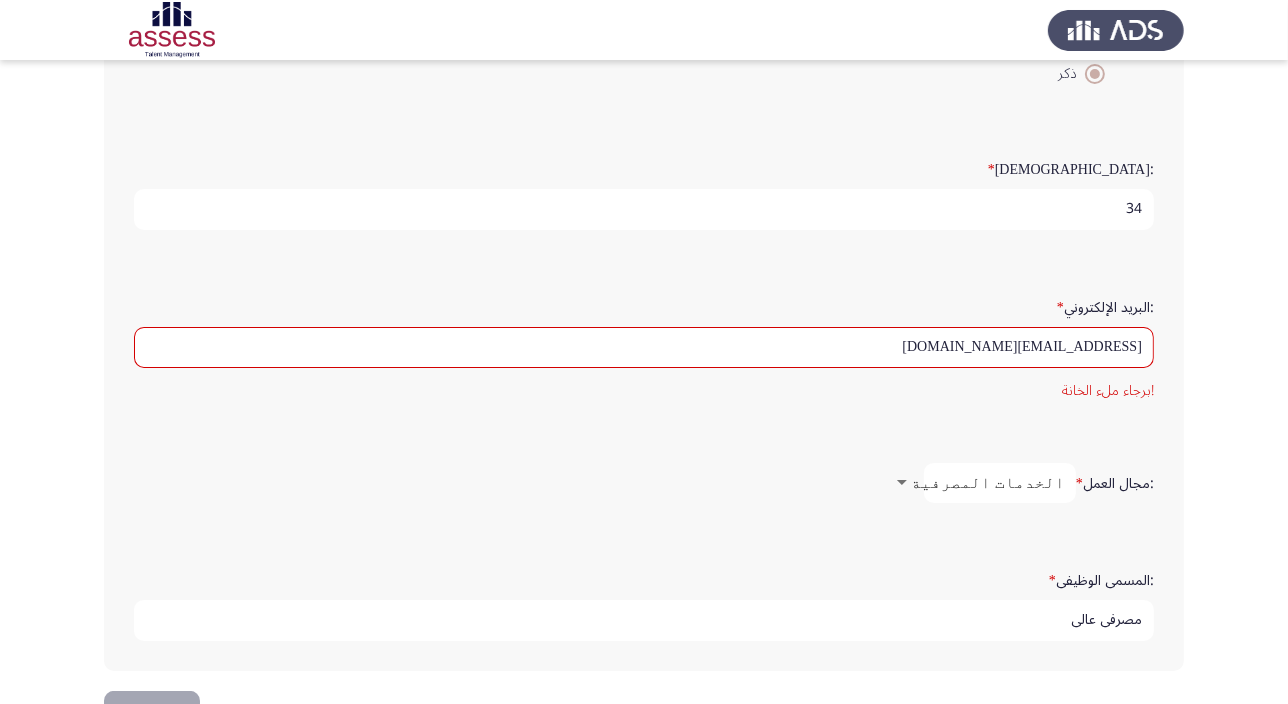 scroll, scrollTop: 429, scrollLeft: 0, axis: vertical 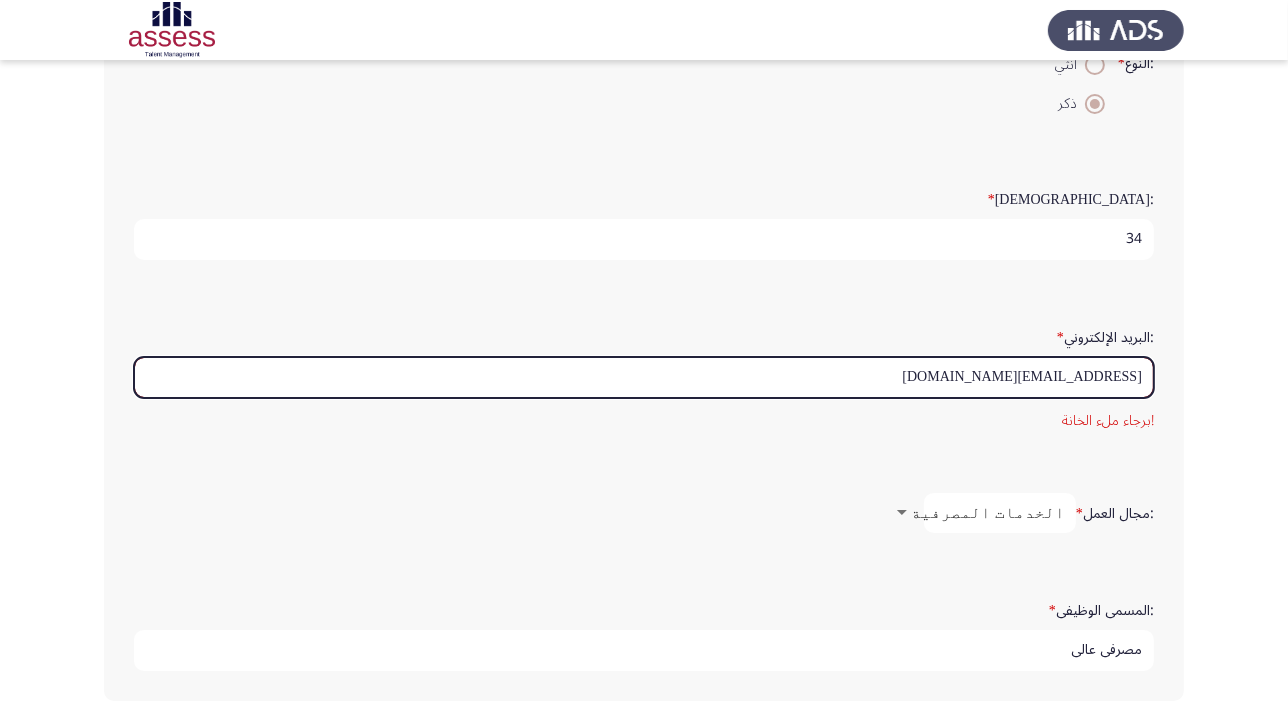 click on "ِ[EMAIL_ADDRESS][DOMAIN_NAME]" at bounding box center (644, 377) 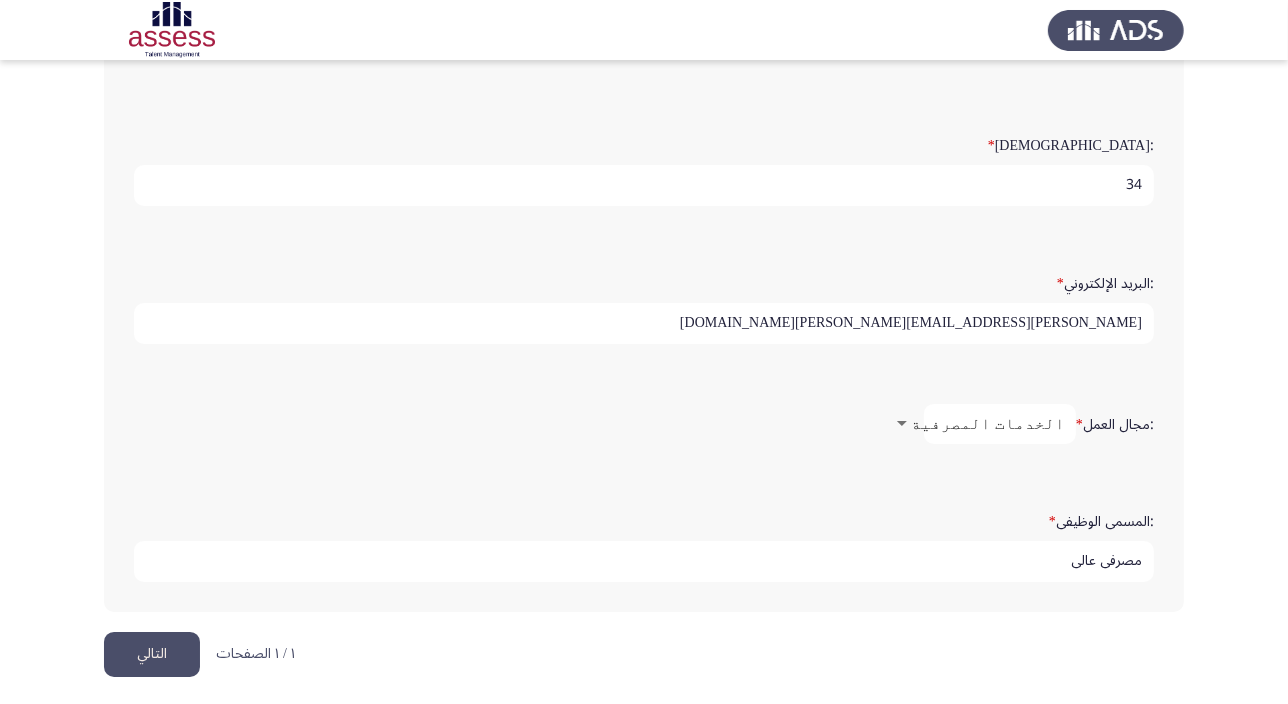 scroll, scrollTop: 484, scrollLeft: 0, axis: vertical 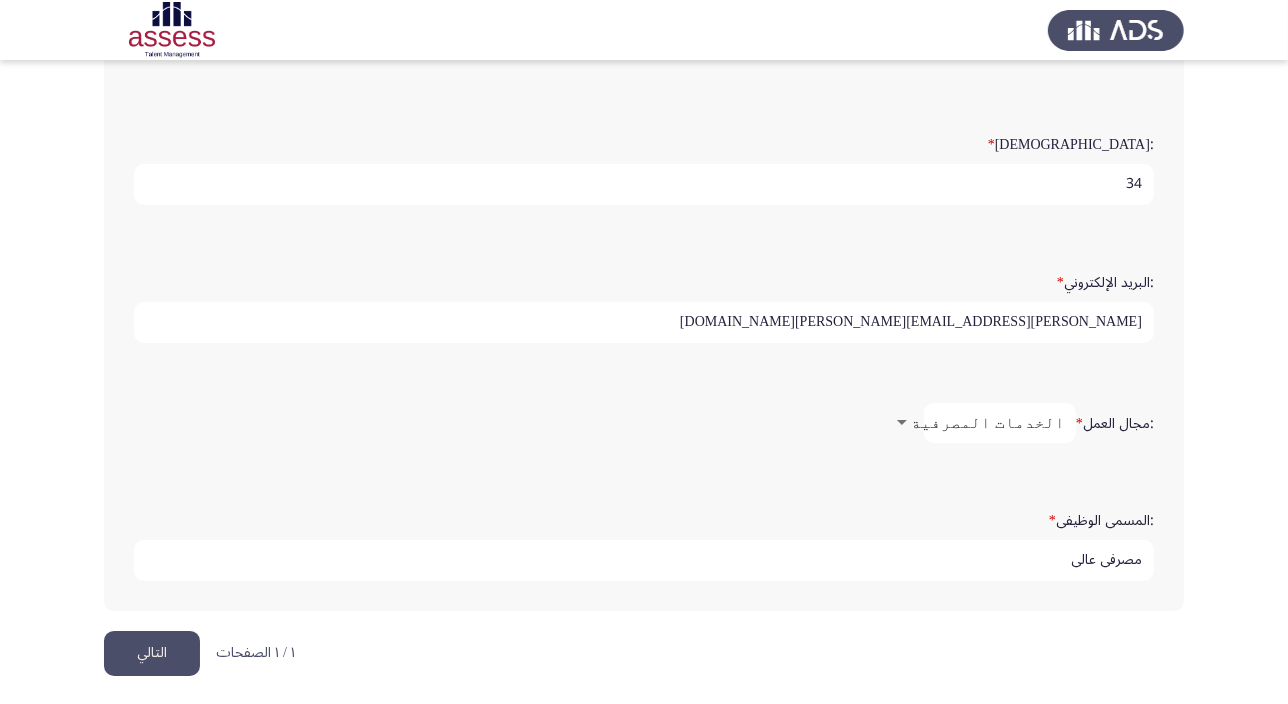 type on "[PERSON_NAME][EMAIL_ADDRESS][PERSON_NAME][DOMAIN_NAME]" 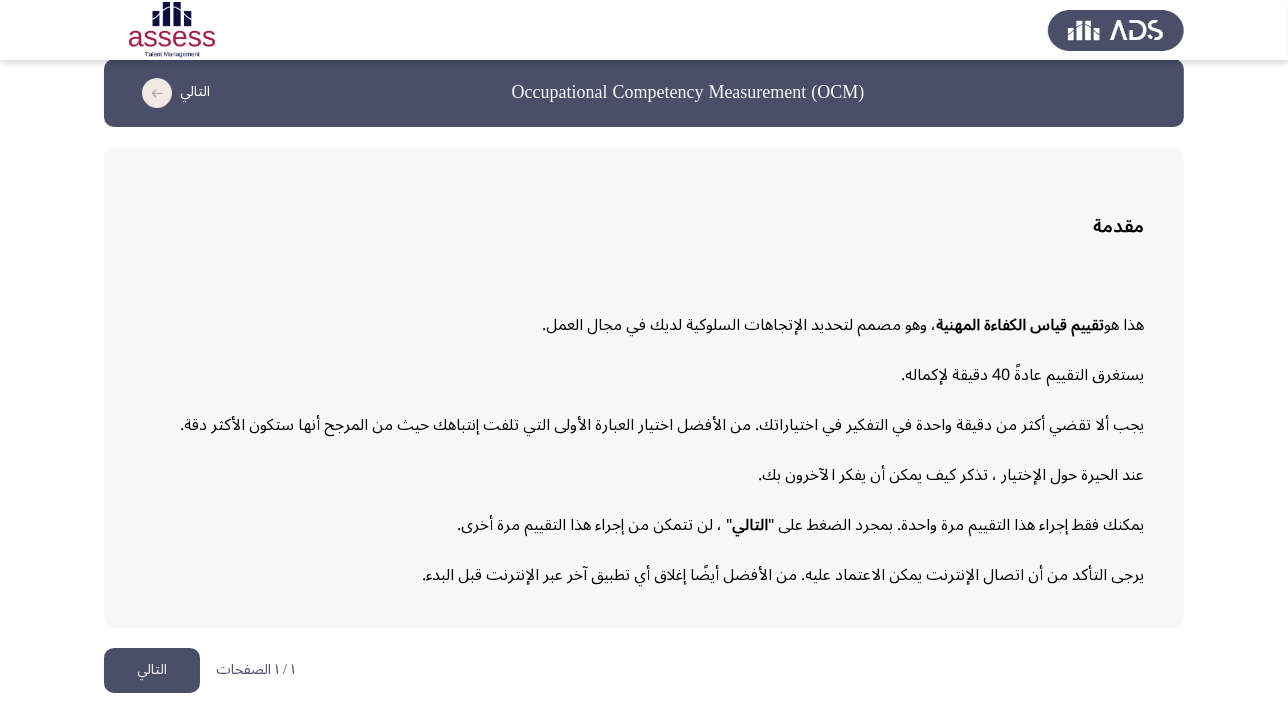 scroll, scrollTop: 27, scrollLeft: 0, axis: vertical 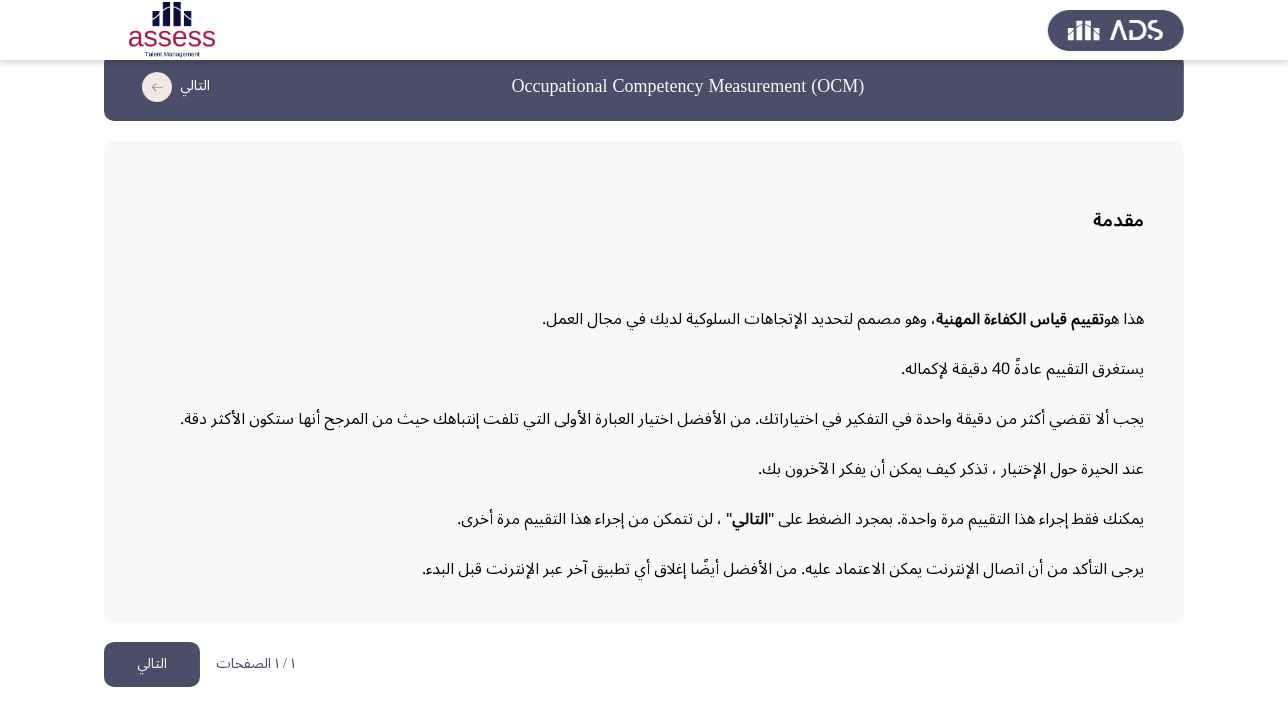 click on "التالي" 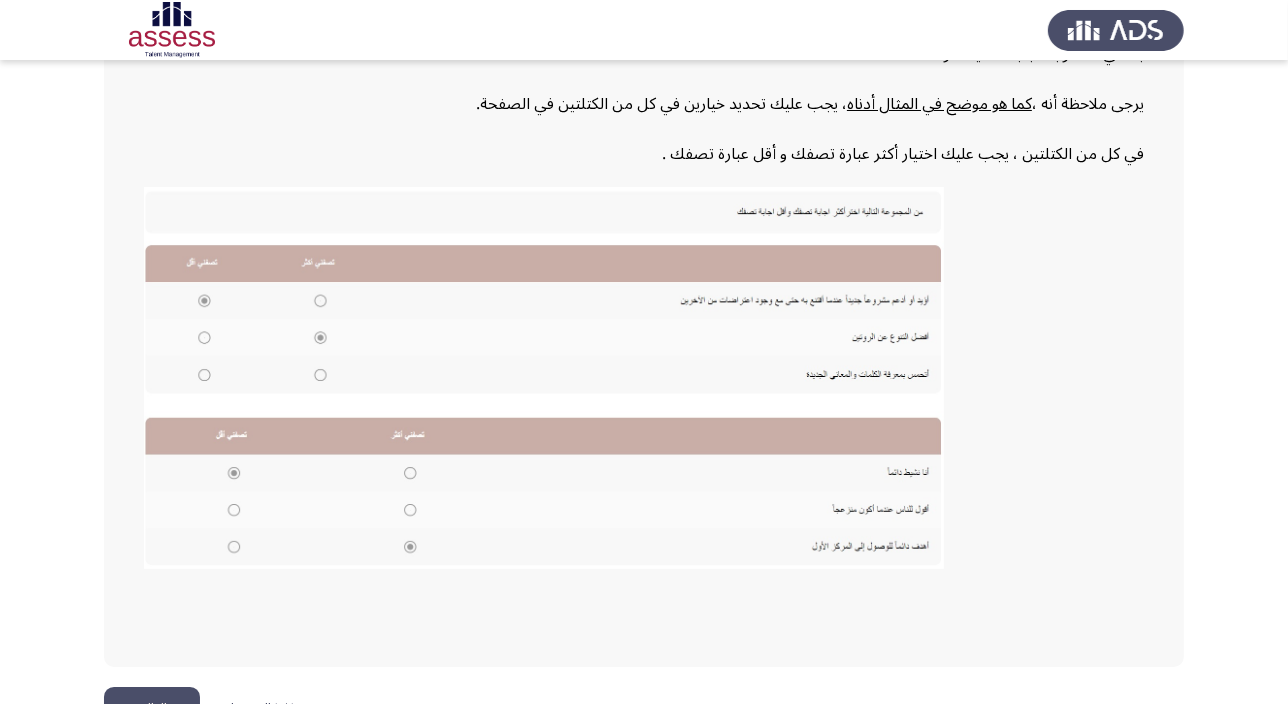 scroll, scrollTop: 370, scrollLeft: 0, axis: vertical 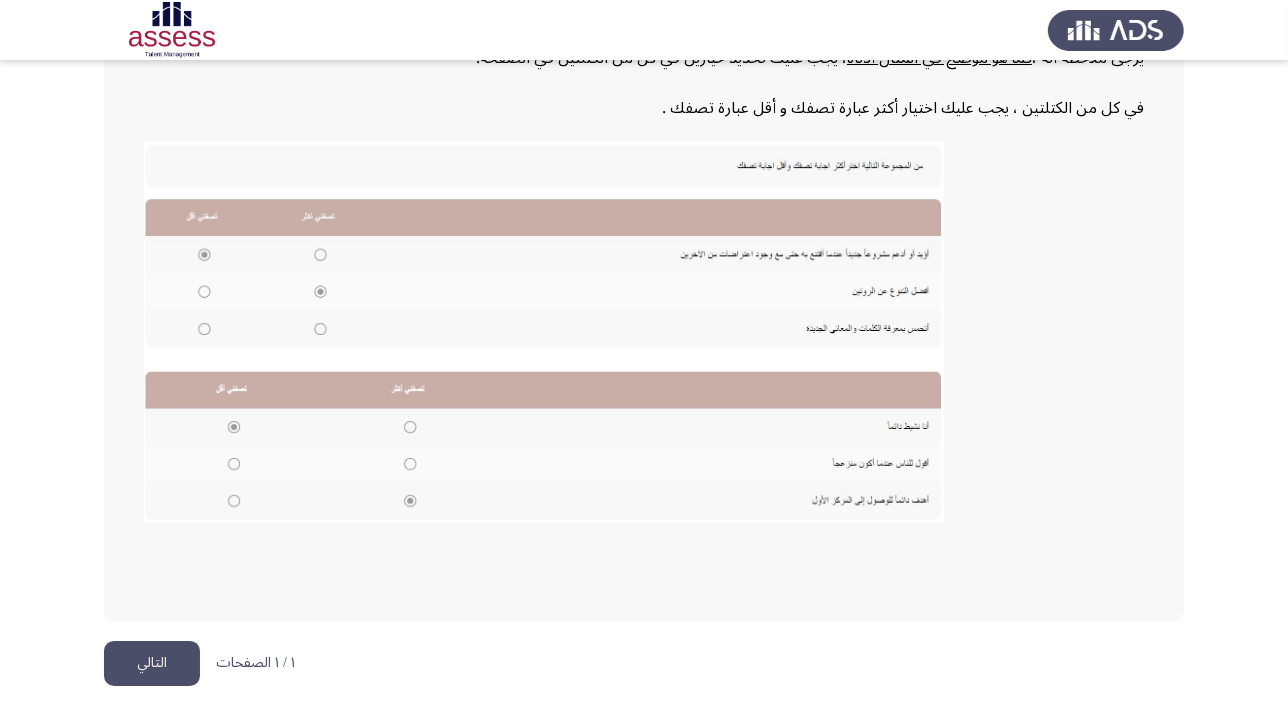 click on "التالي" 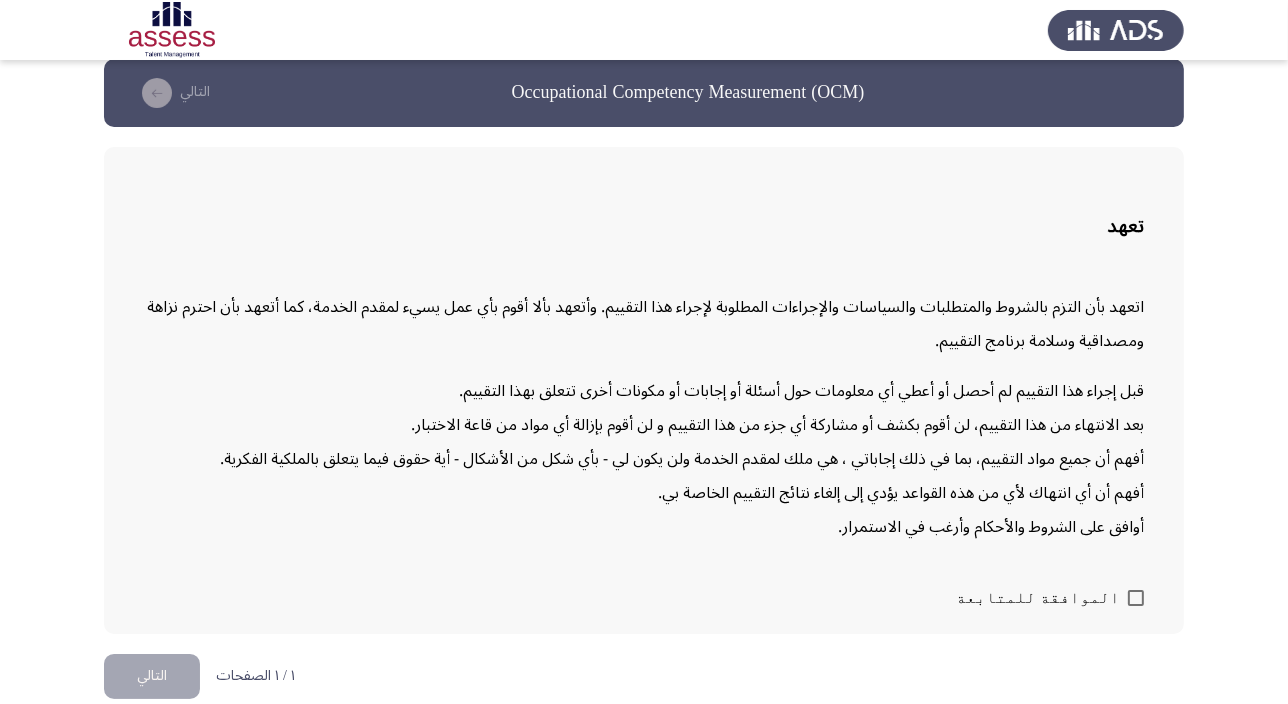 scroll, scrollTop: 32, scrollLeft: 0, axis: vertical 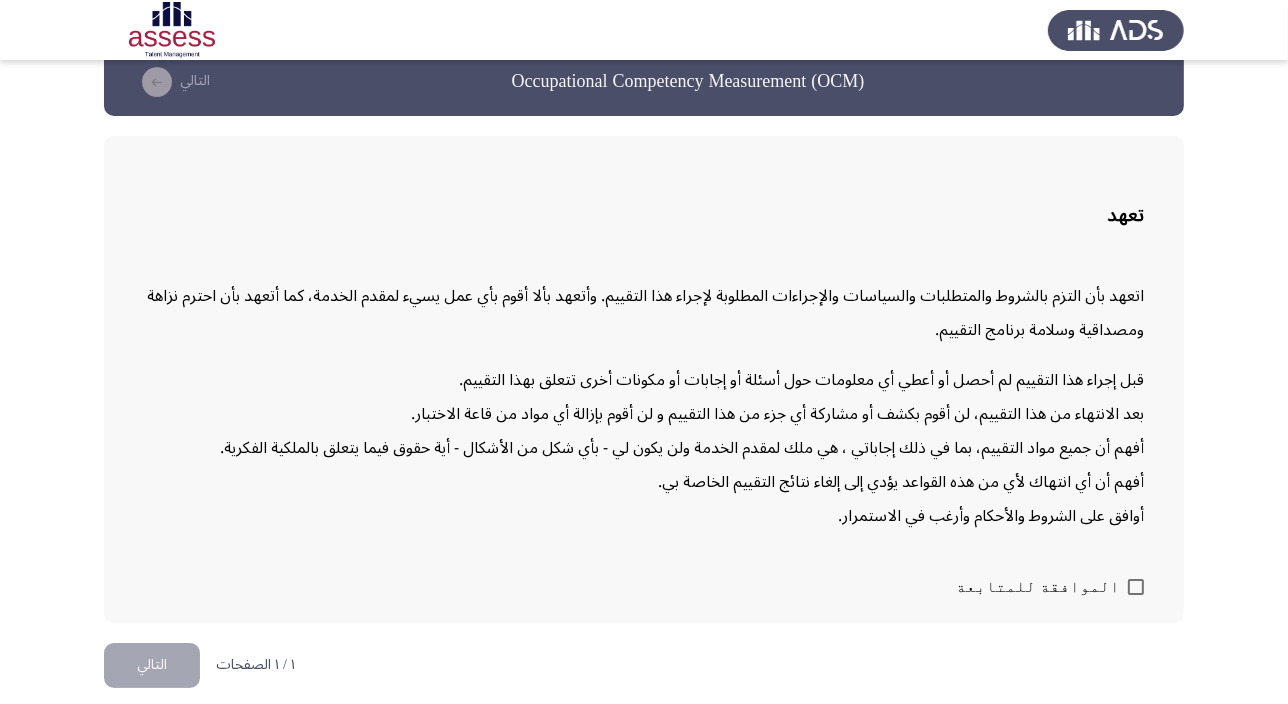 click at bounding box center [1136, 587] 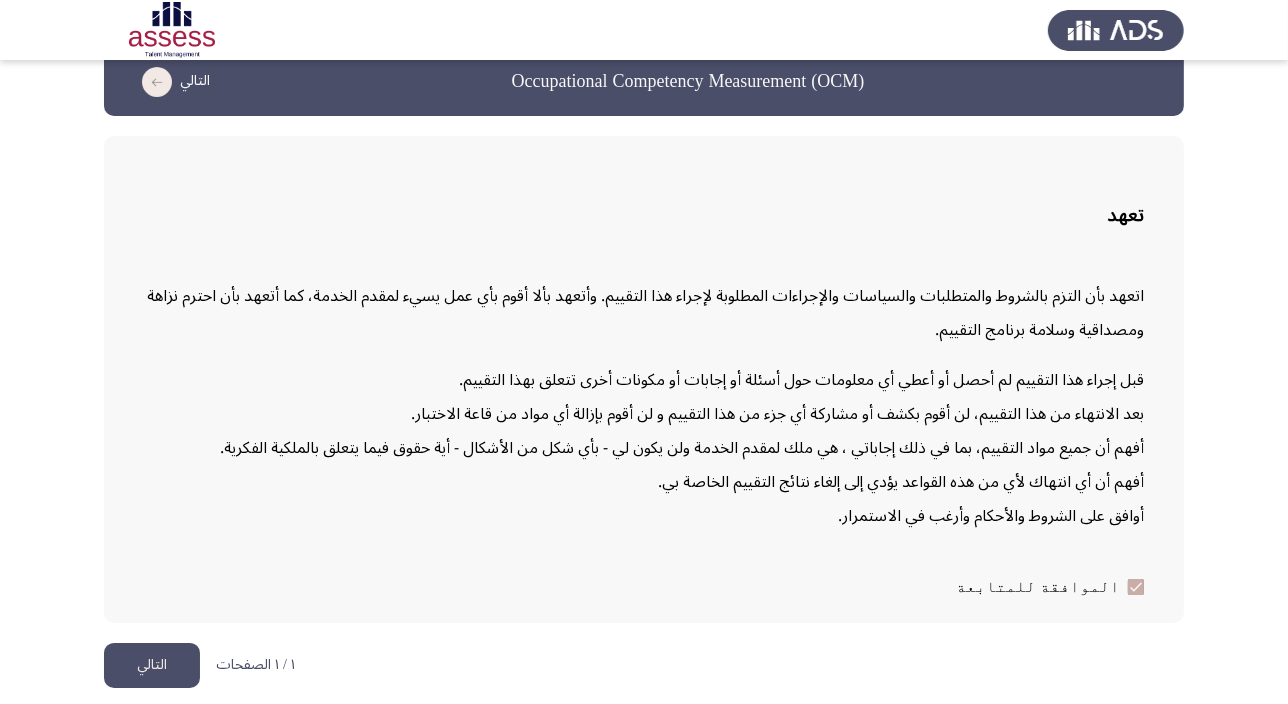 click on "التالي" 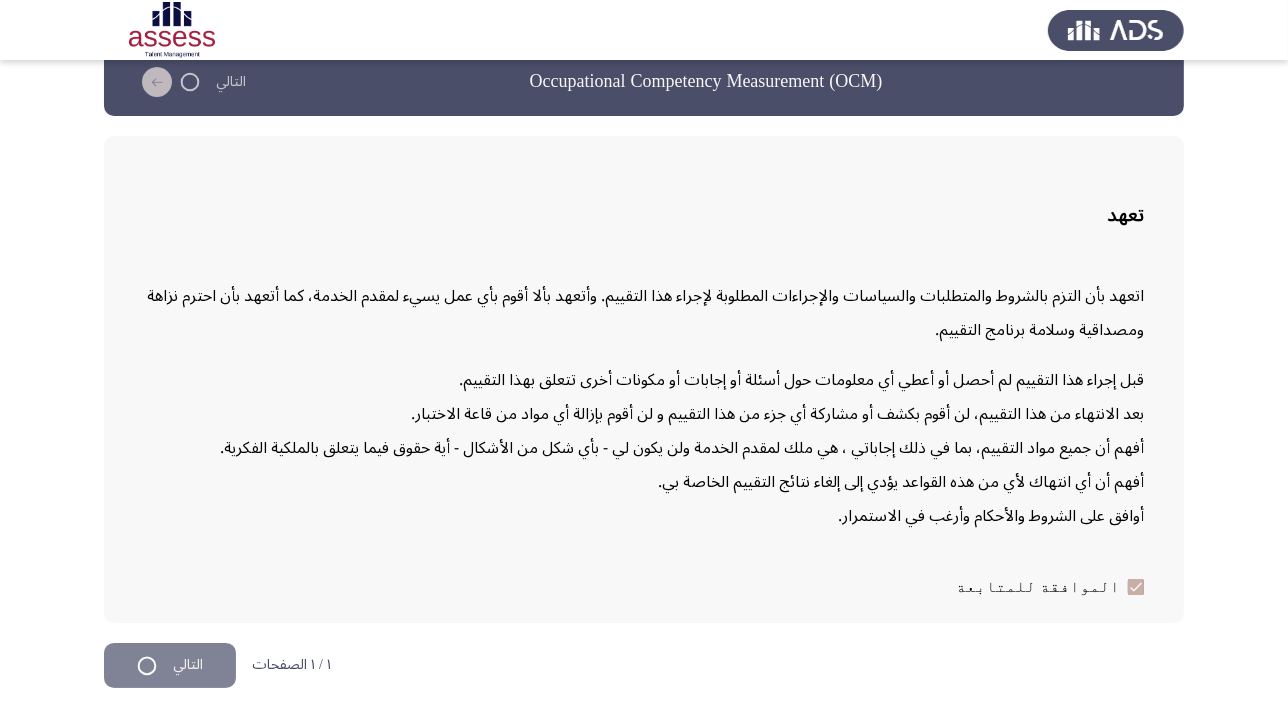 scroll, scrollTop: 0, scrollLeft: 0, axis: both 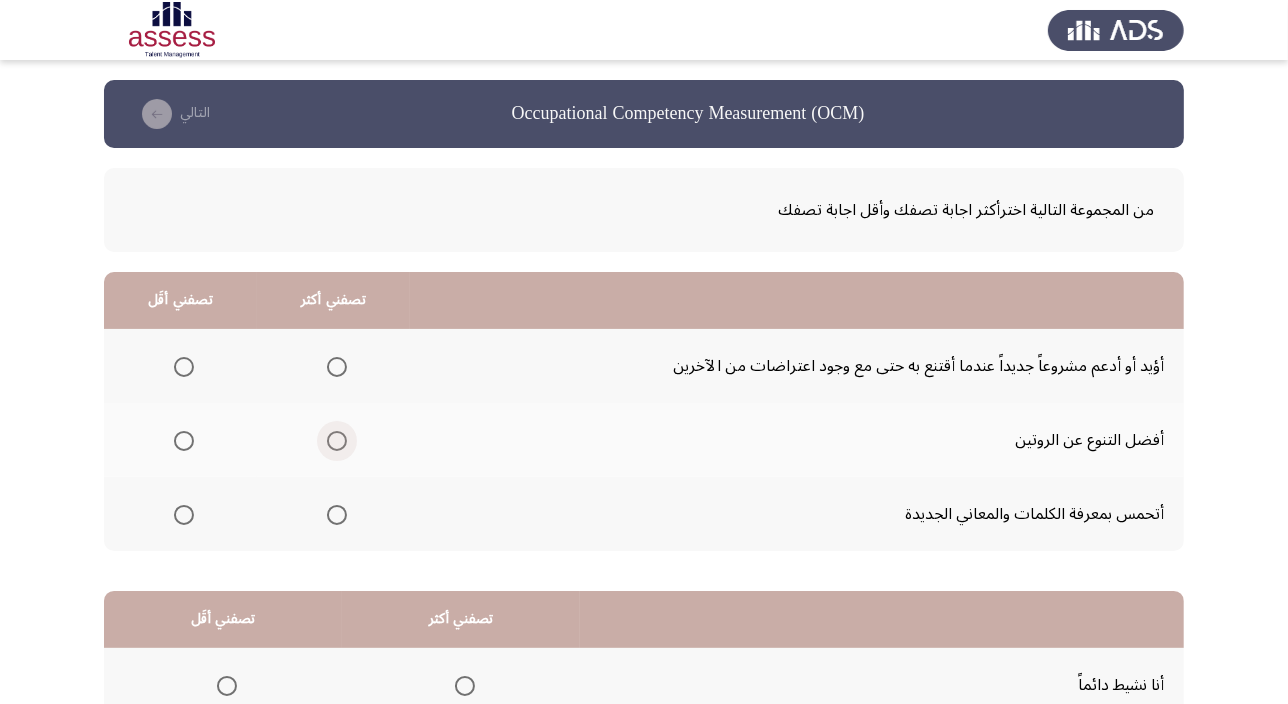 click at bounding box center (337, 441) 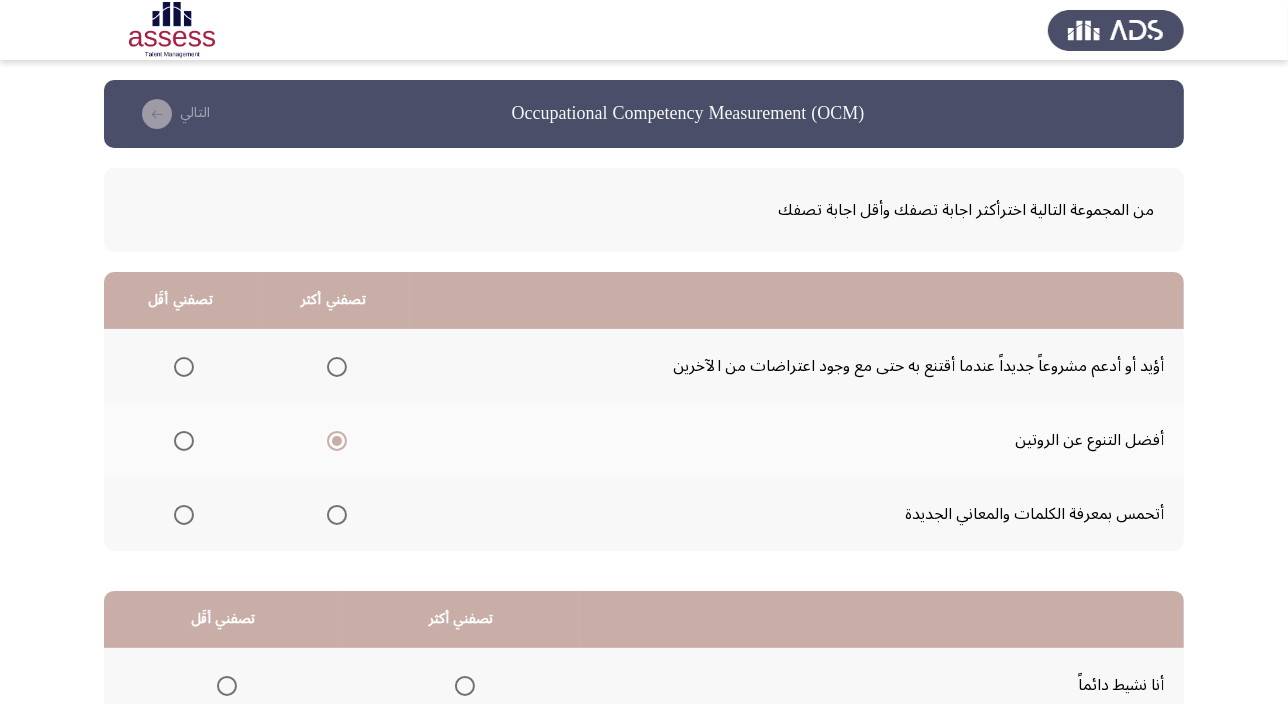 click at bounding box center (184, 367) 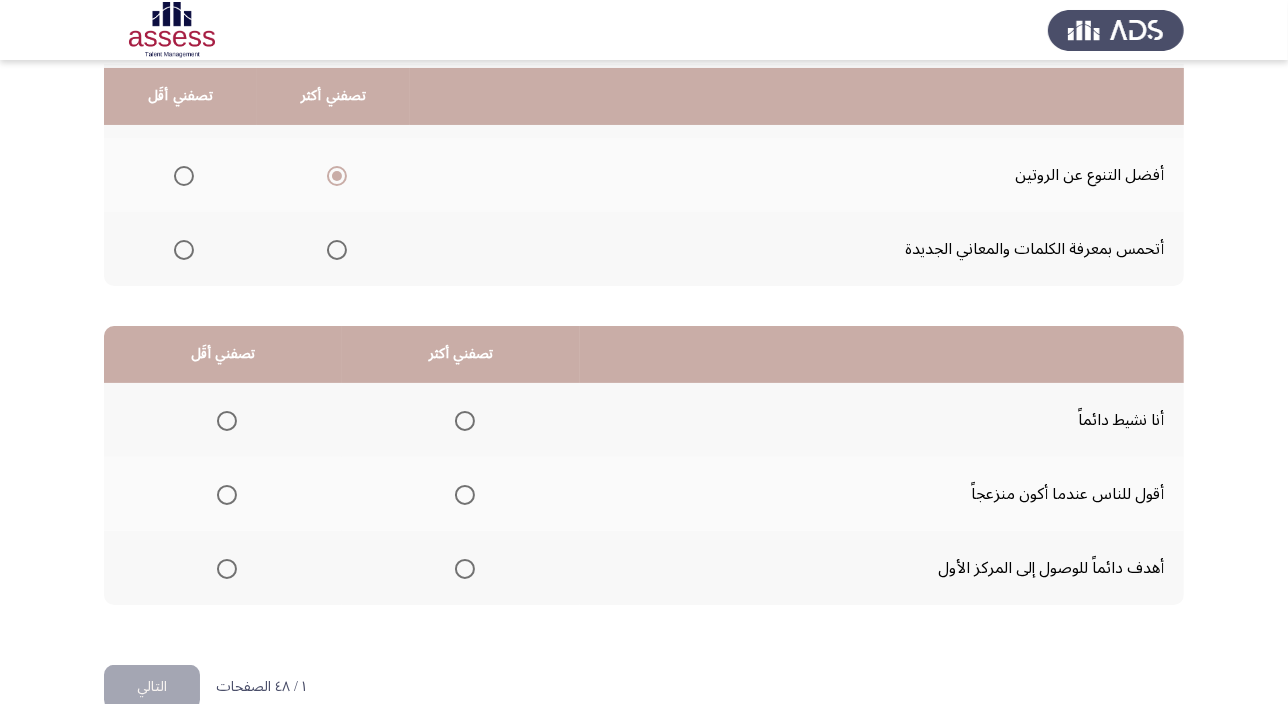scroll, scrollTop: 272, scrollLeft: 0, axis: vertical 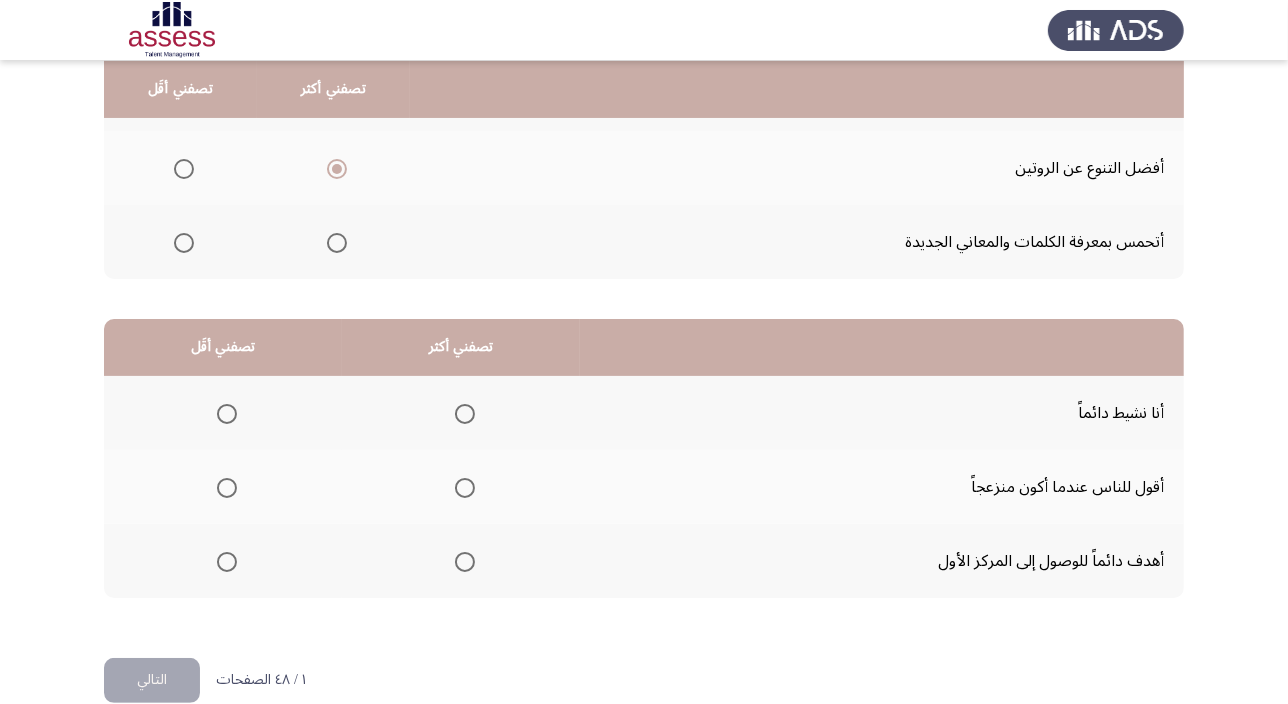 click at bounding box center [227, 488] 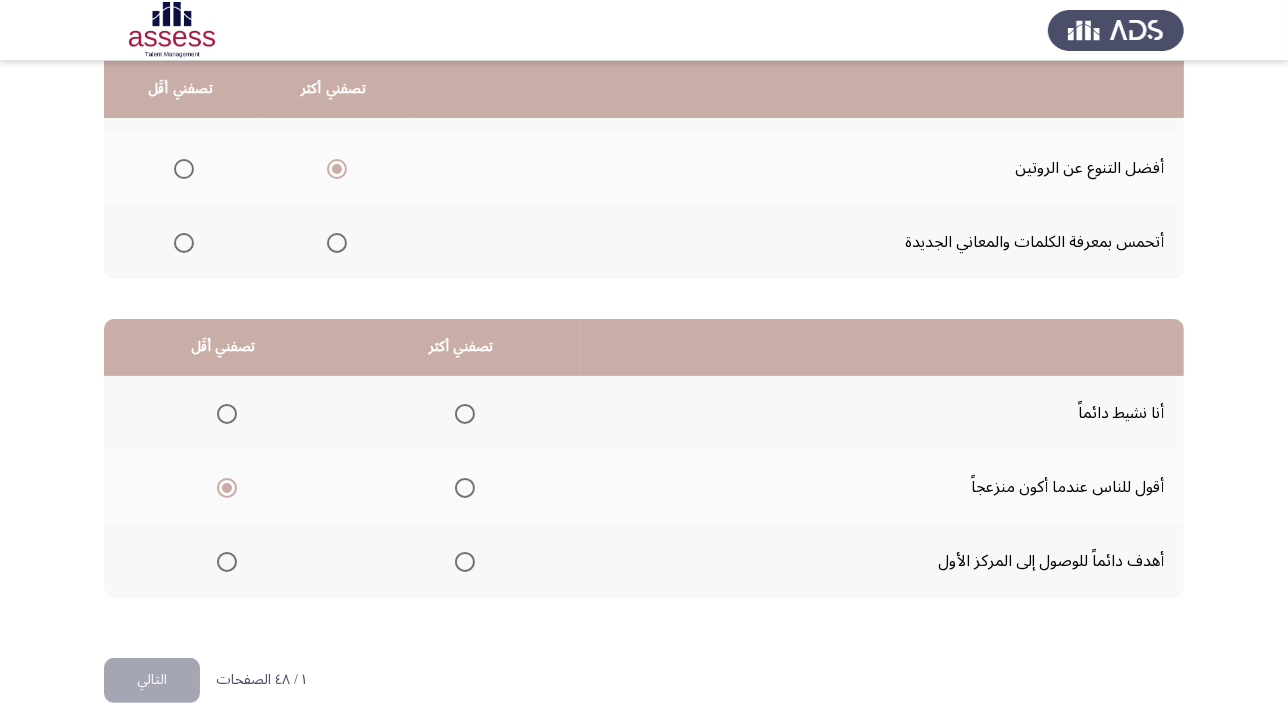 click at bounding box center [465, 414] 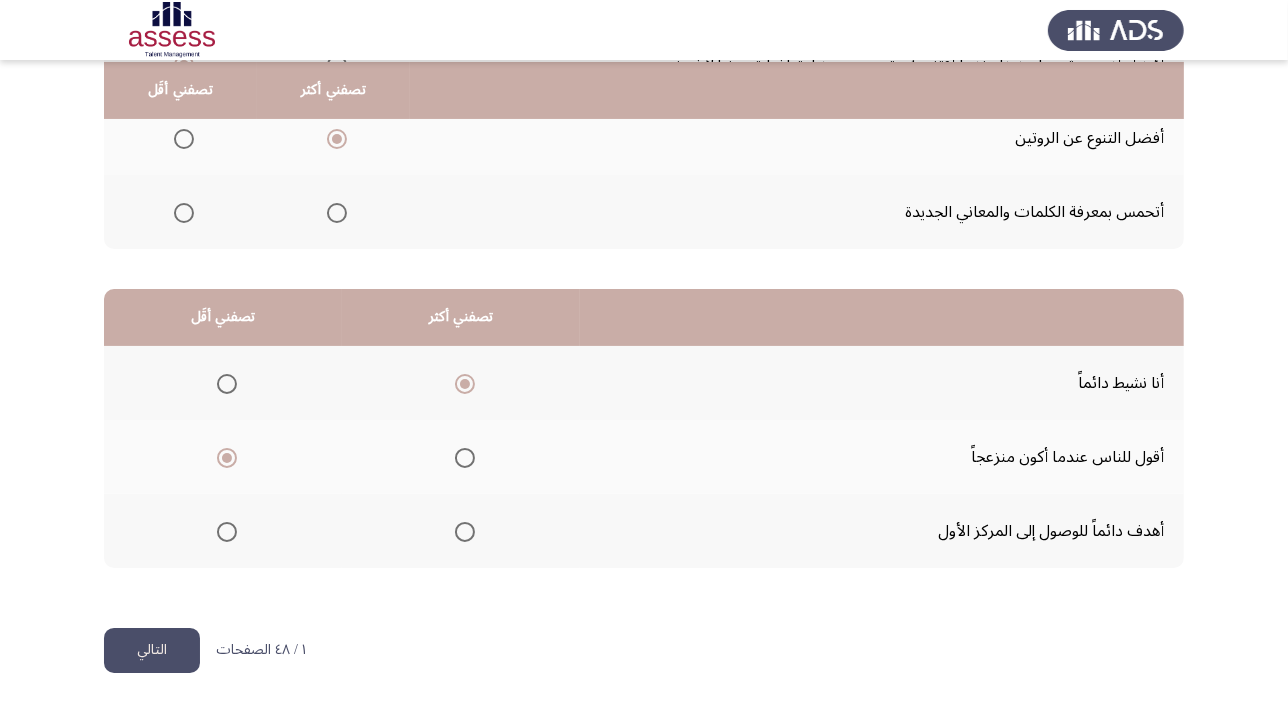 scroll, scrollTop: 303, scrollLeft: 0, axis: vertical 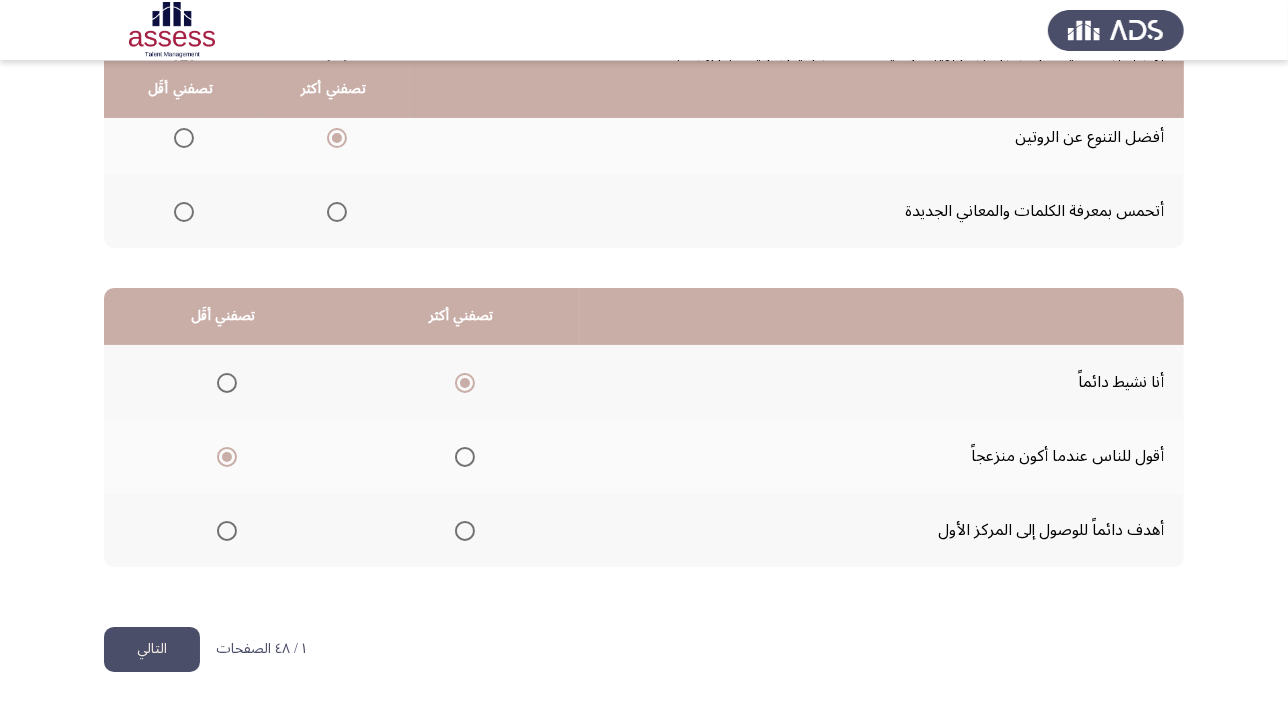 click on "التالي" 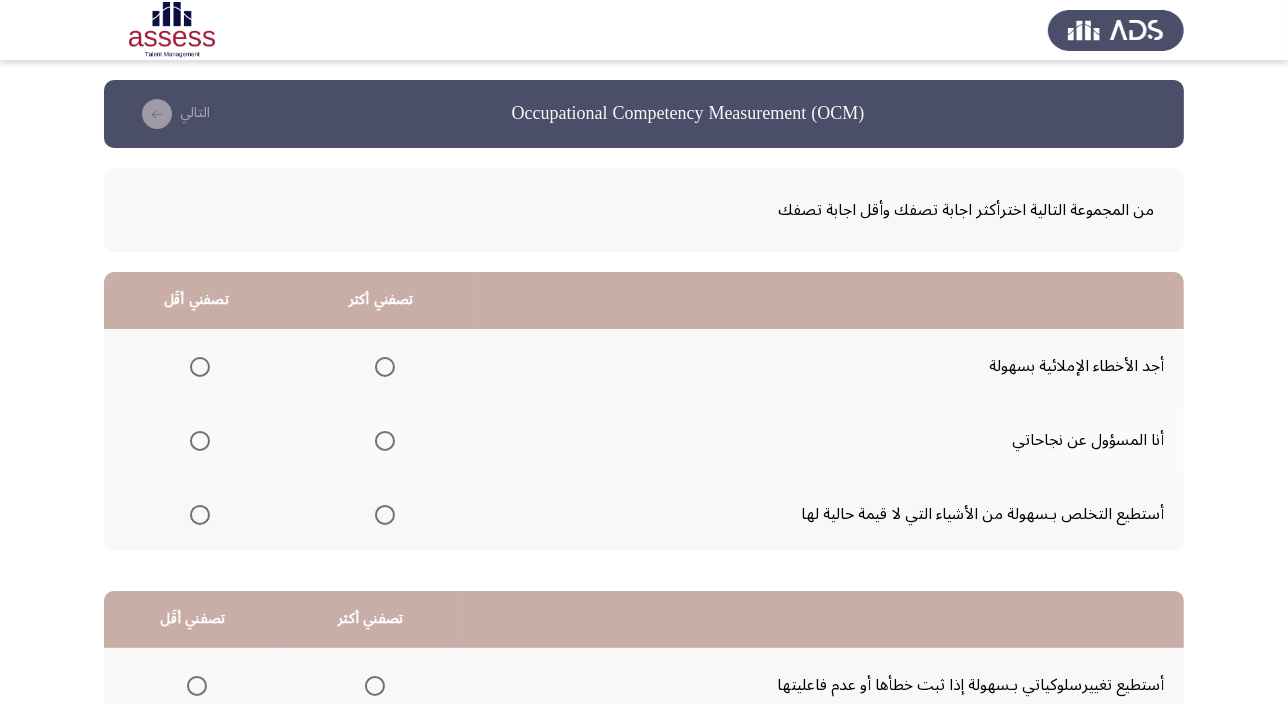 click at bounding box center (385, 441) 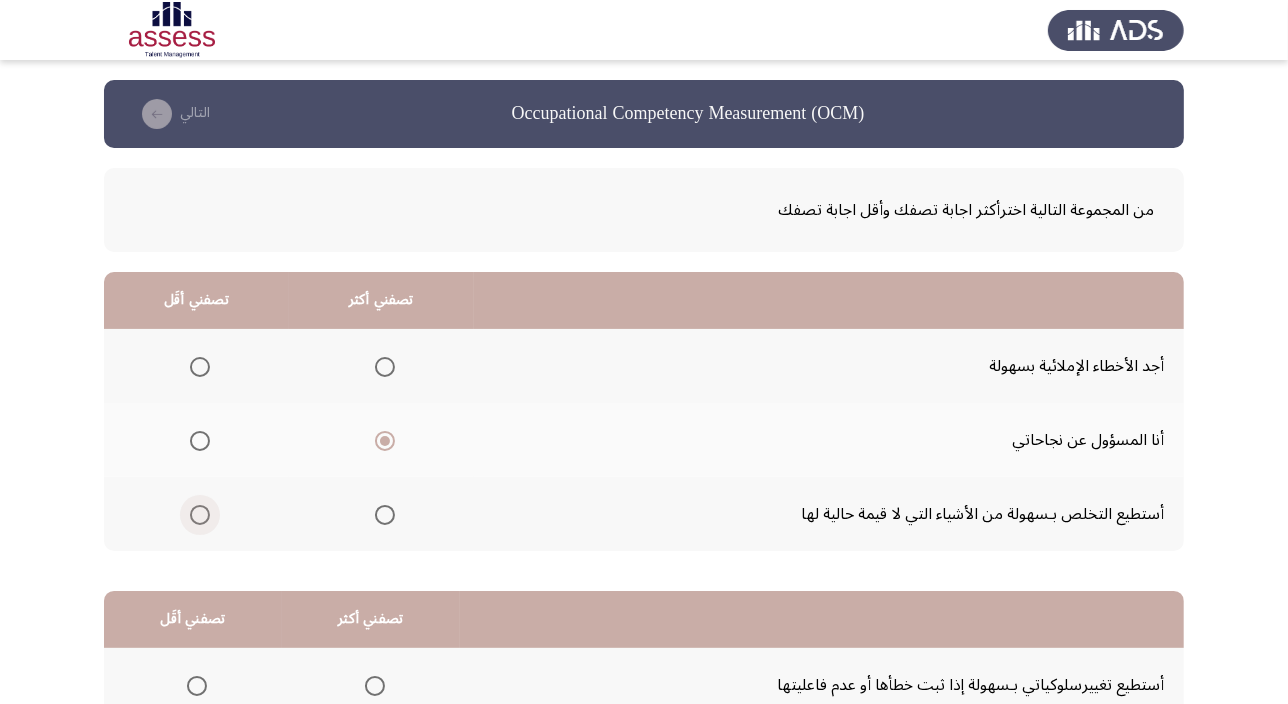 click at bounding box center (200, 515) 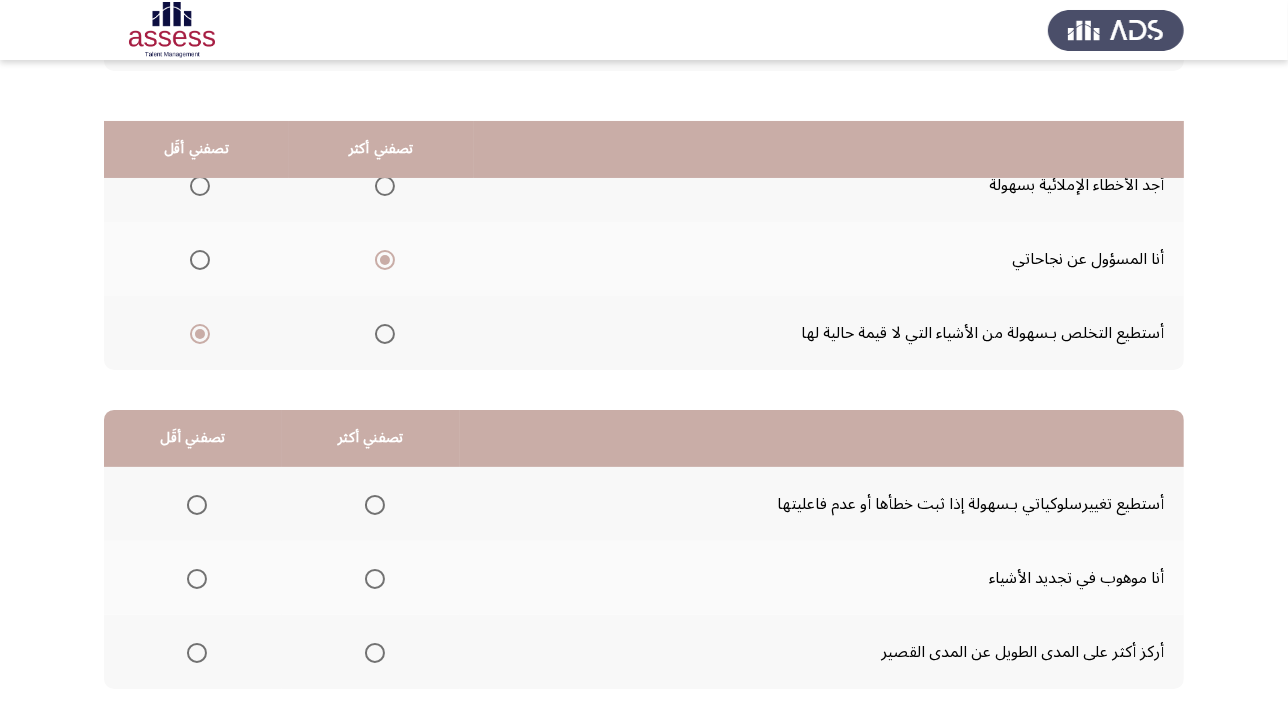 scroll, scrollTop: 272, scrollLeft: 0, axis: vertical 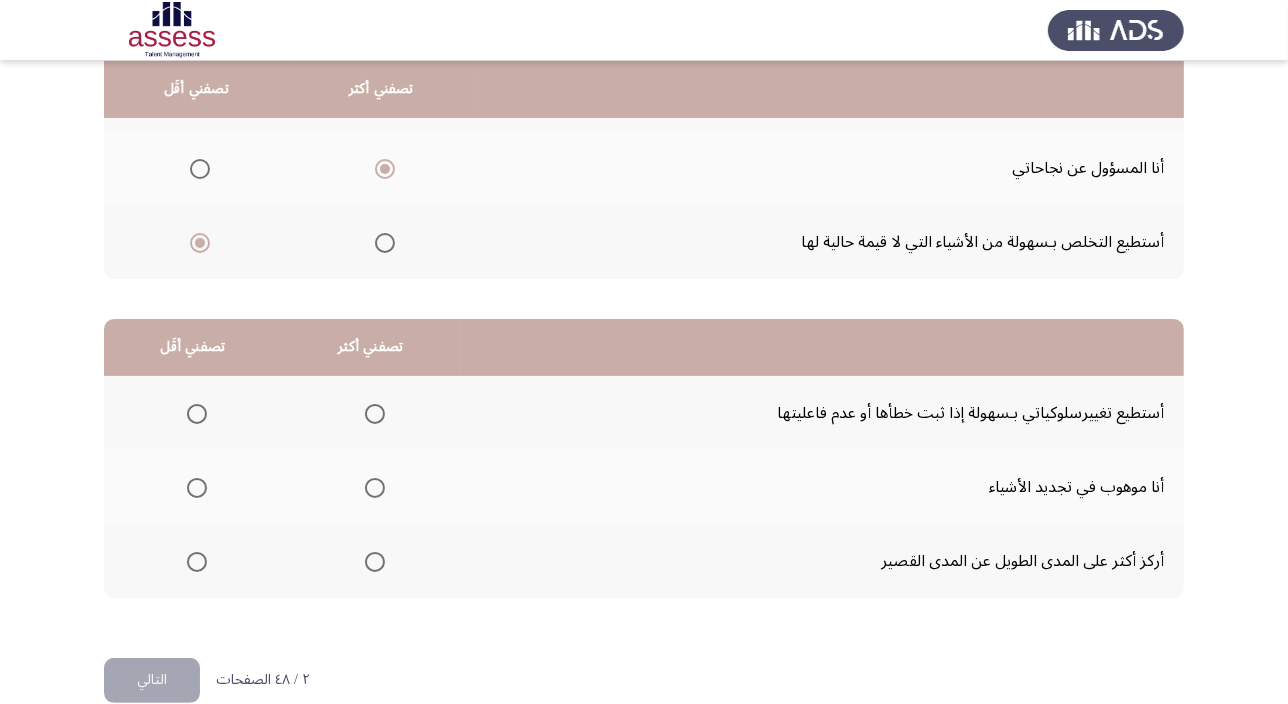 click at bounding box center [375, 562] 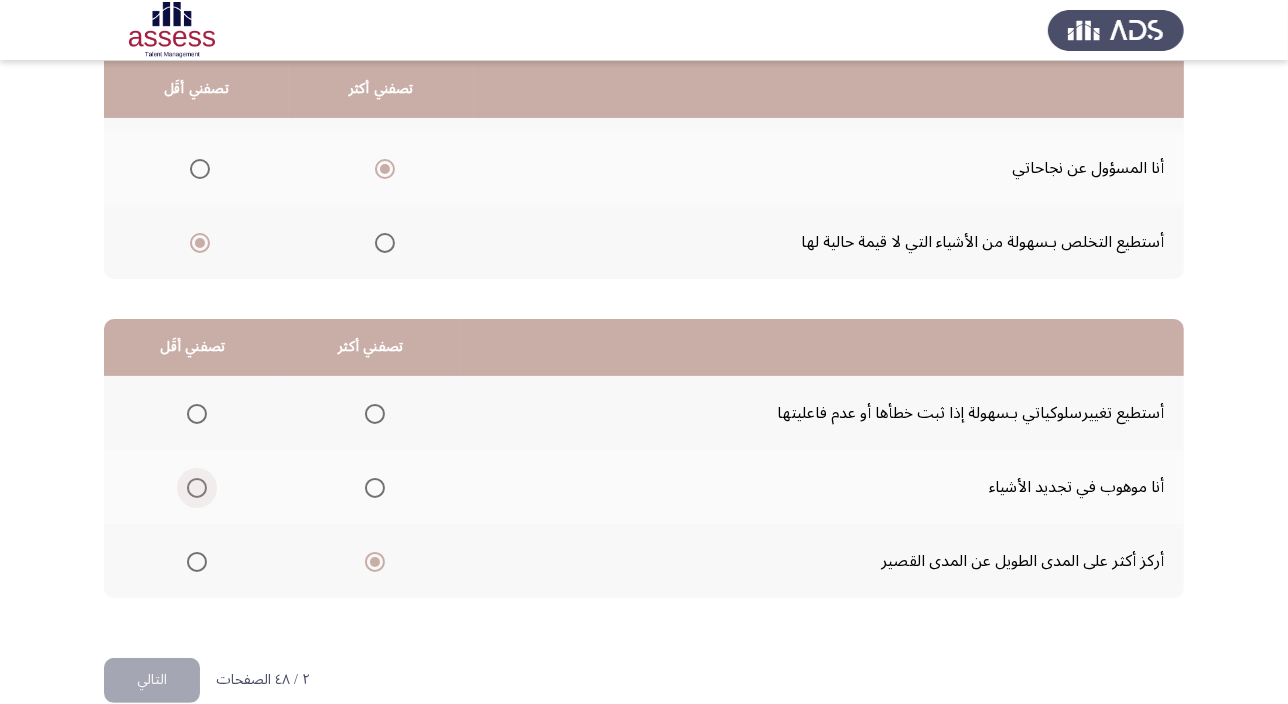 click at bounding box center (197, 488) 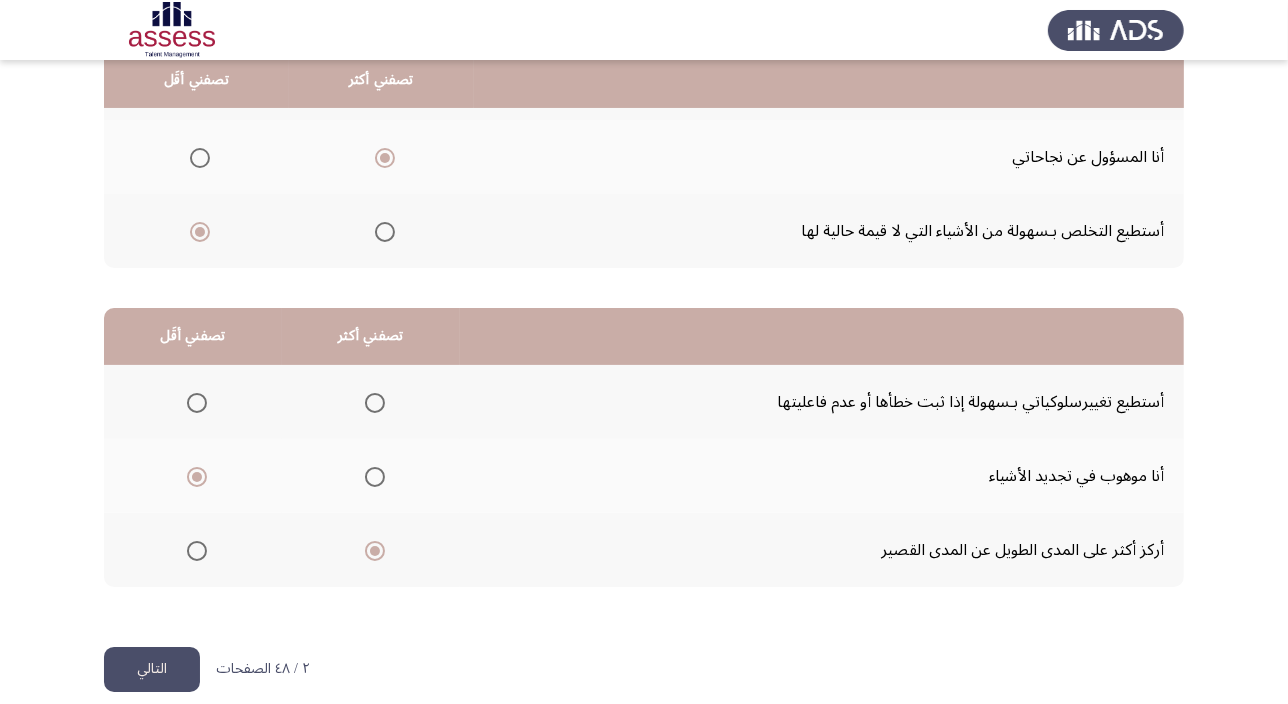 scroll, scrollTop: 303, scrollLeft: 0, axis: vertical 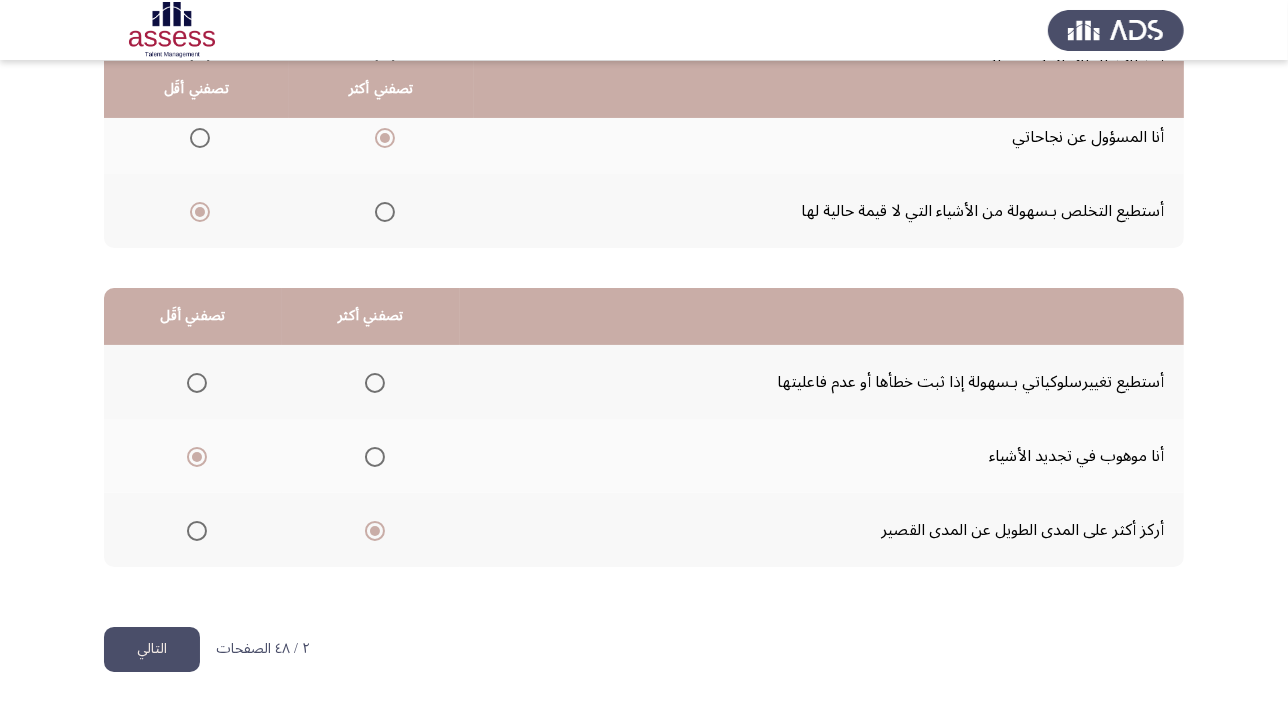 click on "التالي" 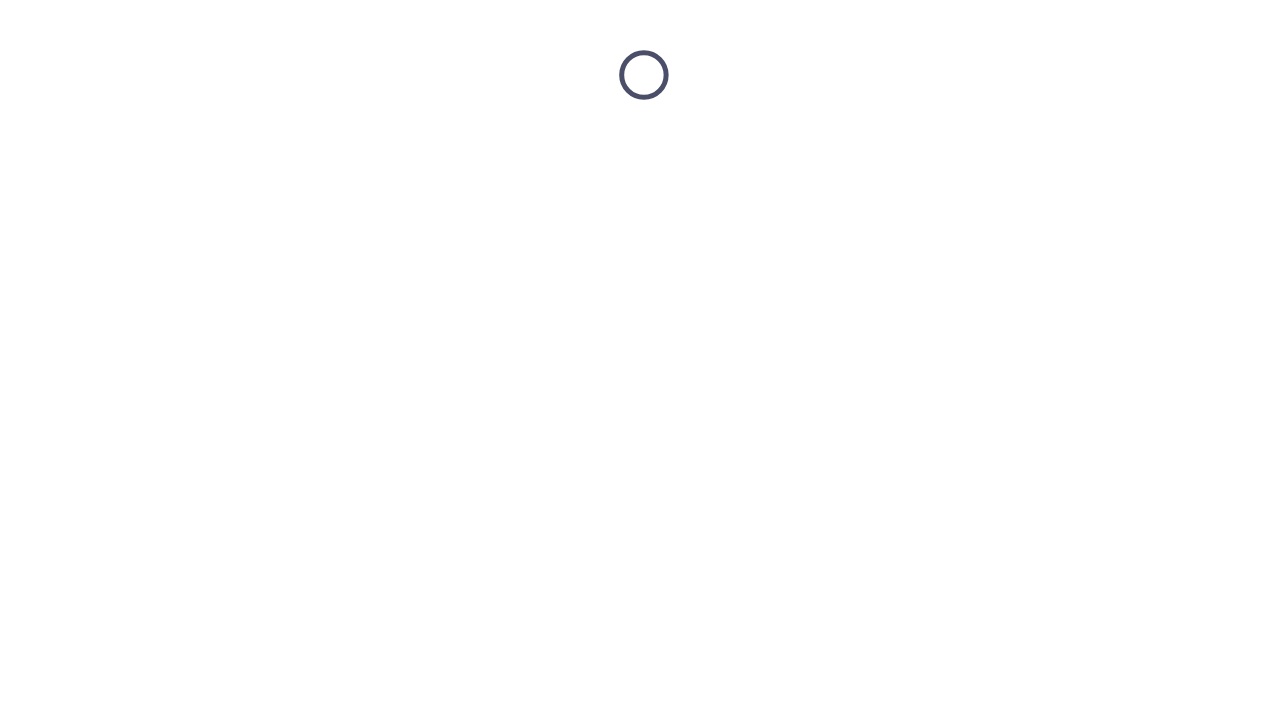 scroll, scrollTop: 0, scrollLeft: 0, axis: both 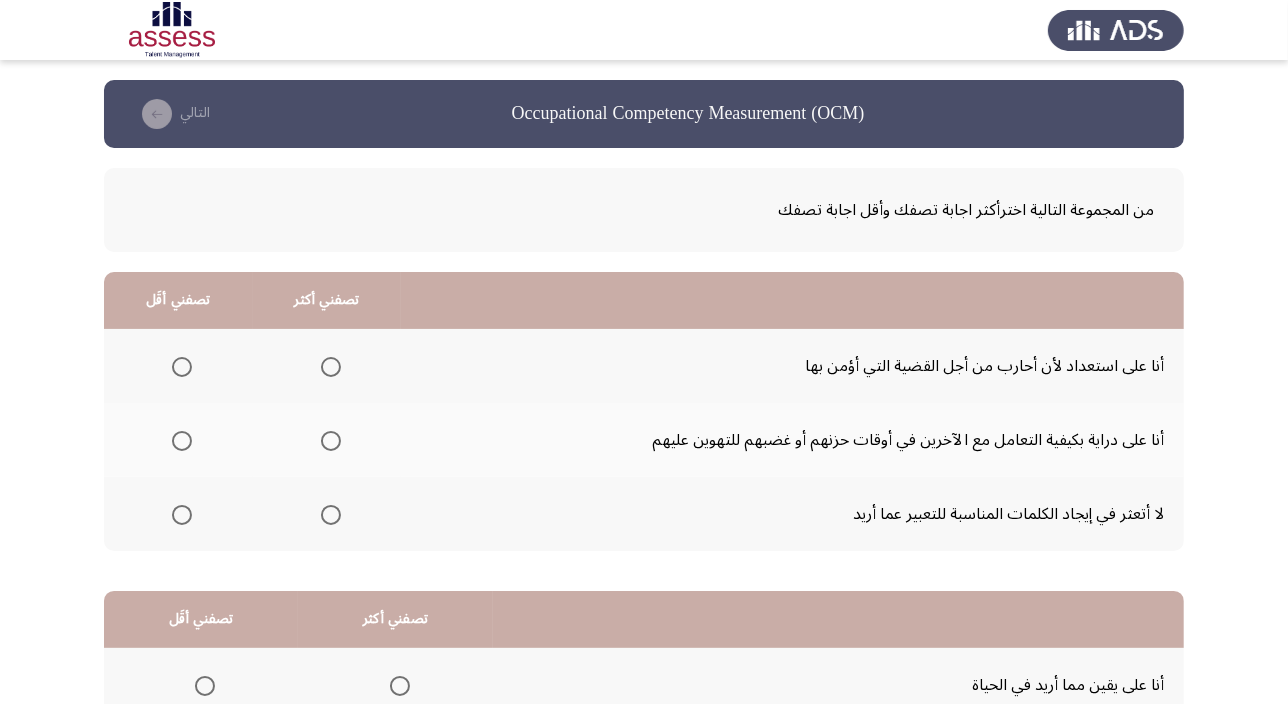 click at bounding box center [331, 367] 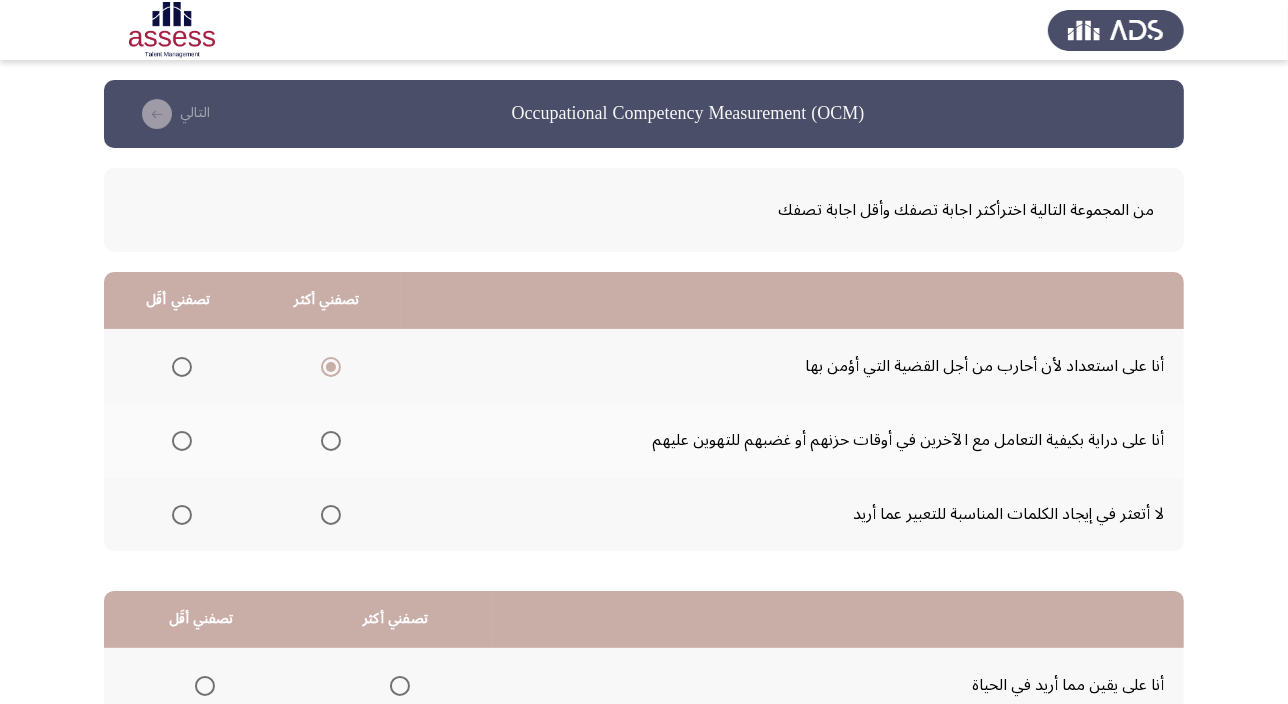 click at bounding box center [182, 515] 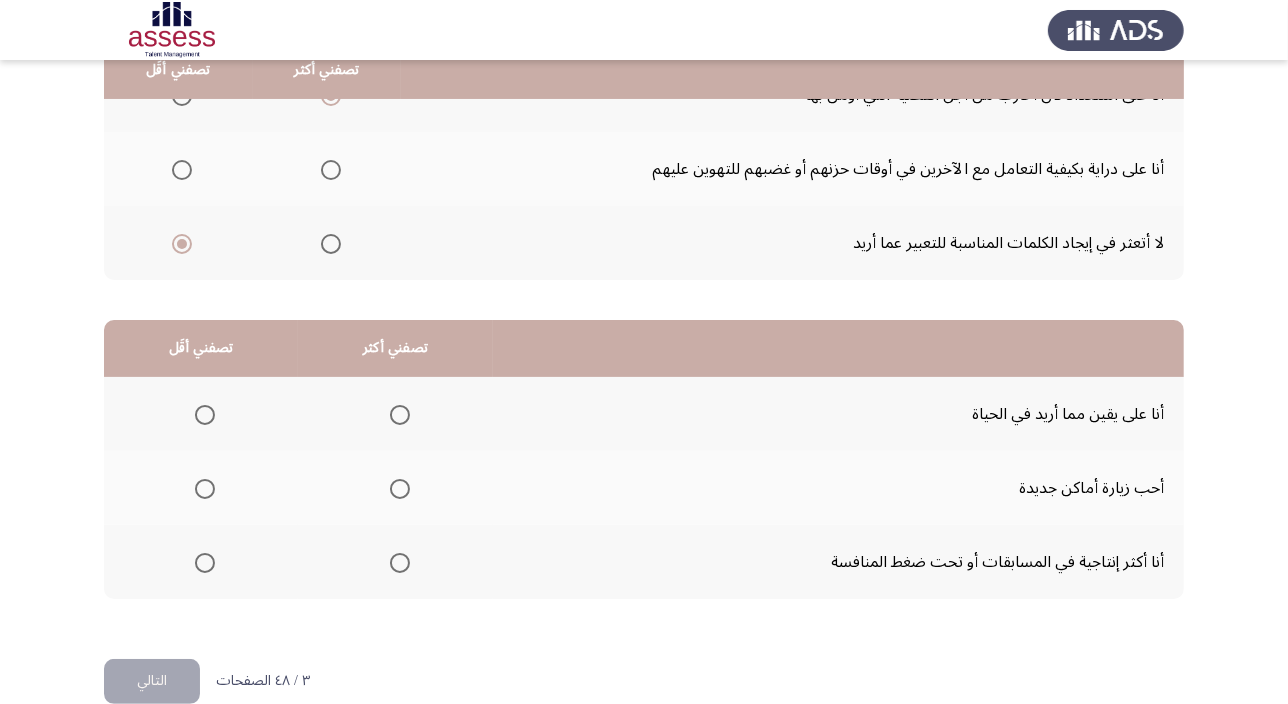 scroll, scrollTop: 272, scrollLeft: 0, axis: vertical 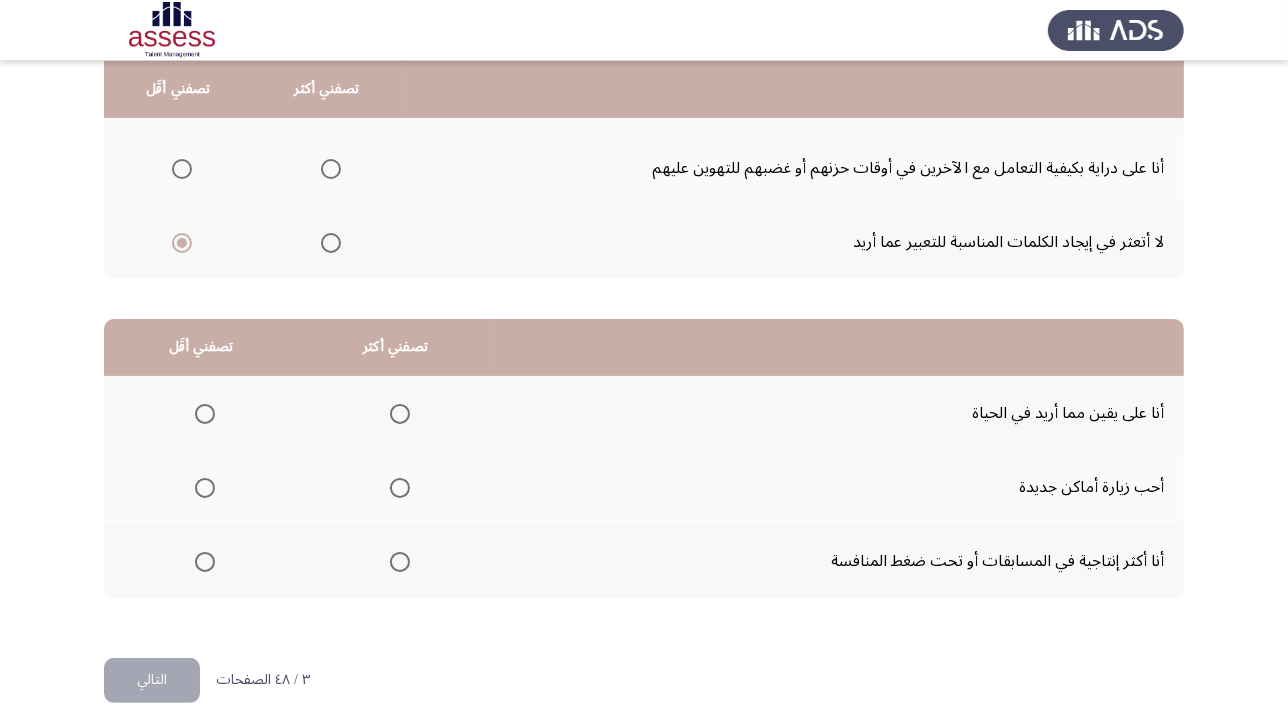 click at bounding box center [400, 562] 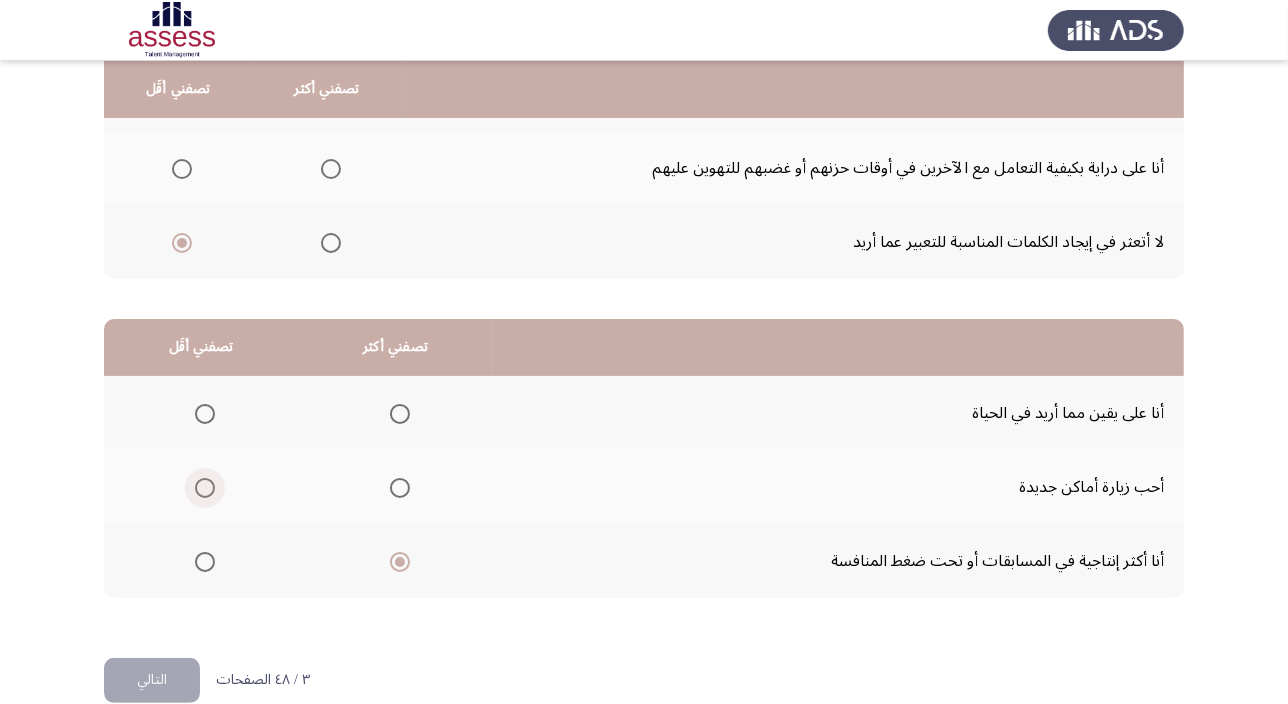 click at bounding box center [205, 488] 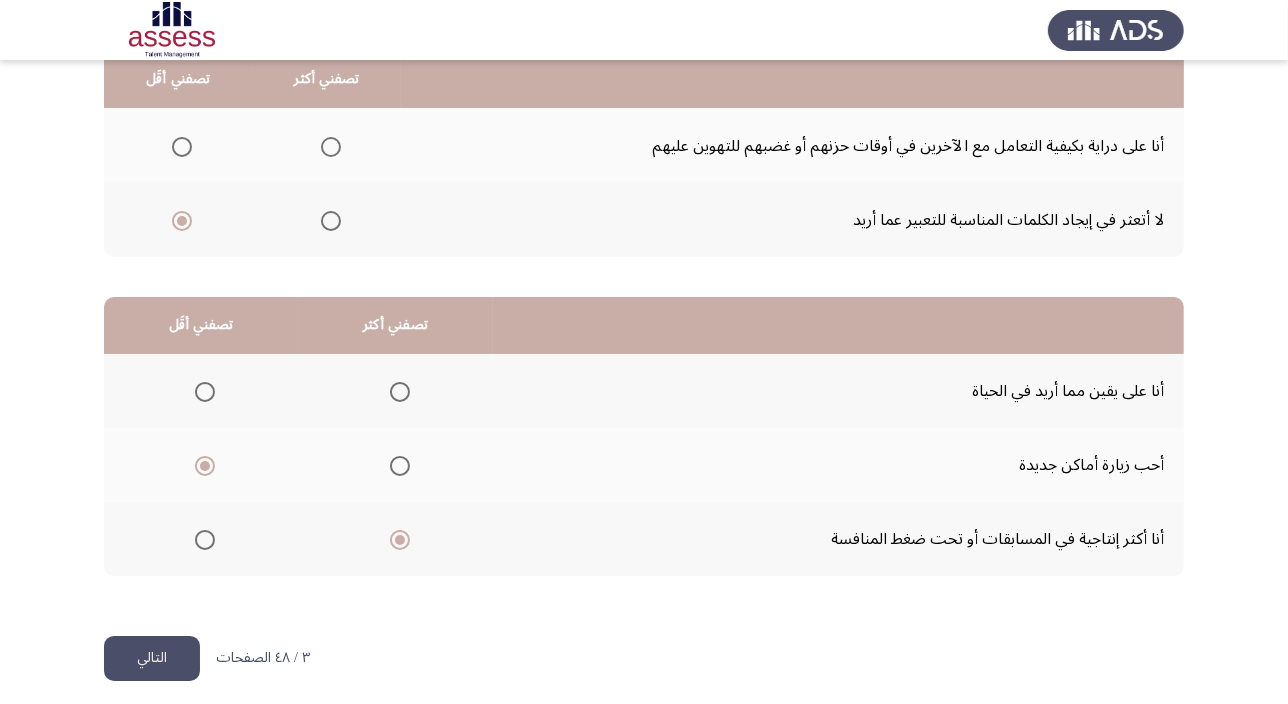 scroll, scrollTop: 303, scrollLeft: 0, axis: vertical 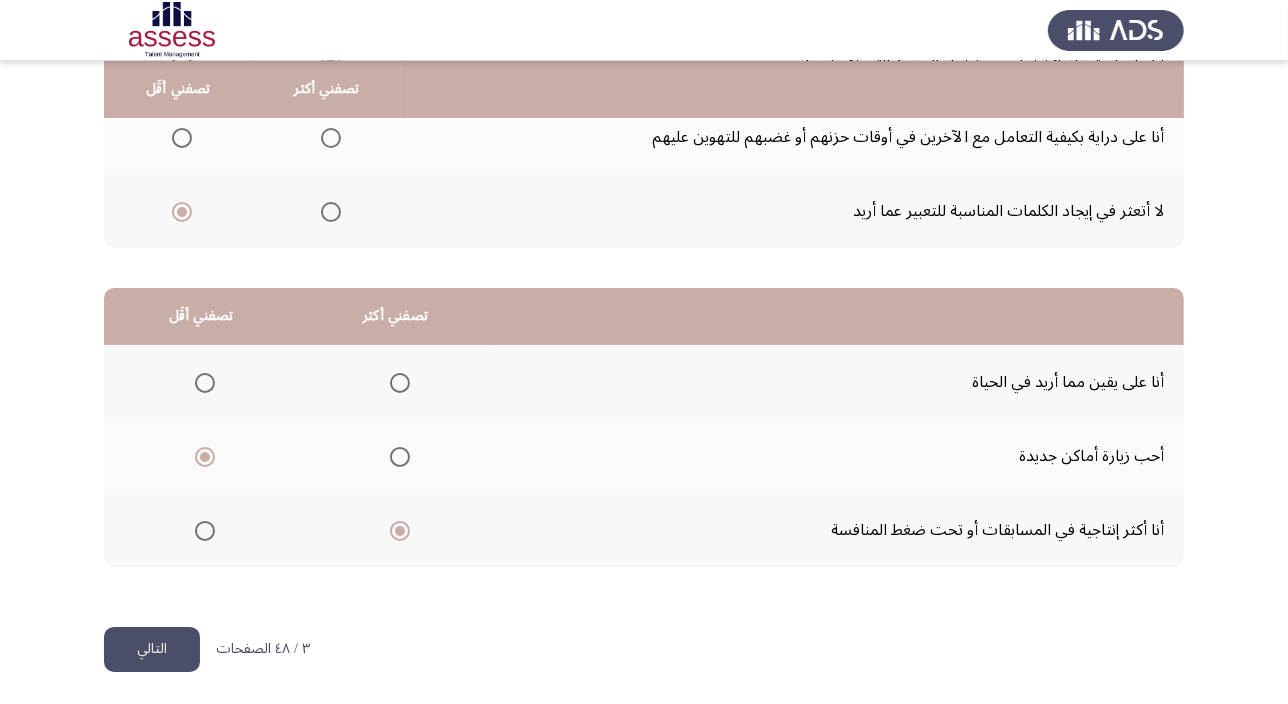 click on "التالي" 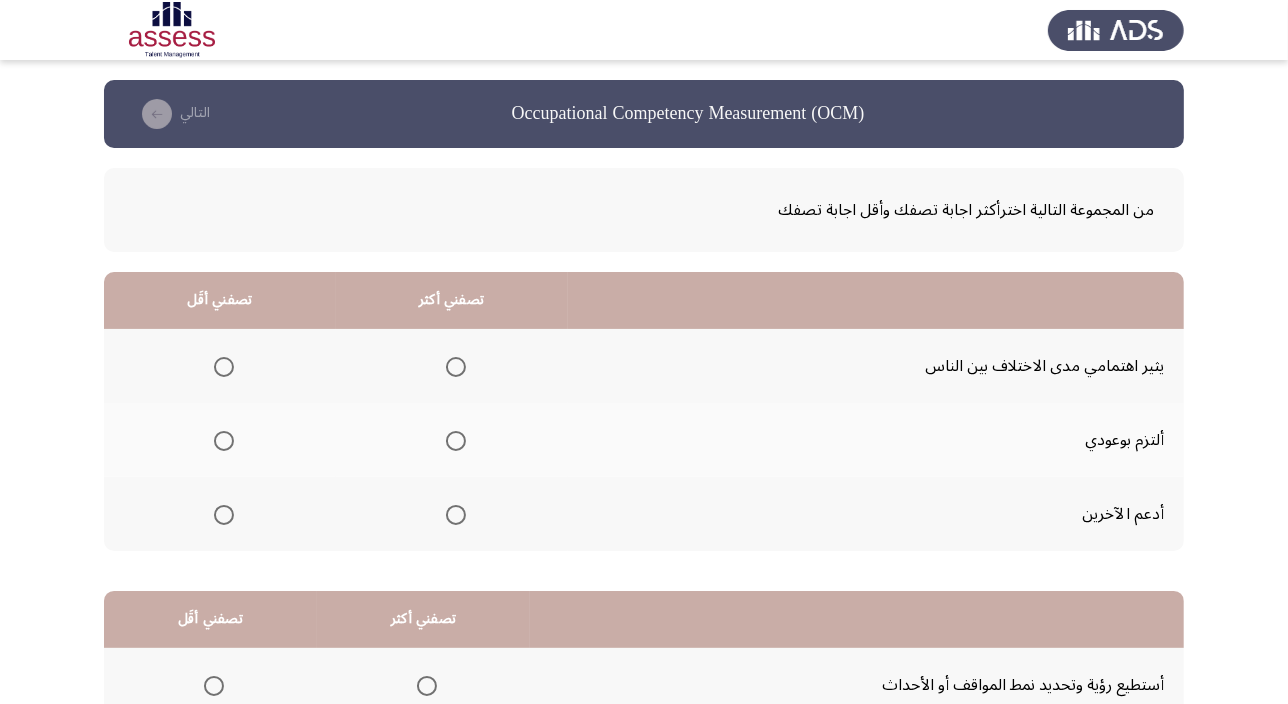 click at bounding box center (456, 515) 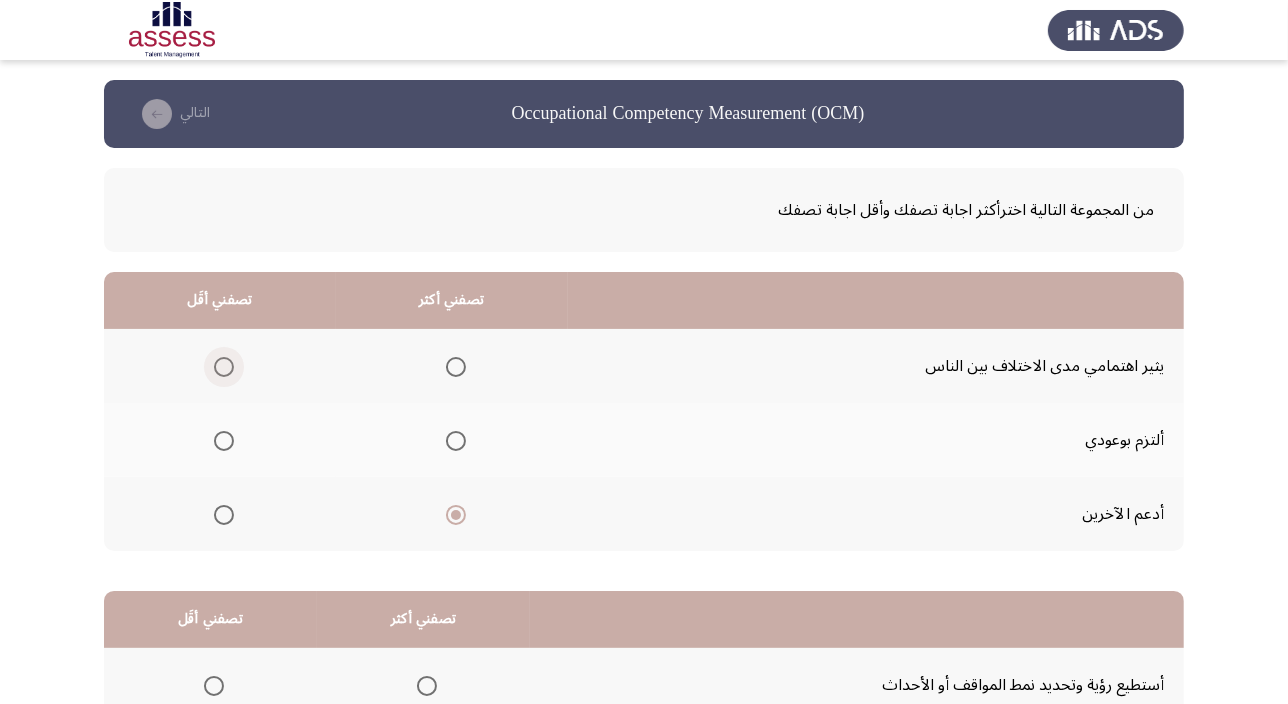 click at bounding box center (224, 367) 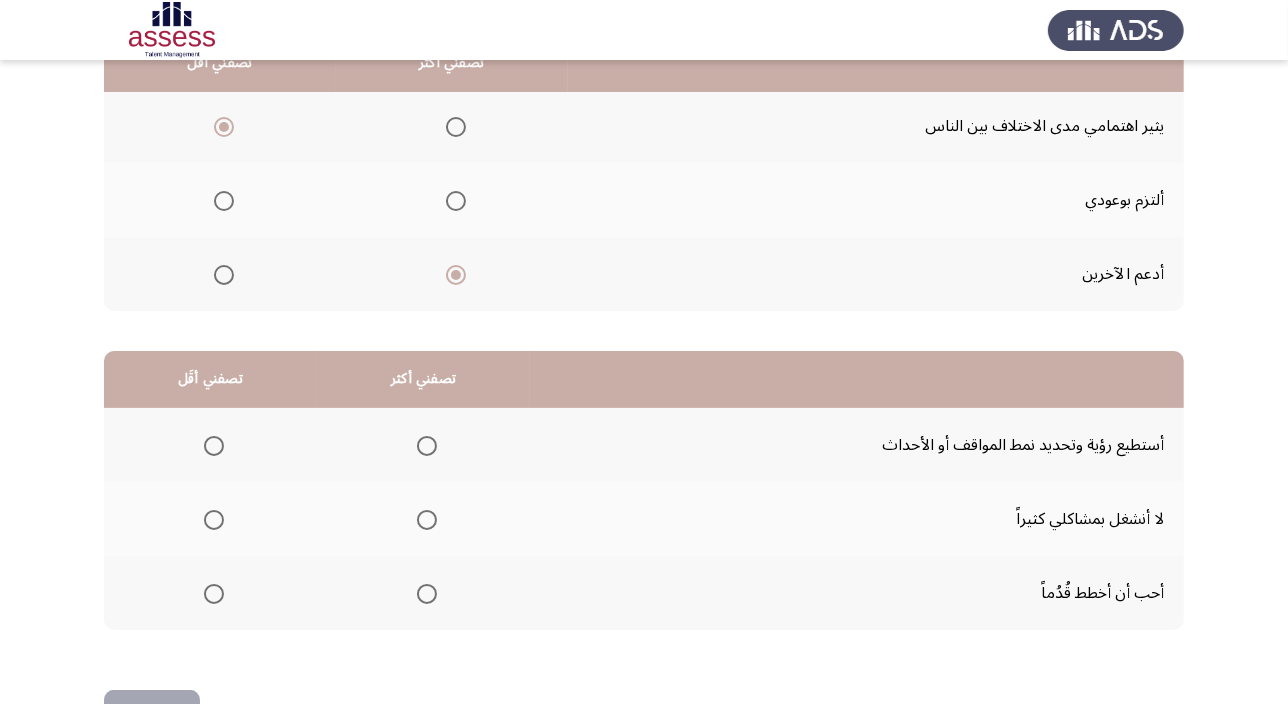 scroll, scrollTop: 272, scrollLeft: 0, axis: vertical 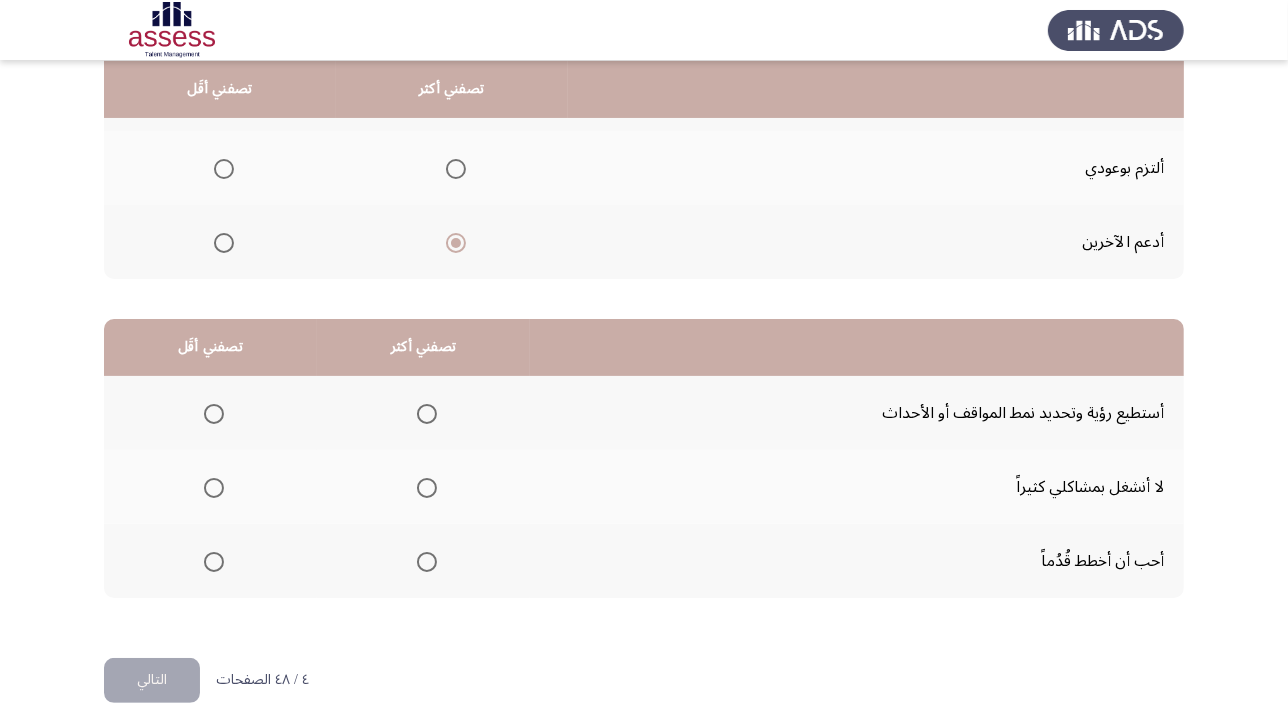 click at bounding box center (427, 562) 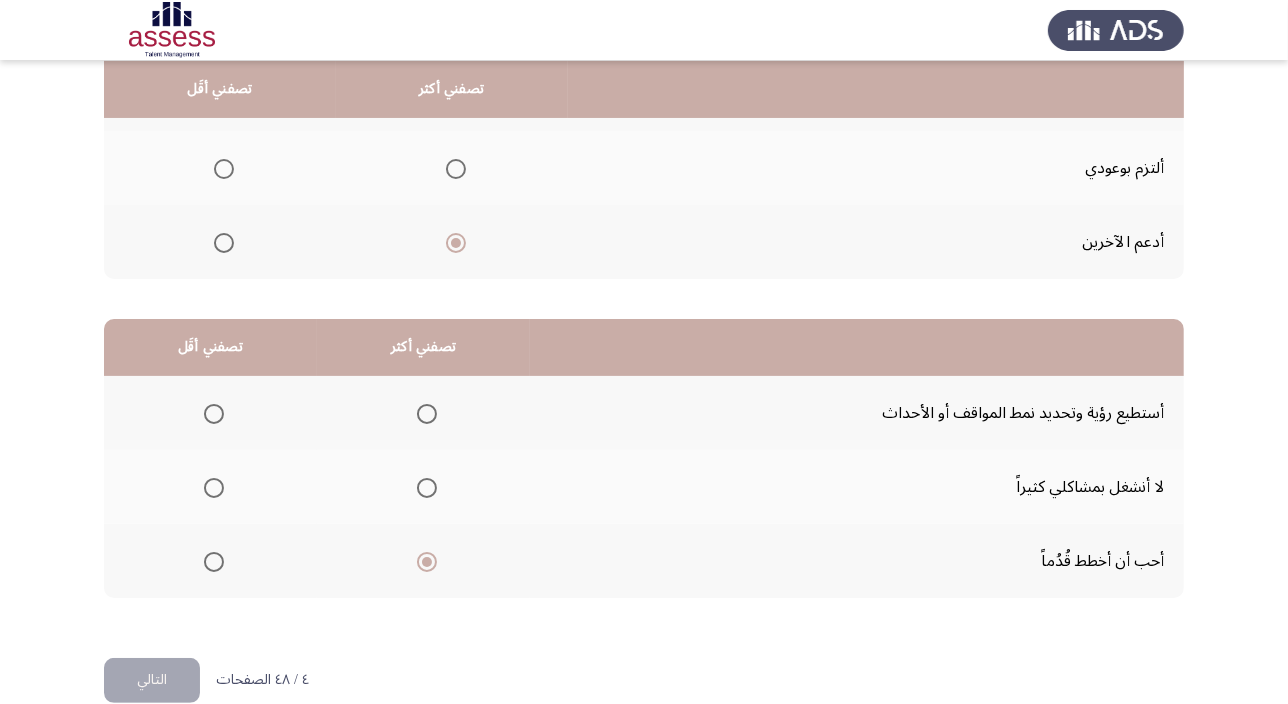 click at bounding box center (214, 488) 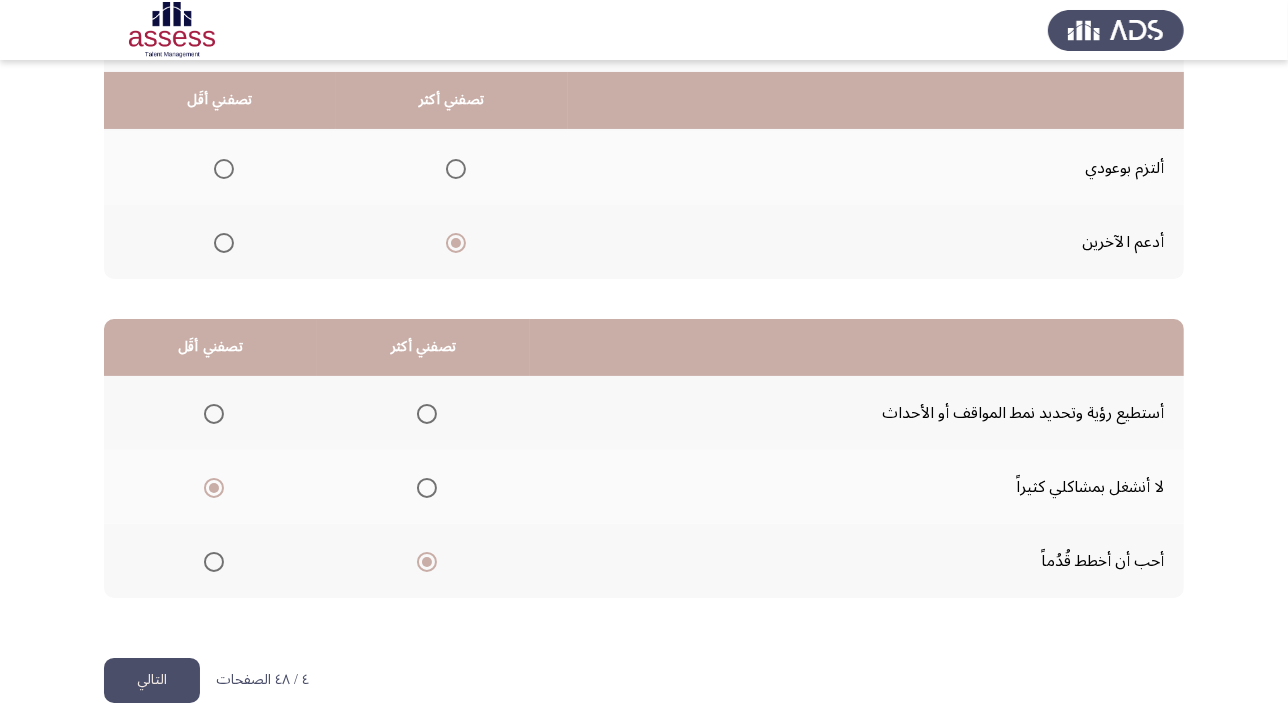 scroll, scrollTop: 303, scrollLeft: 0, axis: vertical 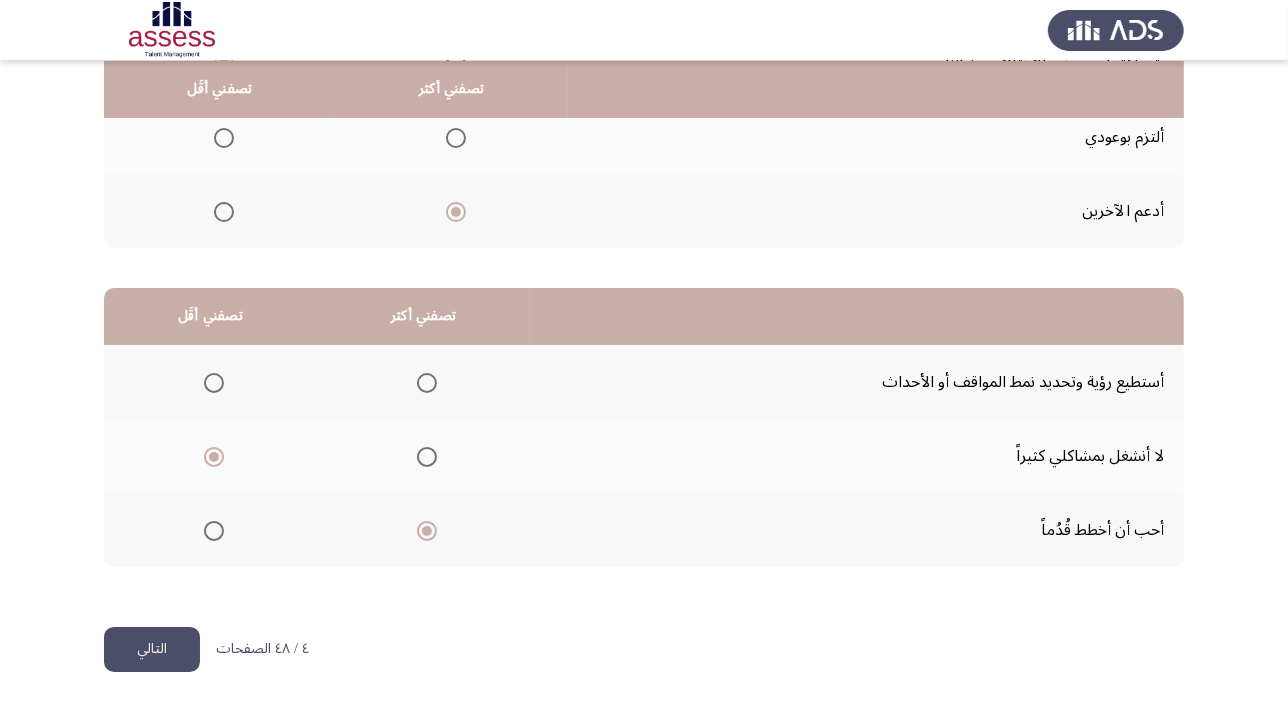 click on "التالي" 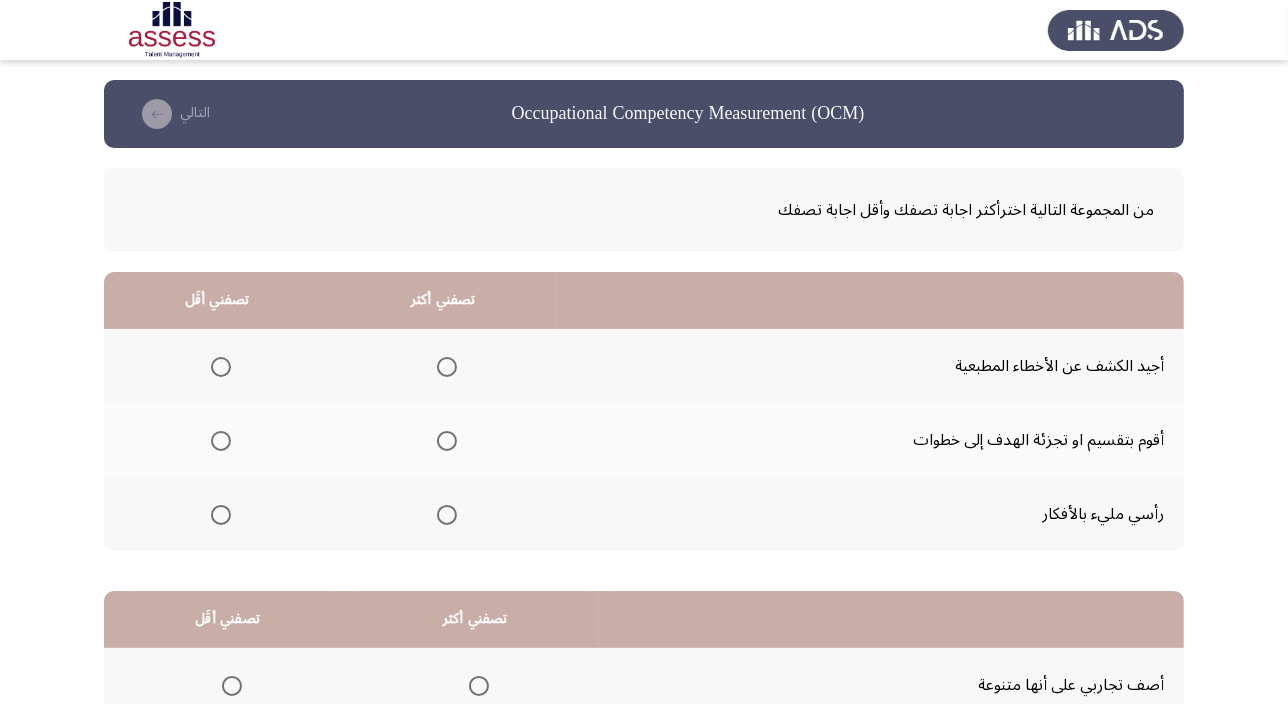 click at bounding box center [447, 515] 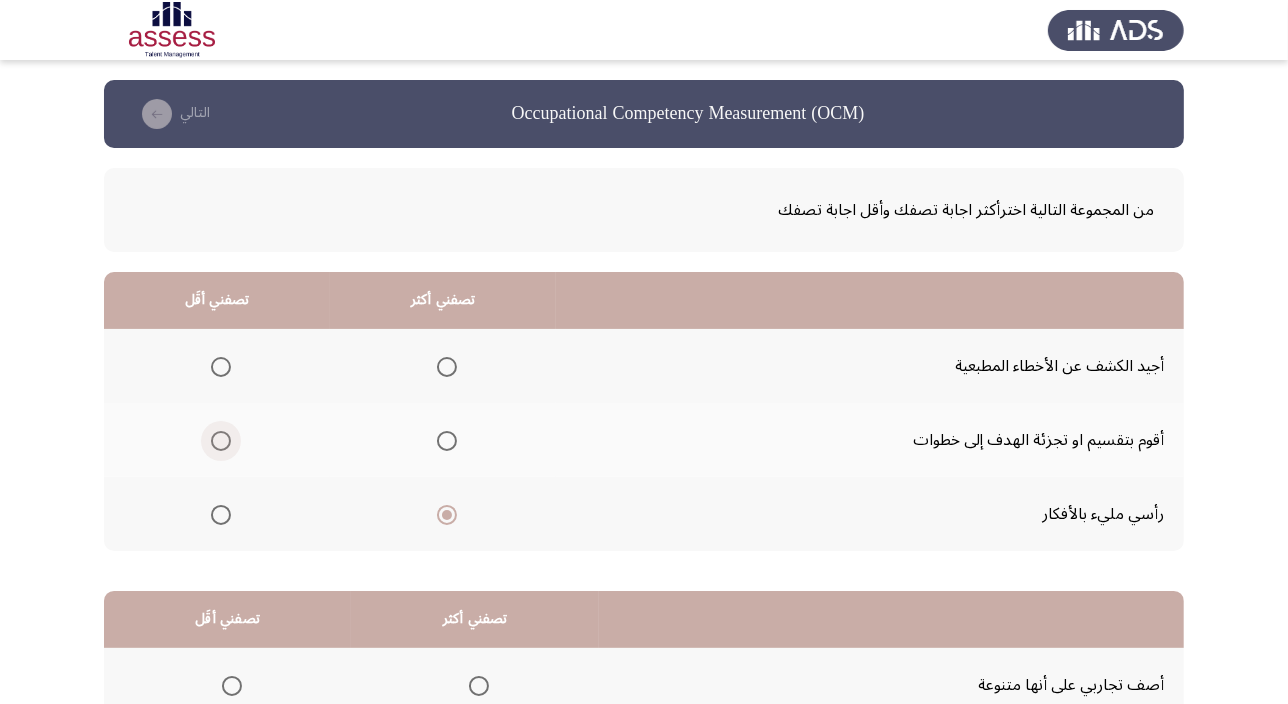 click at bounding box center [221, 441] 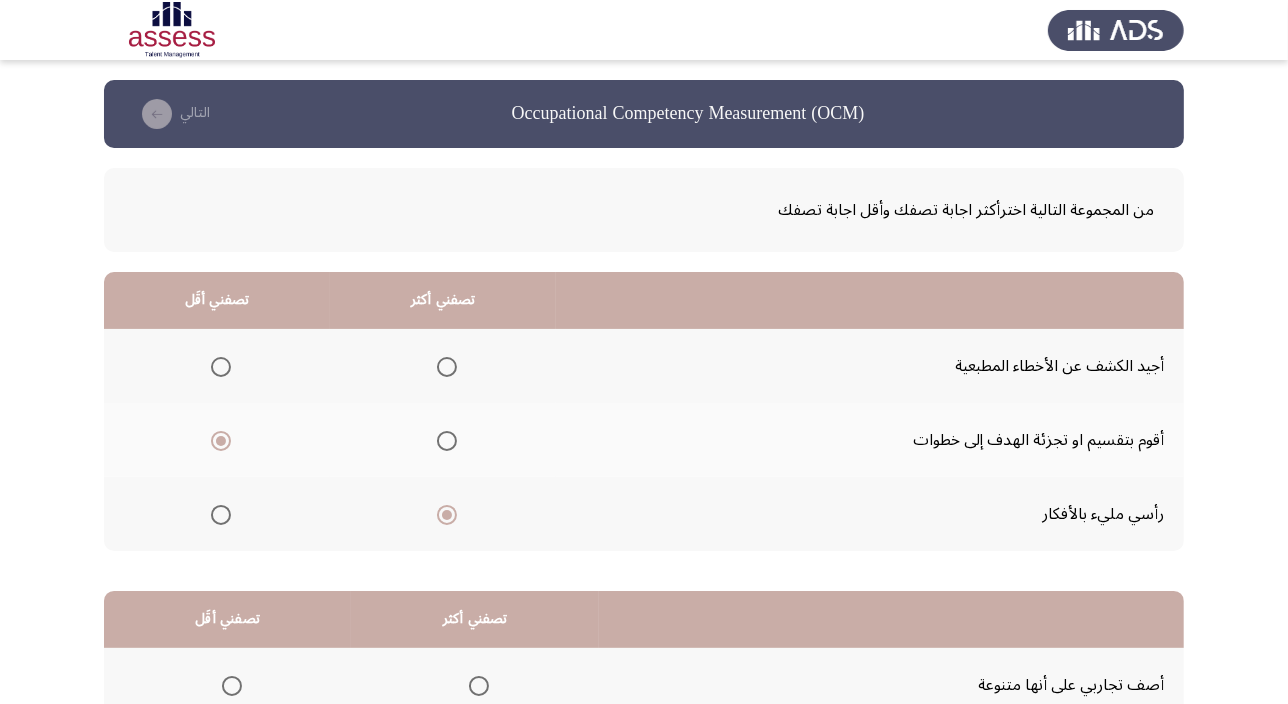 scroll, scrollTop: 90, scrollLeft: 0, axis: vertical 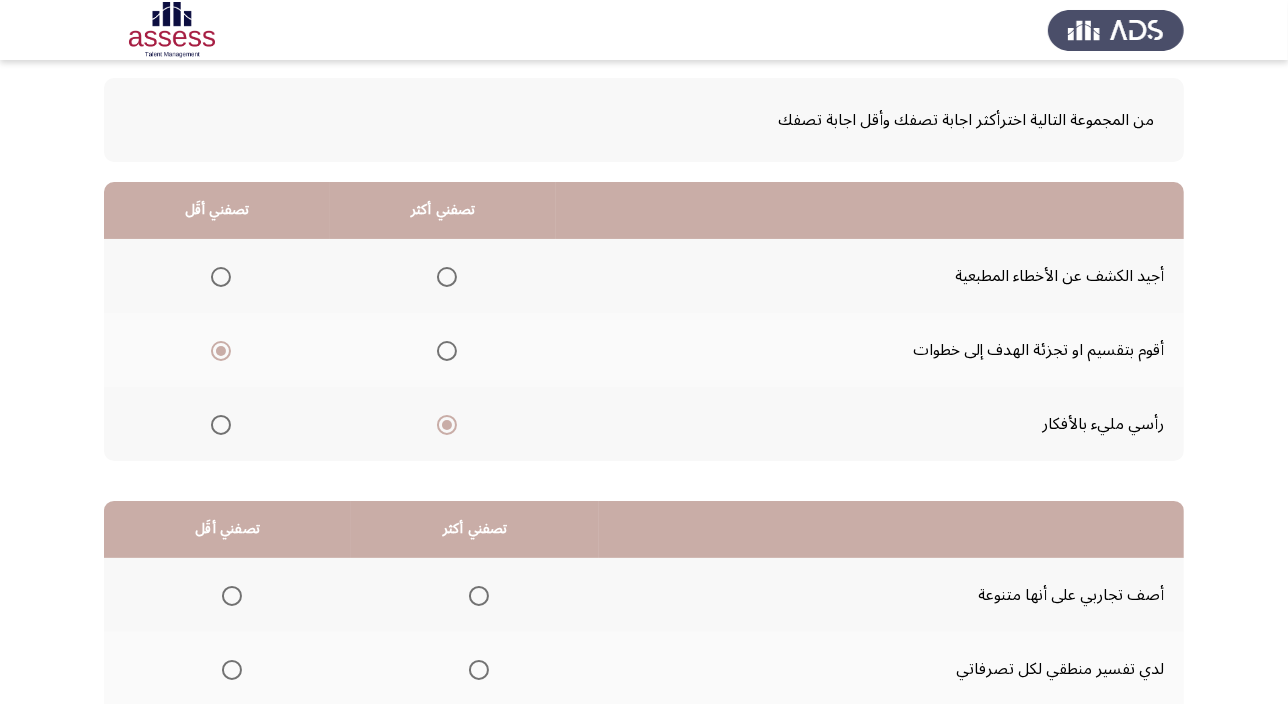 click at bounding box center [221, 277] 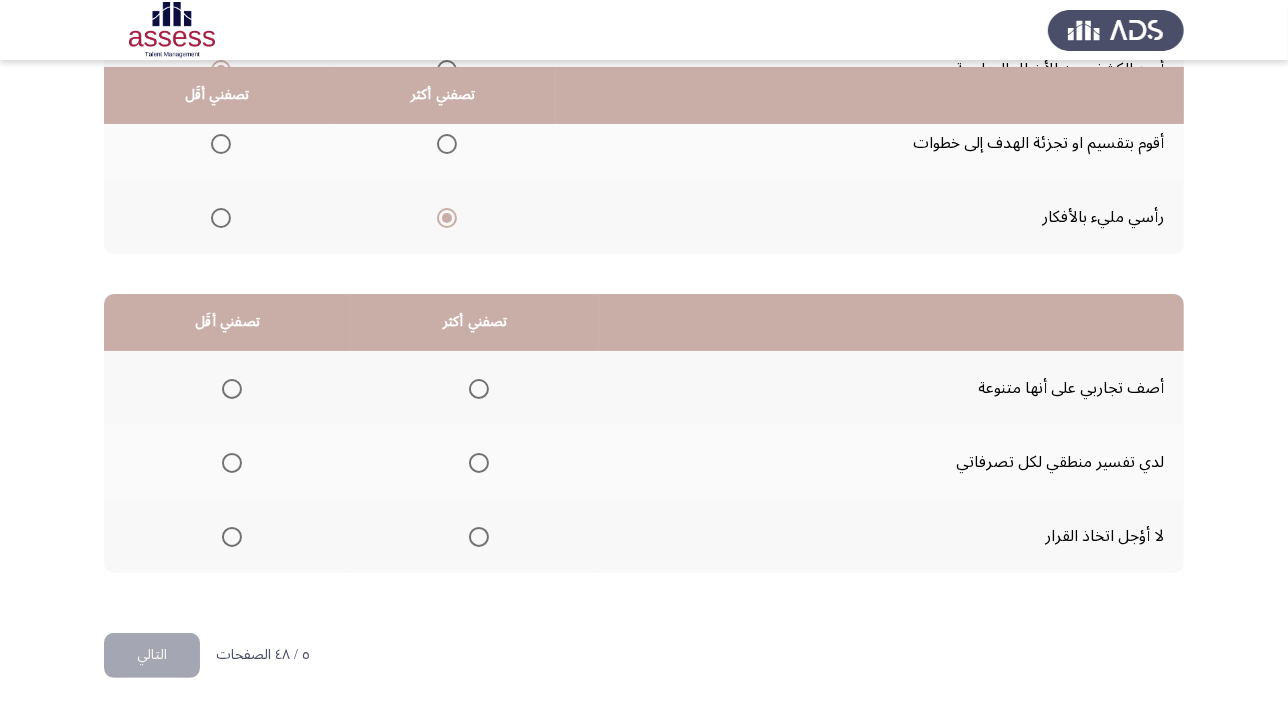 scroll, scrollTop: 303, scrollLeft: 0, axis: vertical 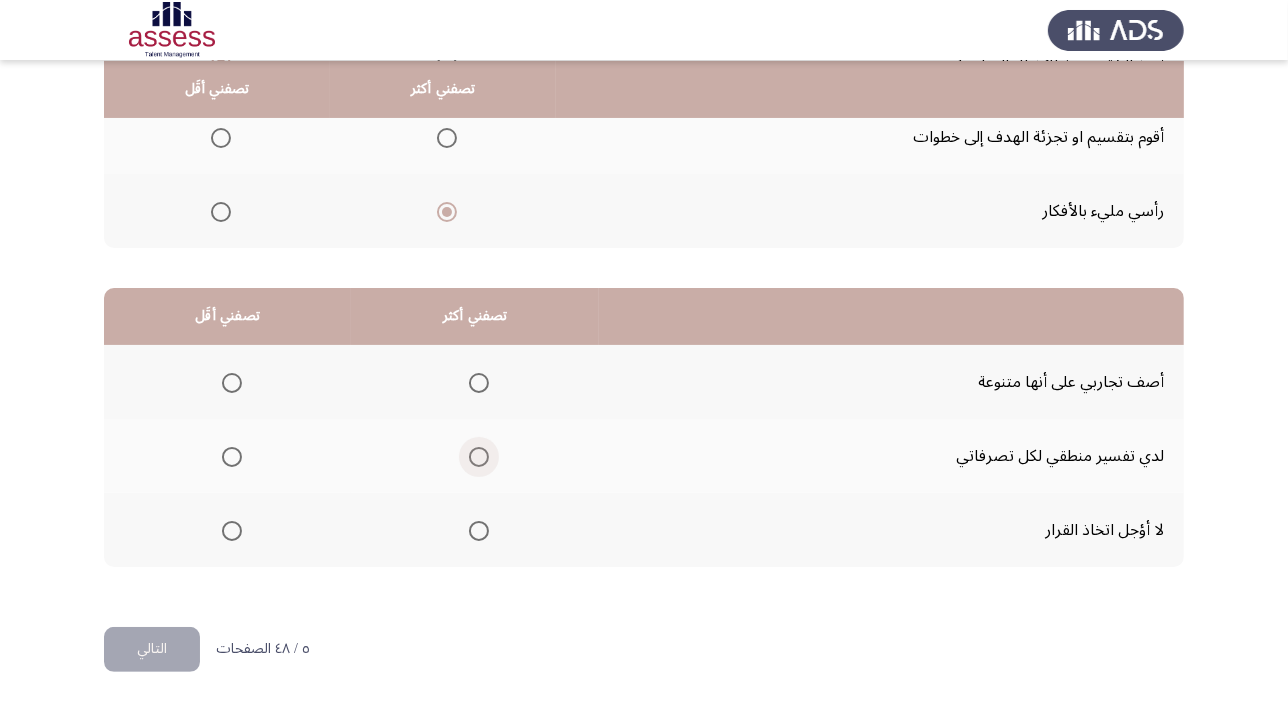 click at bounding box center (479, 457) 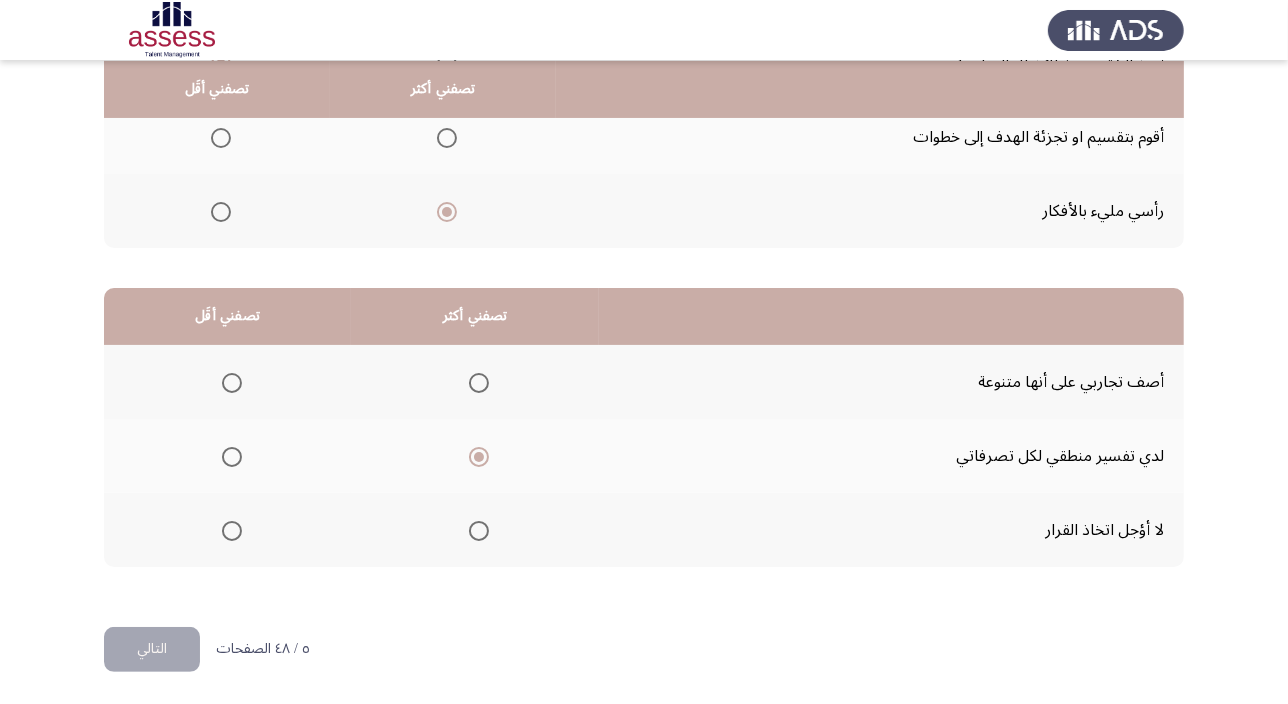 click at bounding box center [232, 383] 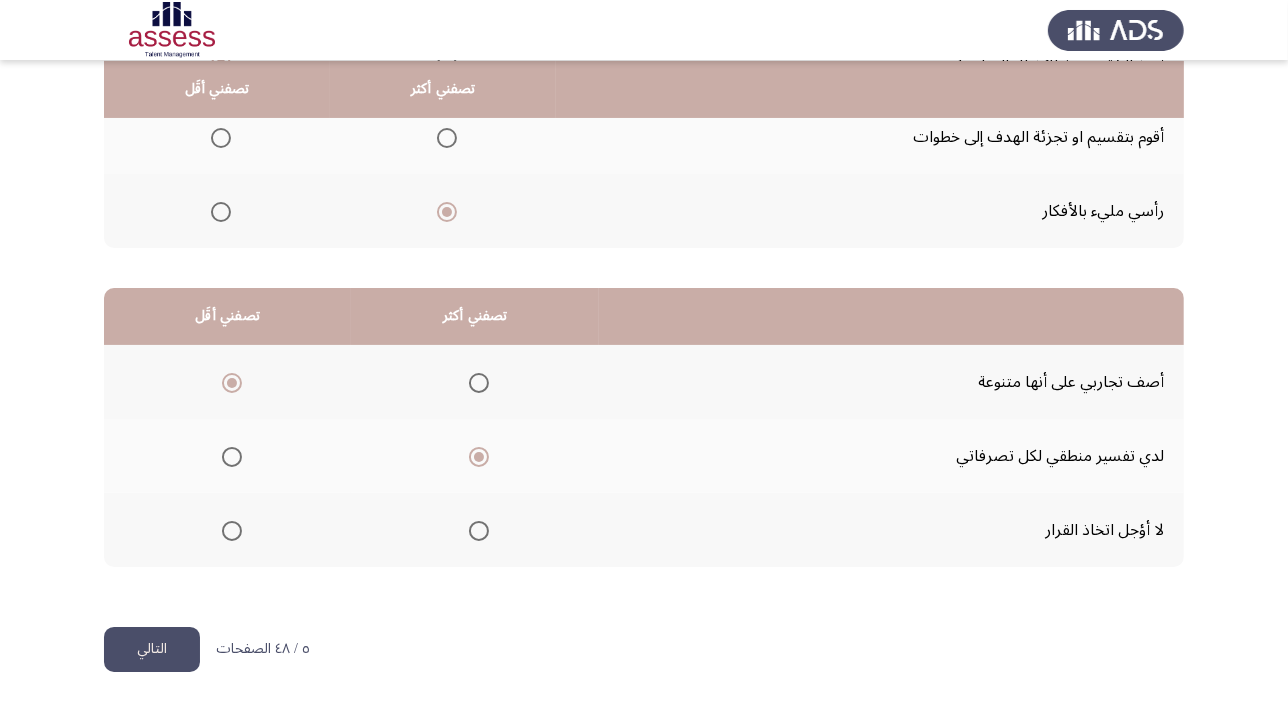 click on "التالي" 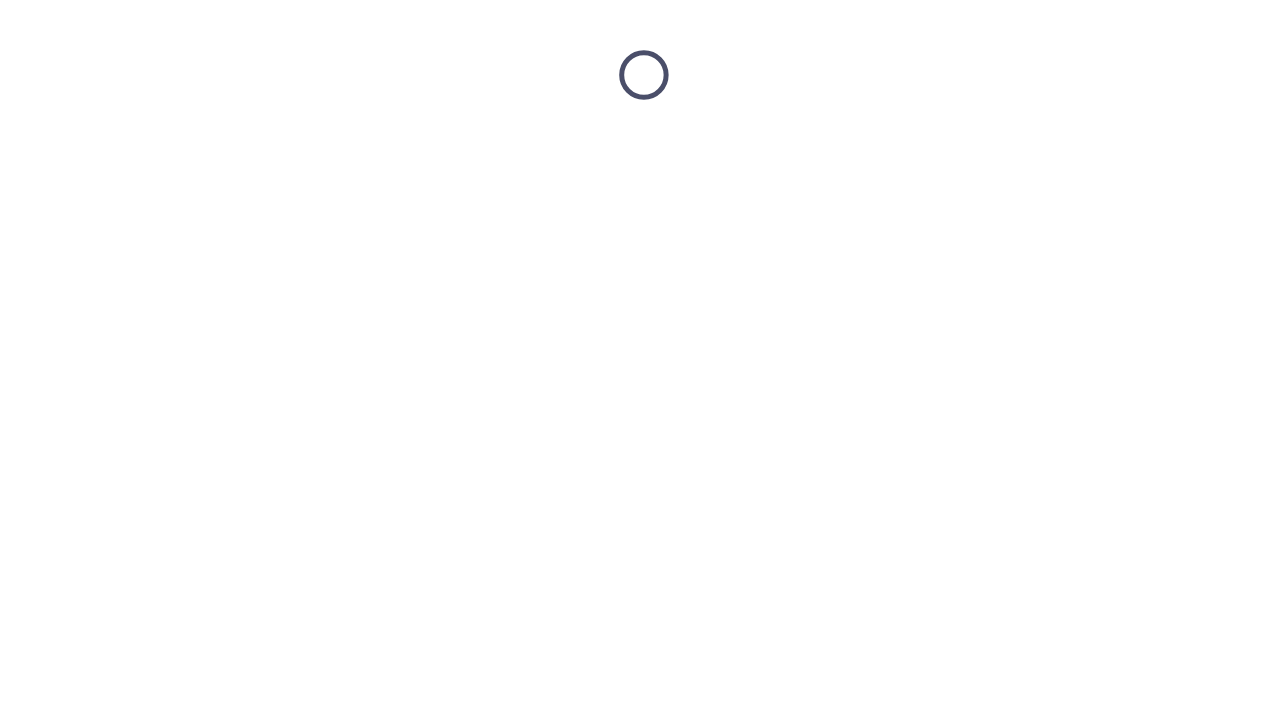 scroll, scrollTop: 0, scrollLeft: 0, axis: both 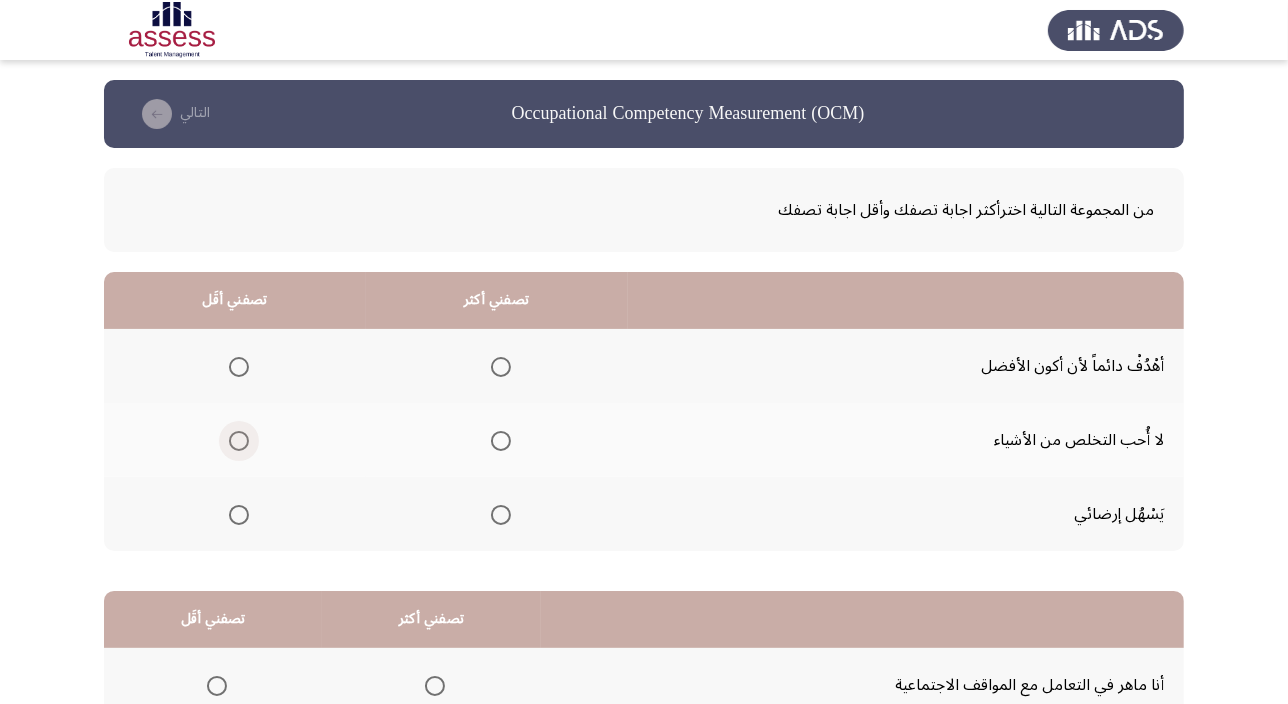 click at bounding box center (239, 441) 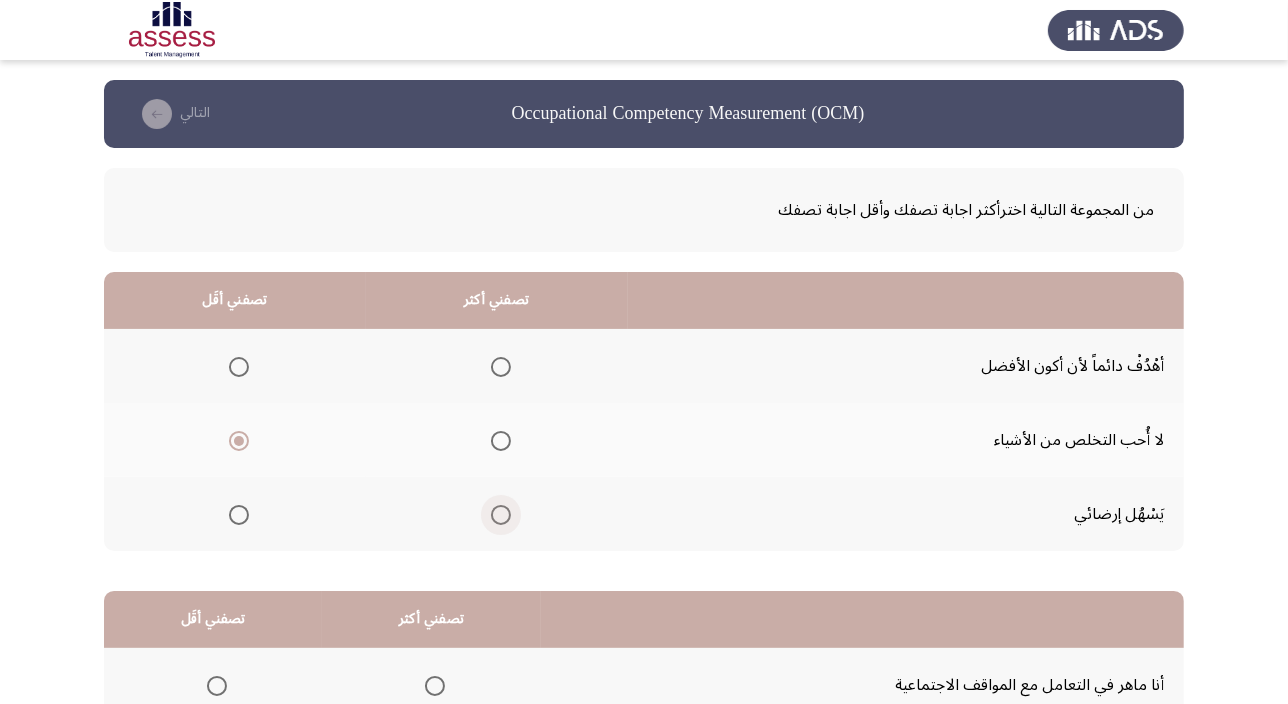 click at bounding box center (501, 515) 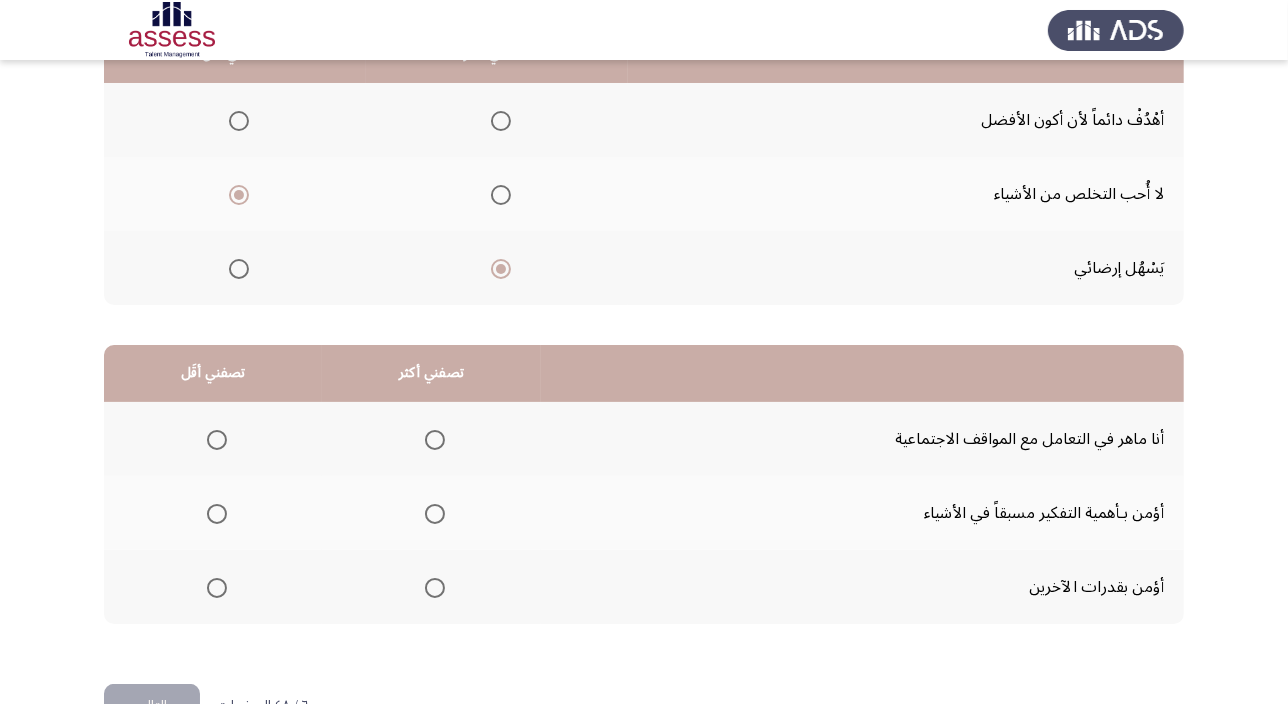 scroll, scrollTop: 303, scrollLeft: 0, axis: vertical 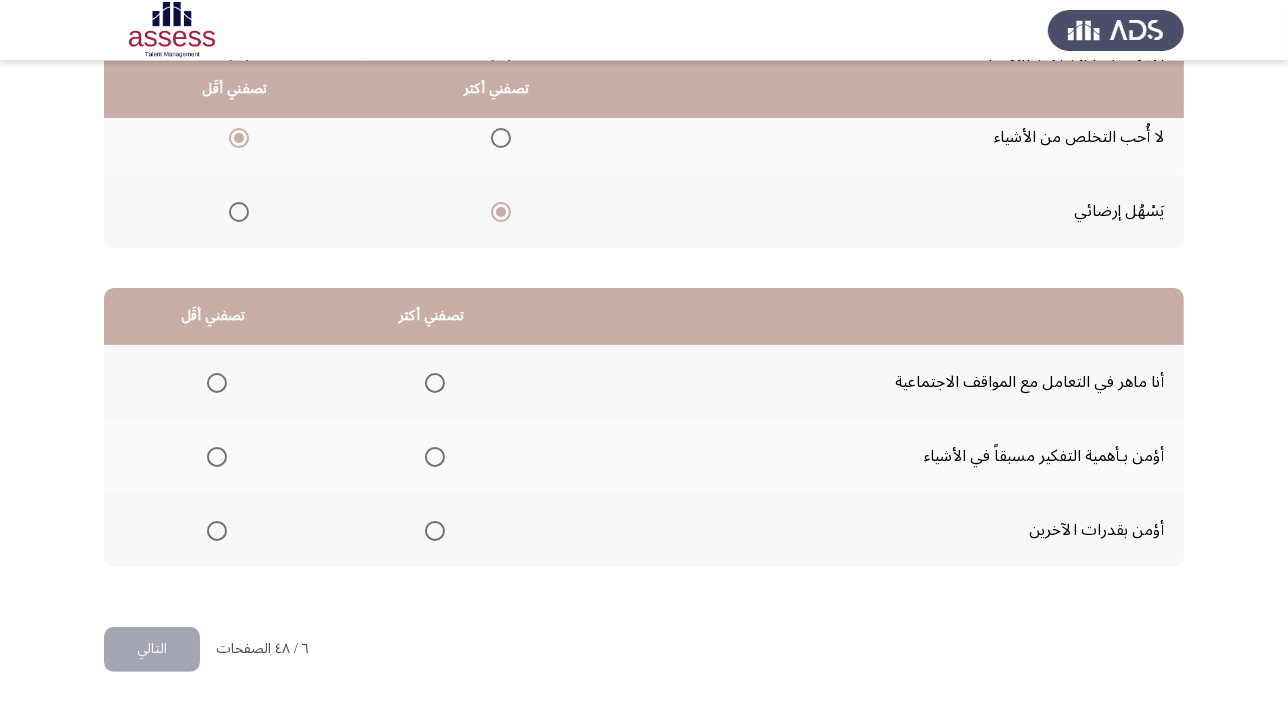click at bounding box center [435, 383] 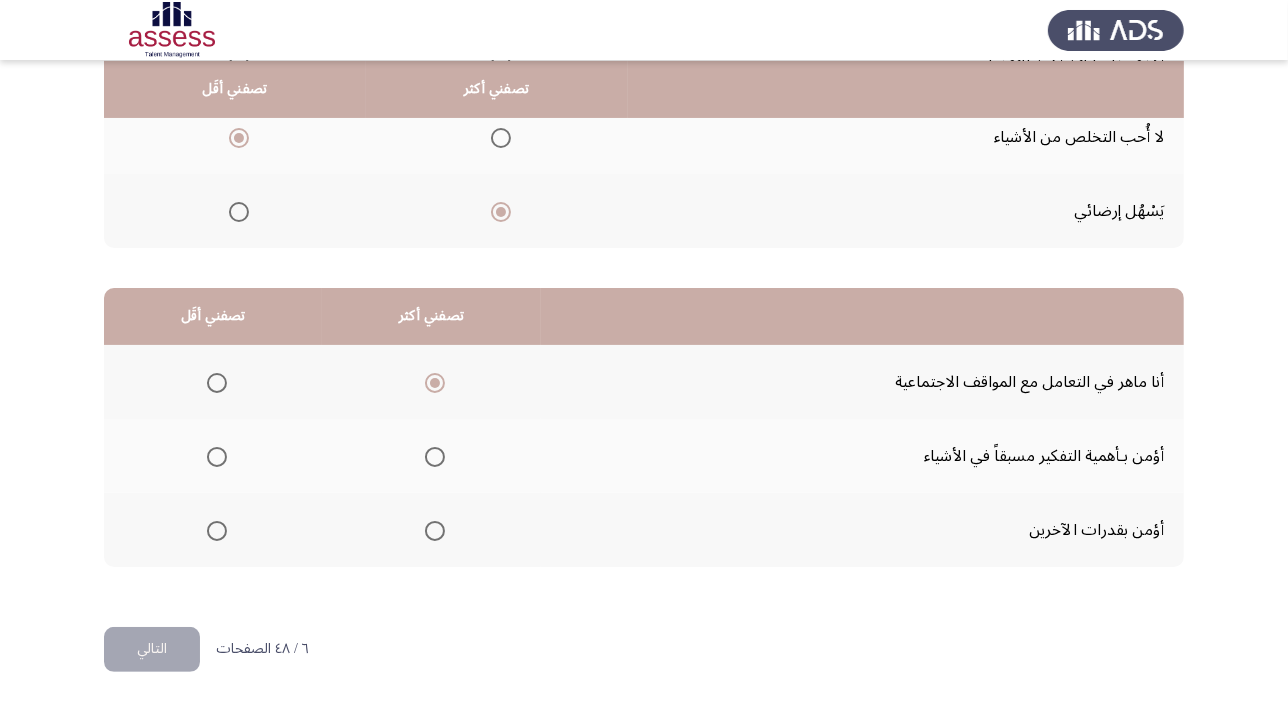 click at bounding box center (217, 457) 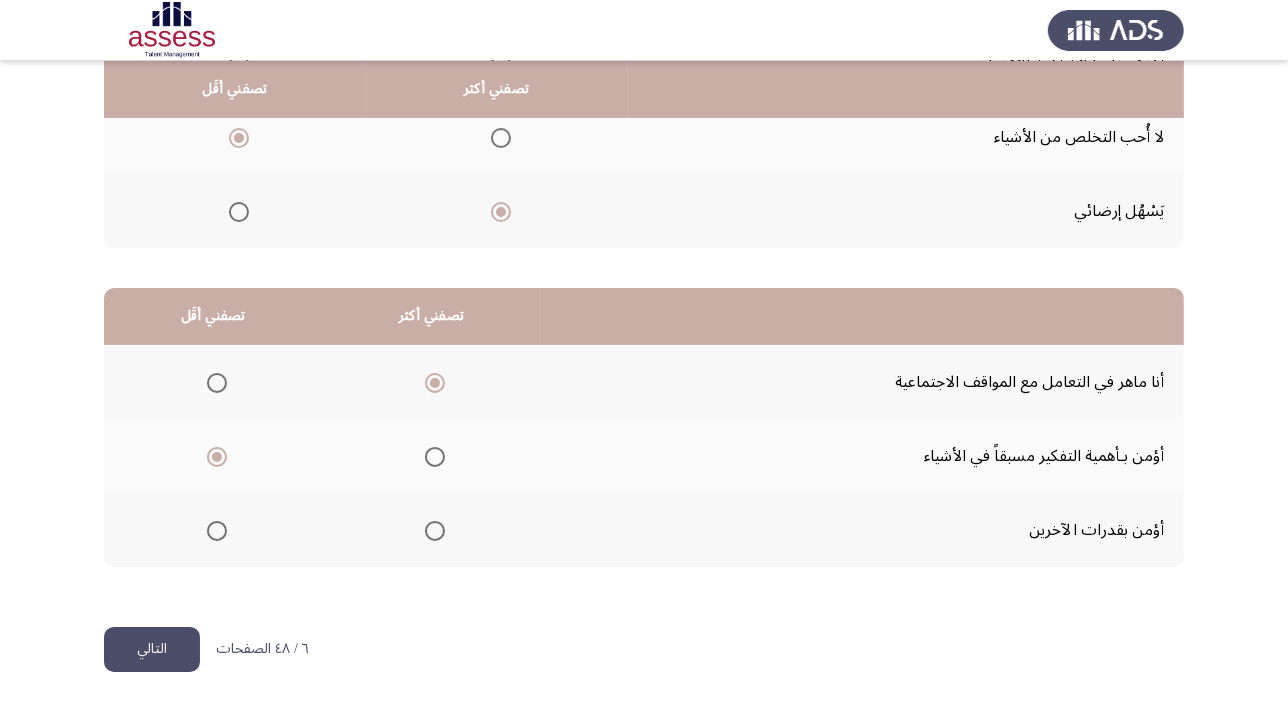 click on "التالي" 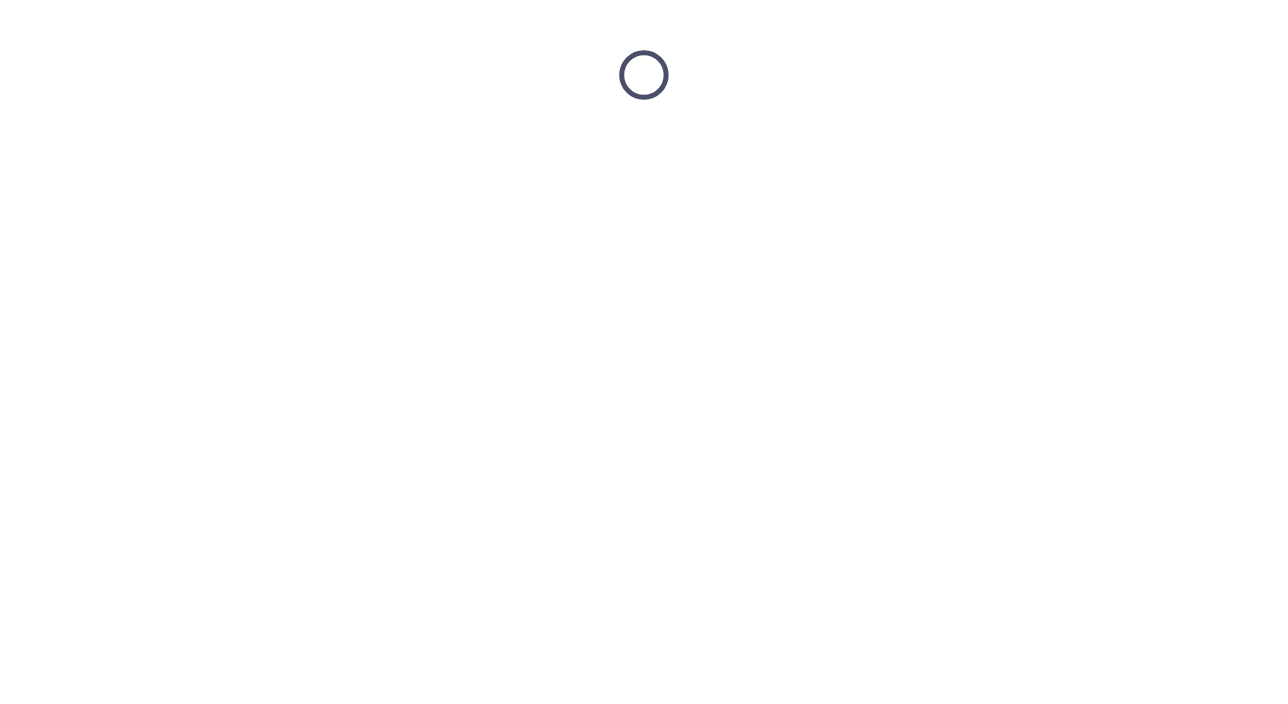 scroll, scrollTop: 0, scrollLeft: 0, axis: both 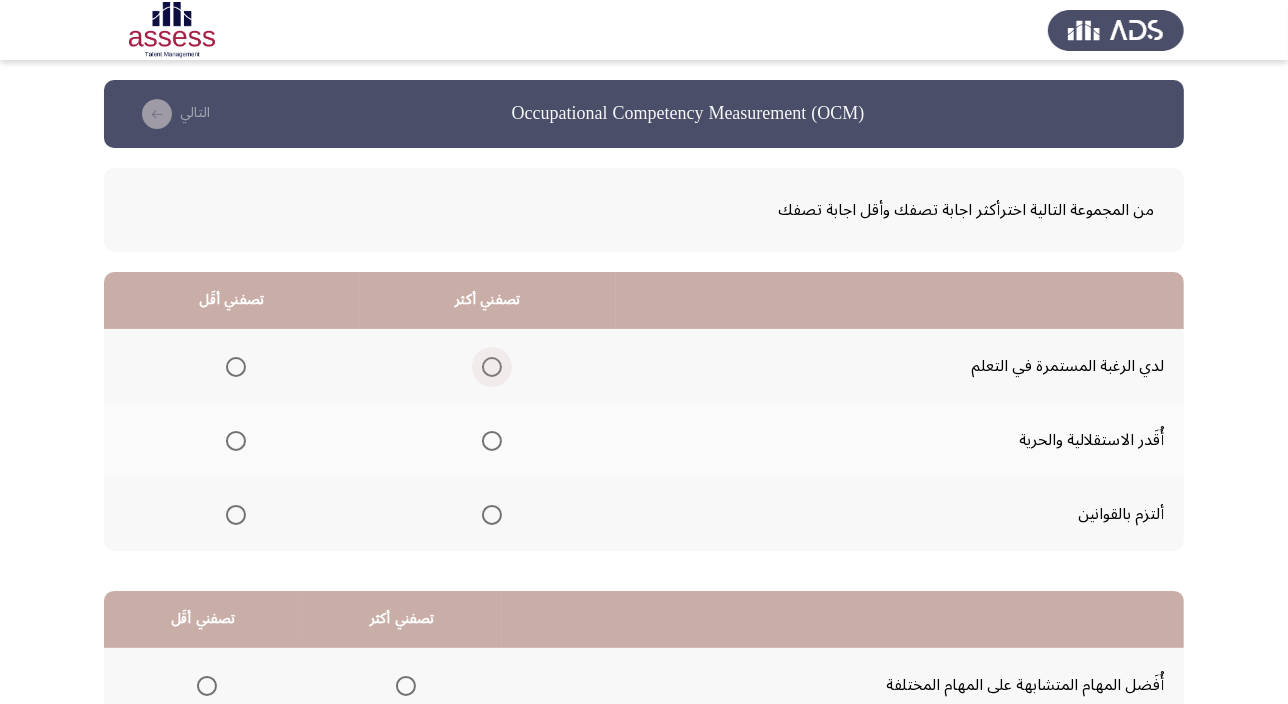 click at bounding box center [492, 367] 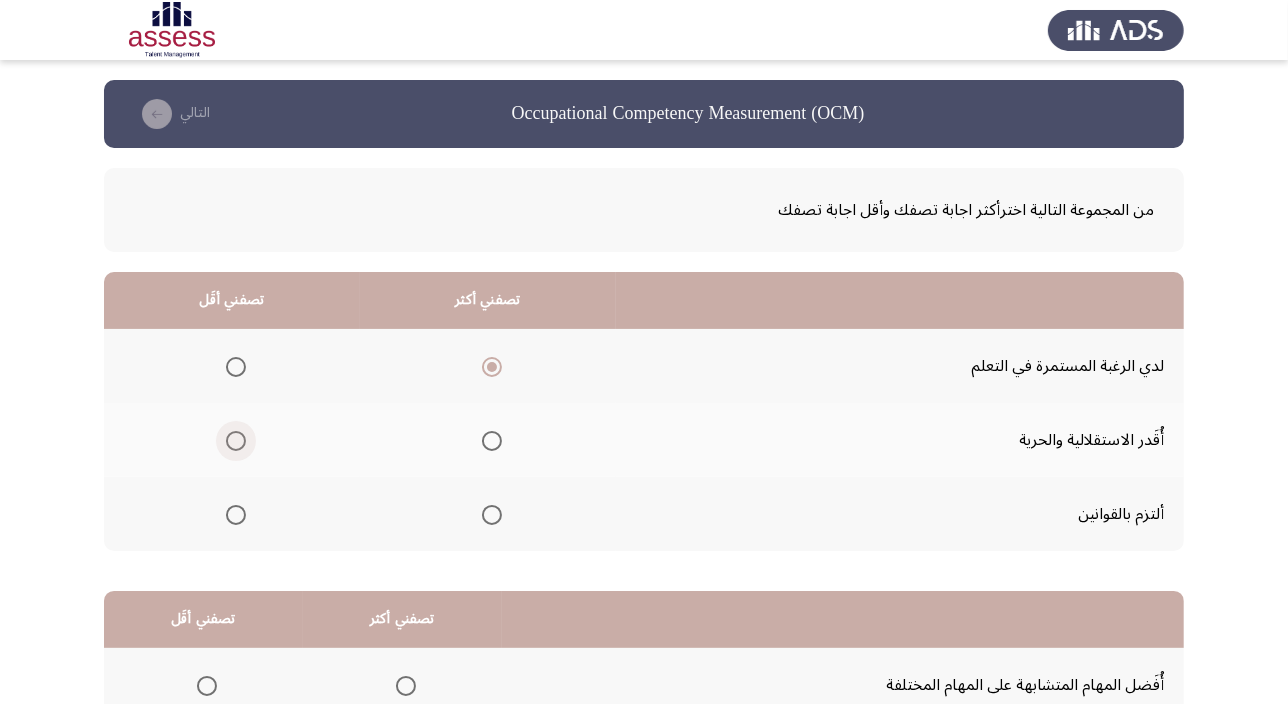 click at bounding box center (236, 441) 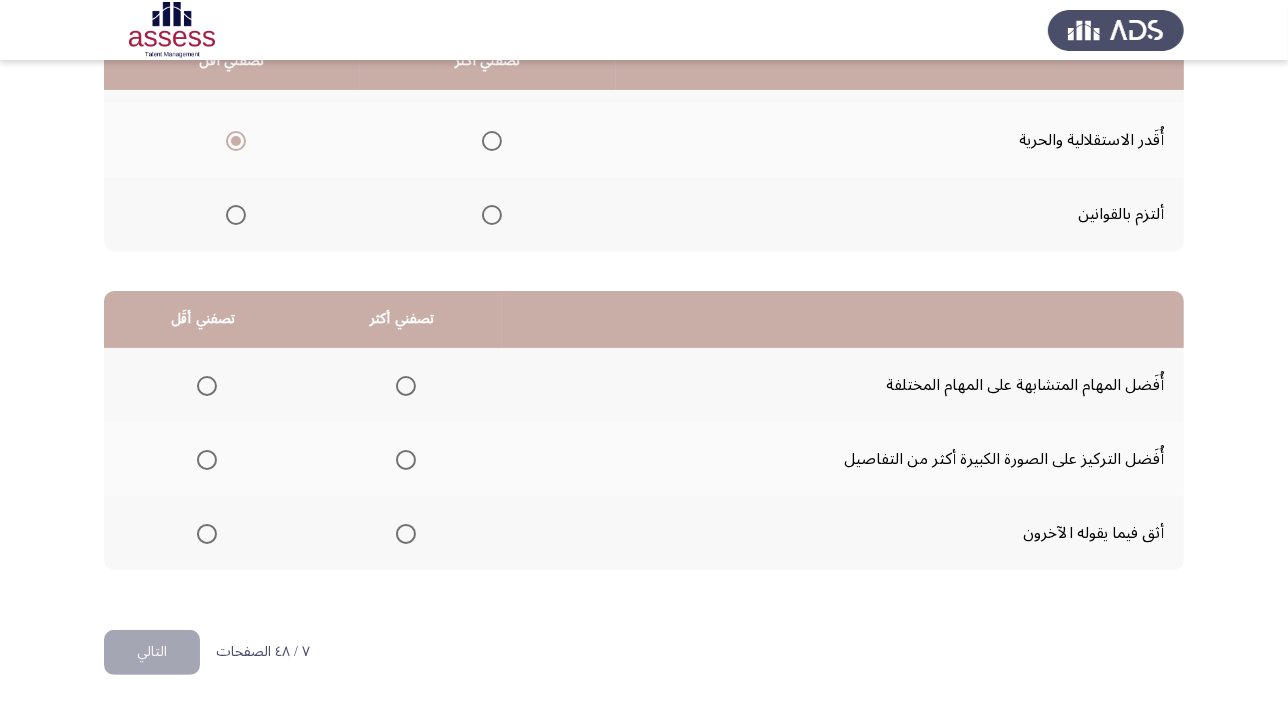 scroll, scrollTop: 303, scrollLeft: 0, axis: vertical 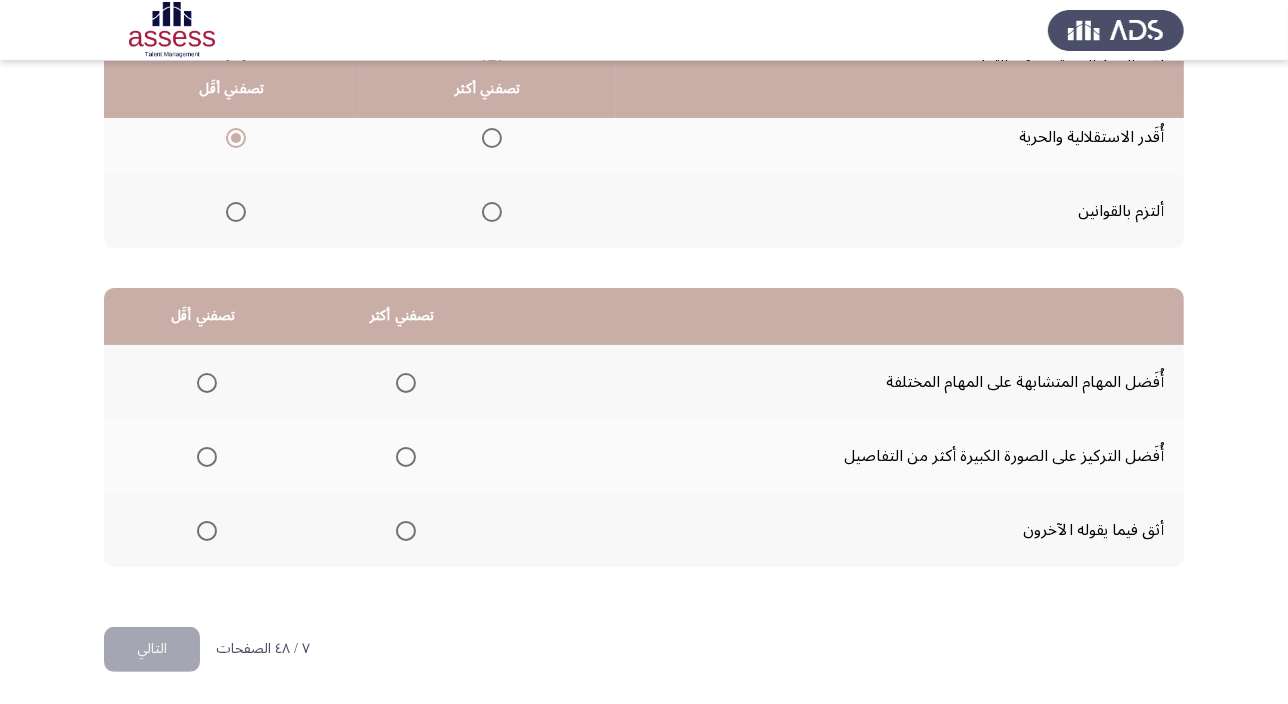 click at bounding box center (406, 457) 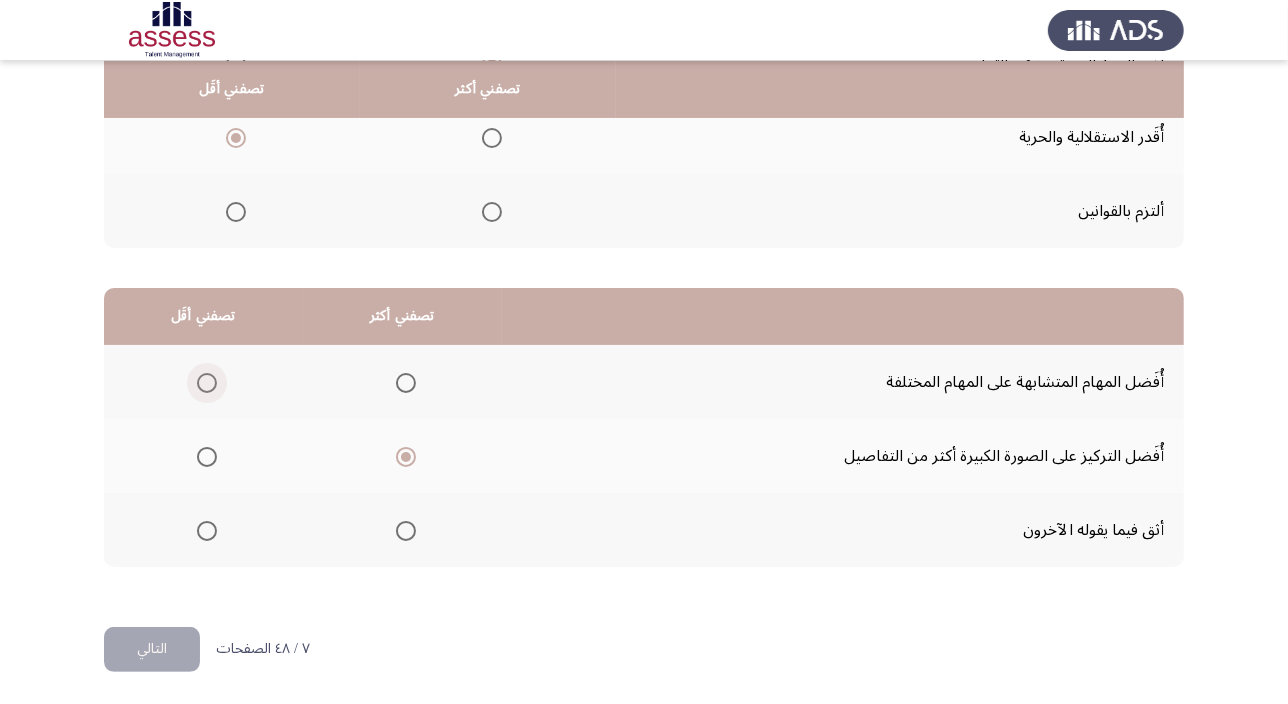click at bounding box center [207, 383] 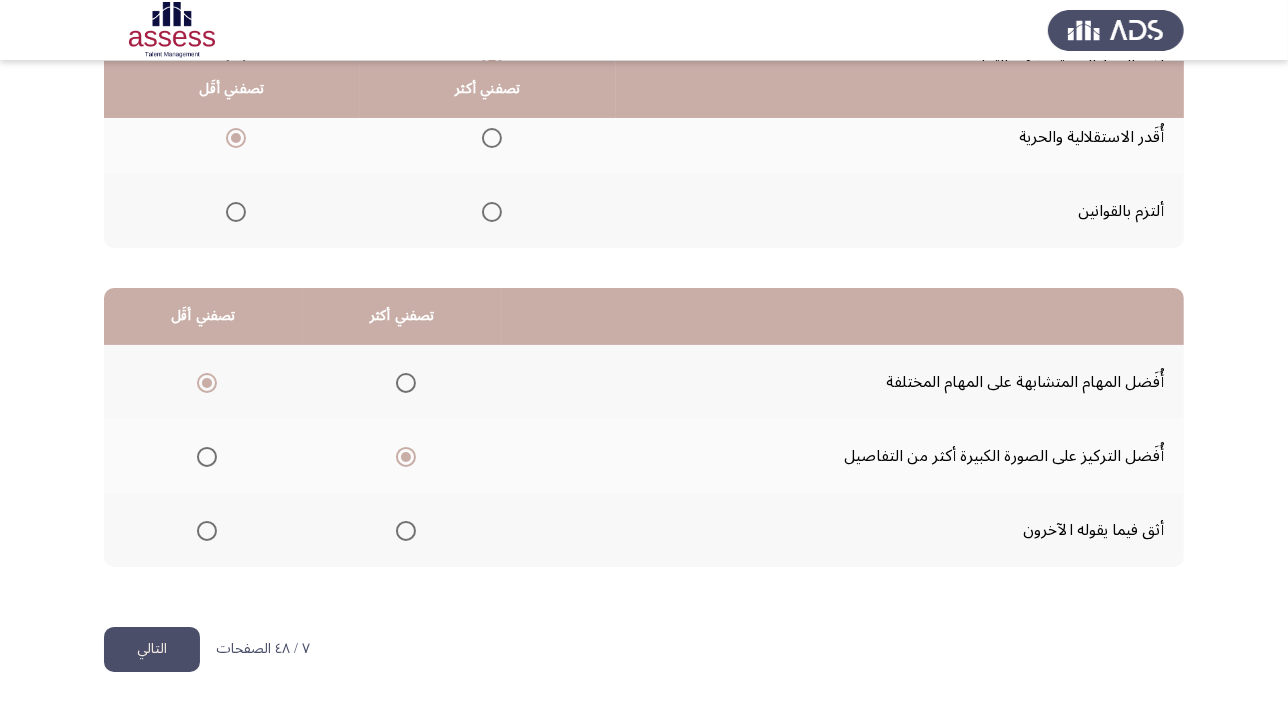 click on "التالي" 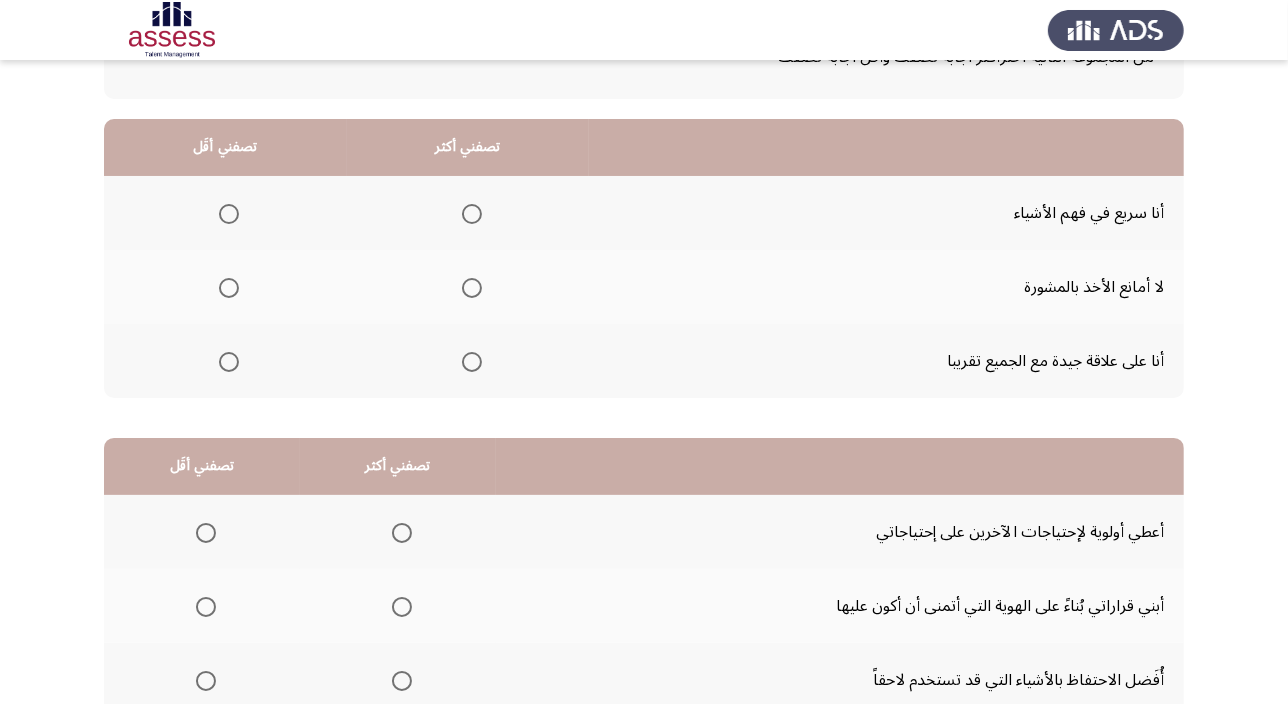 scroll, scrollTop: 121, scrollLeft: 0, axis: vertical 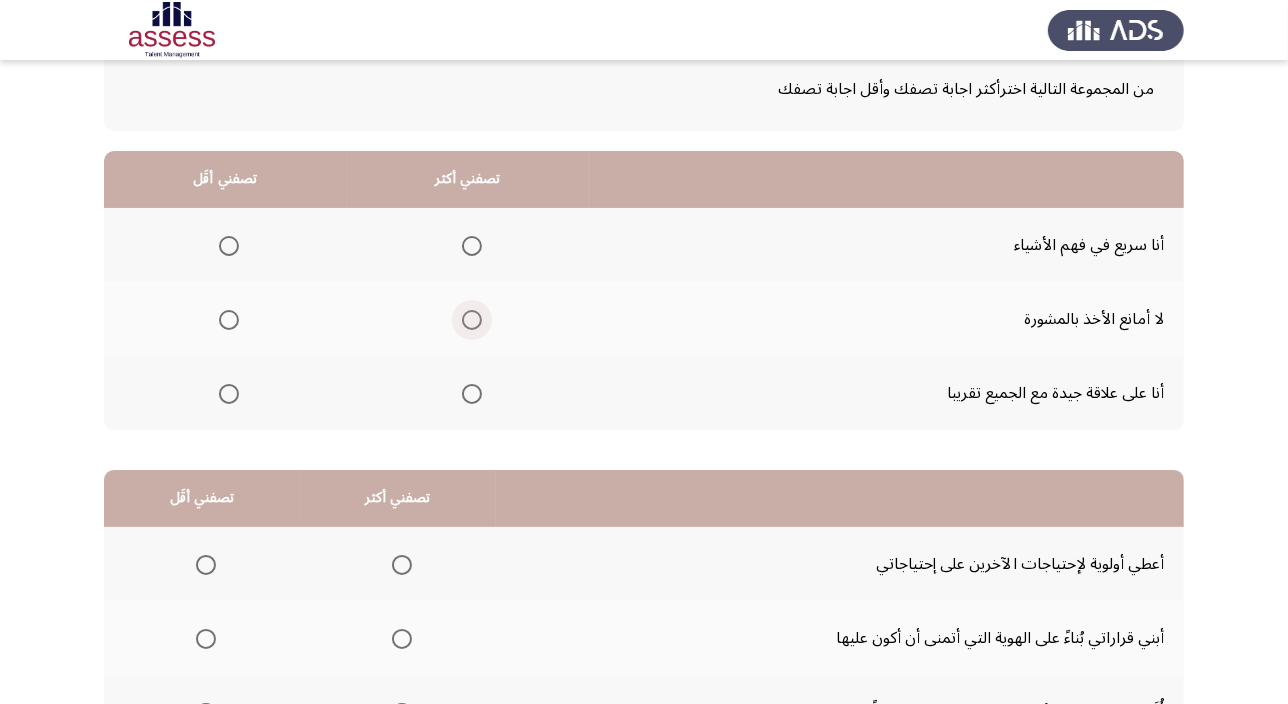 click at bounding box center (472, 320) 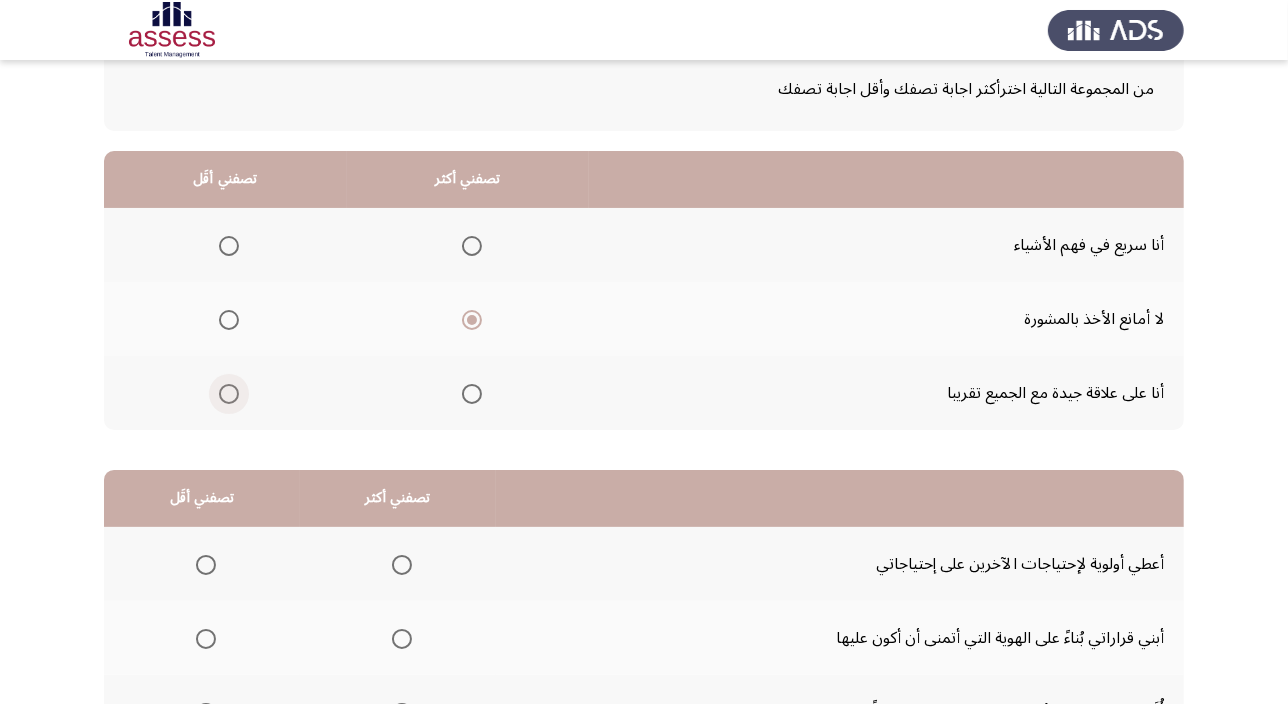 click at bounding box center (229, 394) 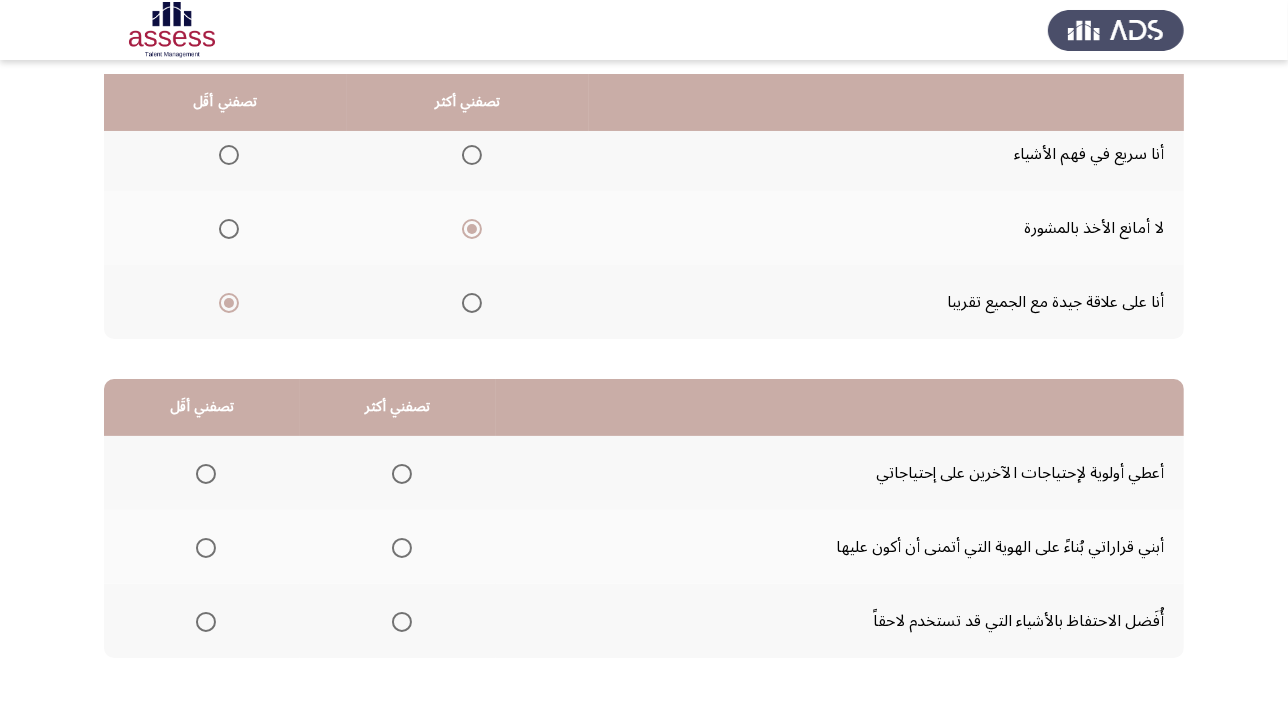 scroll, scrollTop: 303, scrollLeft: 0, axis: vertical 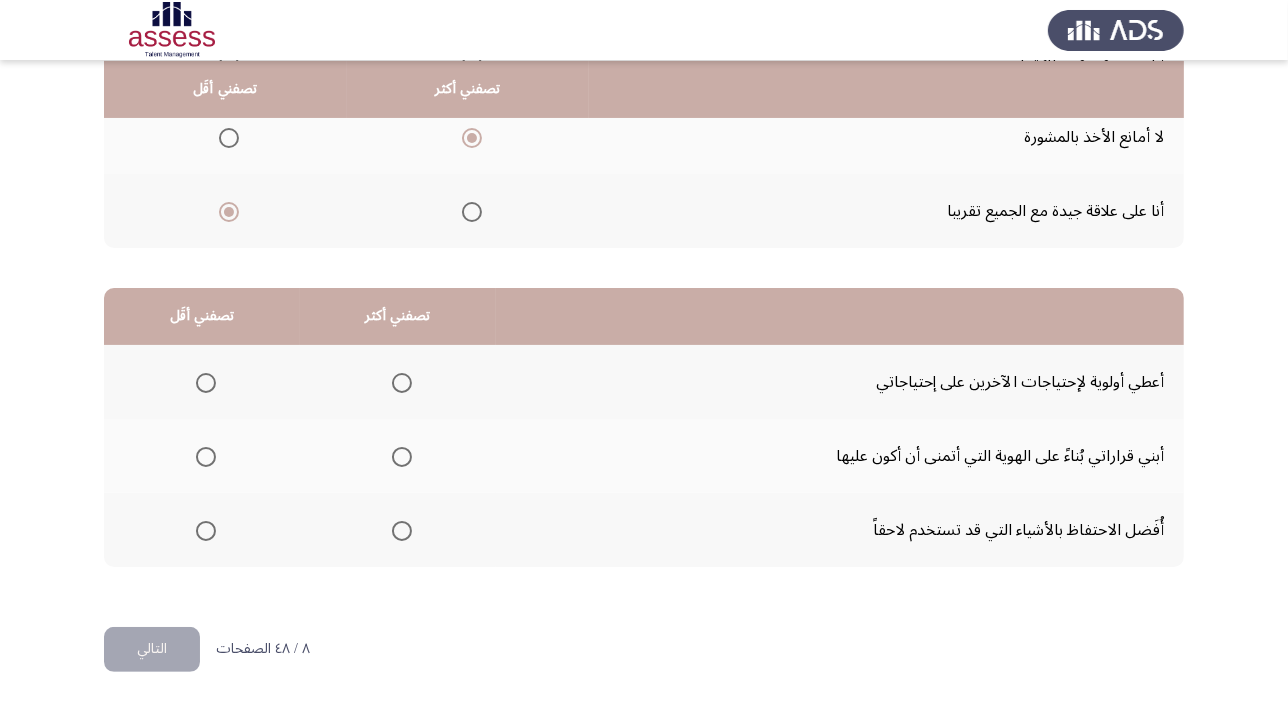click at bounding box center [402, 383] 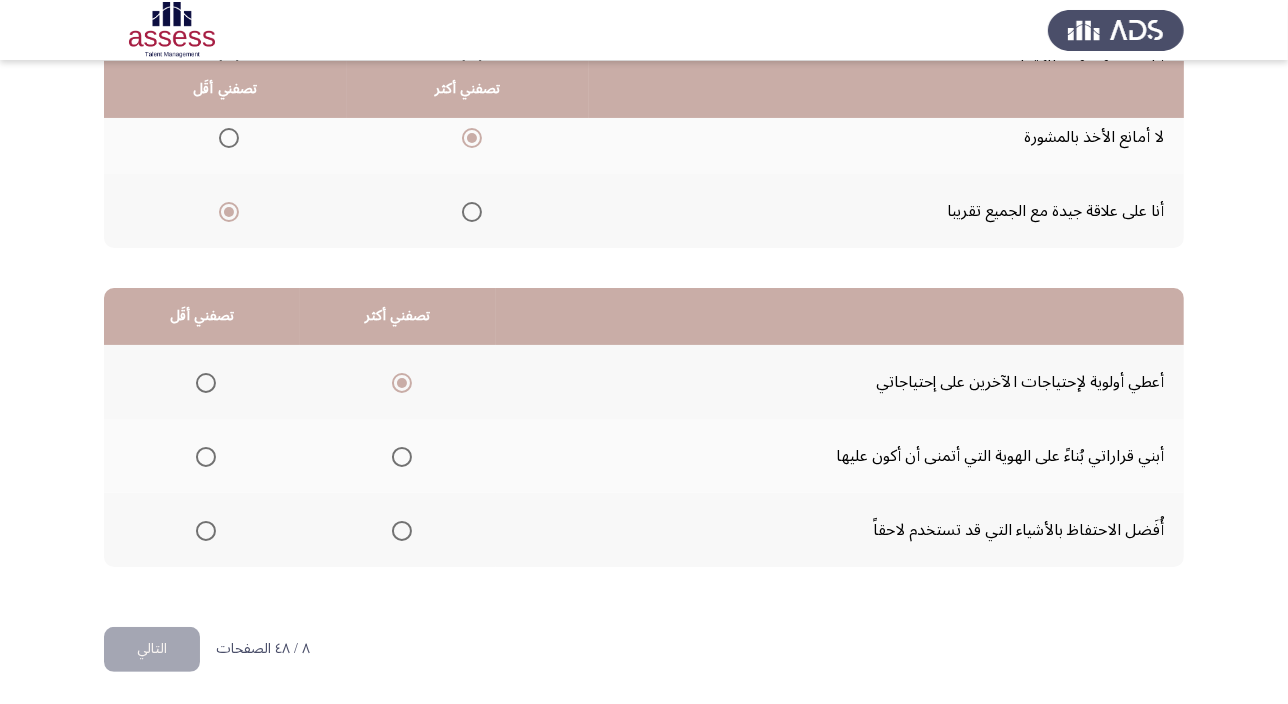 click at bounding box center (402, 457) 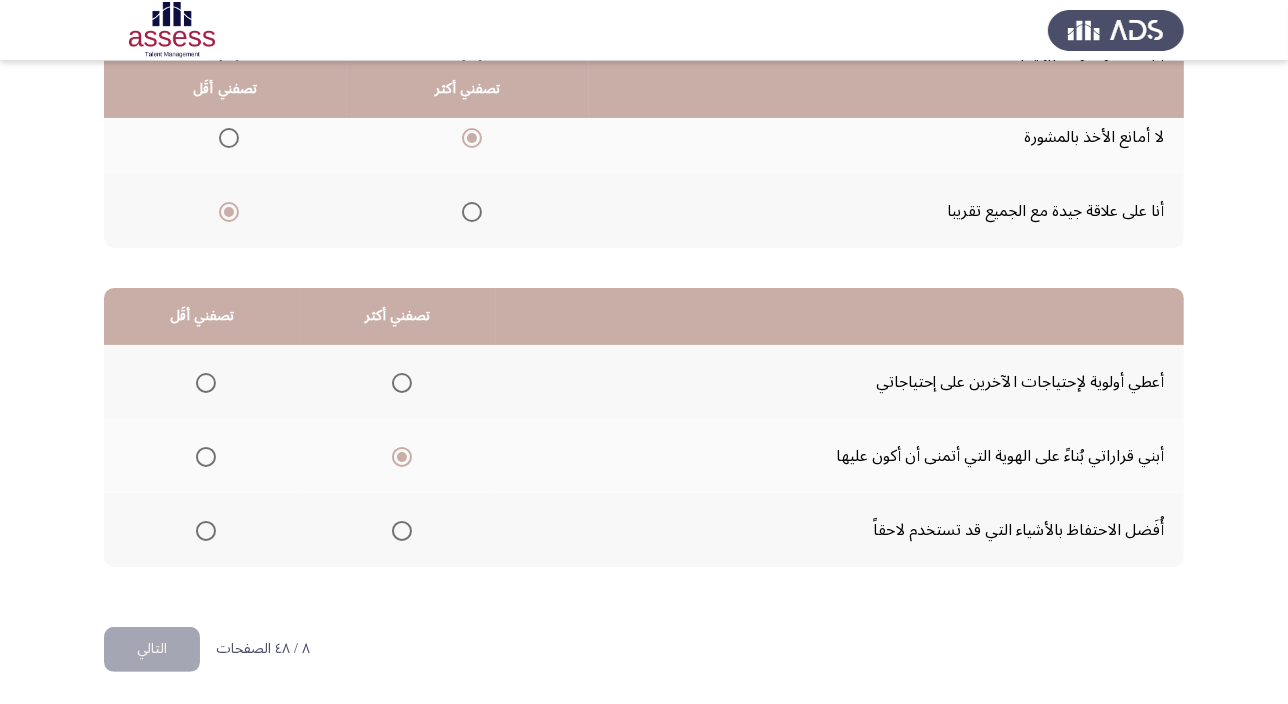 click at bounding box center [206, 383] 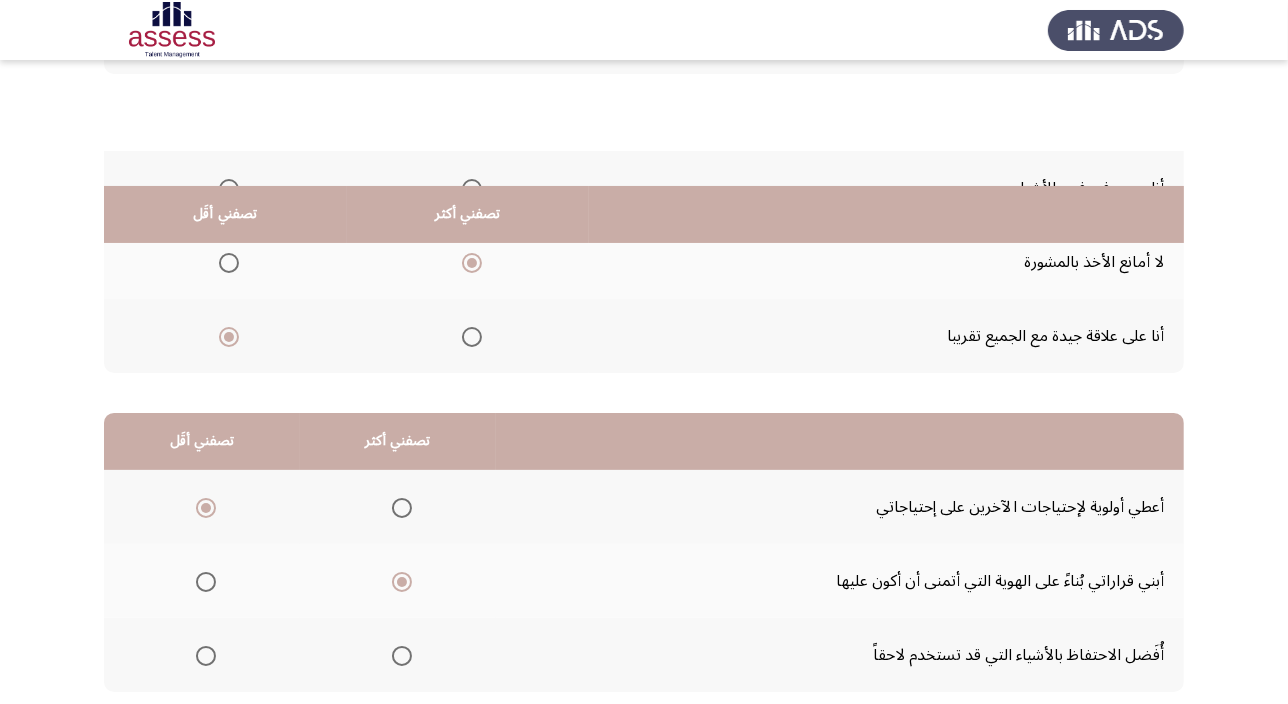 scroll, scrollTop: 303, scrollLeft: 0, axis: vertical 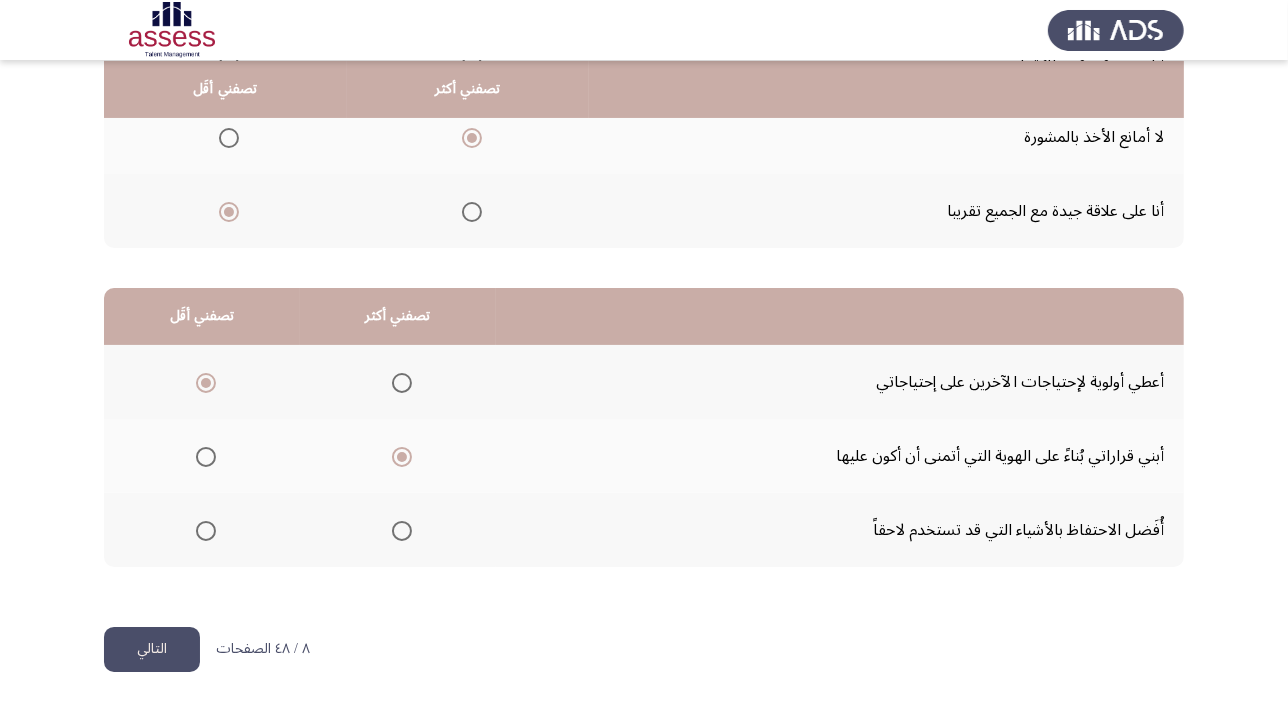 click on "التالي" 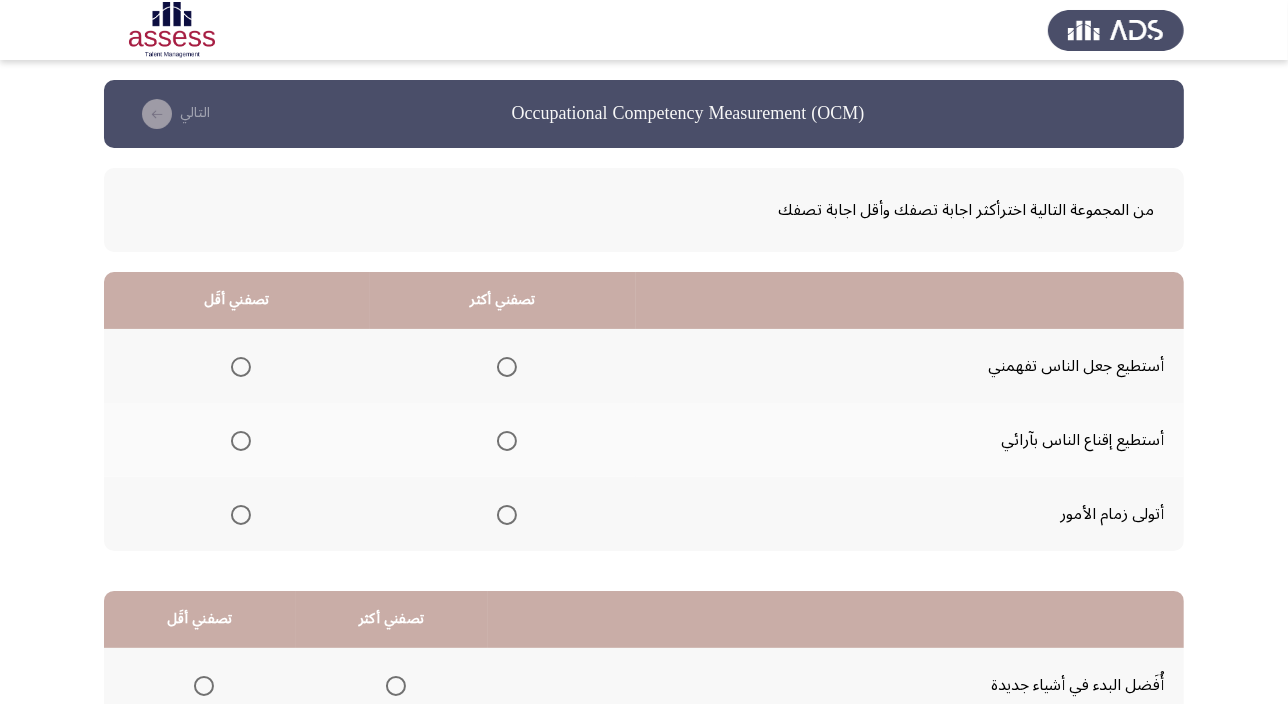 click at bounding box center [507, 441] 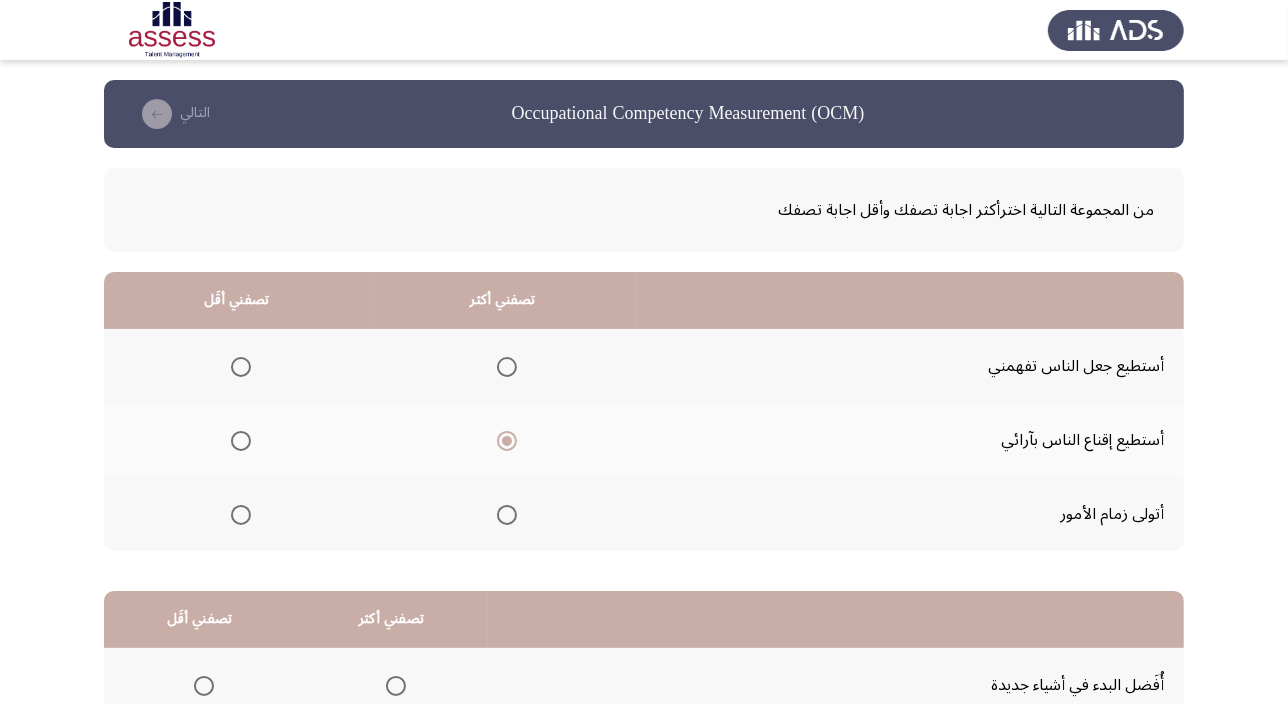 click at bounding box center (241, 367) 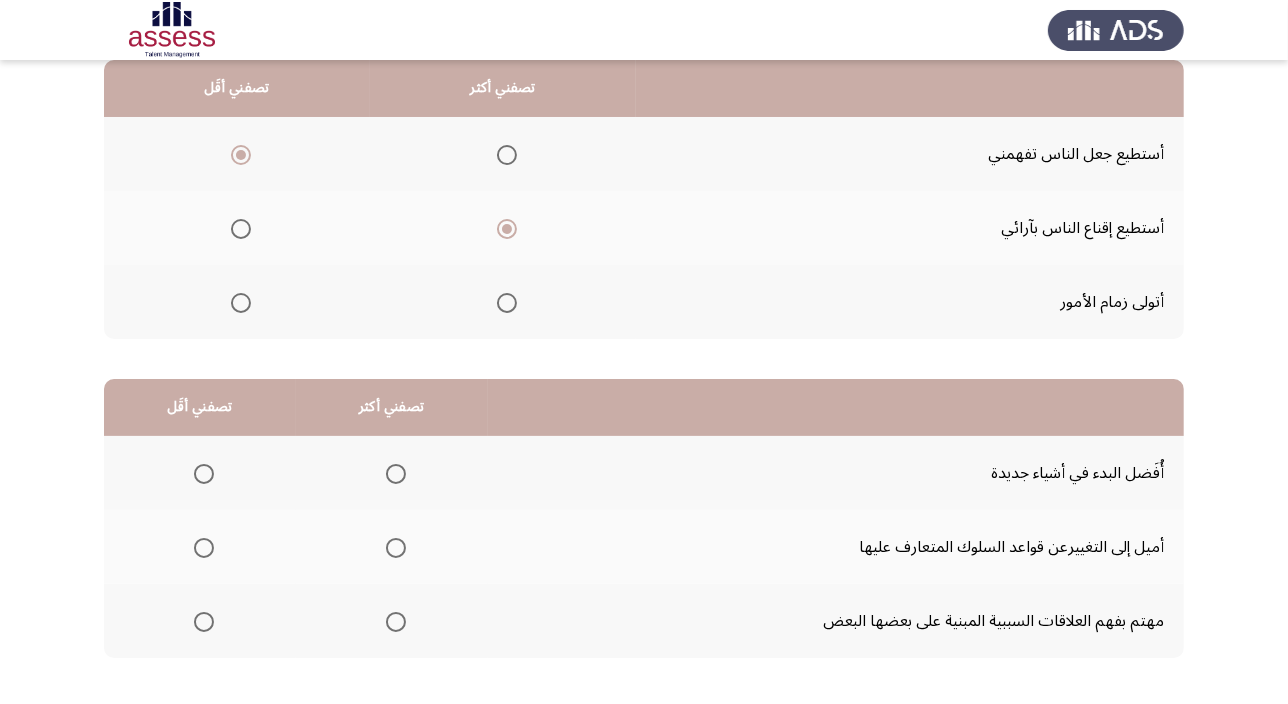 scroll, scrollTop: 121, scrollLeft: 0, axis: vertical 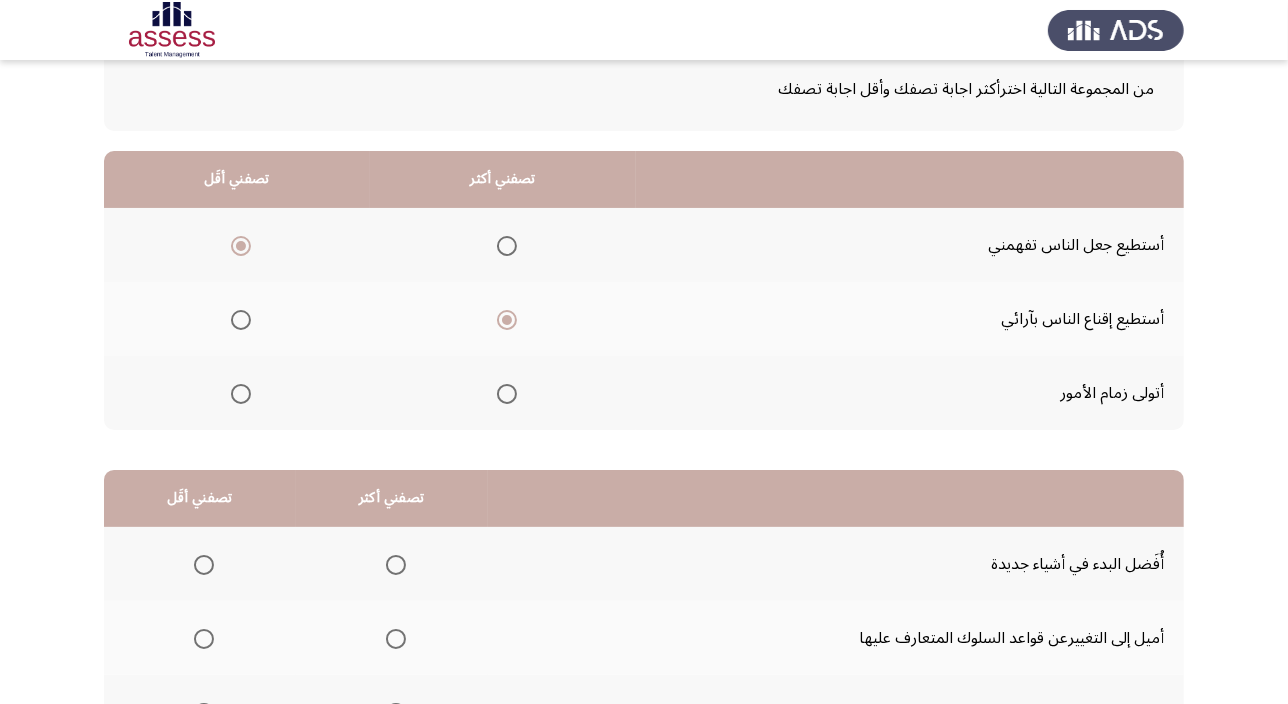 click at bounding box center (507, 394) 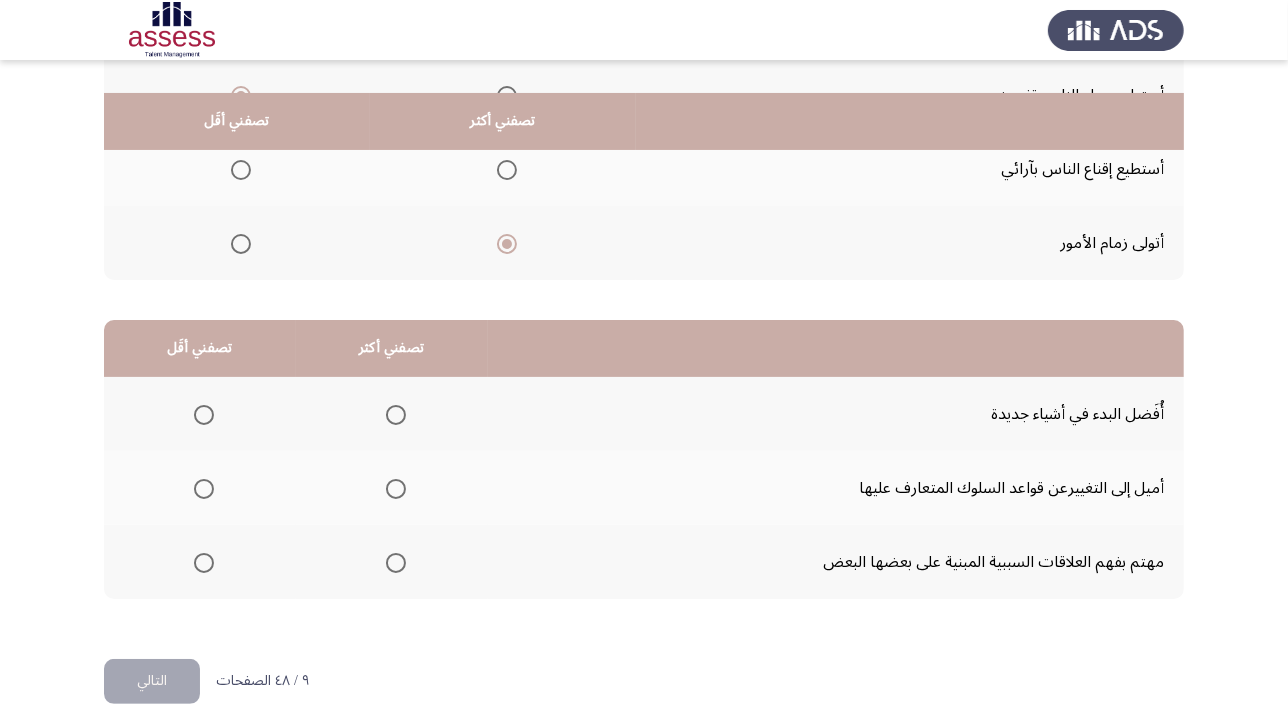 scroll, scrollTop: 303, scrollLeft: 0, axis: vertical 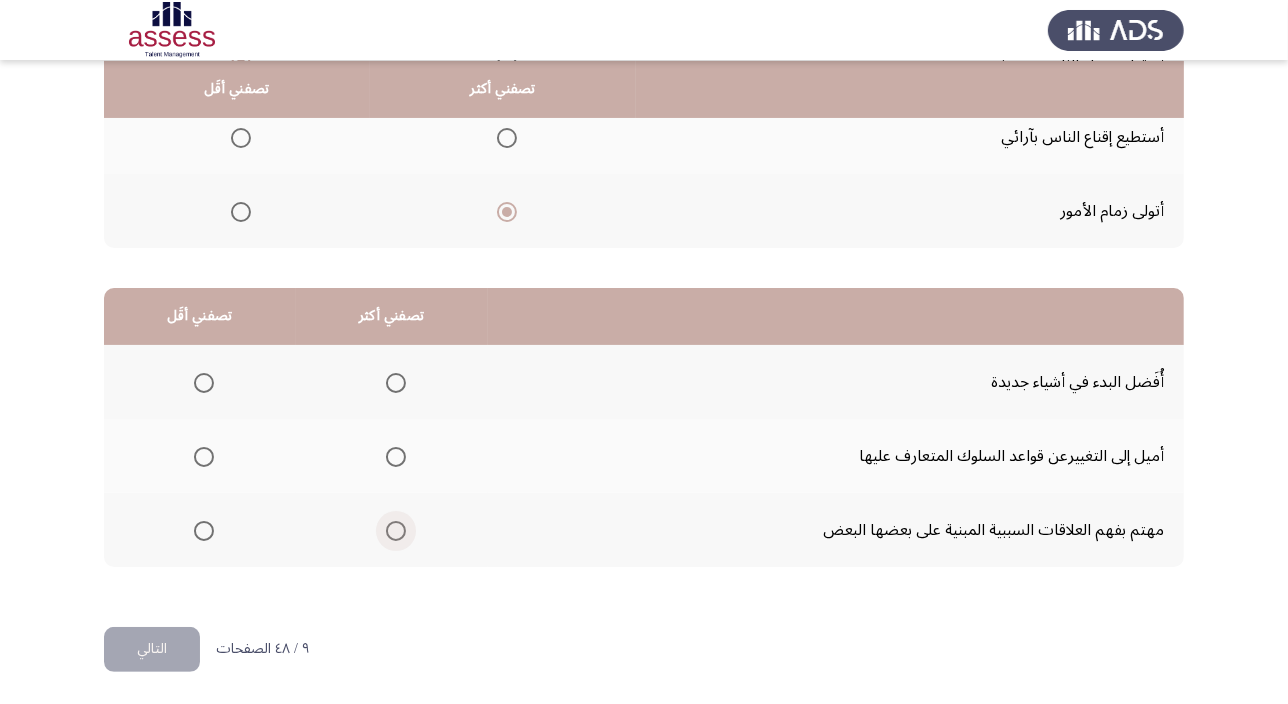 click at bounding box center (396, 531) 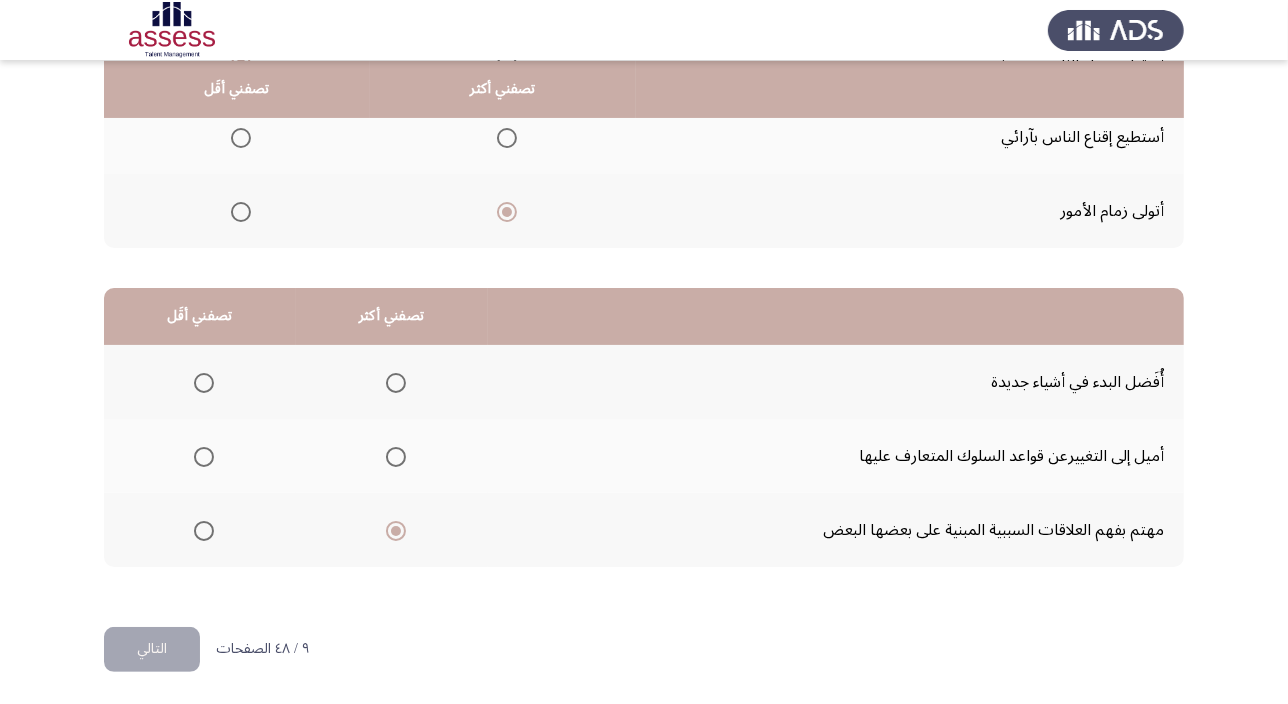 click at bounding box center [204, 457] 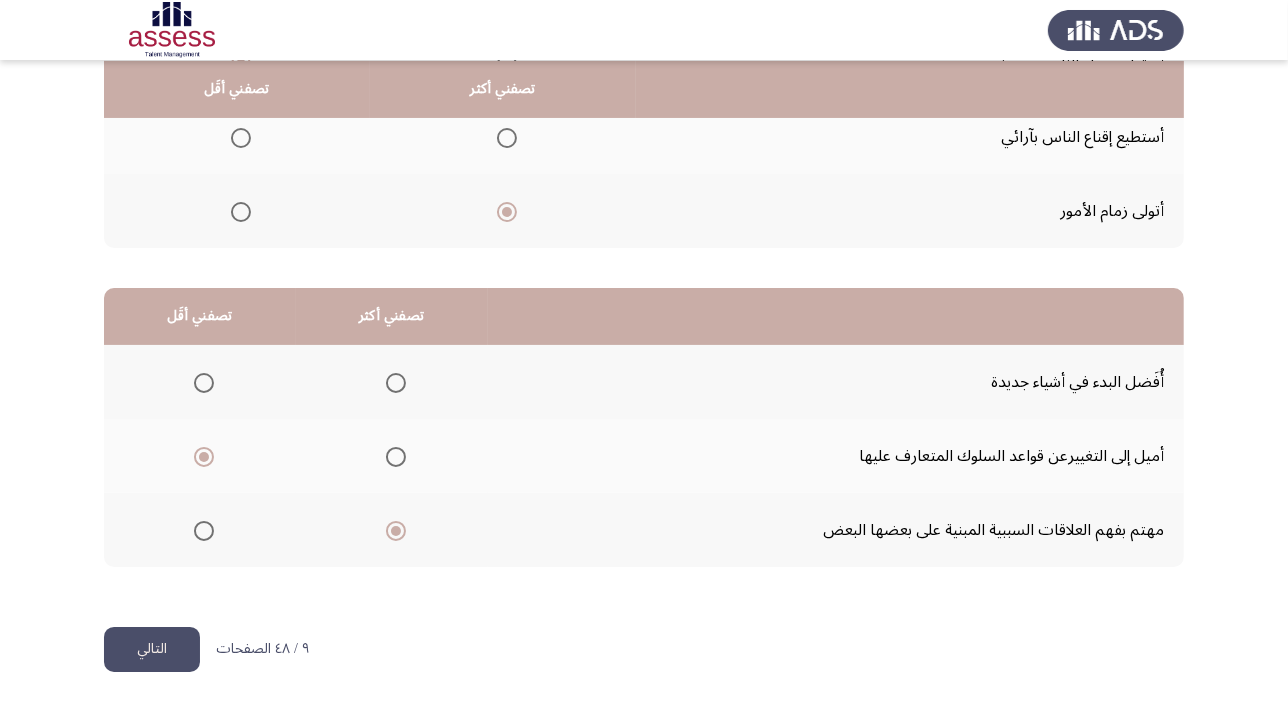 click on "التالي" 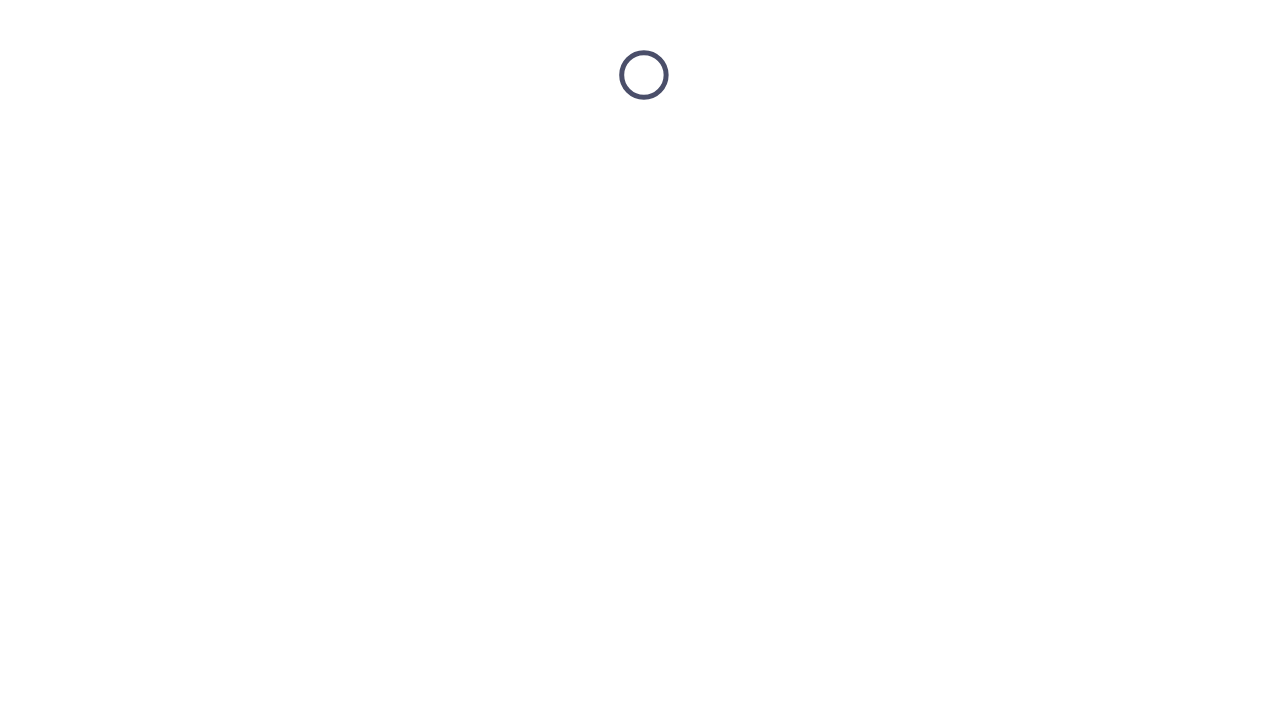 scroll, scrollTop: 0, scrollLeft: 0, axis: both 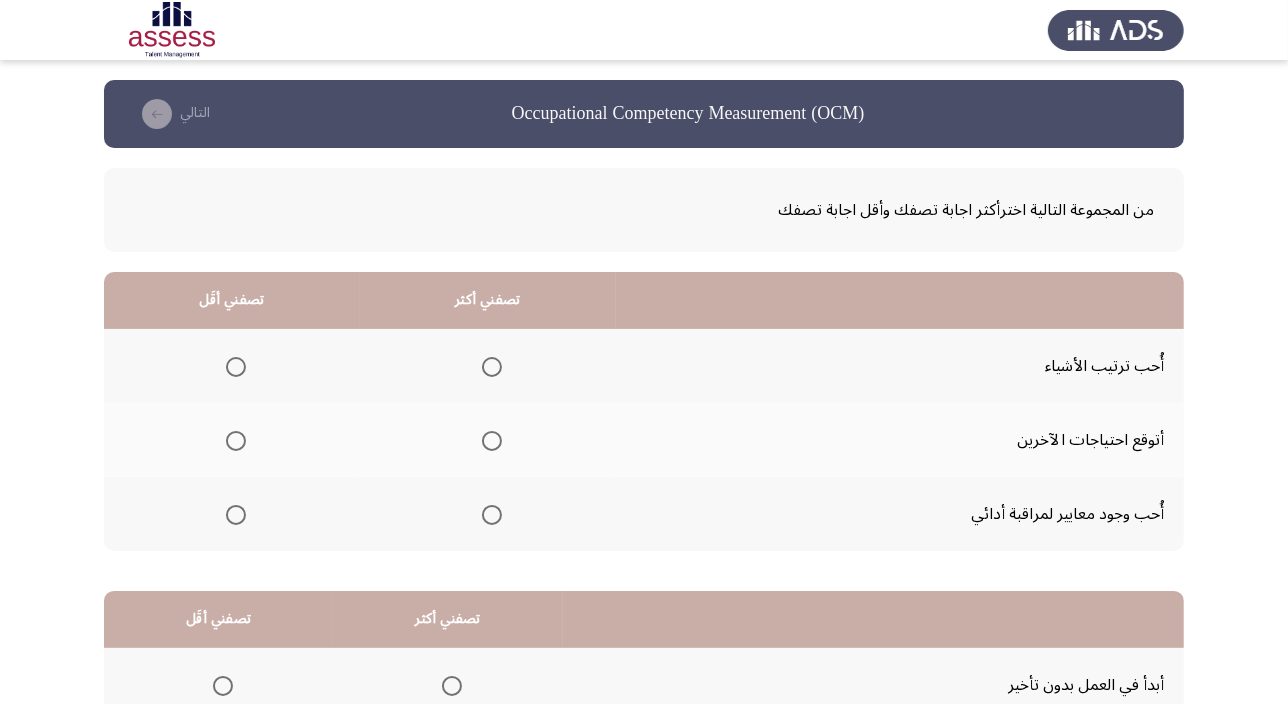 click at bounding box center (492, 441) 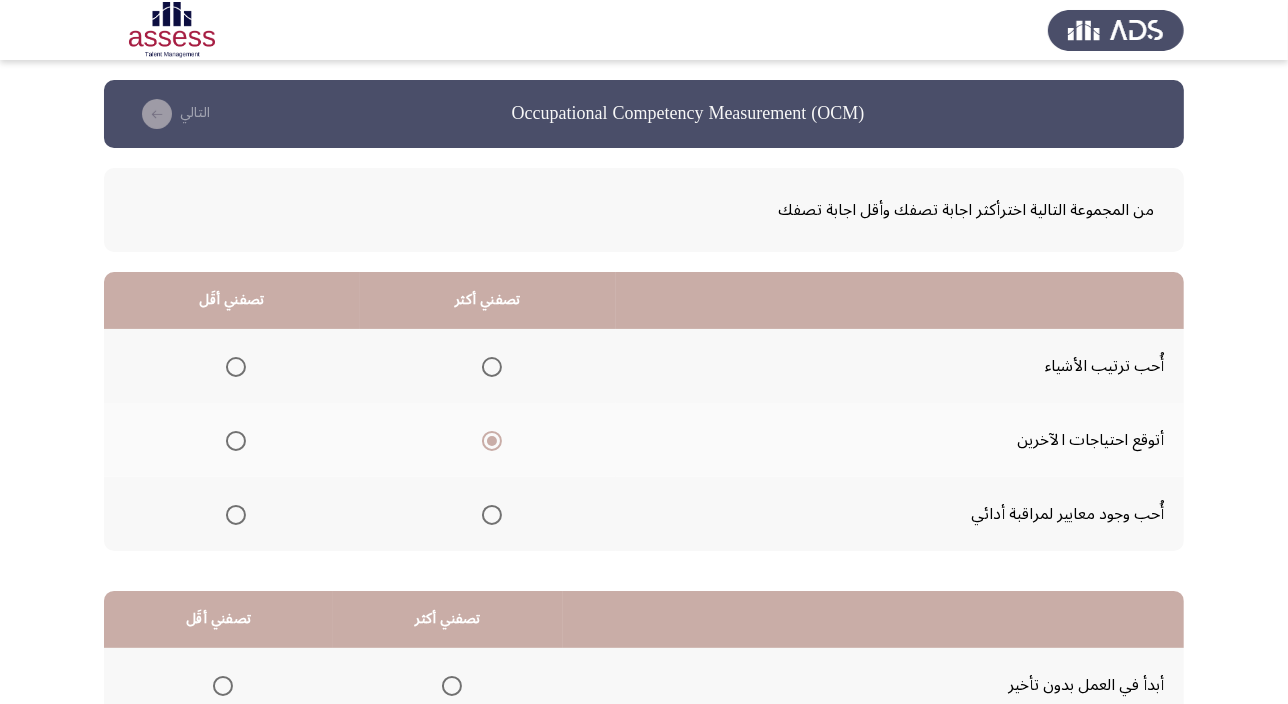 click at bounding box center [236, 367] 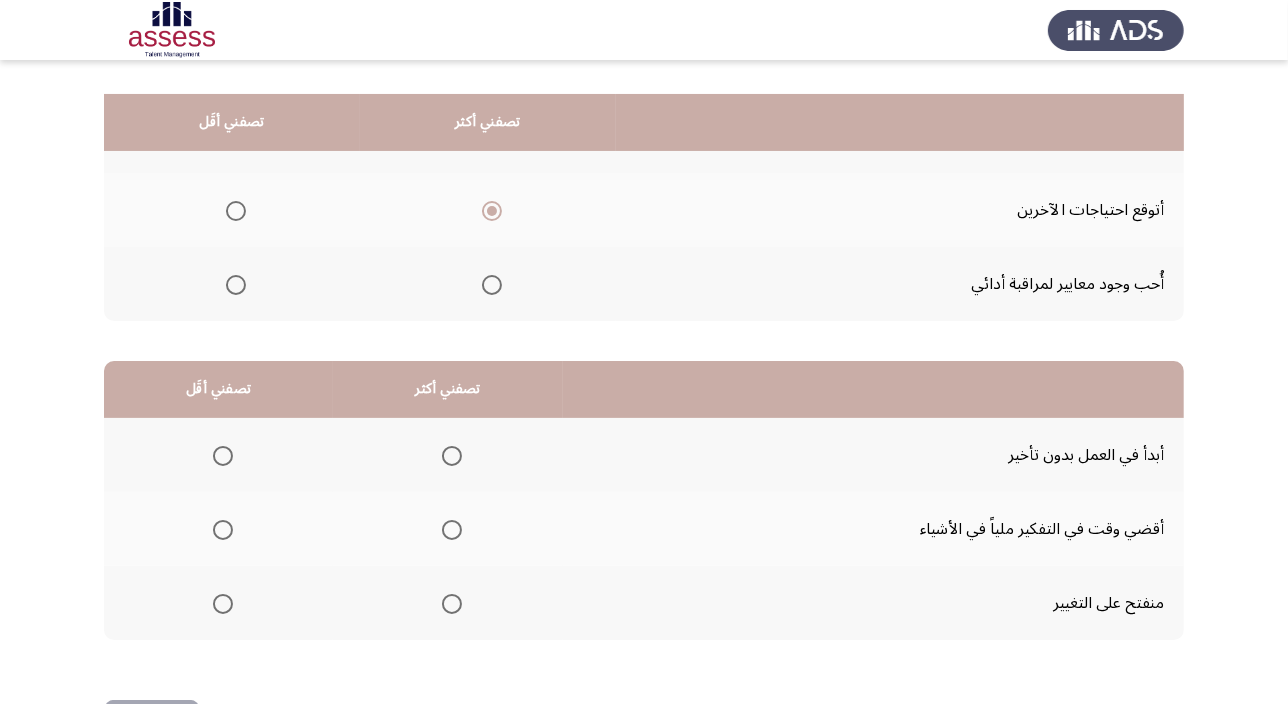 scroll, scrollTop: 272, scrollLeft: 0, axis: vertical 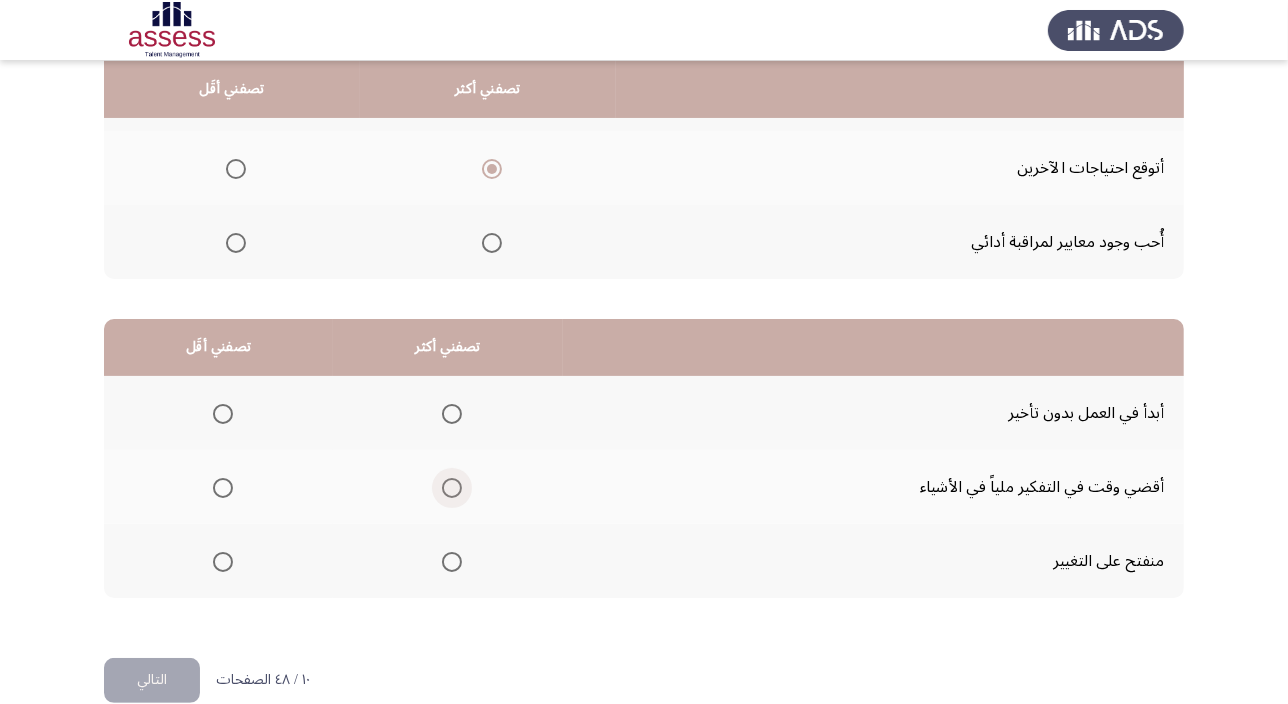 click at bounding box center (452, 488) 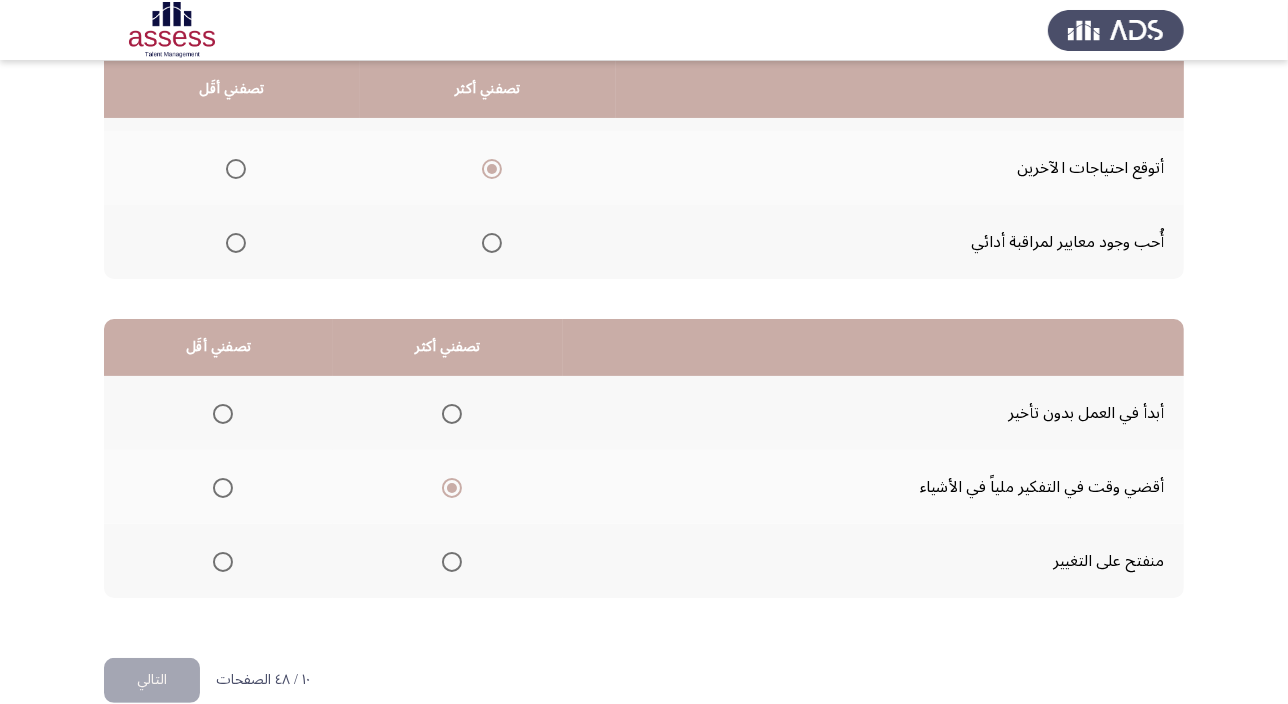 click at bounding box center (223, 562) 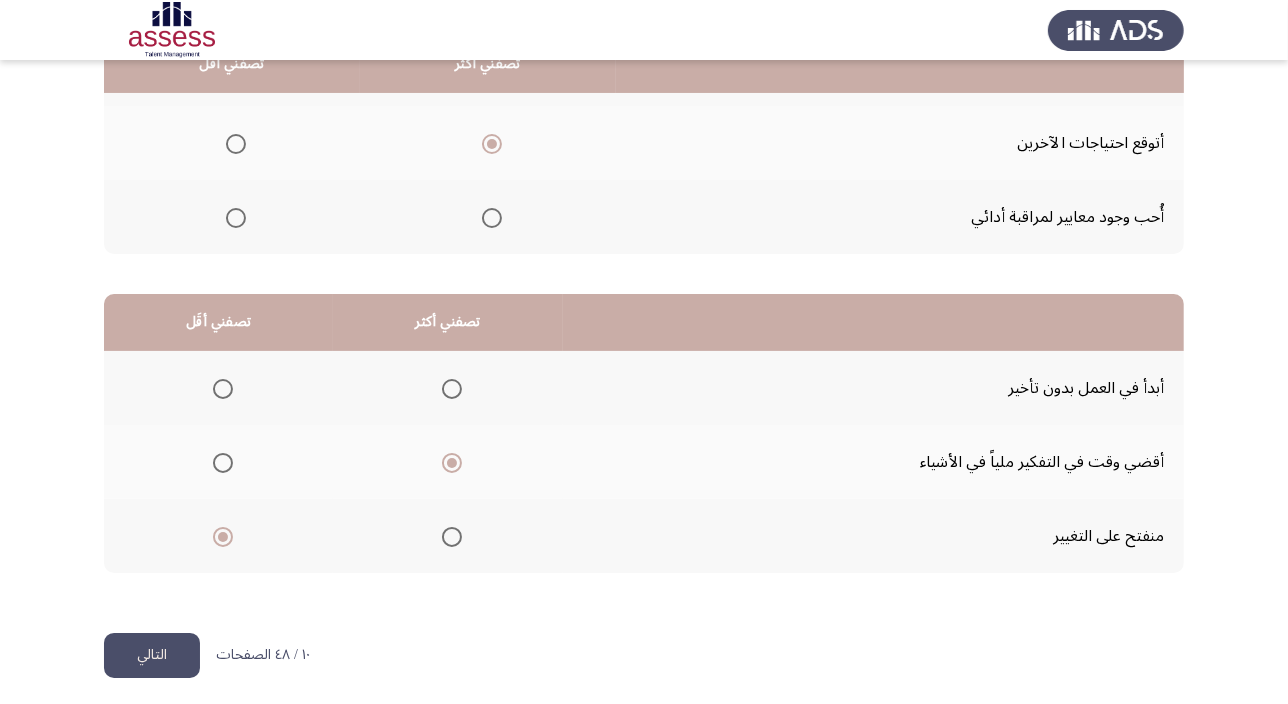 scroll, scrollTop: 303, scrollLeft: 0, axis: vertical 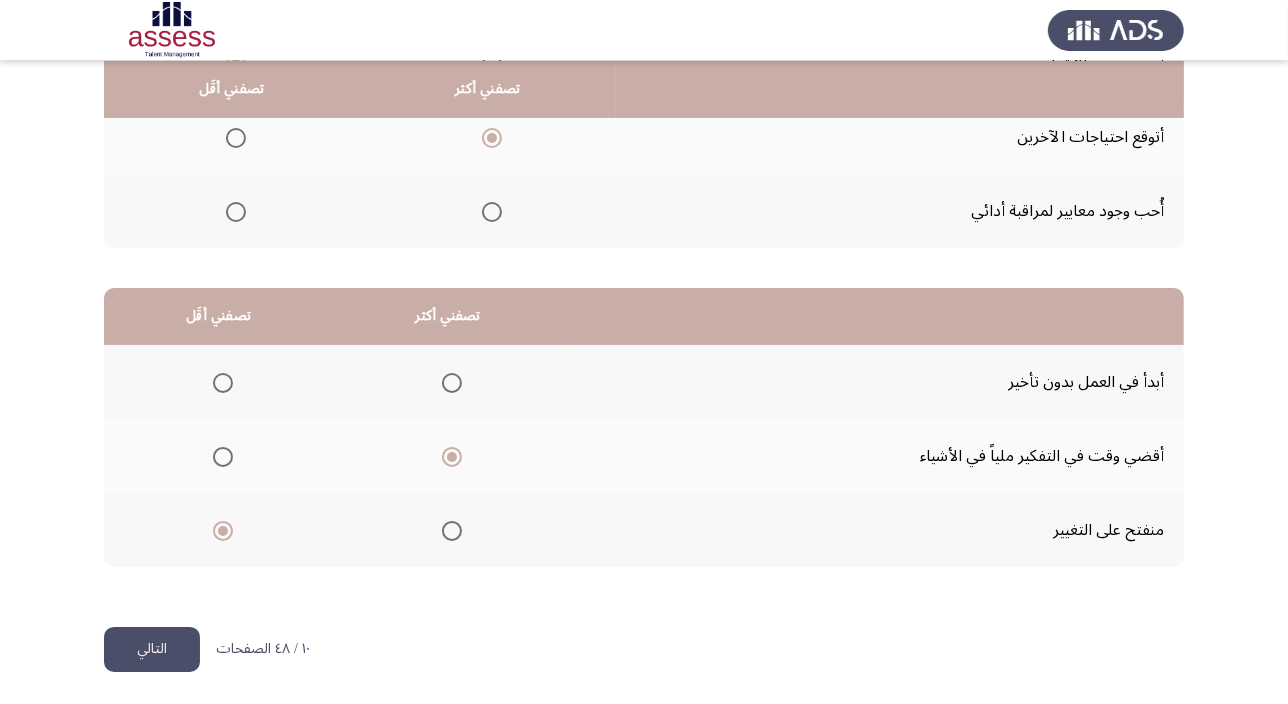 click on "التالي" 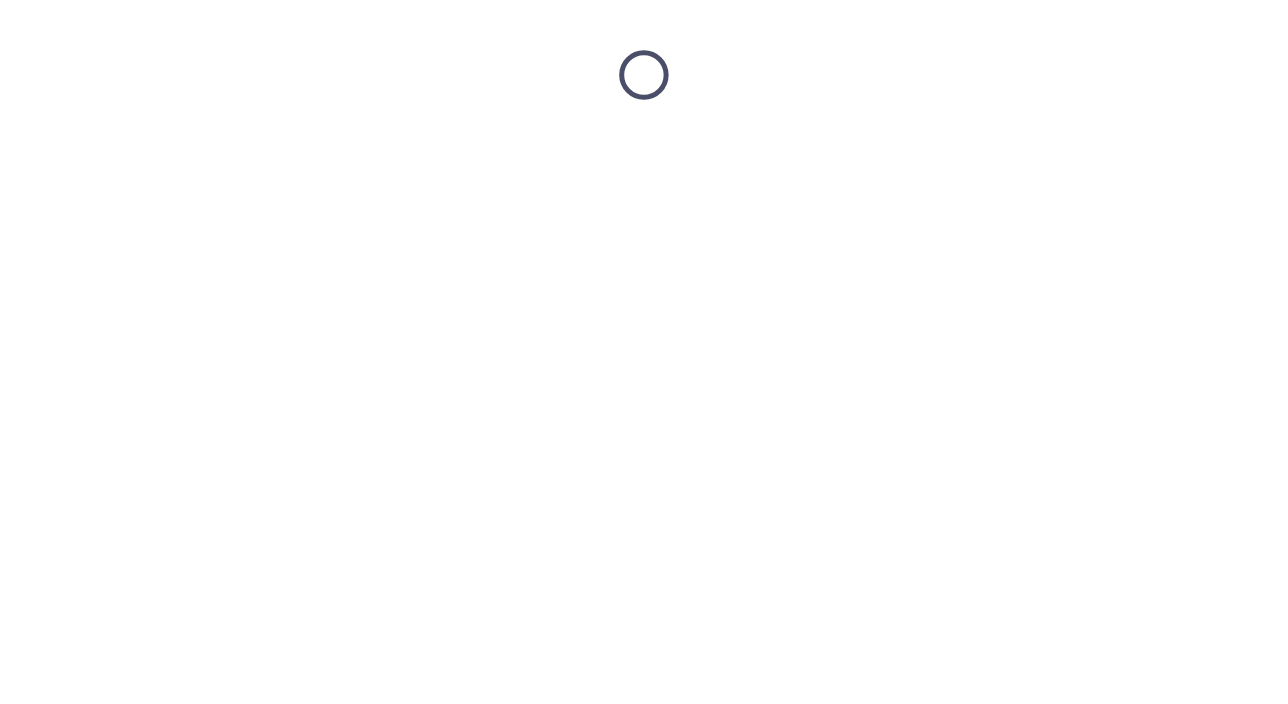 scroll, scrollTop: 0, scrollLeft: 0, axis: both 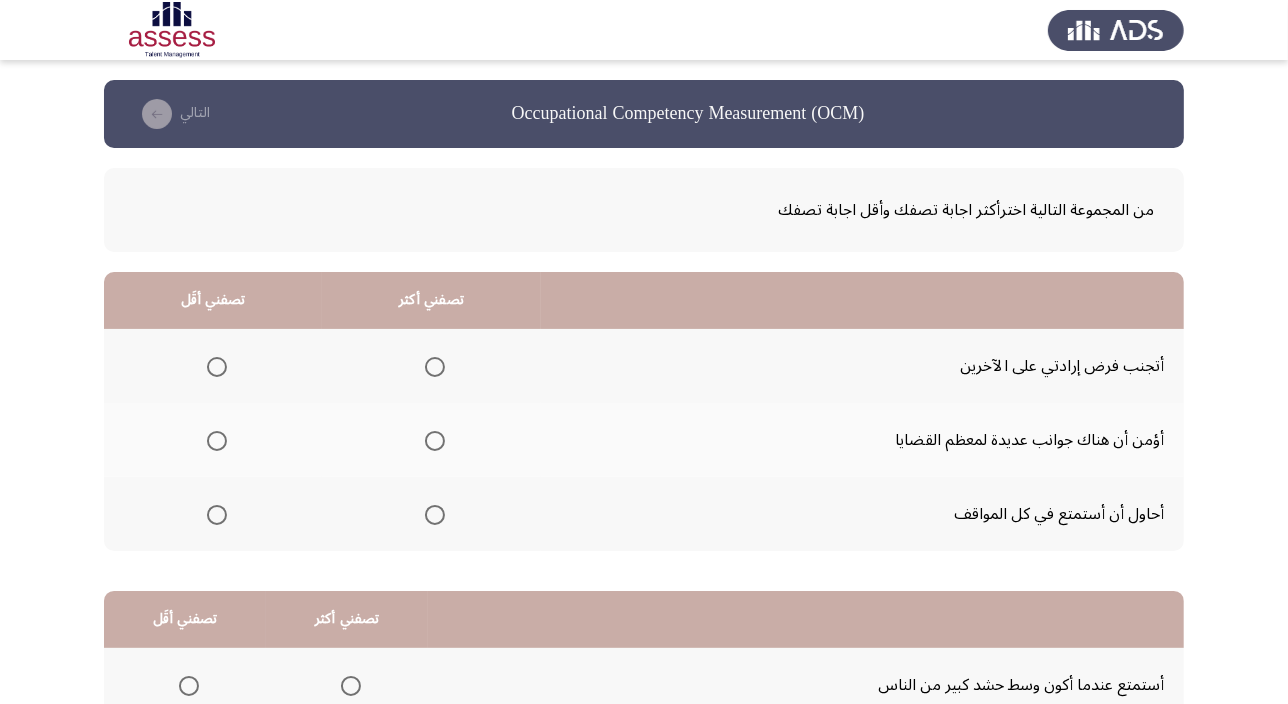 click 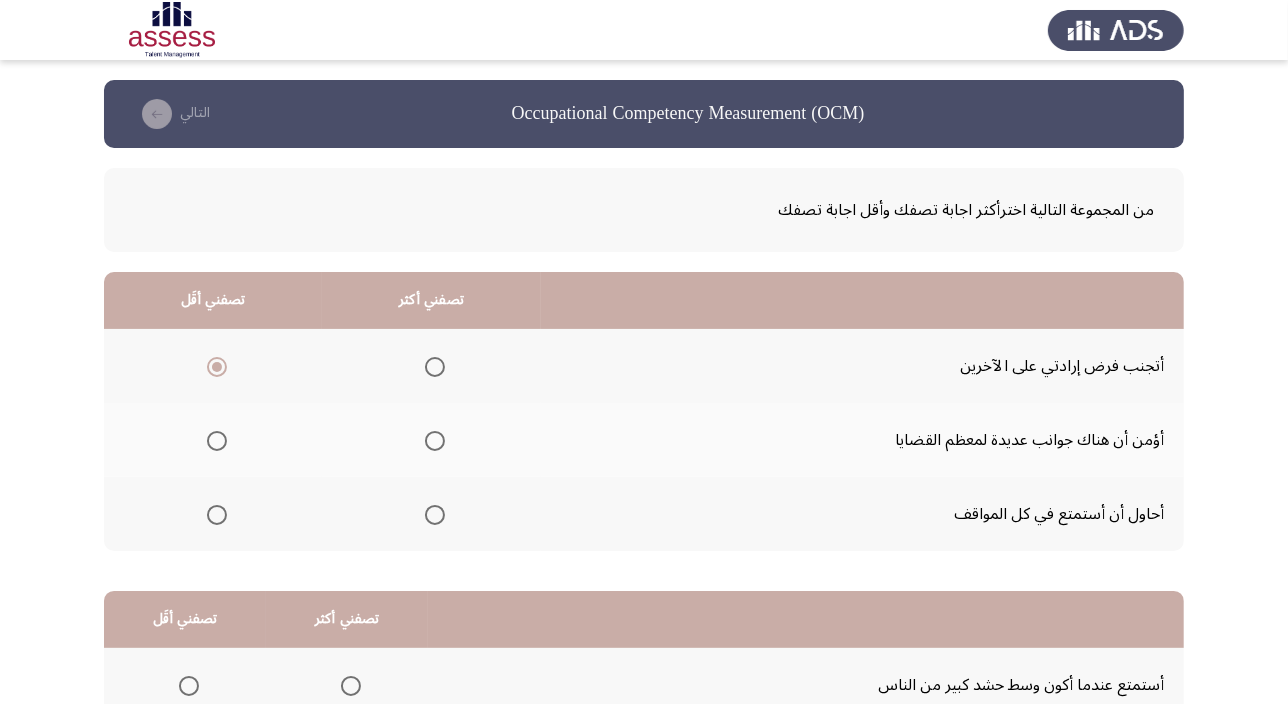 click at bounding box center [435, 515] 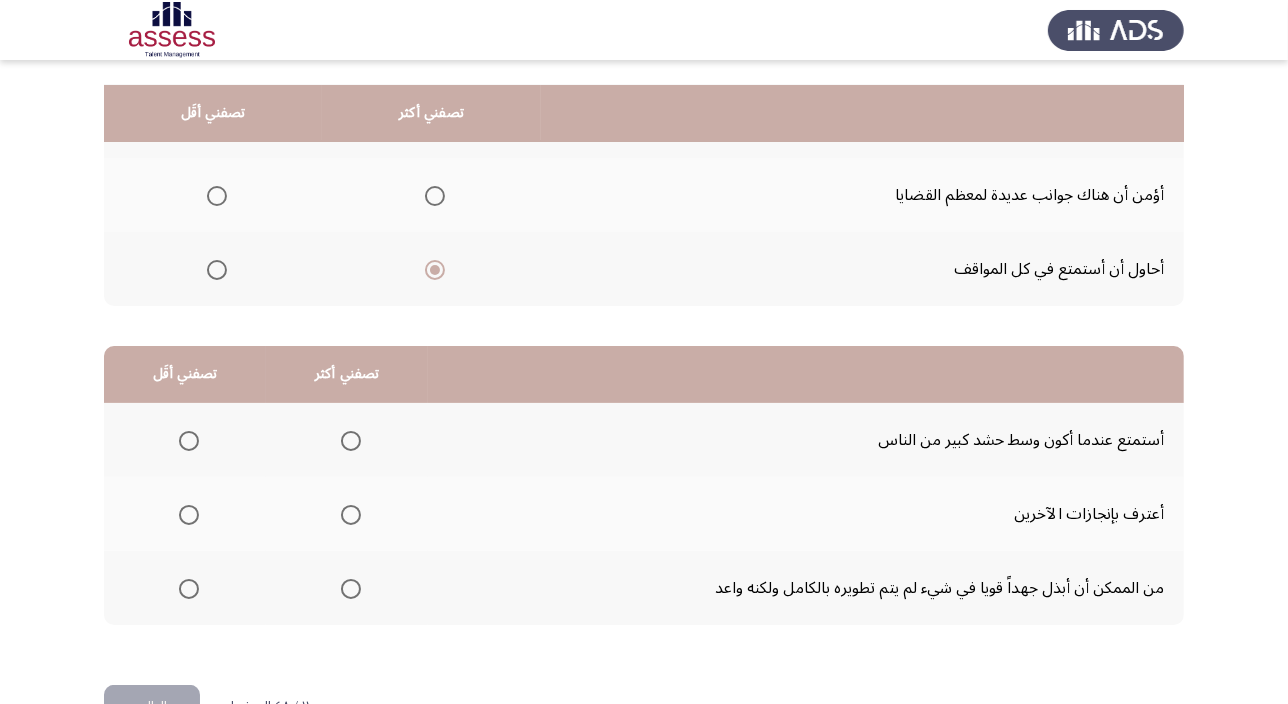 scroll, scrollTop: 272, scrollLeft: 0, axis: vertical 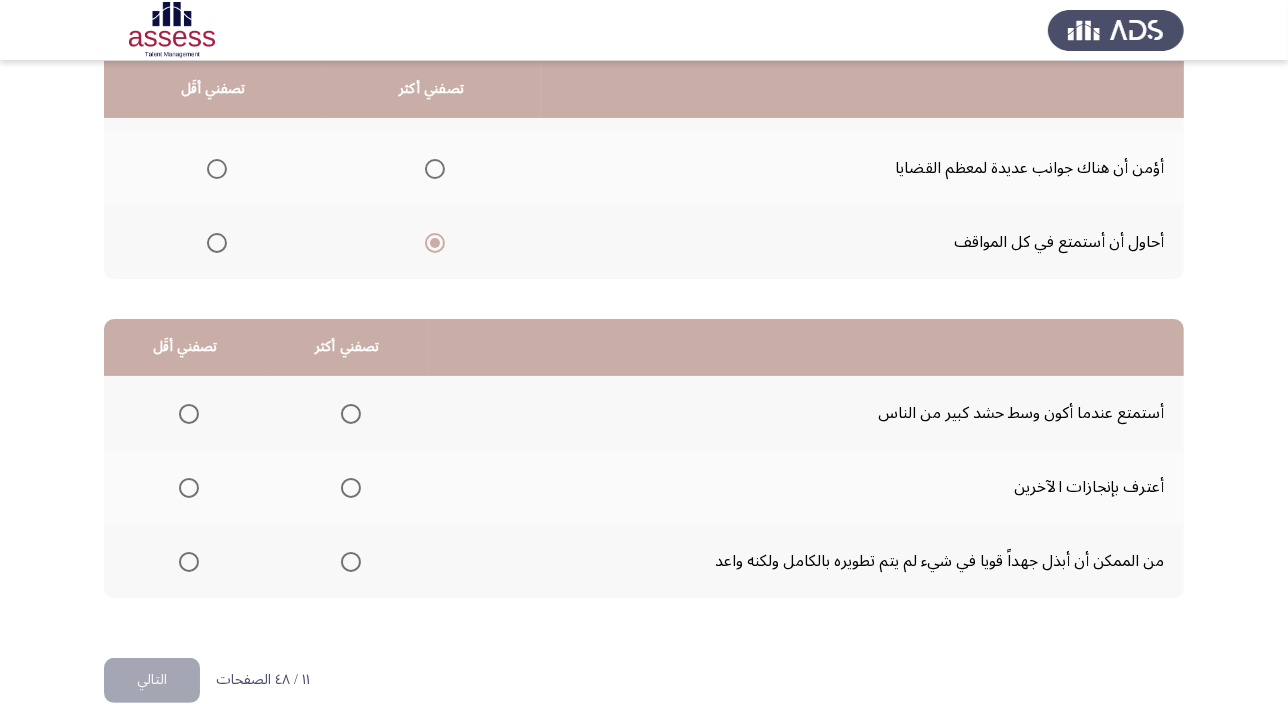click at bounding box center (351, 414) 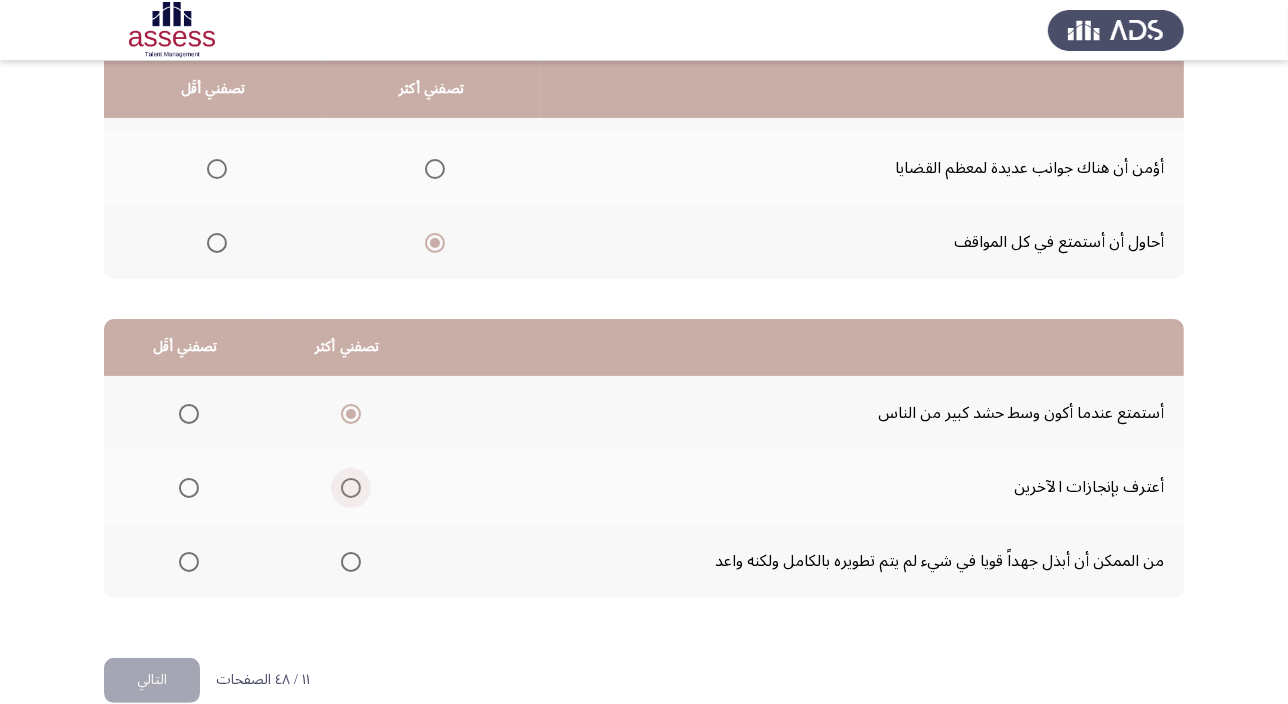 click at bounding box center (351, 488) 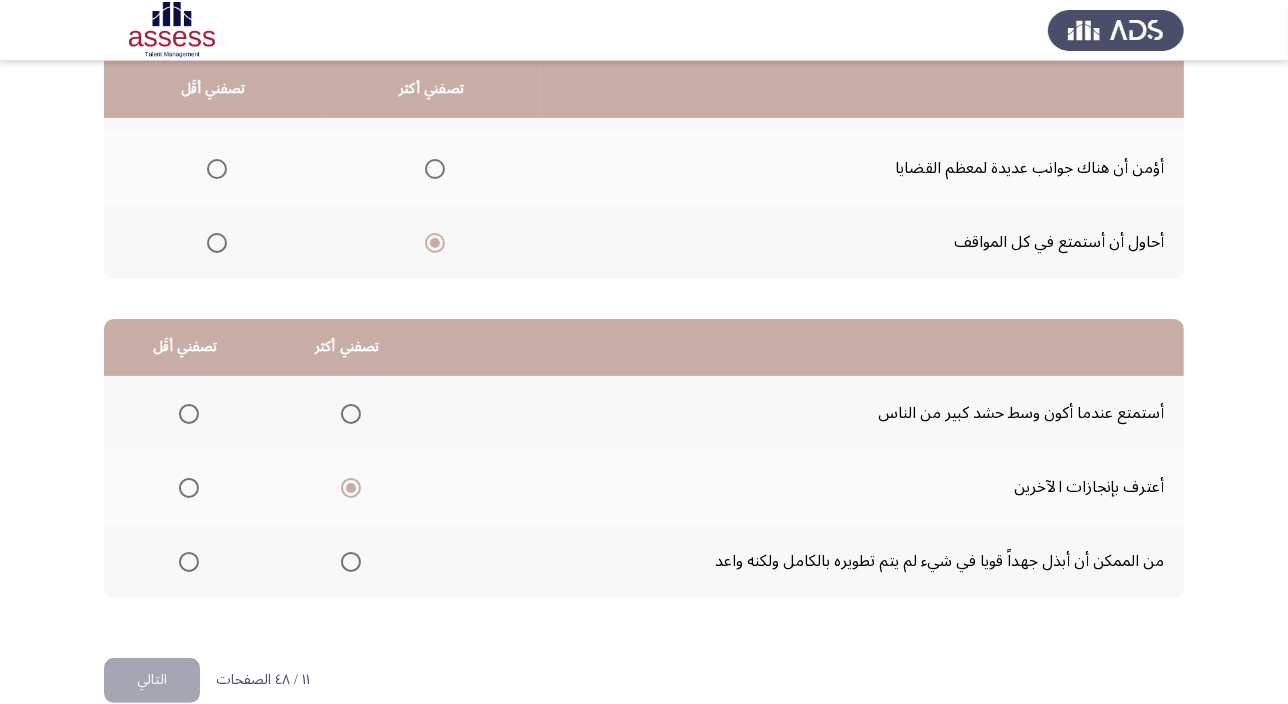 click at bounding box center [189, 414] 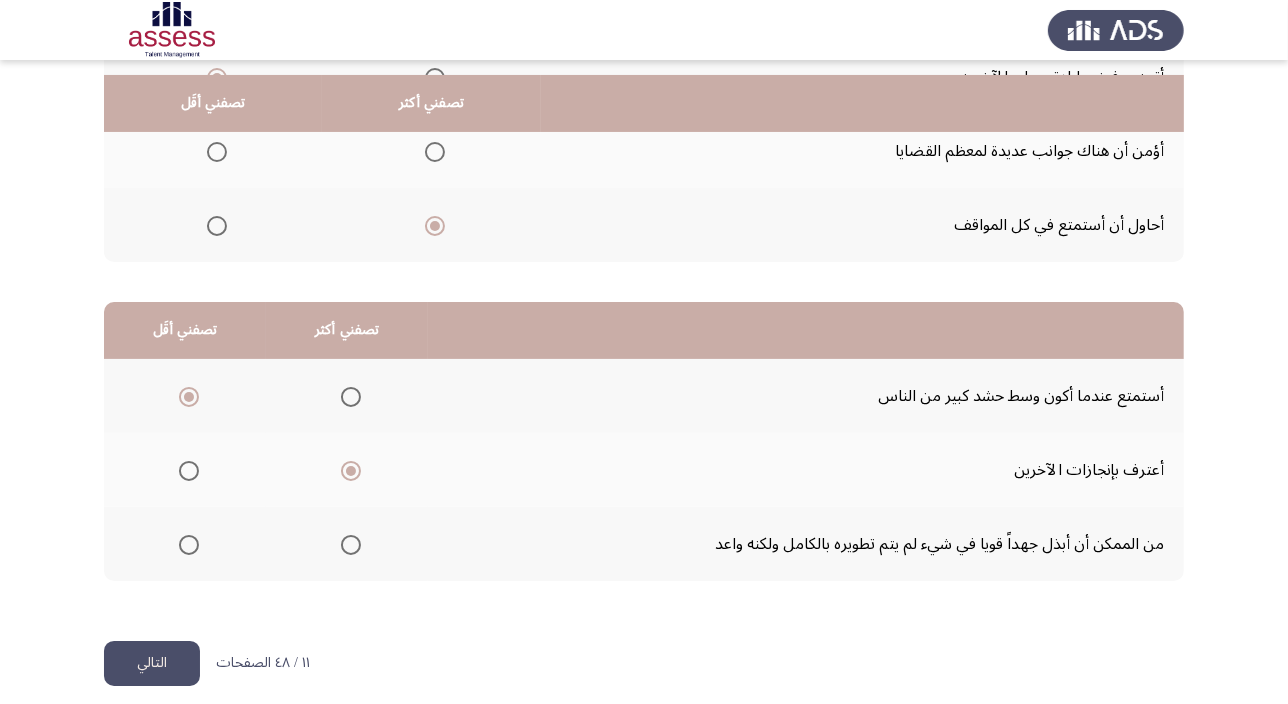 scroll, scrollTop: 303, scrollLeft: 0, axis: vertical 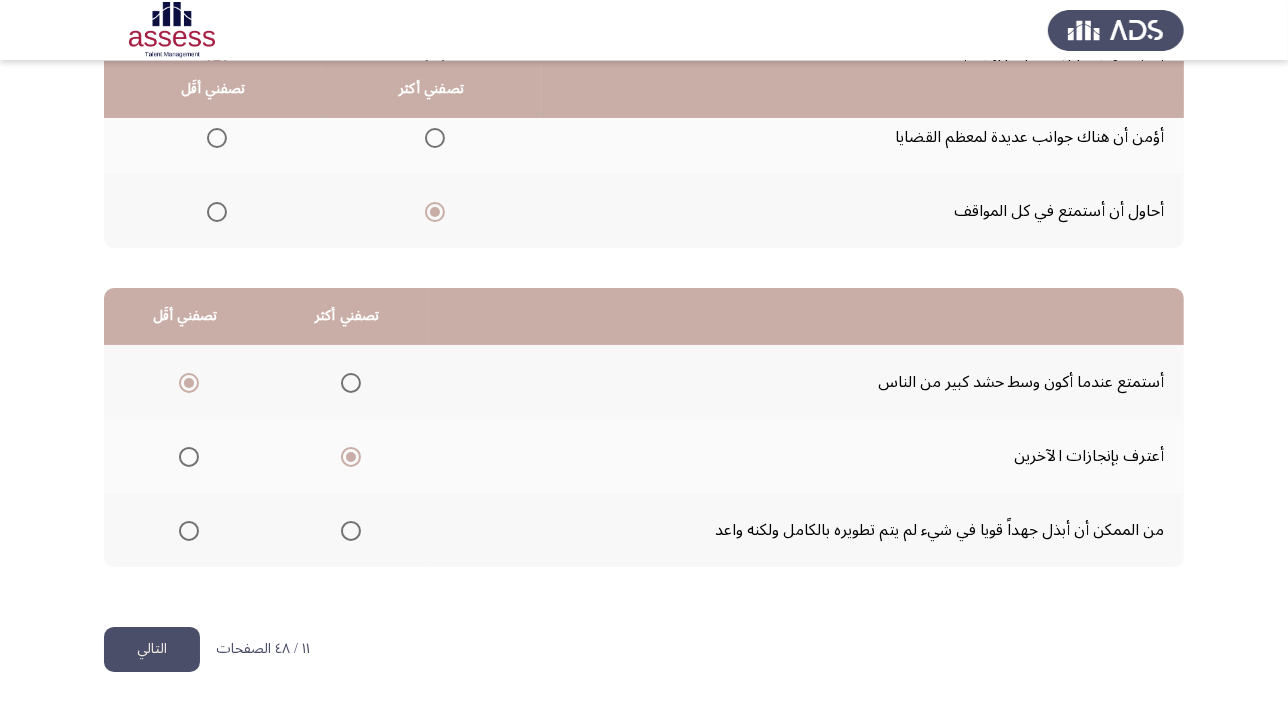 click on "التالي" 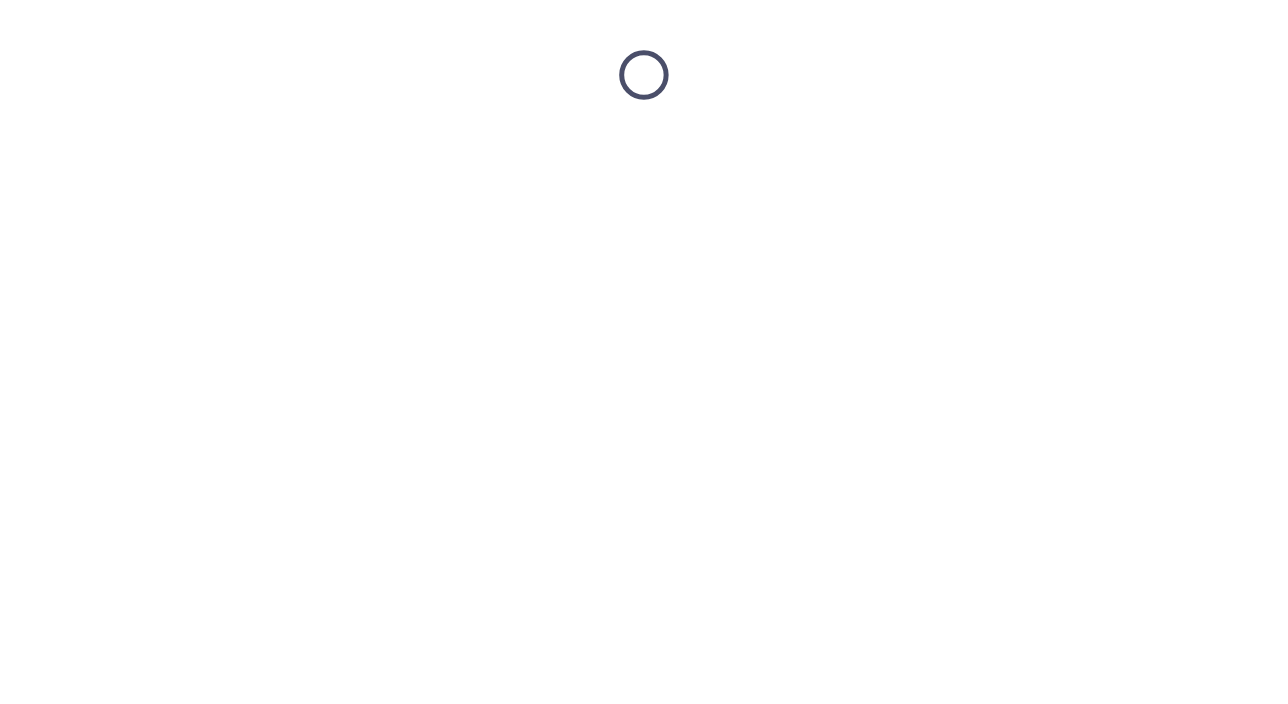 scroll, scrollTop: 0, scrollLeft: 0, axis: both 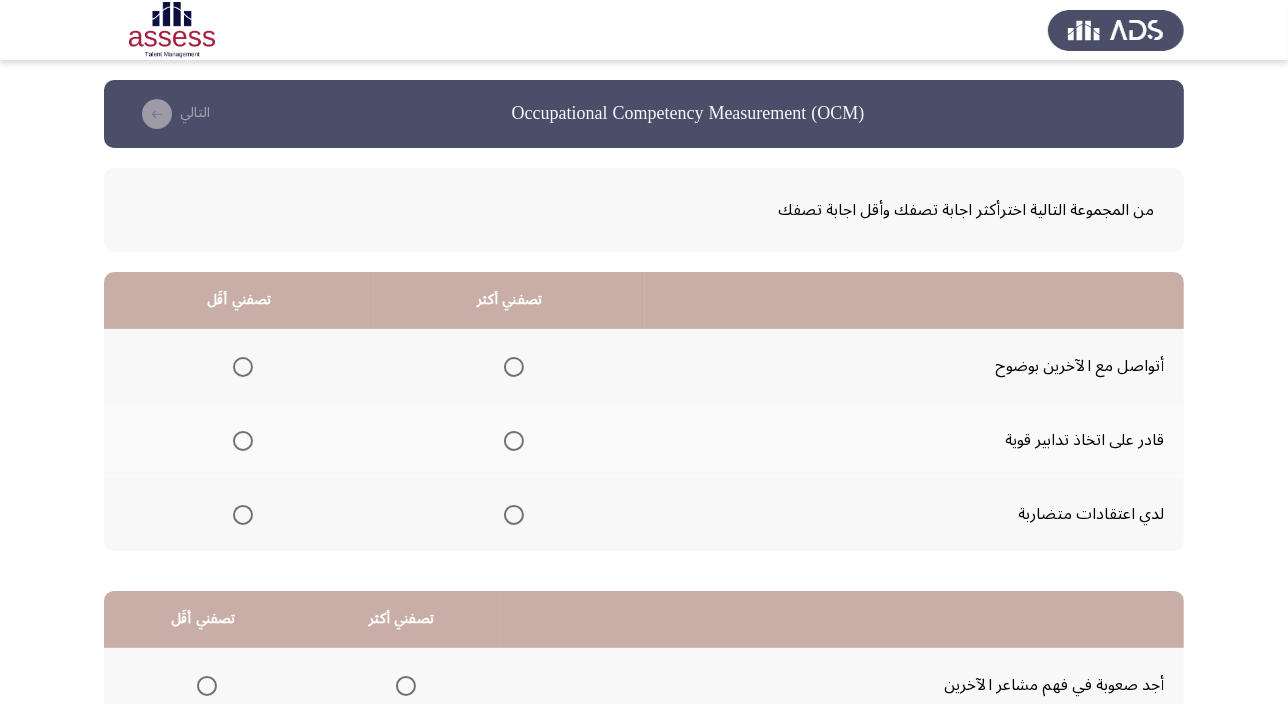 click at bounding box center [514, 367] 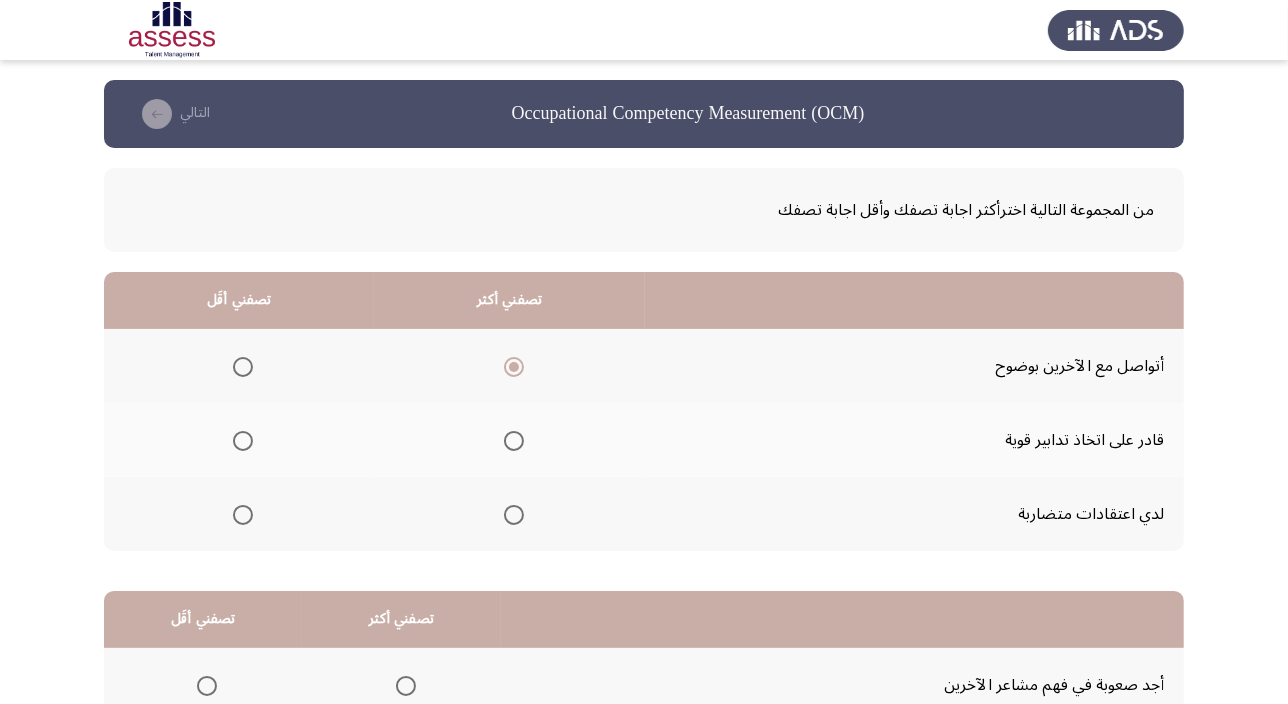 click at bounding box center (243, 515) 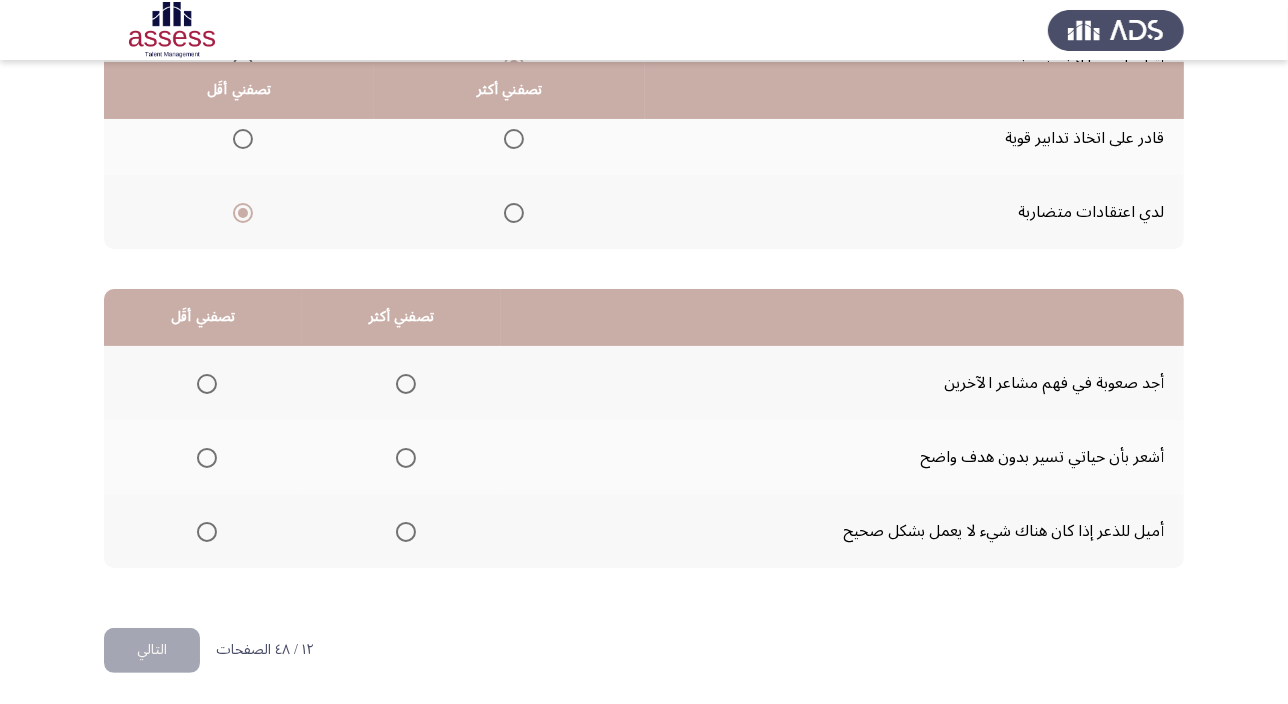 scroll, scrollTop: 303, scrollLeft: 0, axis: vertical 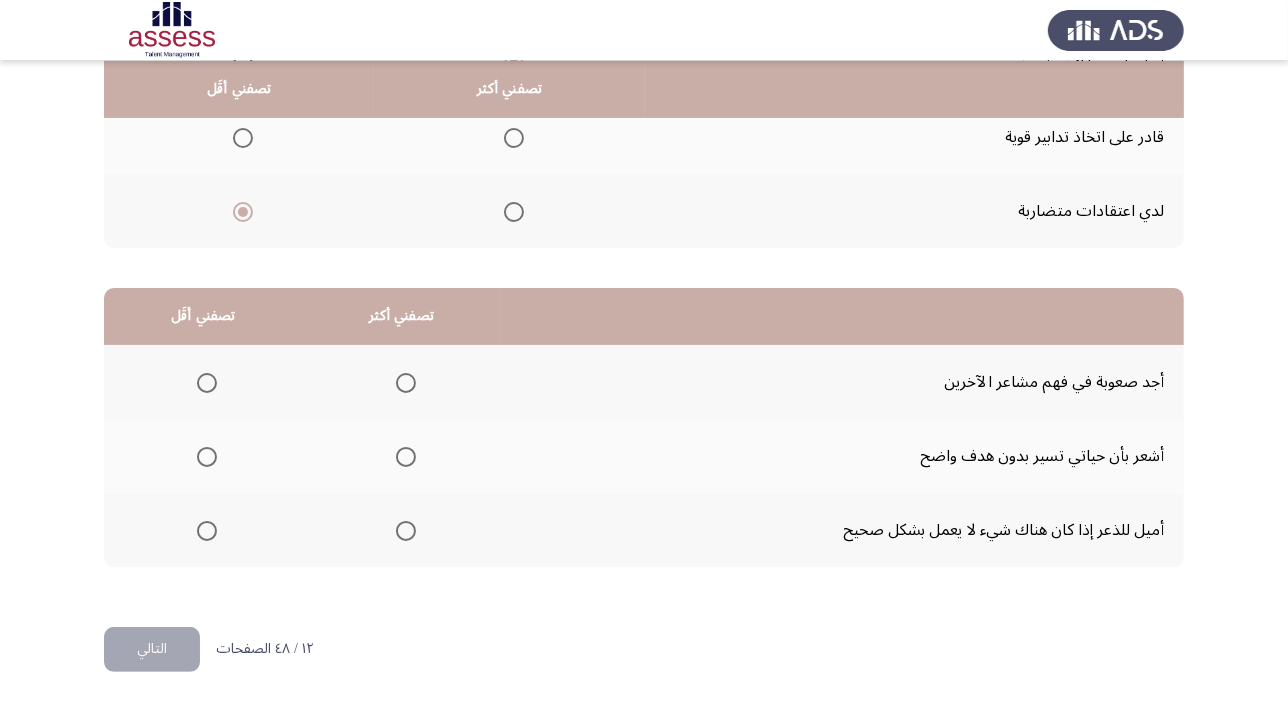 click at bounding box center (207, 383) 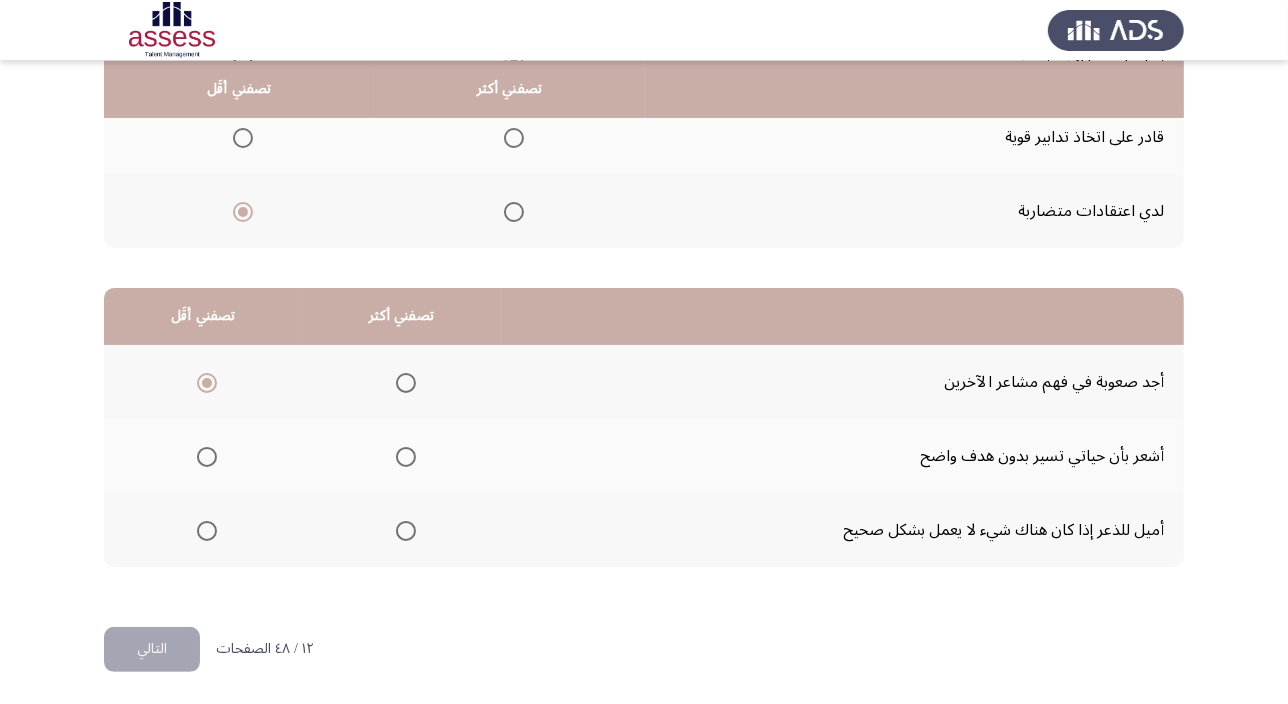 click at bounding box center [406, 531] 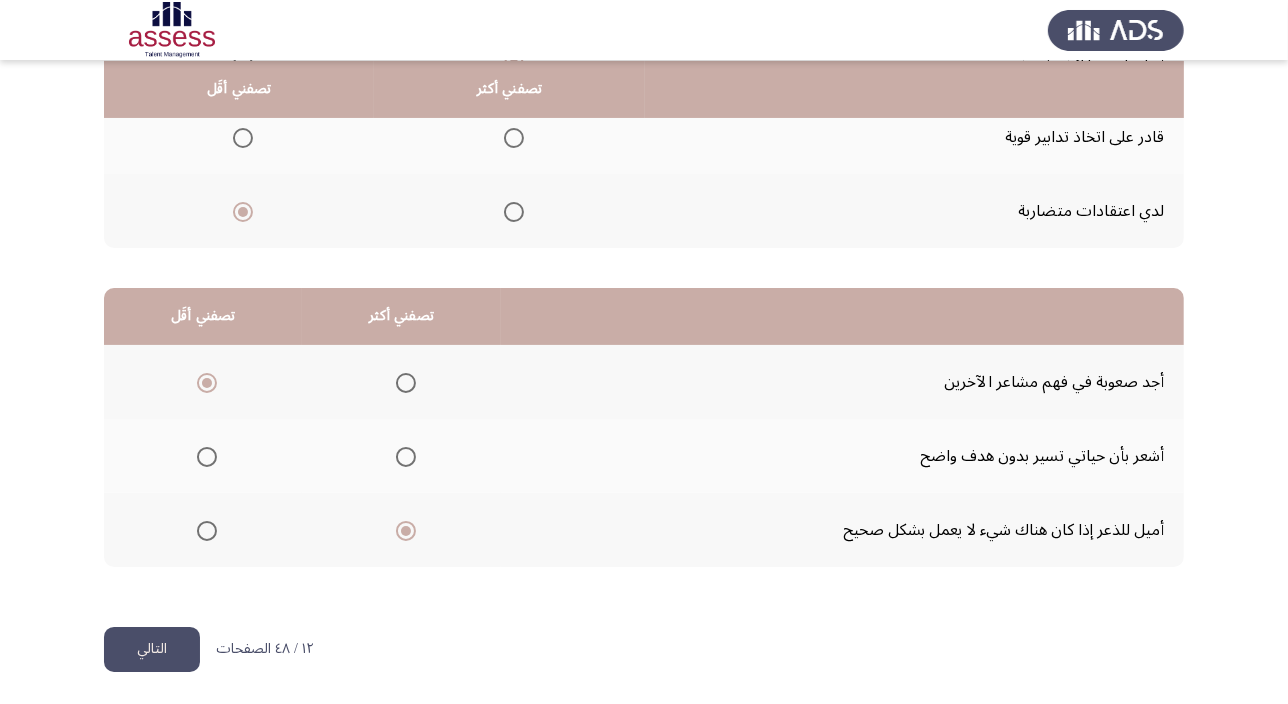 click on "التالي" 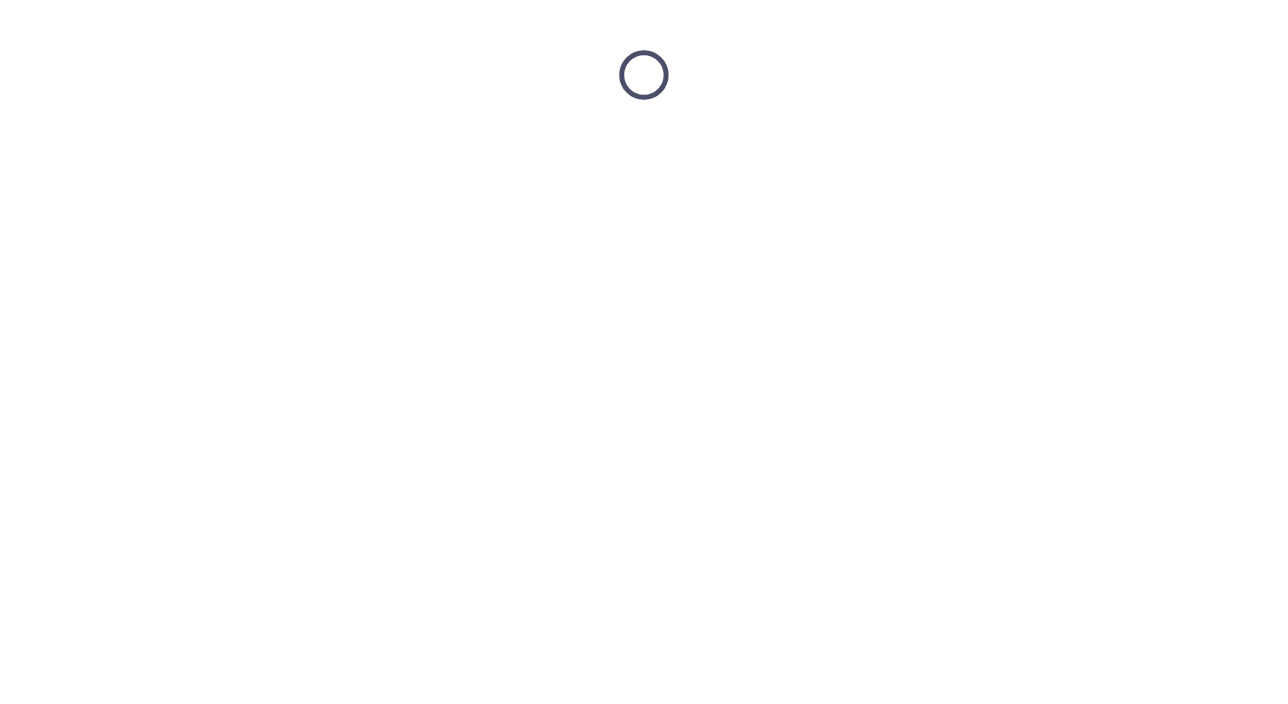 scroll, scrollTop: 0, scrollLeft: 0, axis: both 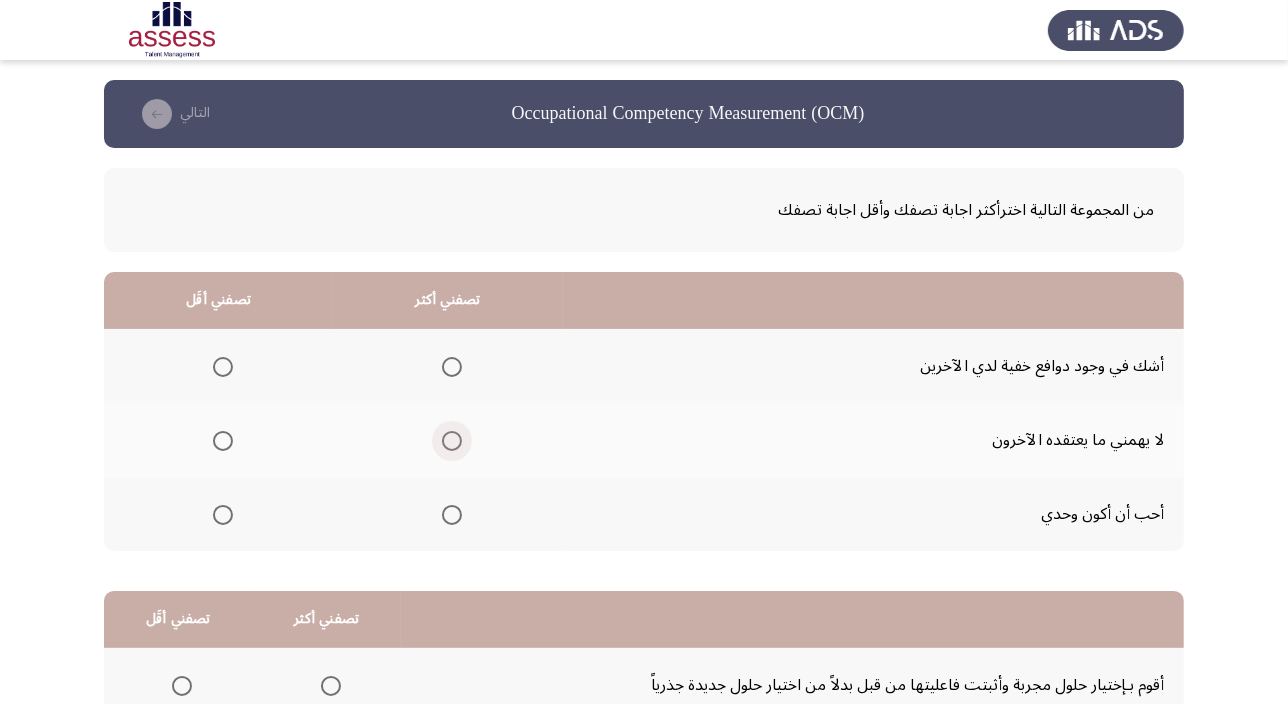 click at bounding box center (452, 441) 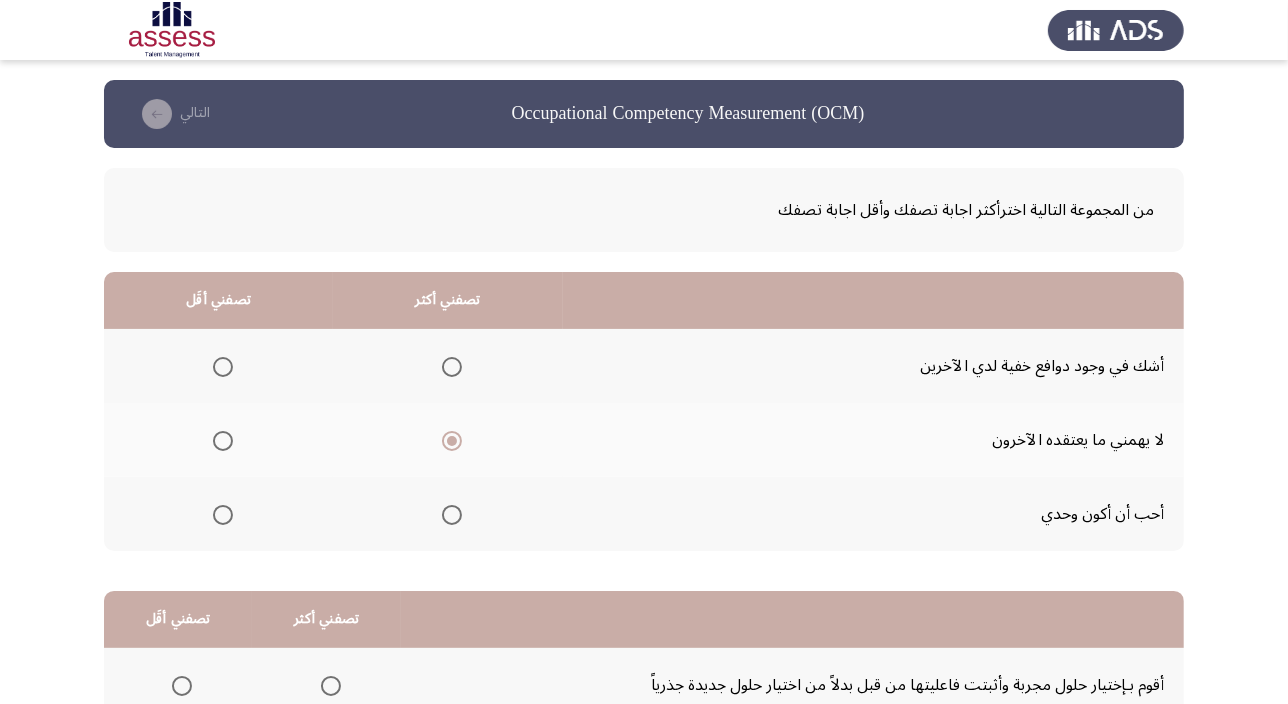 click at bounding box center [223, 515] 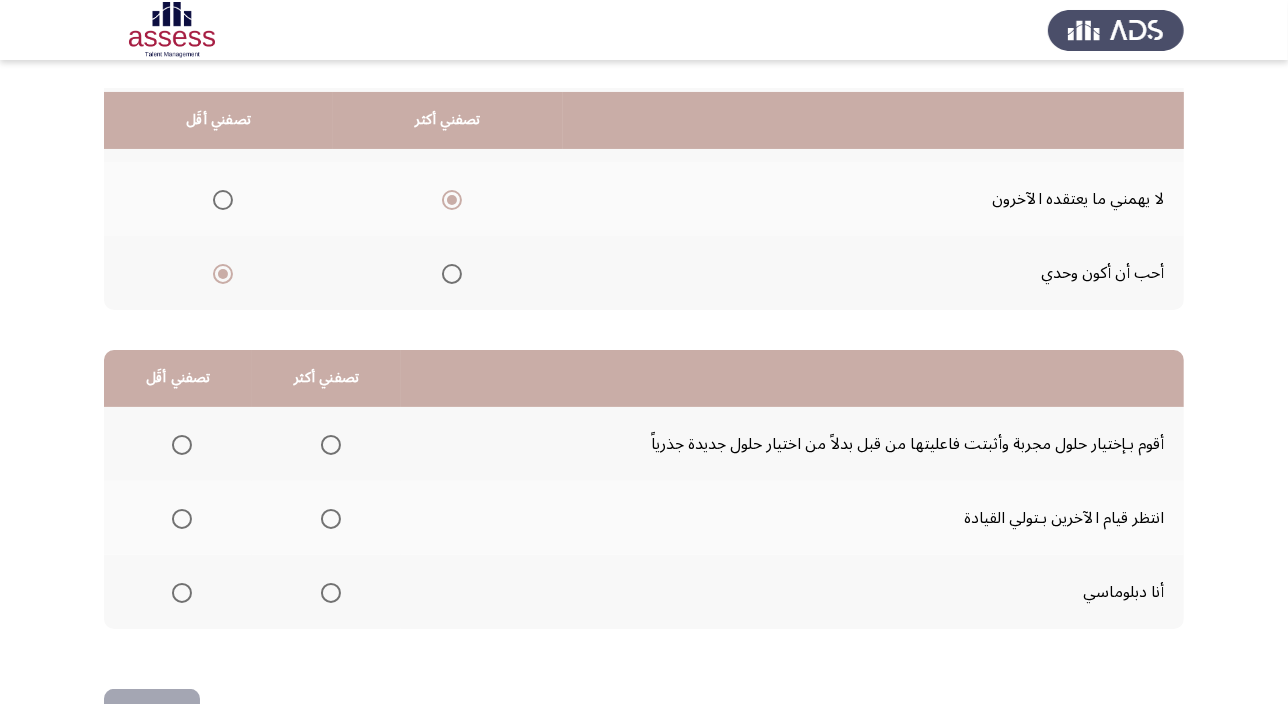 scroll, scrollTop: 272, scrollLeft: 0, axis: vertical 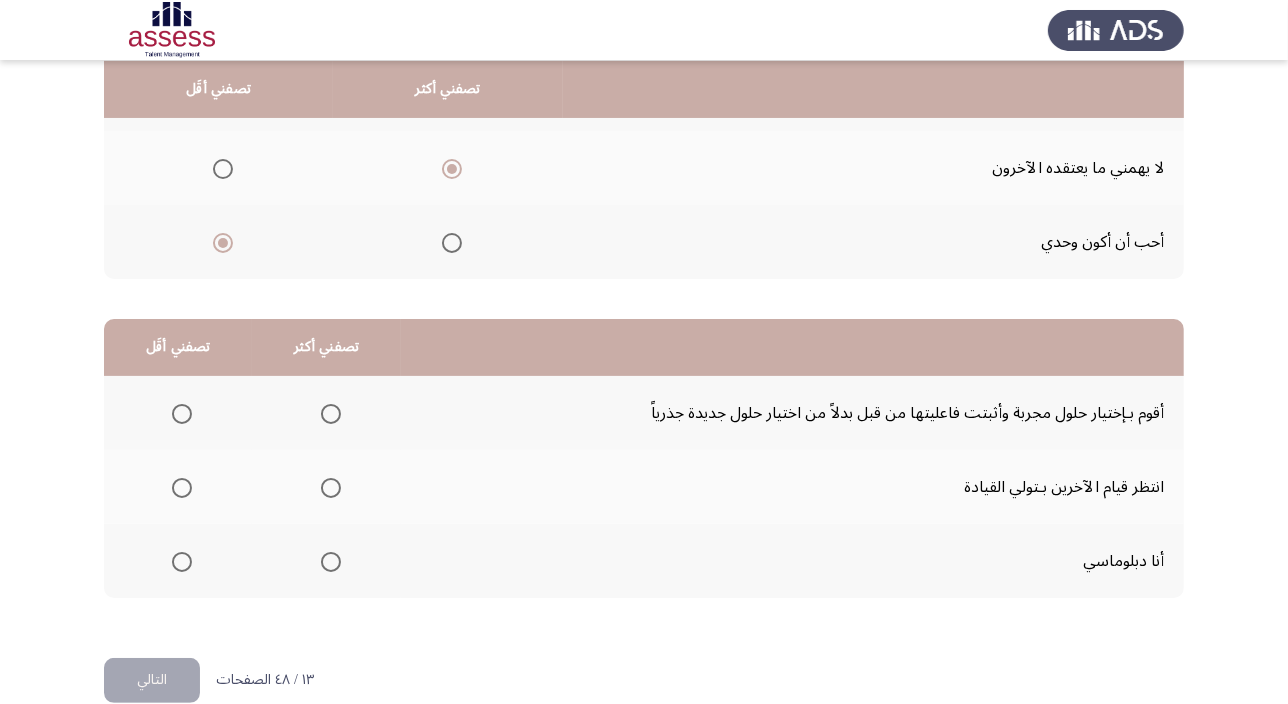 click at bounding box center (331, 562) 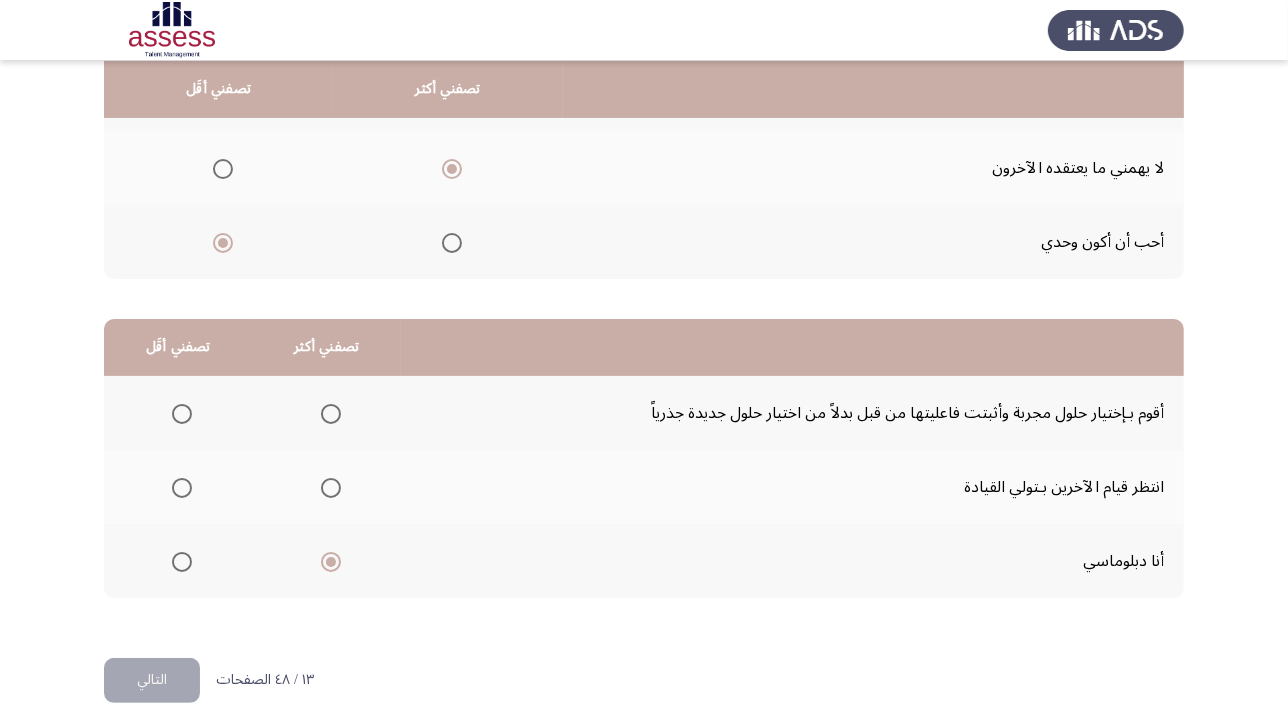 click at bounding box center [182, 488] 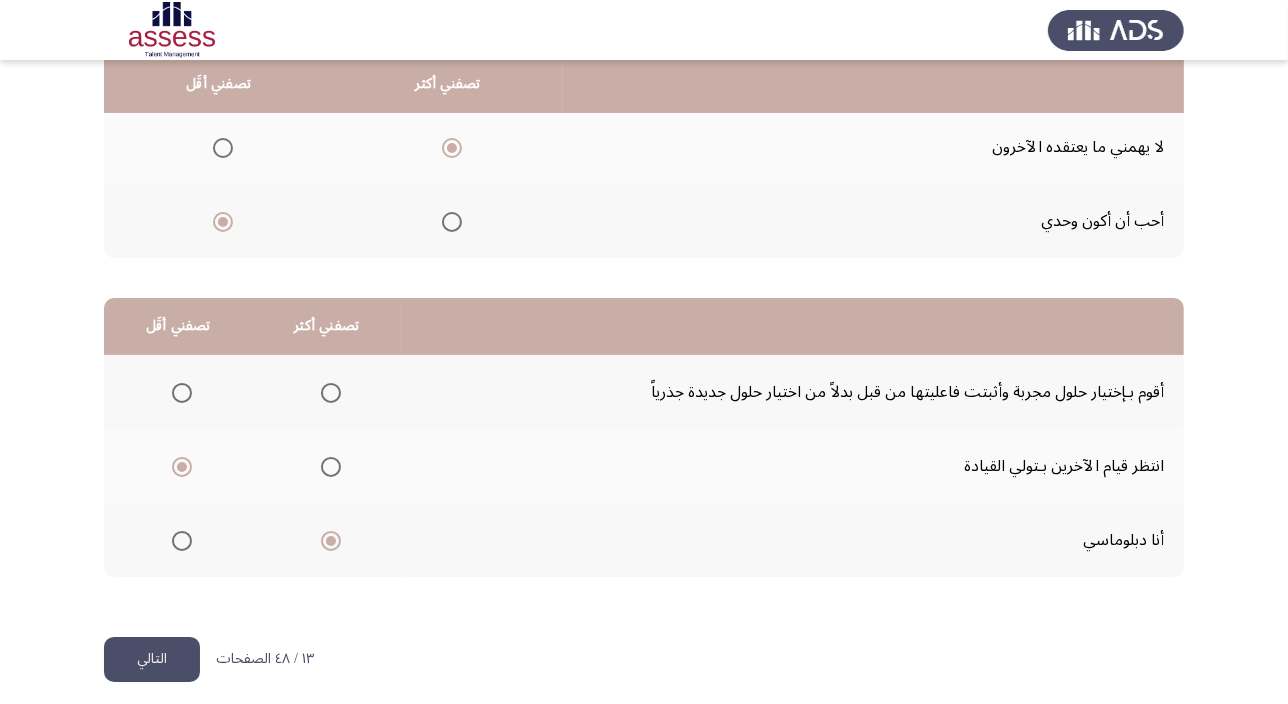 scroll, scrollTop: 303, scrollLeft: 0, axis: vertical 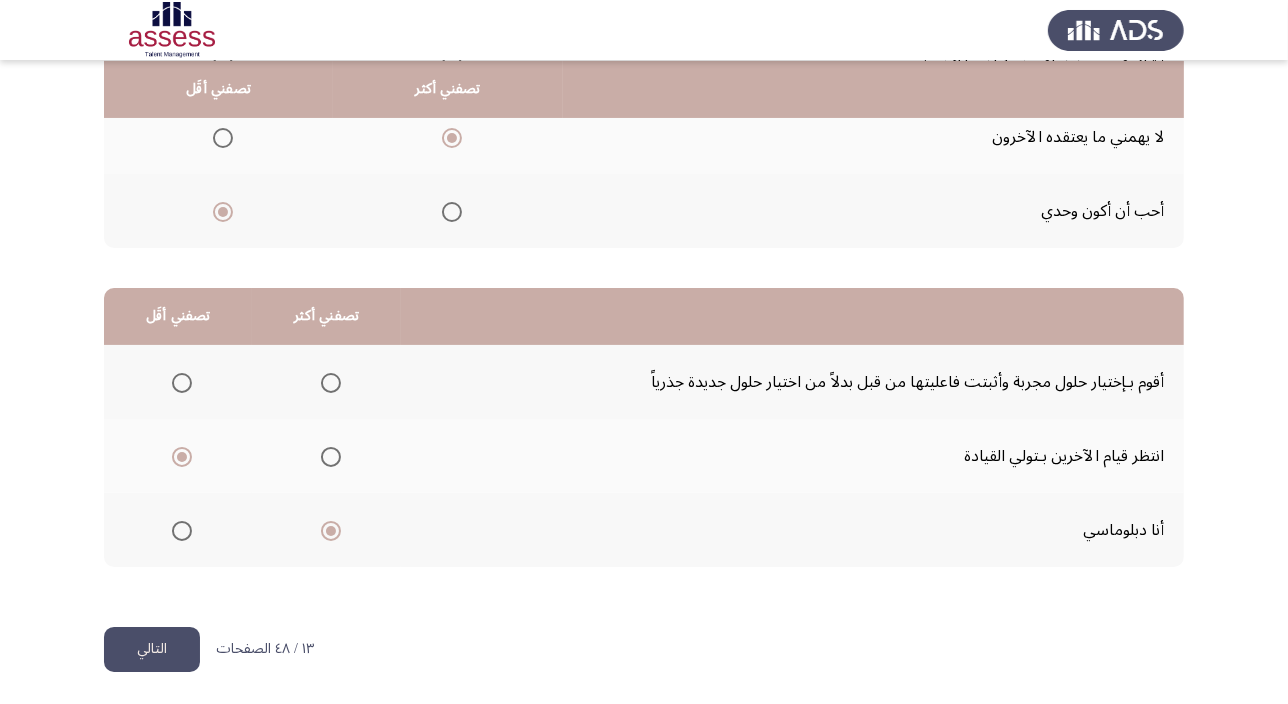 click on "التالي" 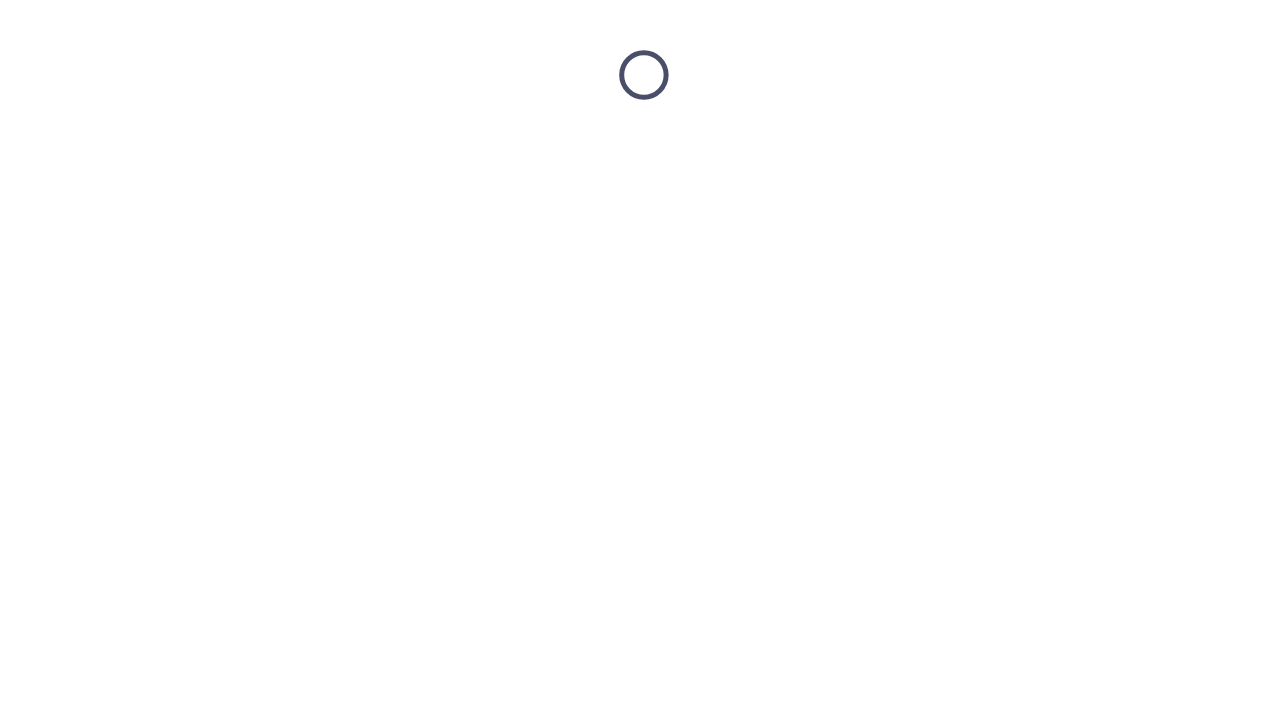 scroll, scrollTop: 0, scrollLeft: 0, axis: both 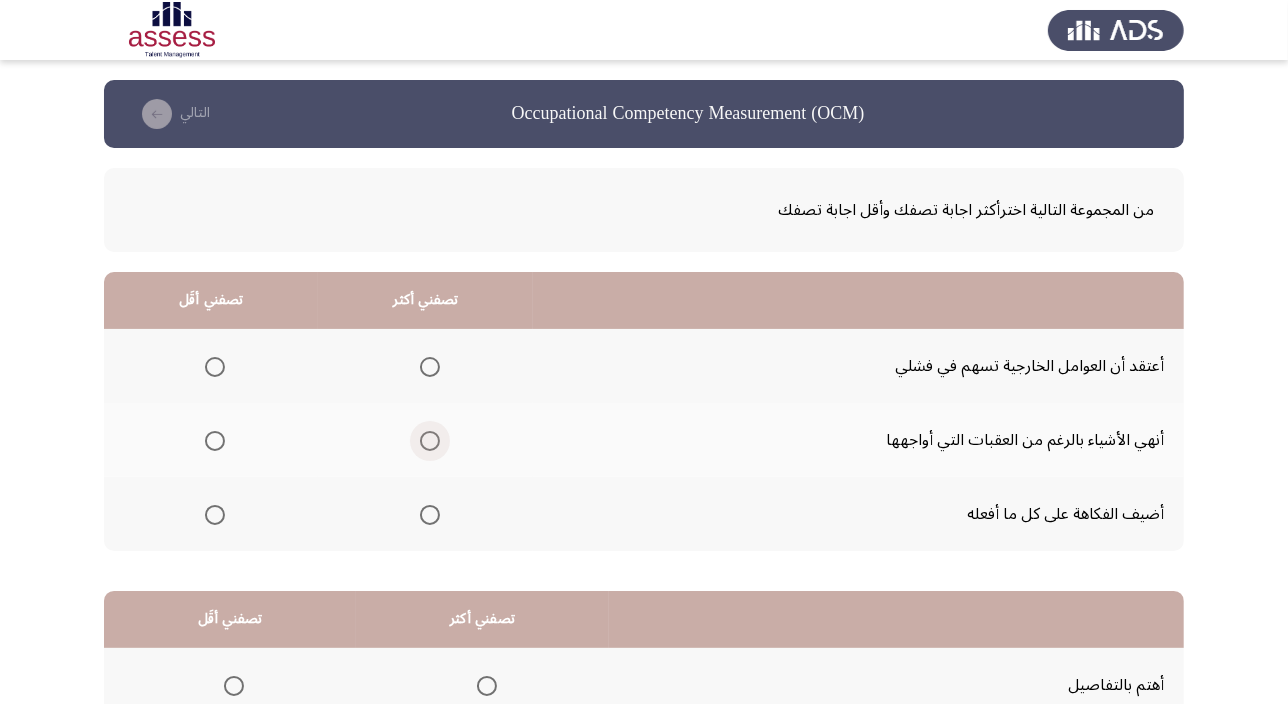click at bounding box center [430, 441] 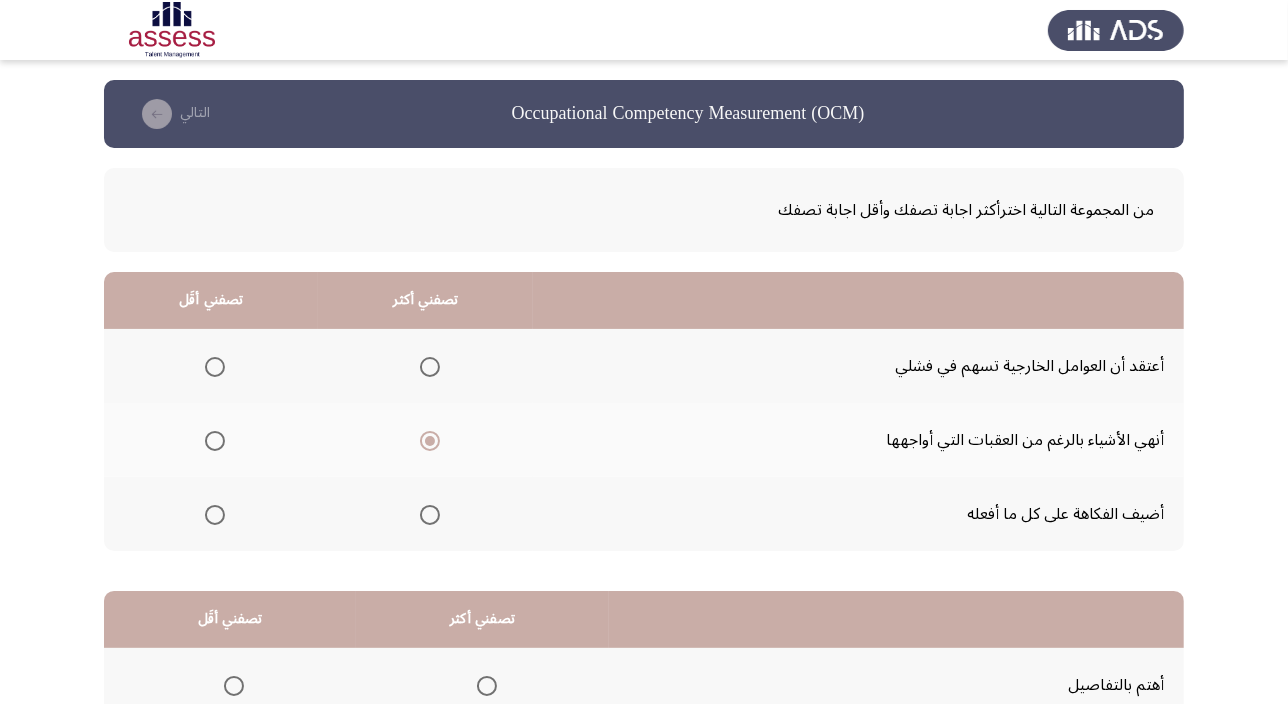 click at bounding box center [430, 515] 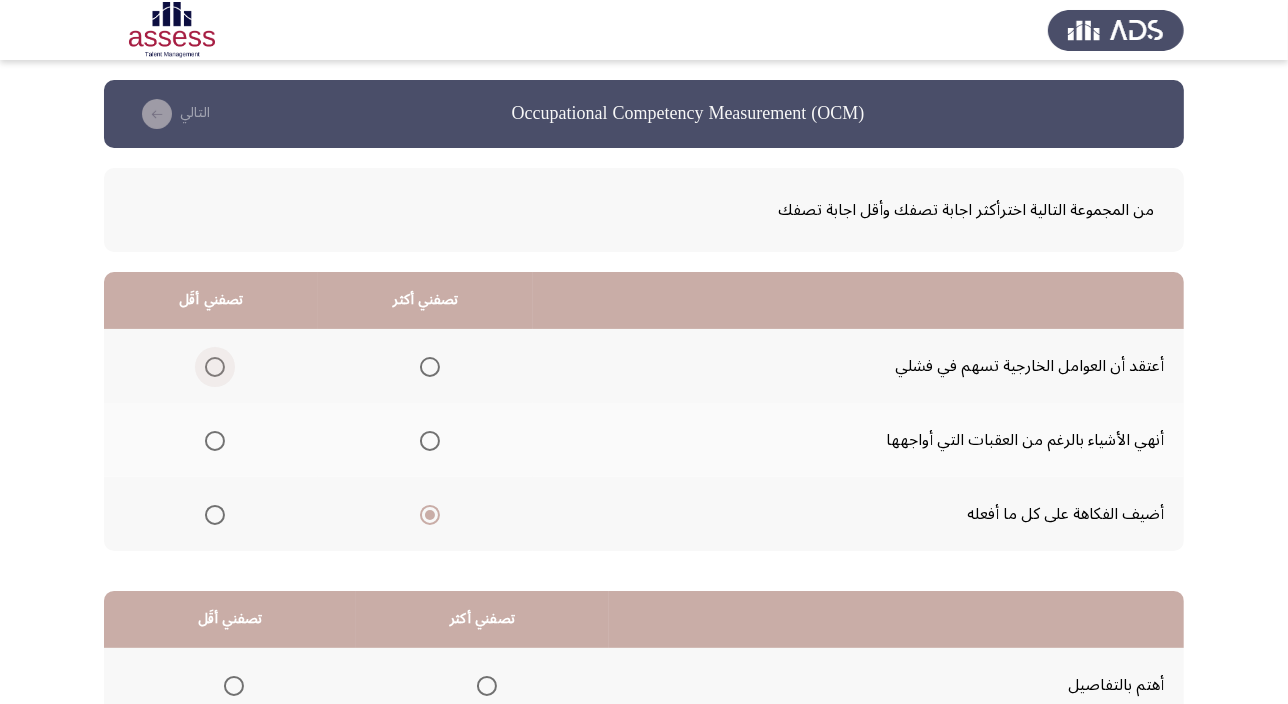 click at bounding box center [215, 367] 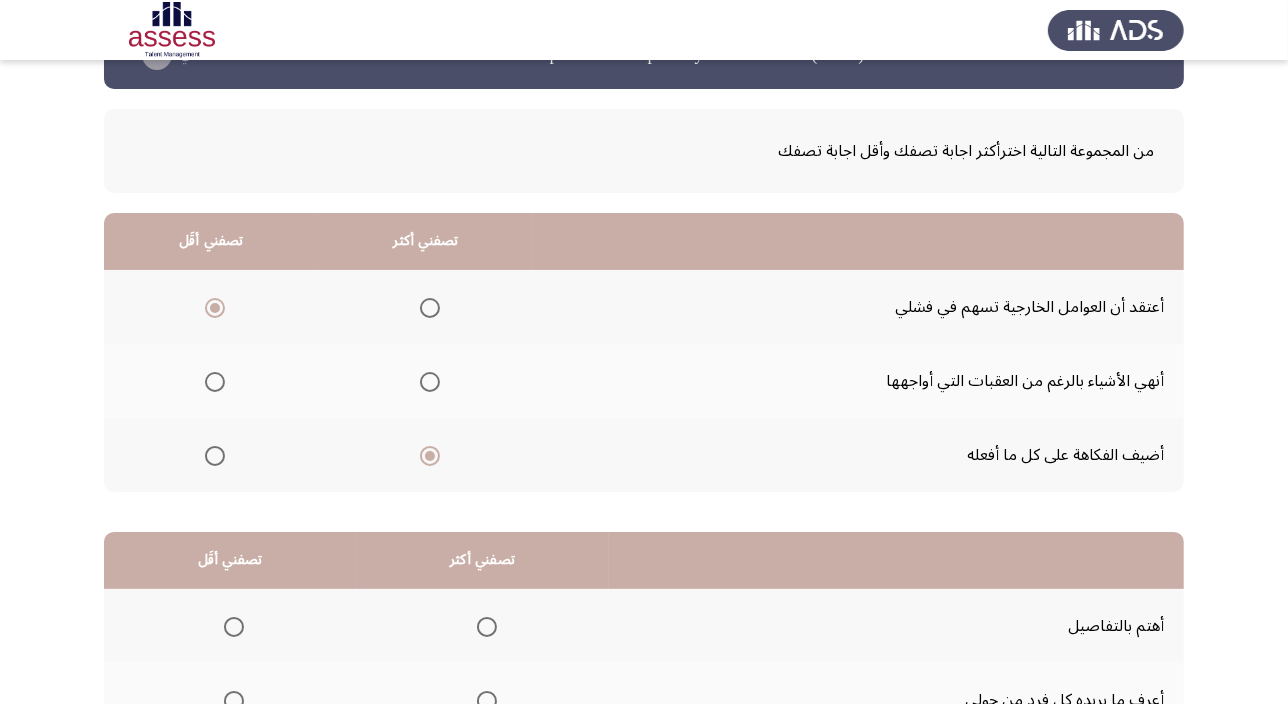 scroll, scrollTop: 90, scrollLeft: 0, axis: vertical 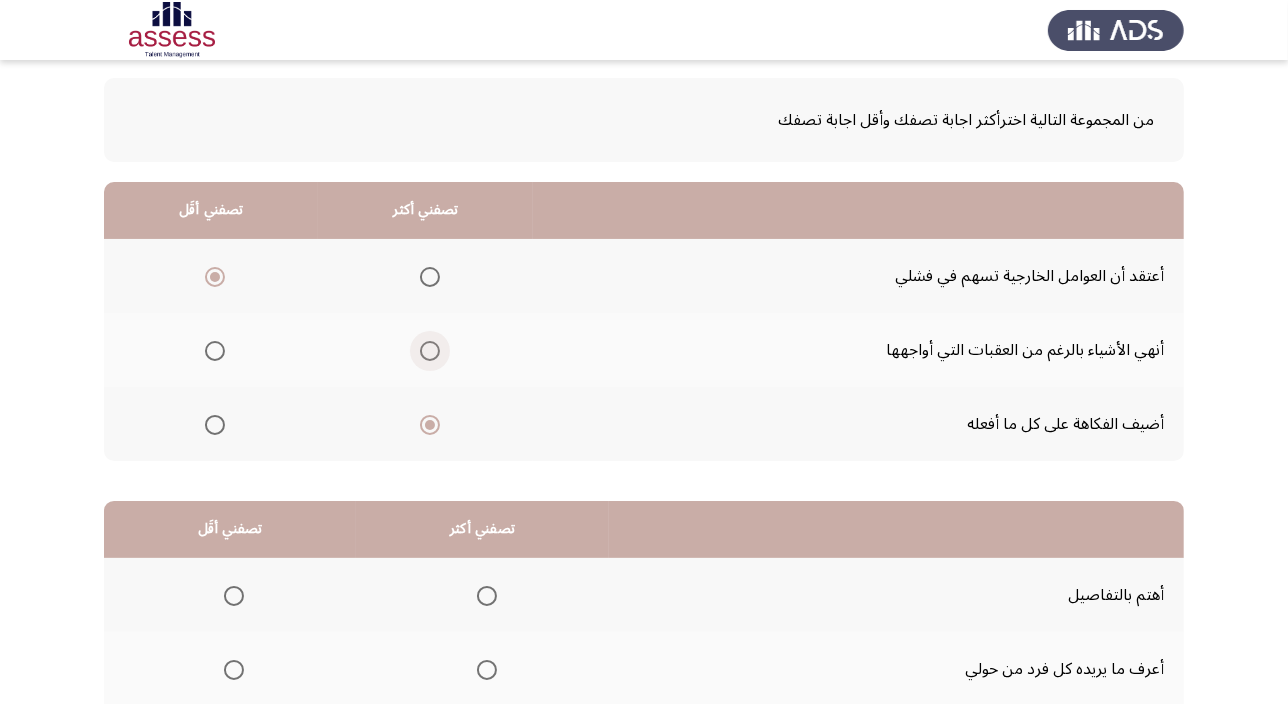 click at bounding box center (430, 351) 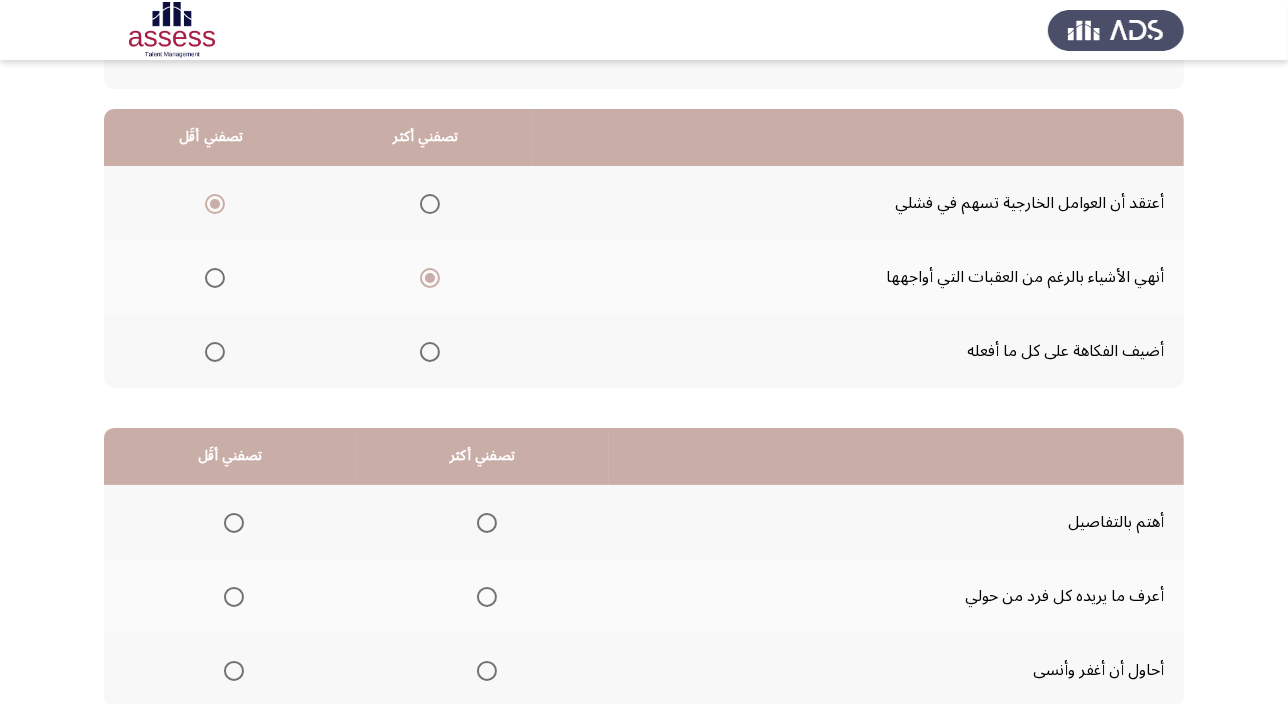 scroll, scrollTop: 272, scrollLeft: 0, axis: vertical 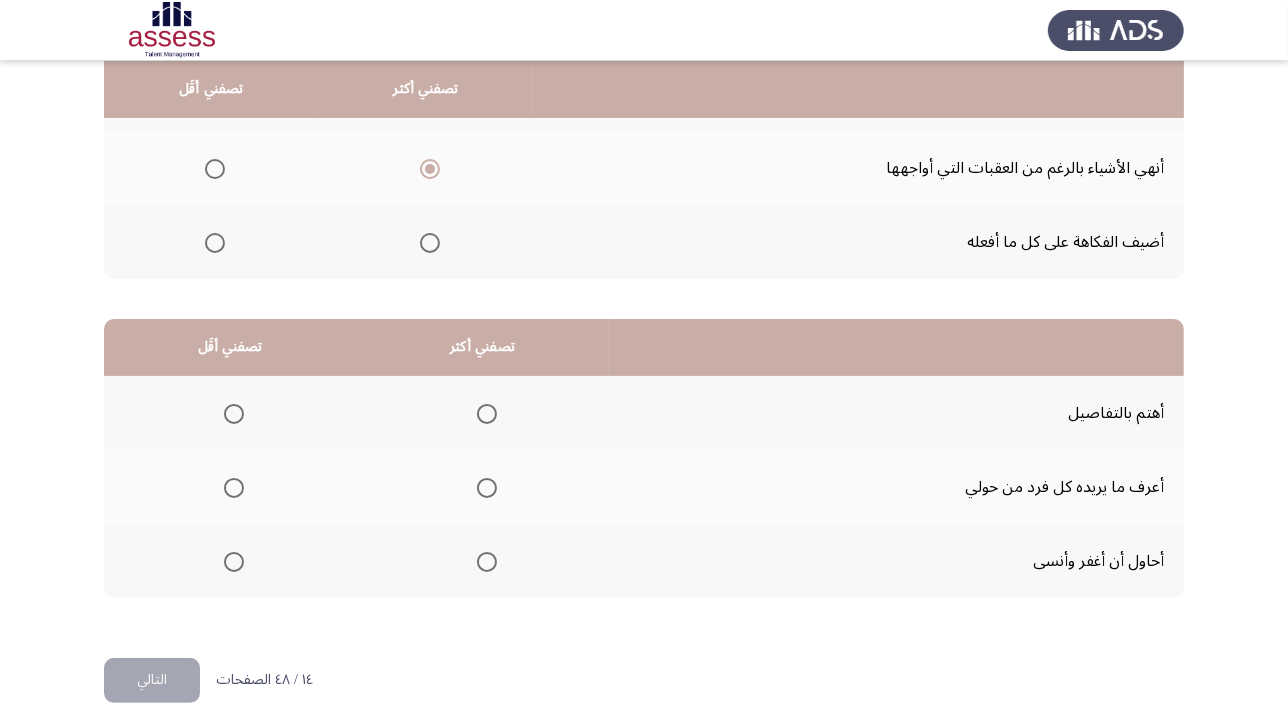 click at bounding box center [487, 414] 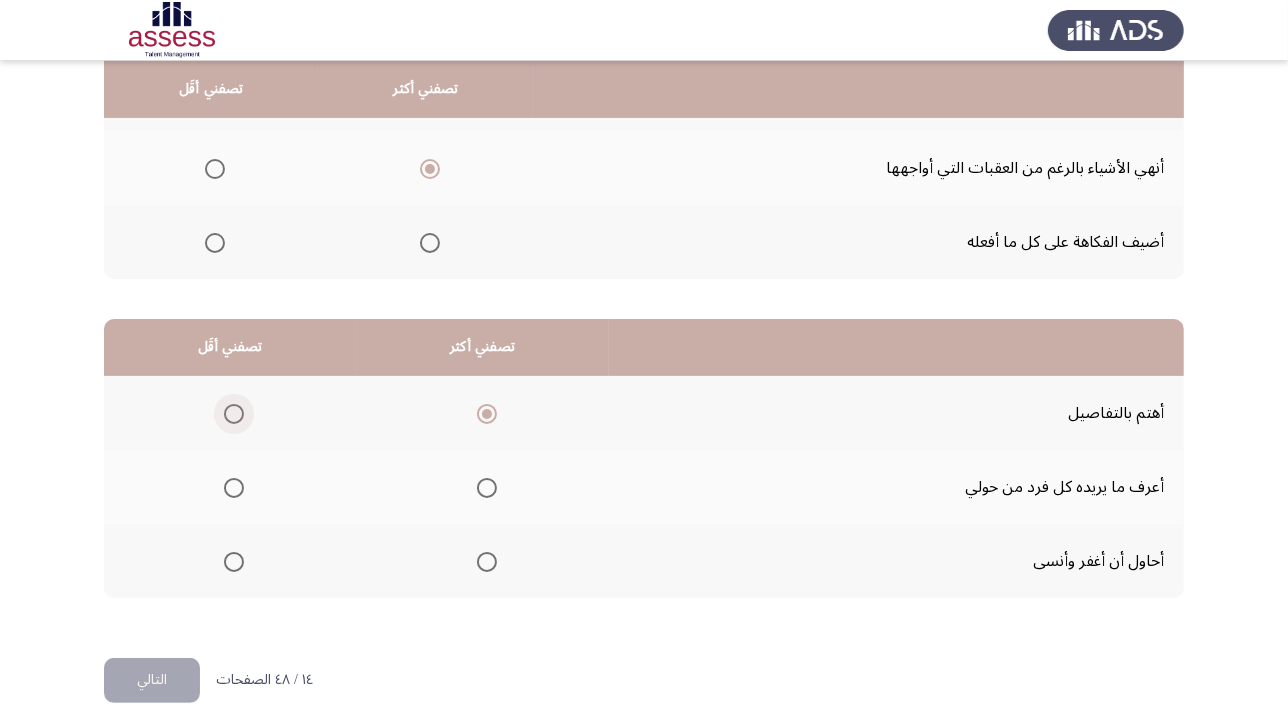 click at bounding box center (234, 414) 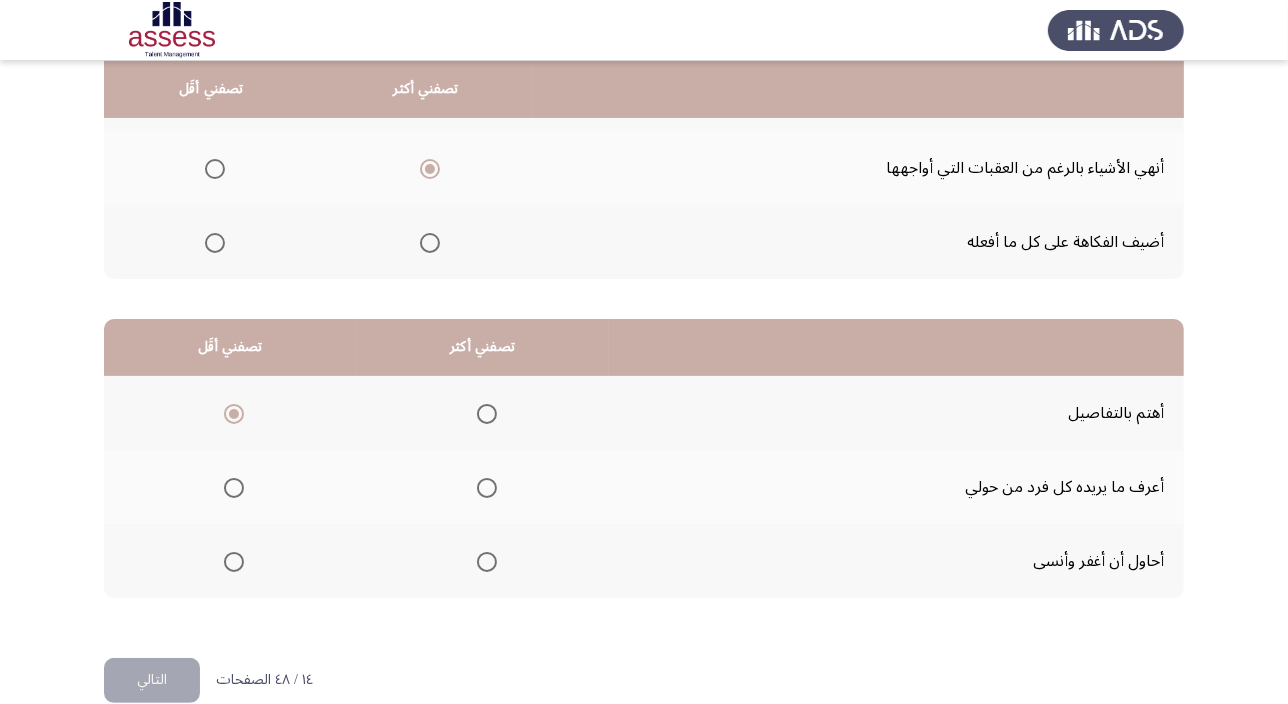 click at bounding box center [487, 488] 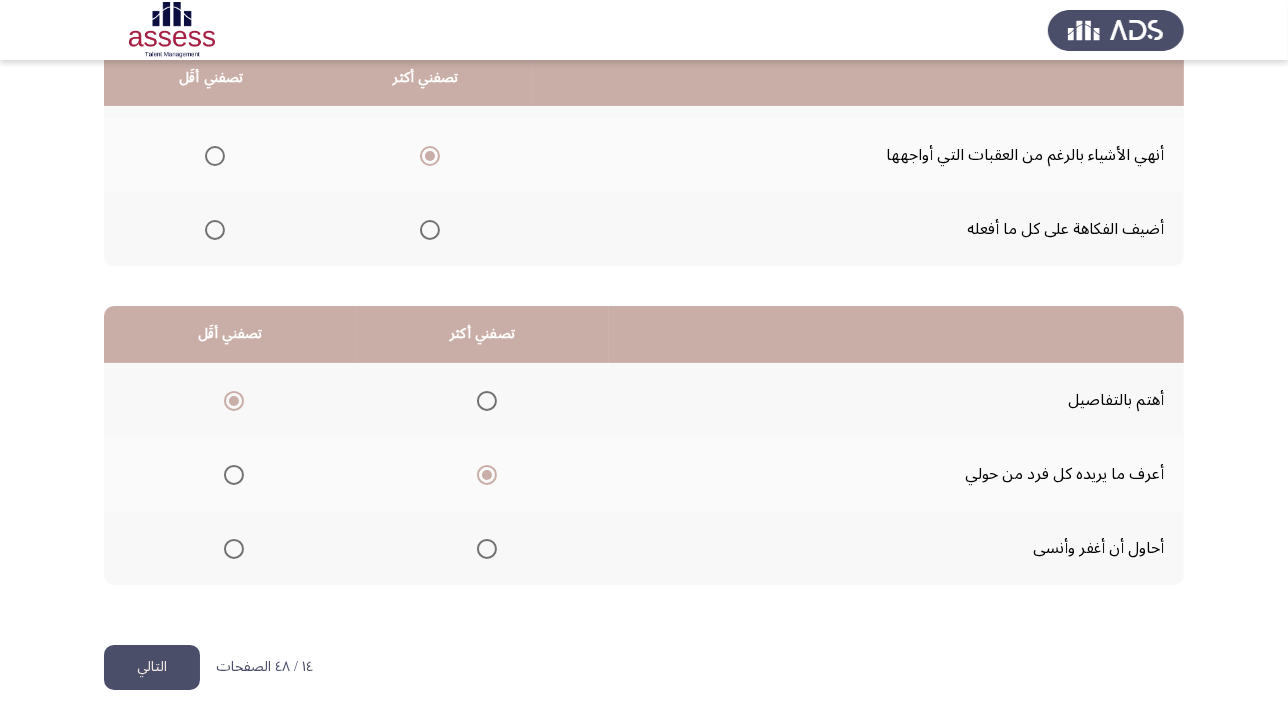 scroll, scrollTop: 303, scrollLeft: 0, axis: vertical 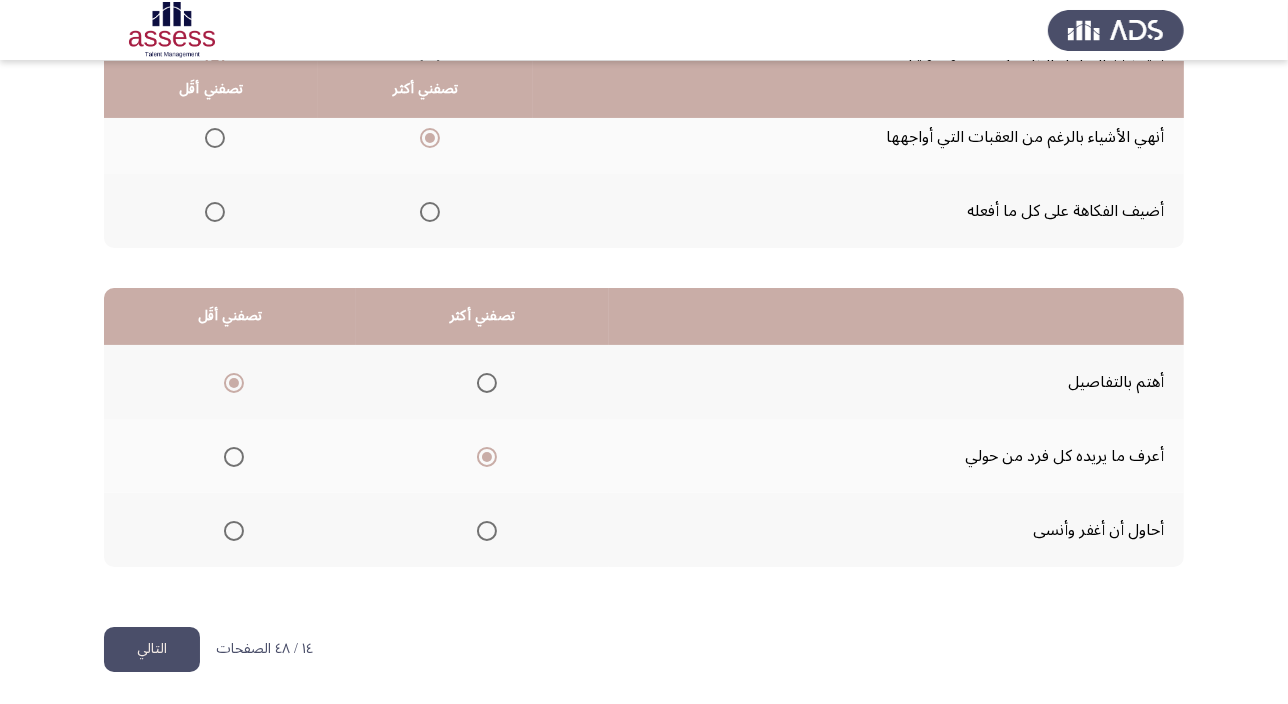click on "التالي" 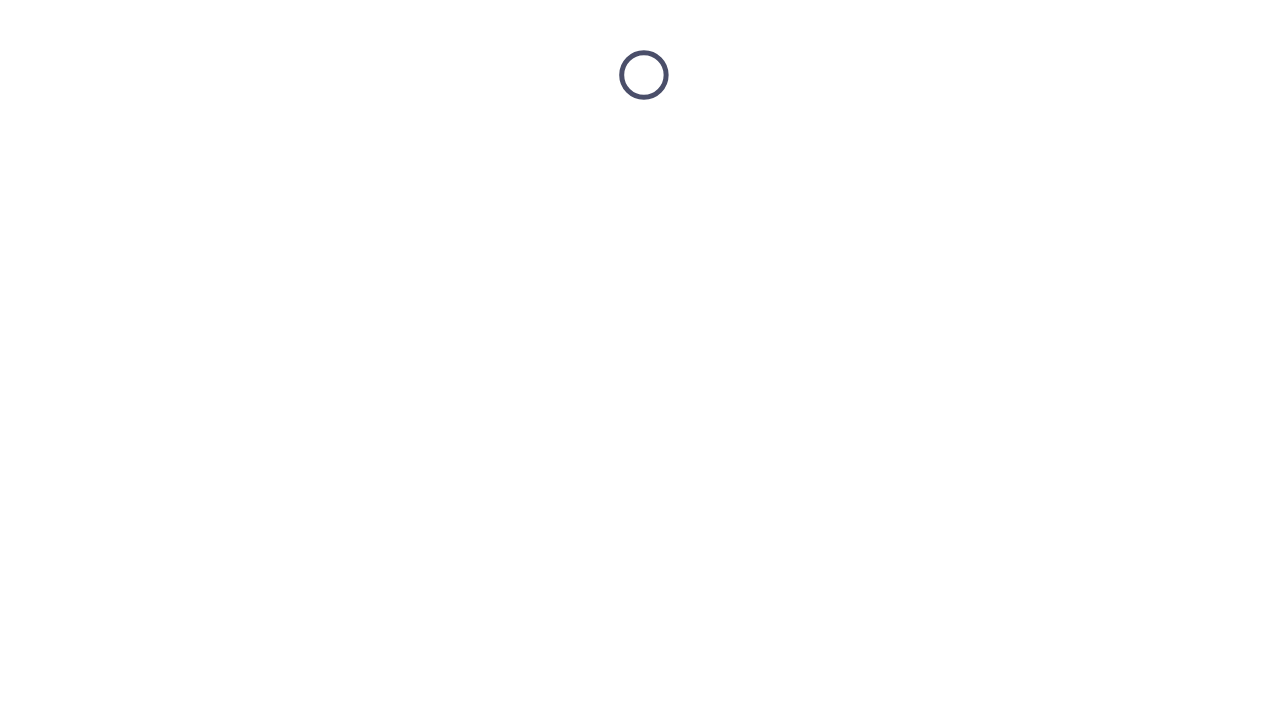 scroll, scrollTop: 0, scrollLeft: 0, axis: both 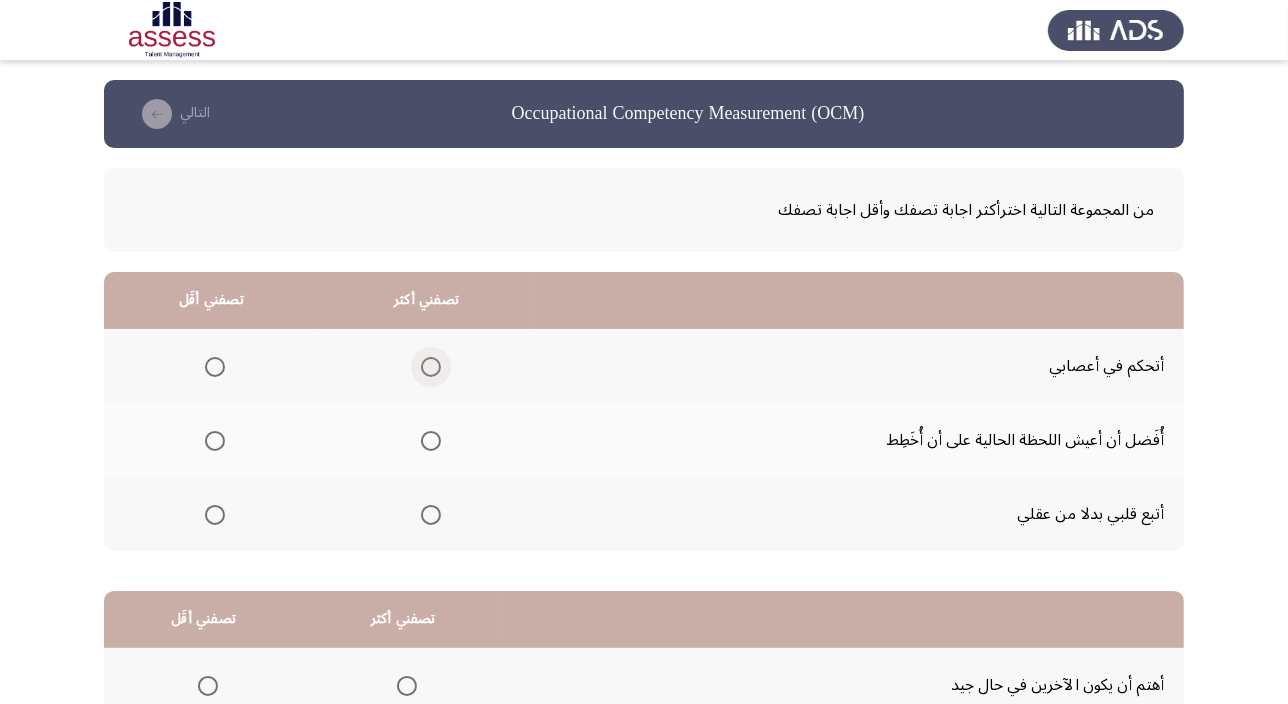 click at bounding box center [431, 367] 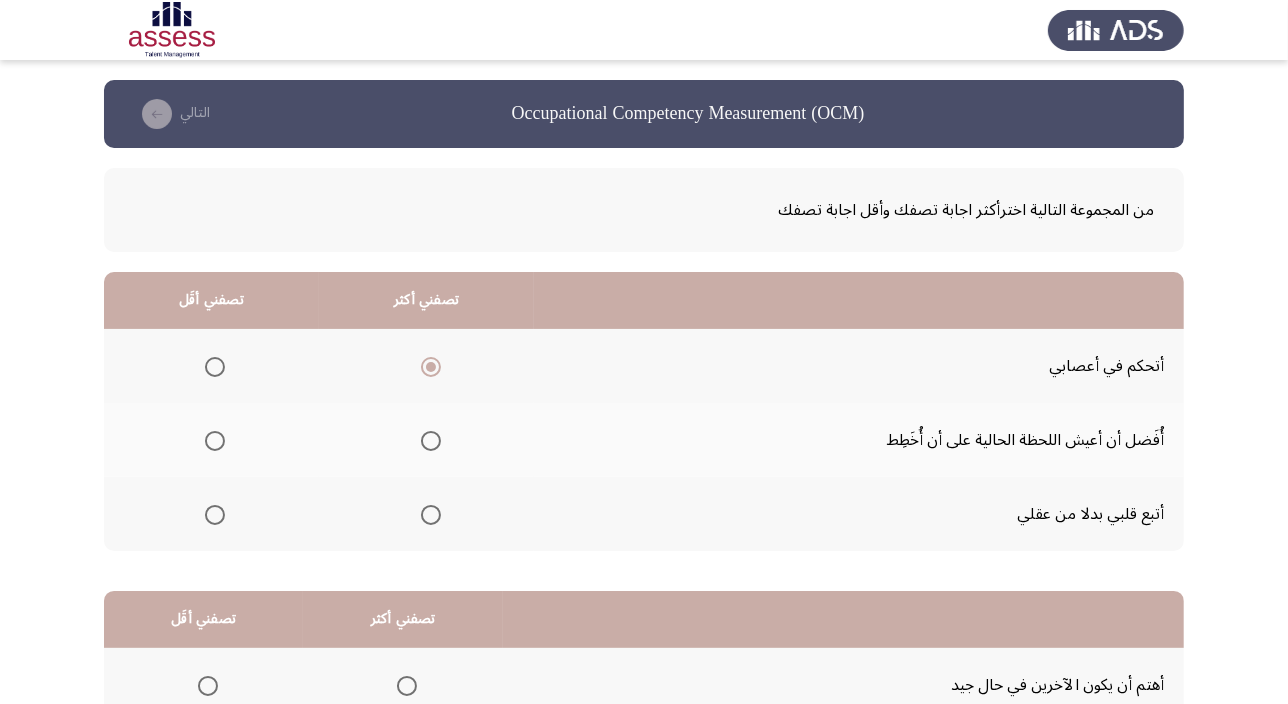 click at bounding box center (215, 441) 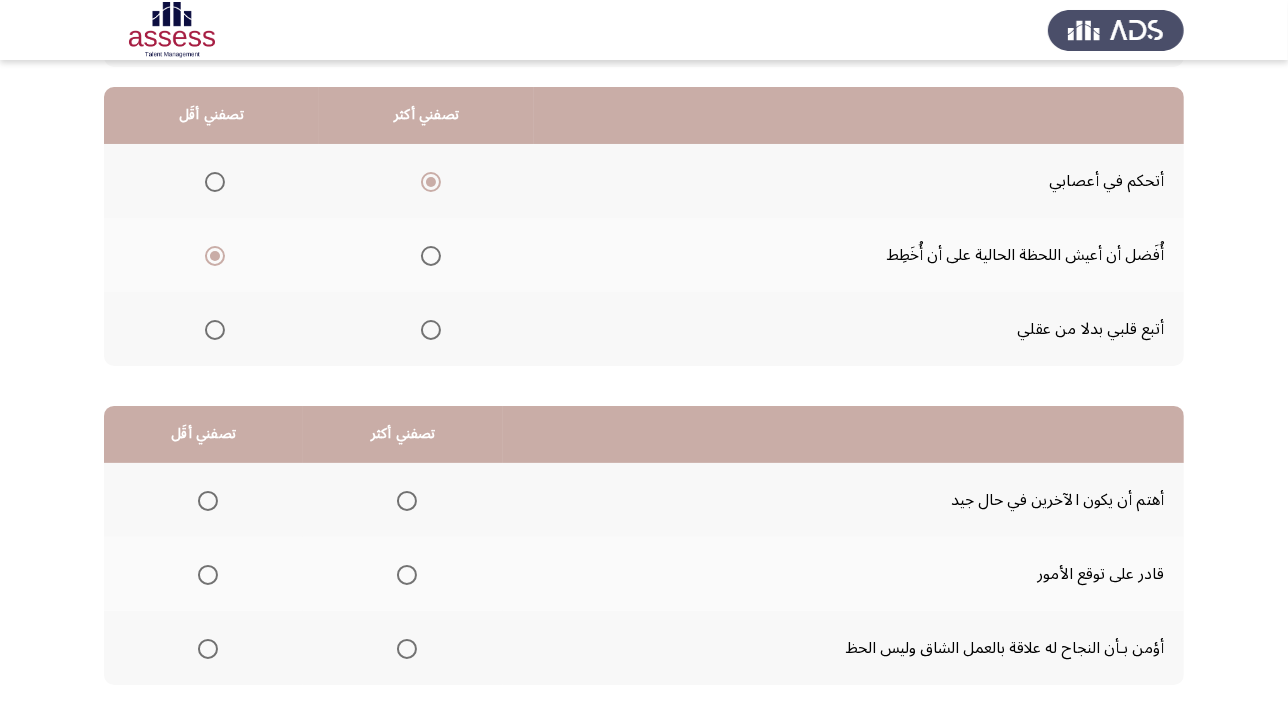 scroll, scrollTop: 272, scrollLeft: 0, axis: vertical 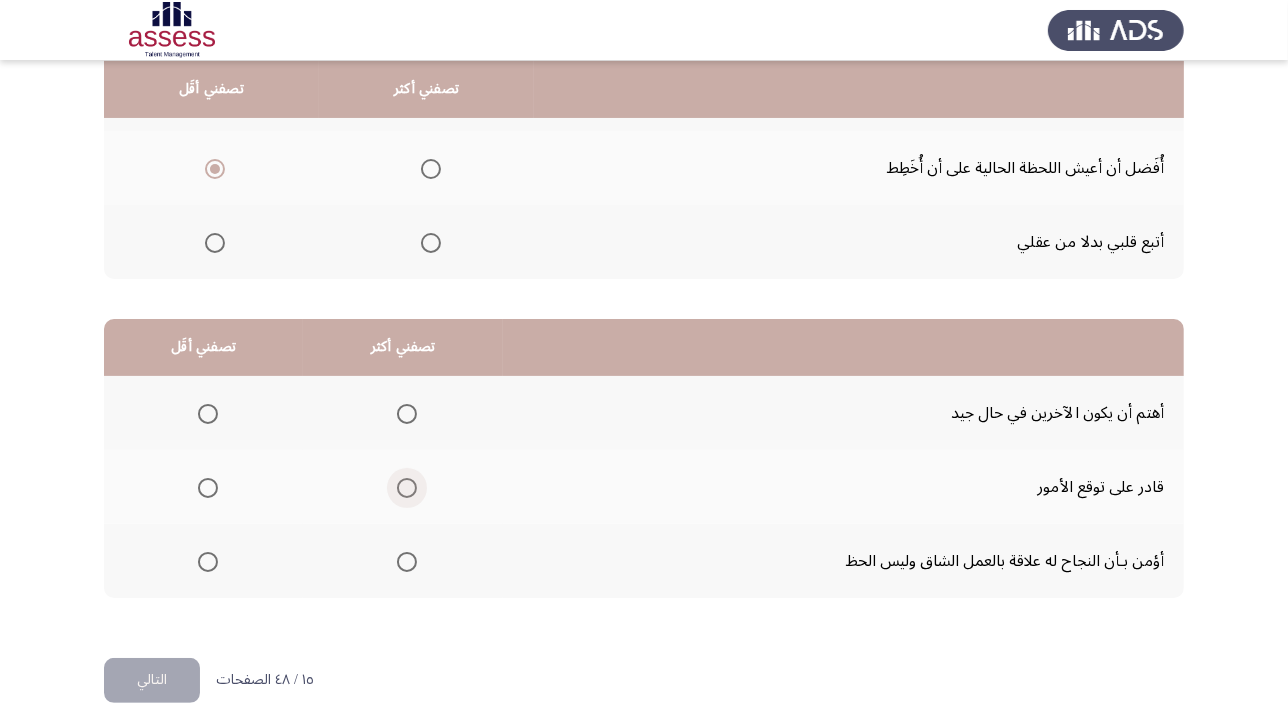 click at bounding box center [407, 488] 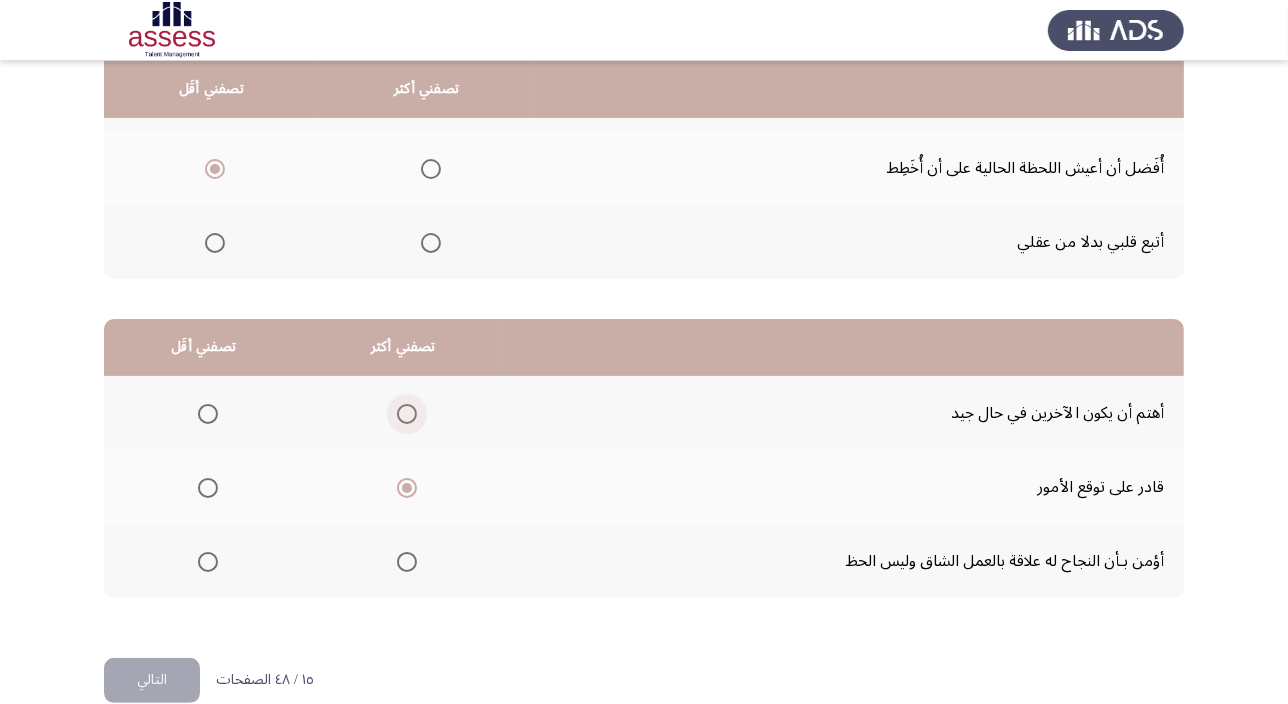 click at bounding box center [407, 414] 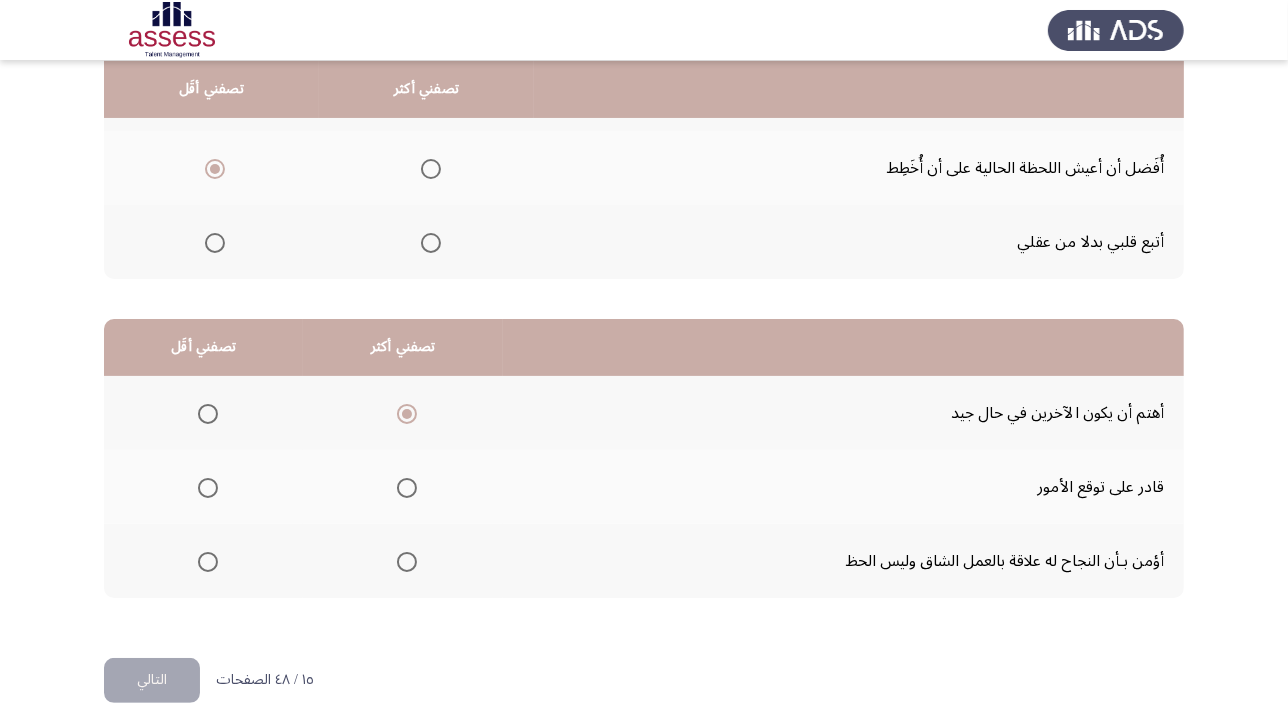 click at bounding box center [407, 488] 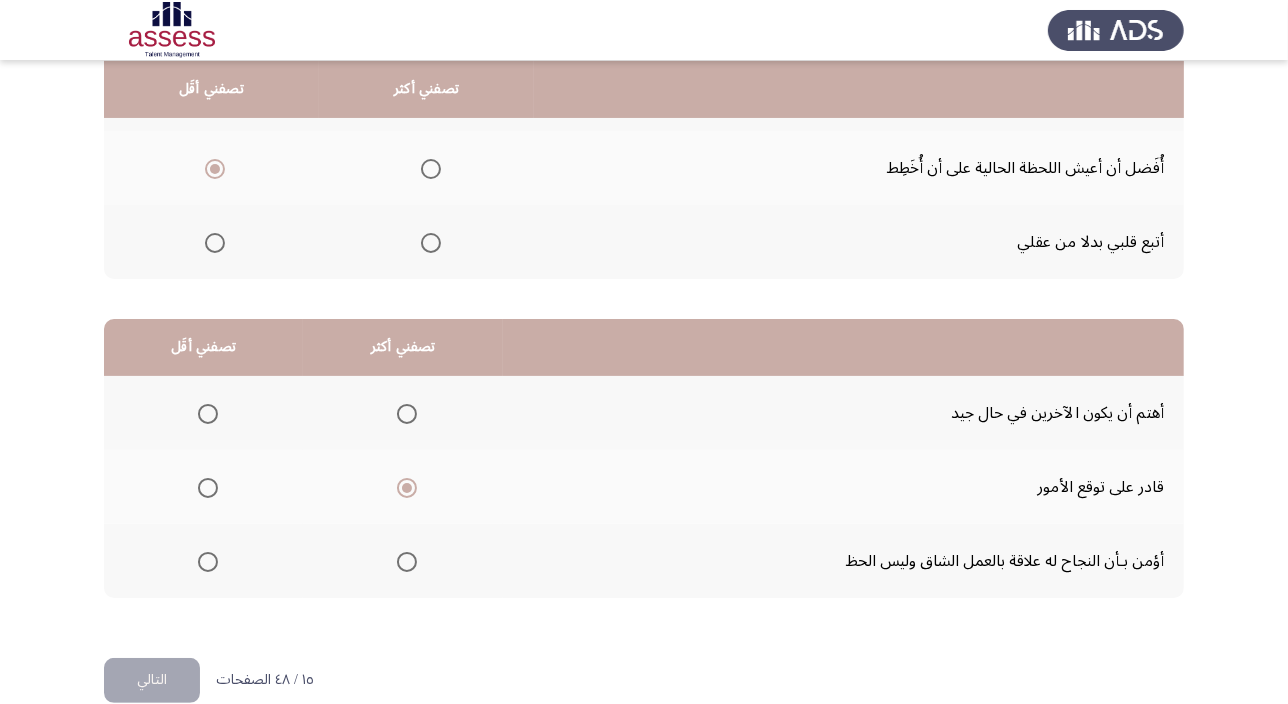 click at bounding box center [407, 562] 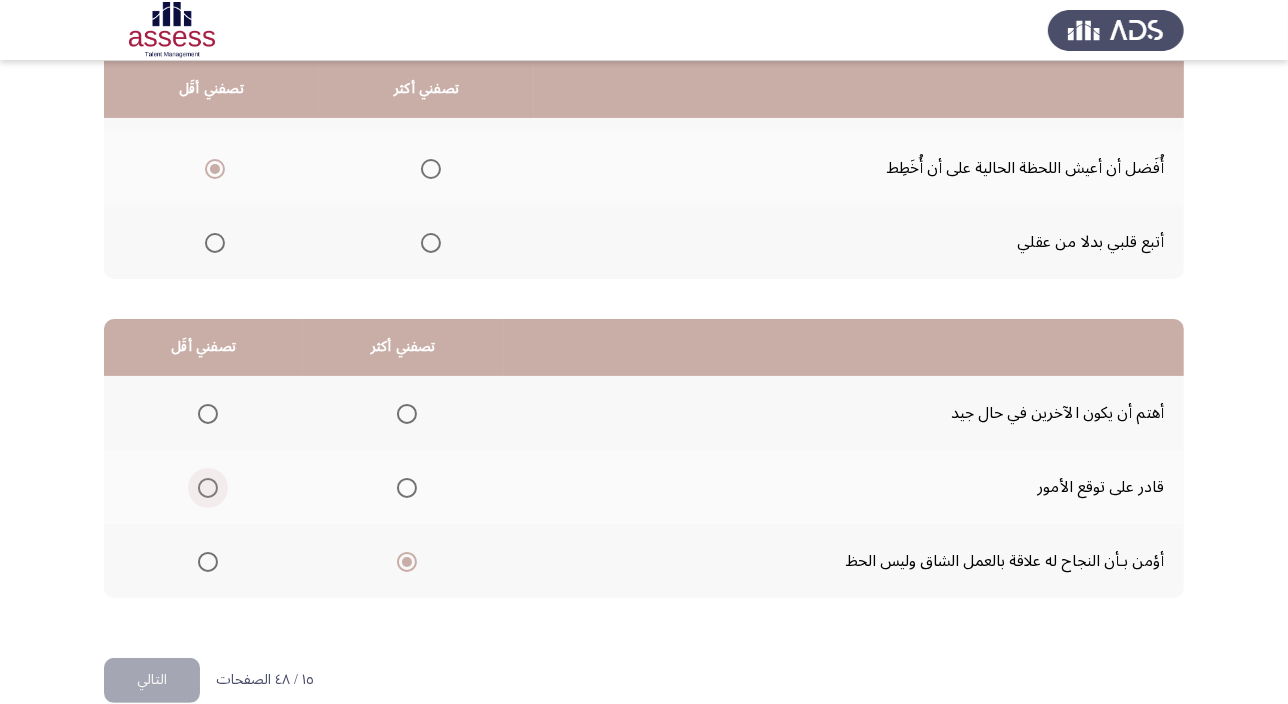 click at bounding box center [208, 488] 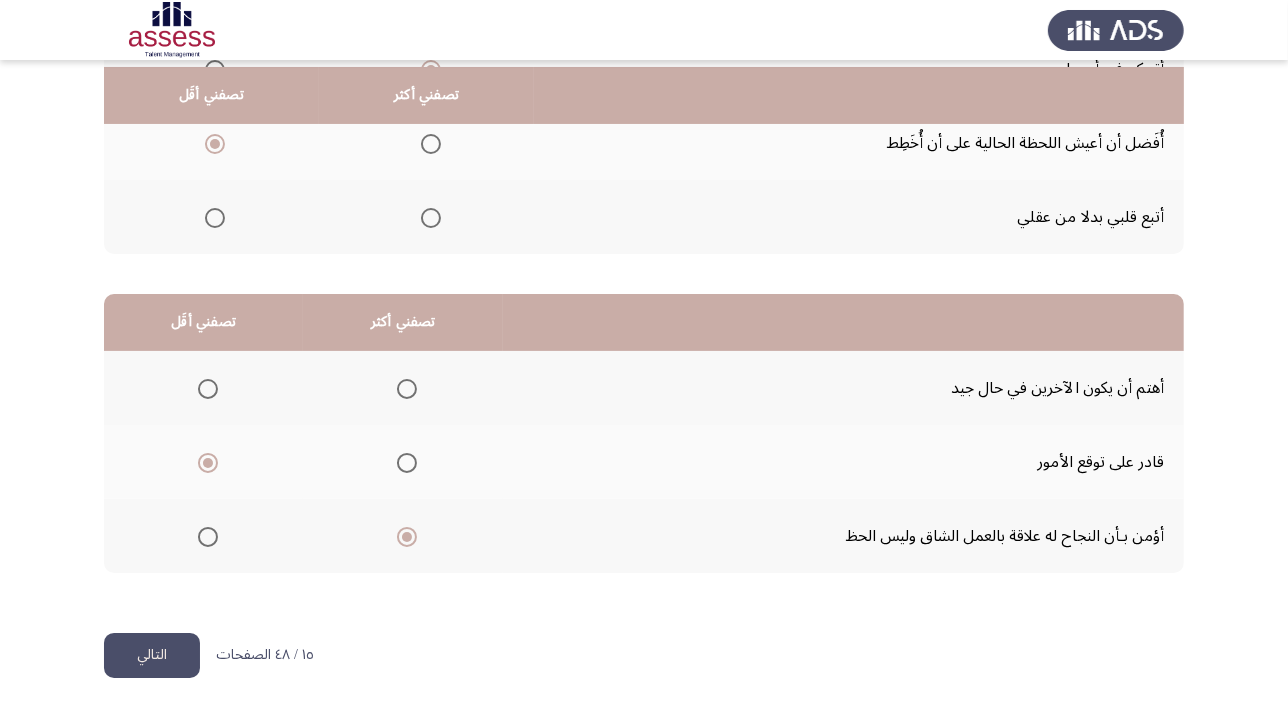 scroll, scrollTop: 303, scrollLeft: 0, axis: vertical 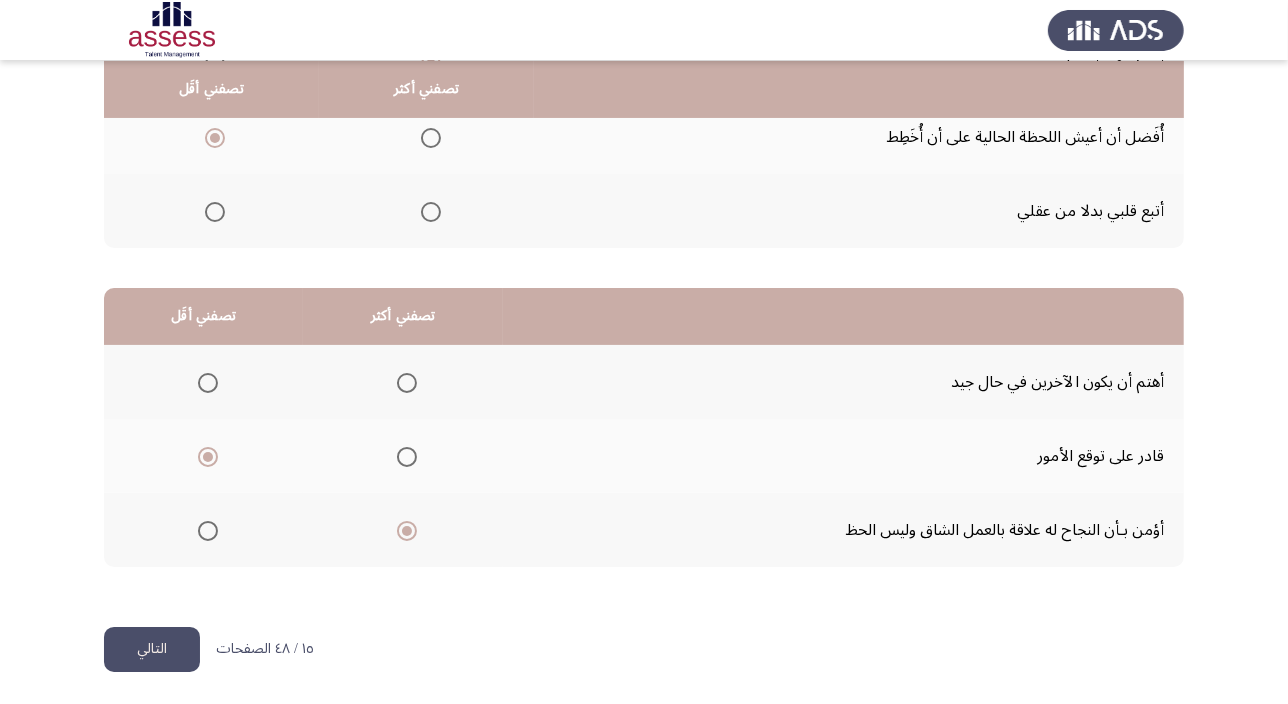 click at bounding box center (407, 457) 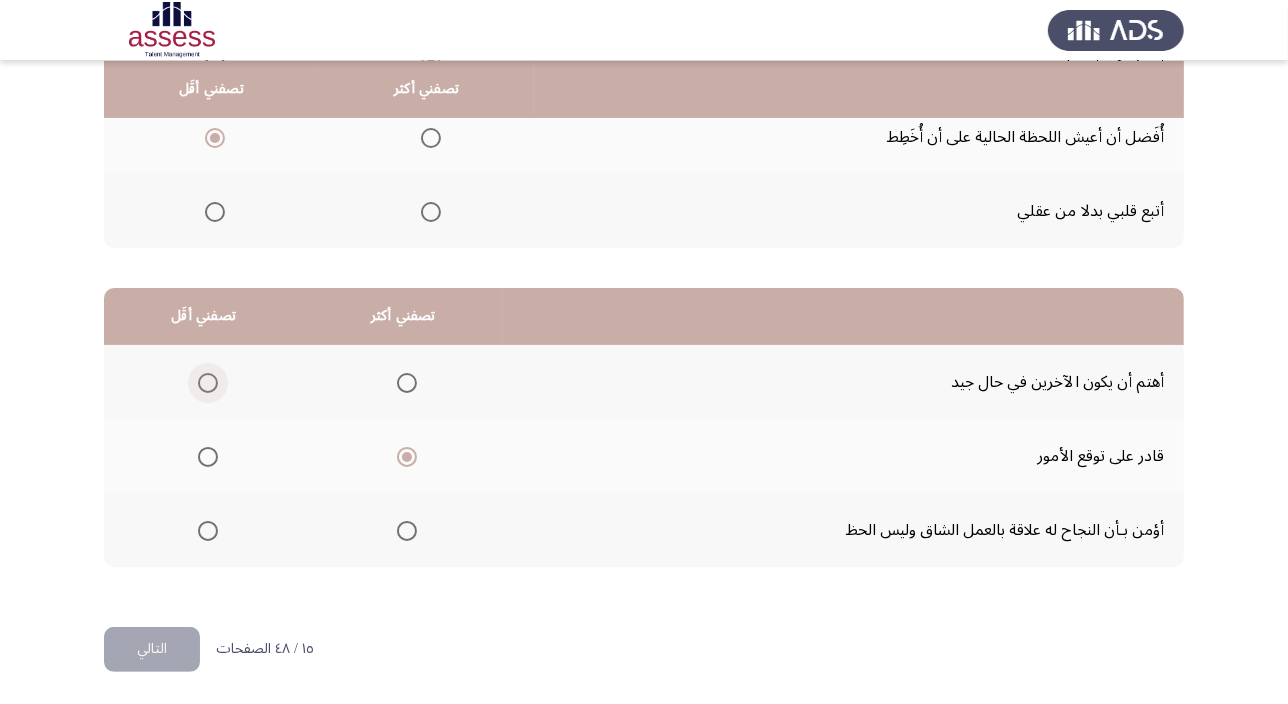 click at bounding box center [208, 383] 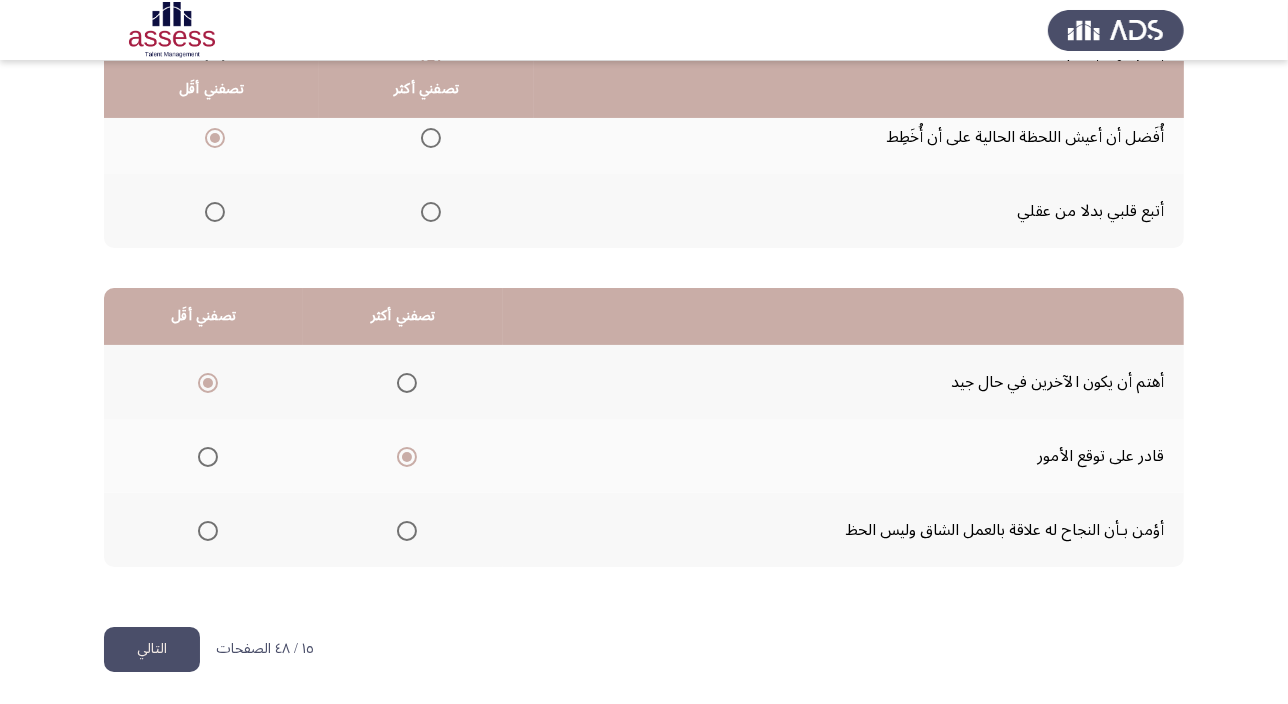 click on "التالي" 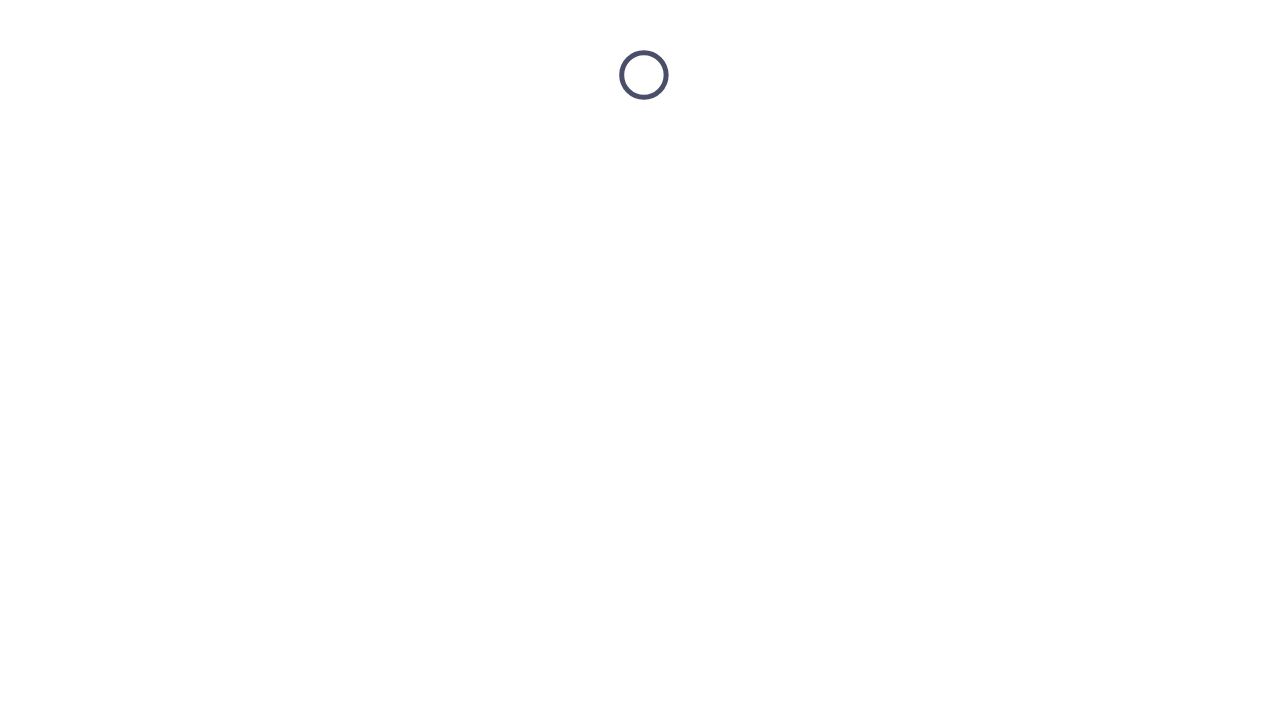 scroll, scrollTop: 0, scrollLeft: 0, axis: both 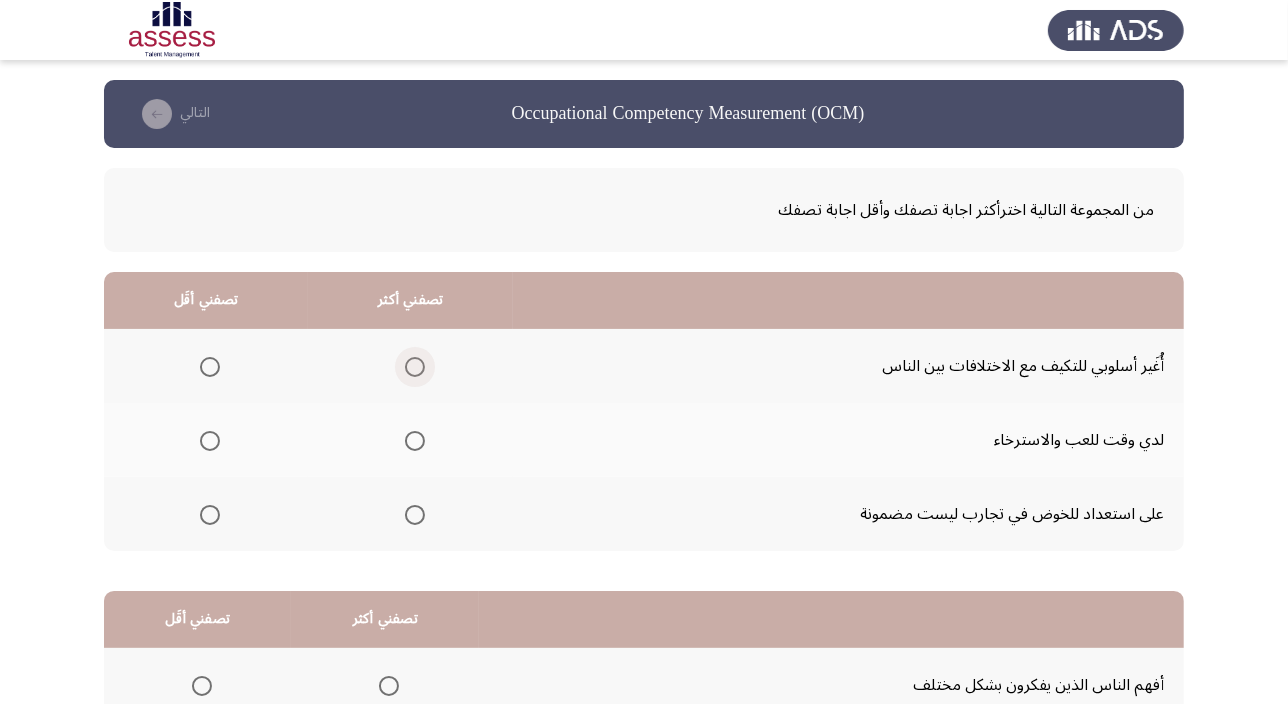 click at bounding box center (415, 367) 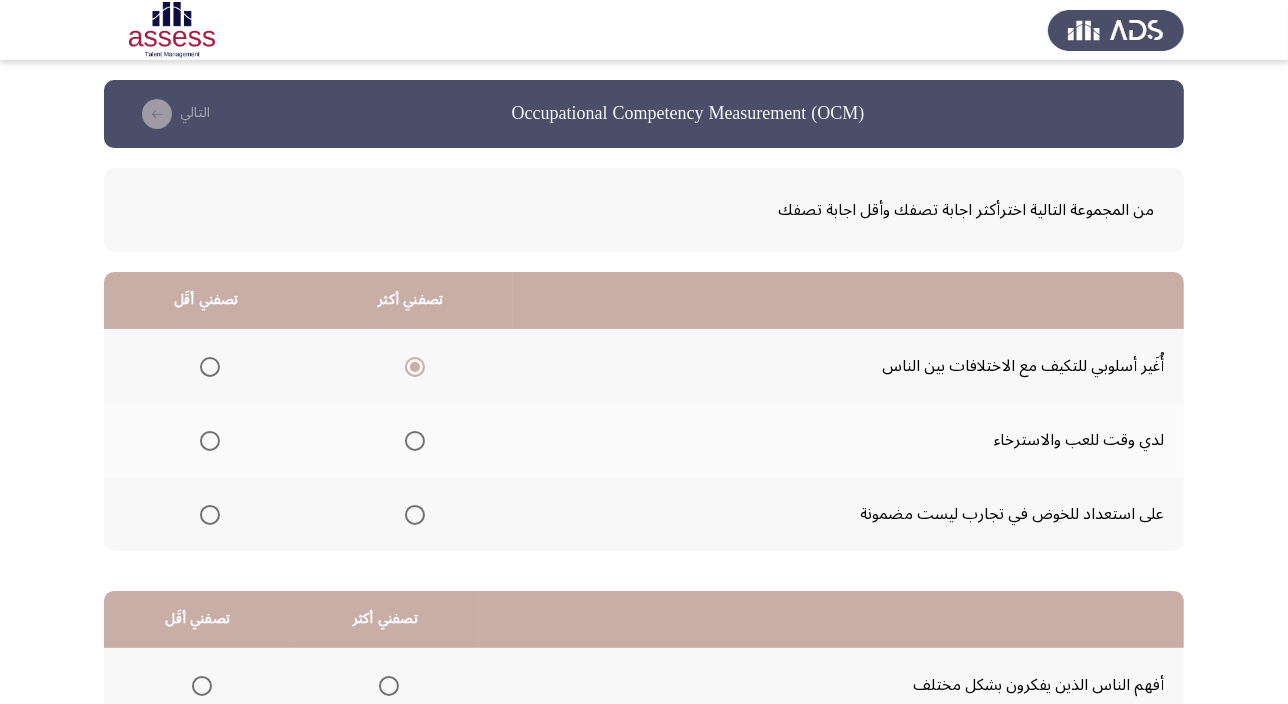click at bounding box center (210, 515) 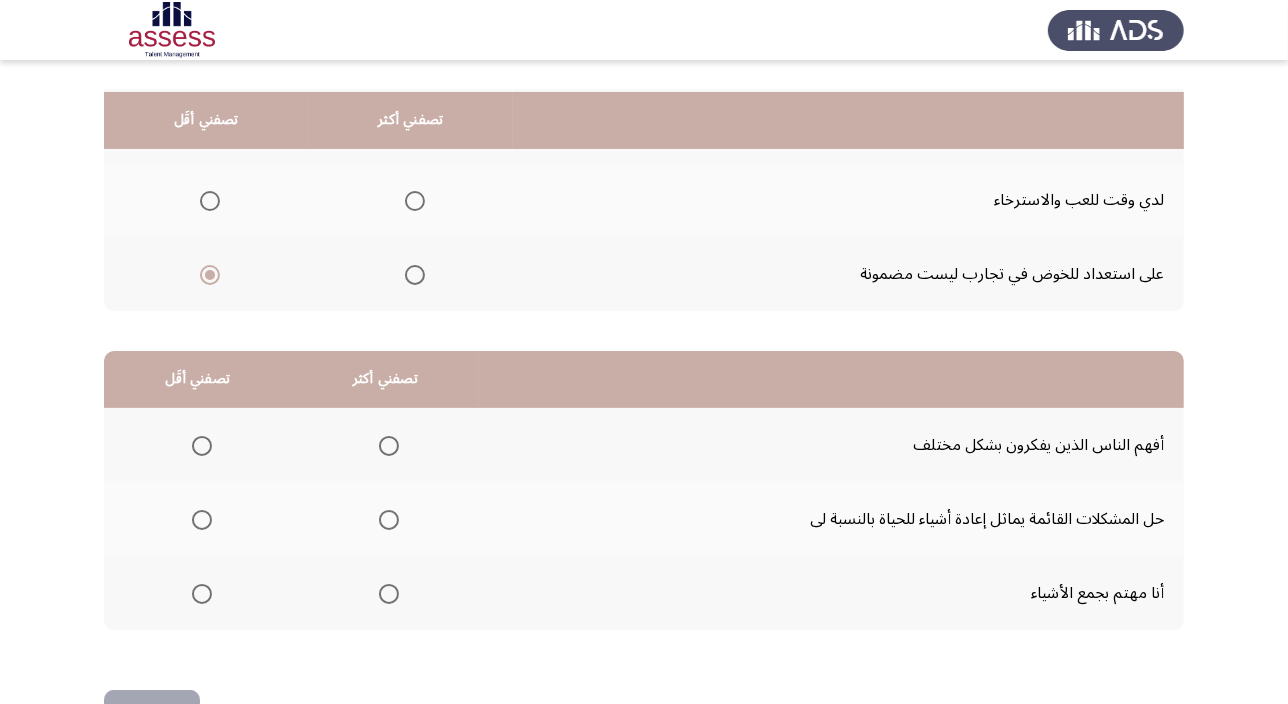 scroll, scrollTop: 272, scrollLeft: 0, axis: vertical 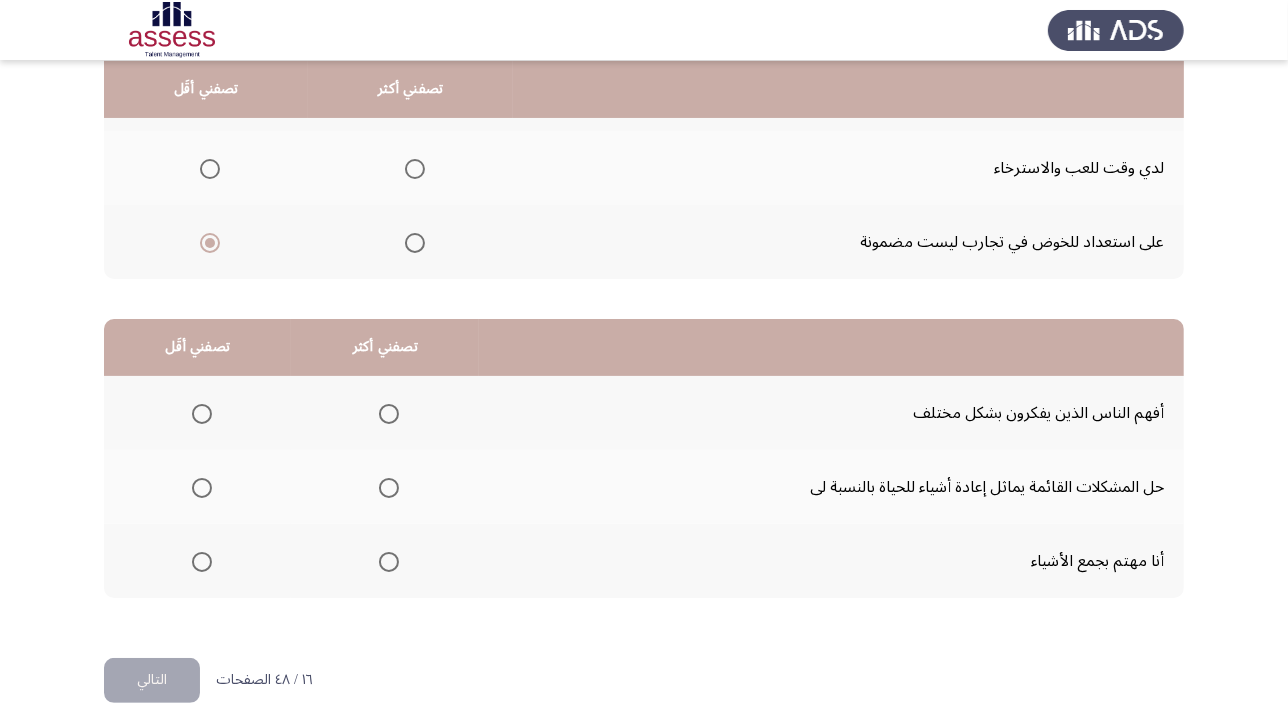 click at bounding box center [389, 414] 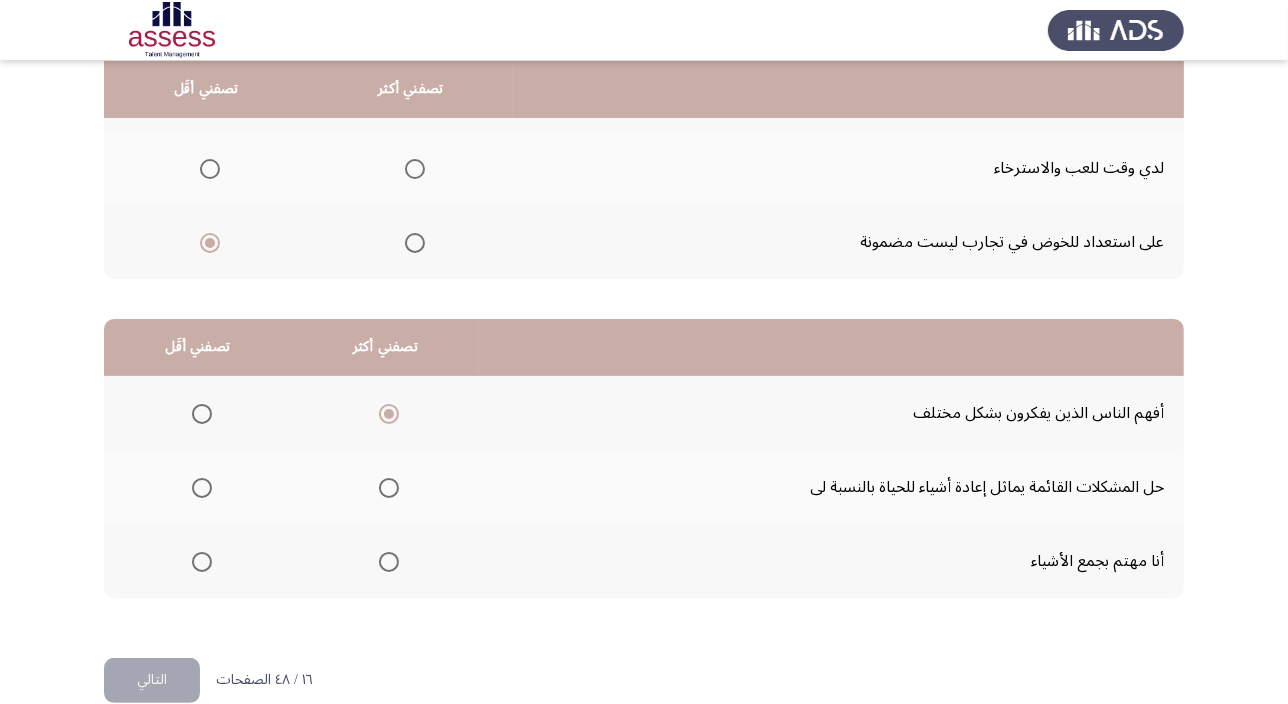 click at bounding box center (202, 488) 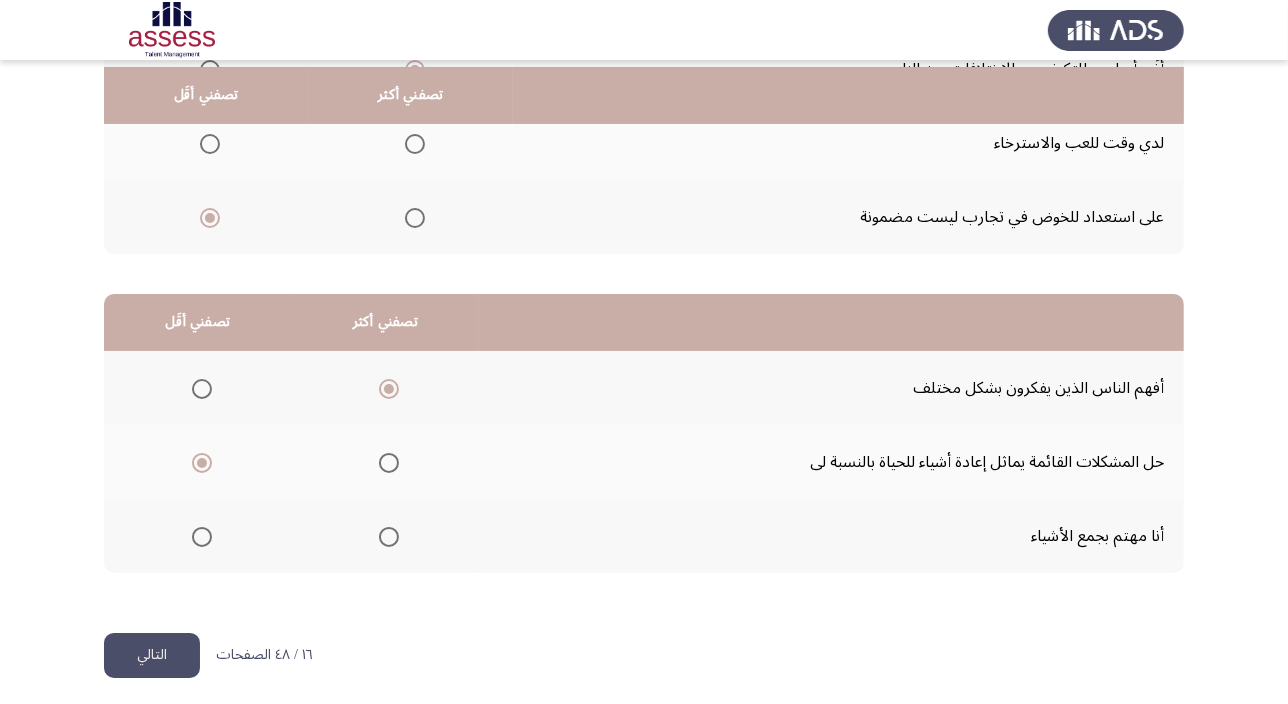 scroll, scrollTop: 303, scrollLeft: 0, axis: vertical 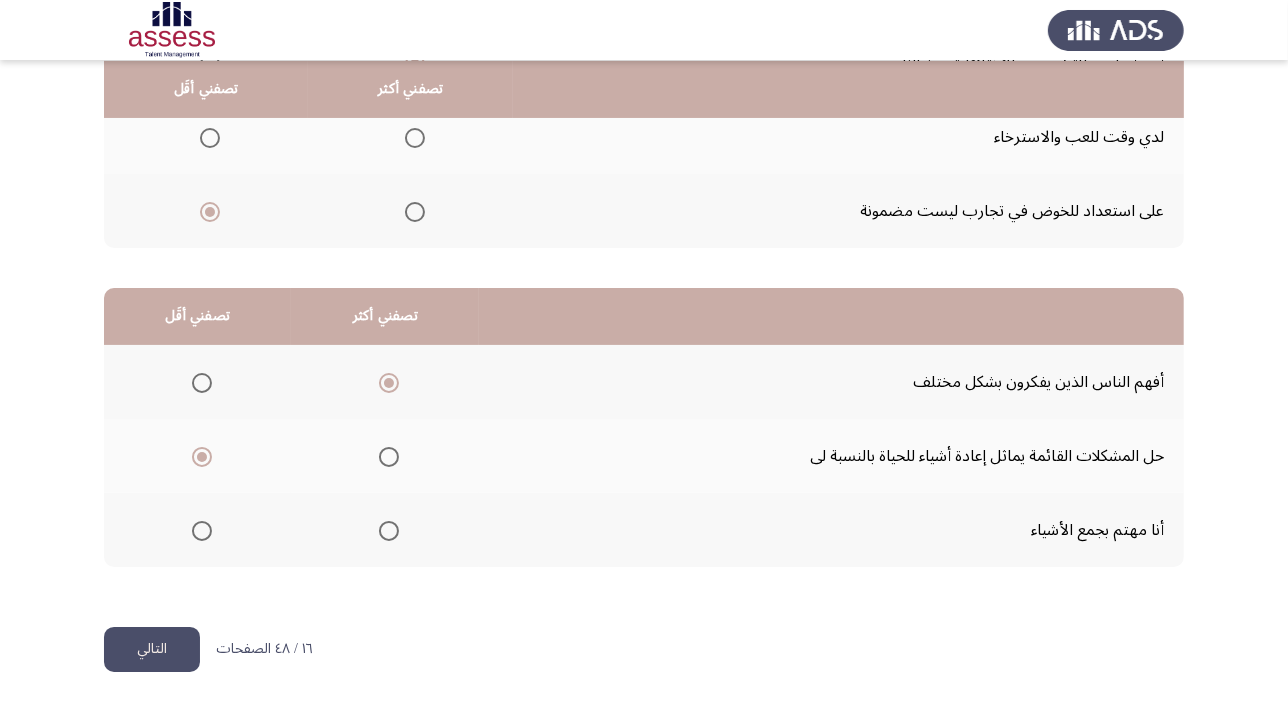 click on "التالي" 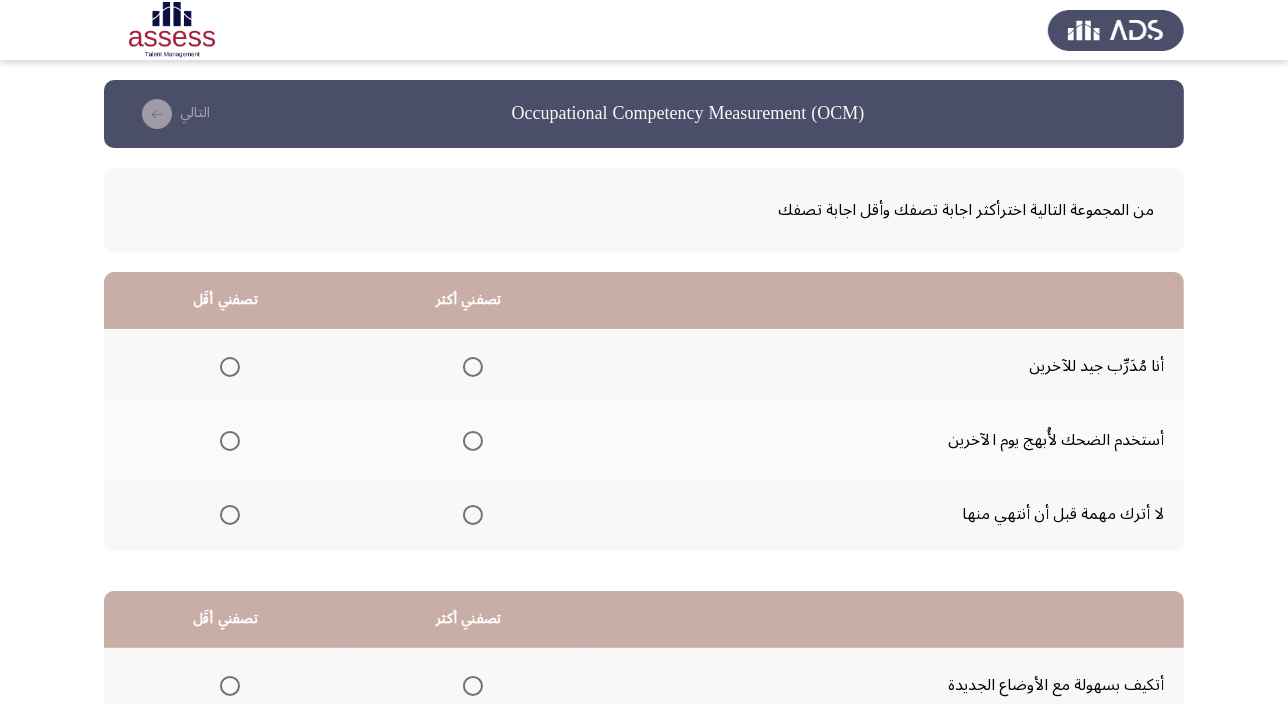 click at bounding box center (473, 515) 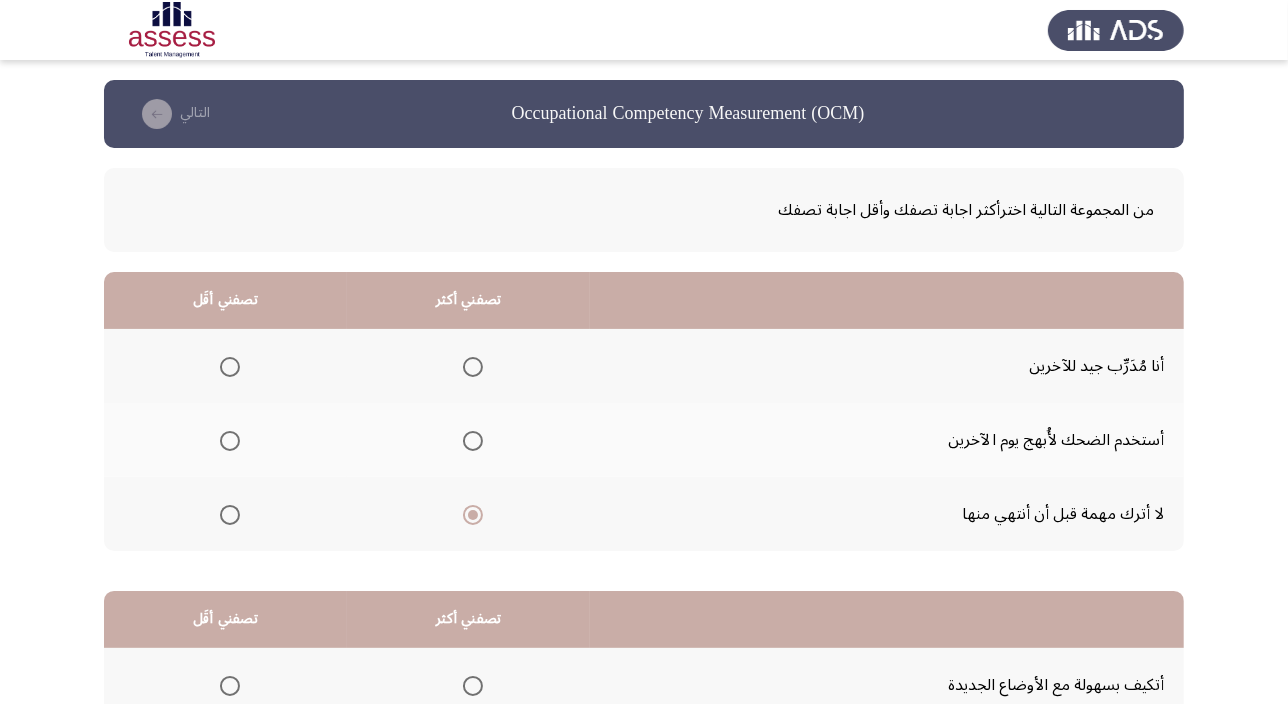 click at bounding box center (230, 441) 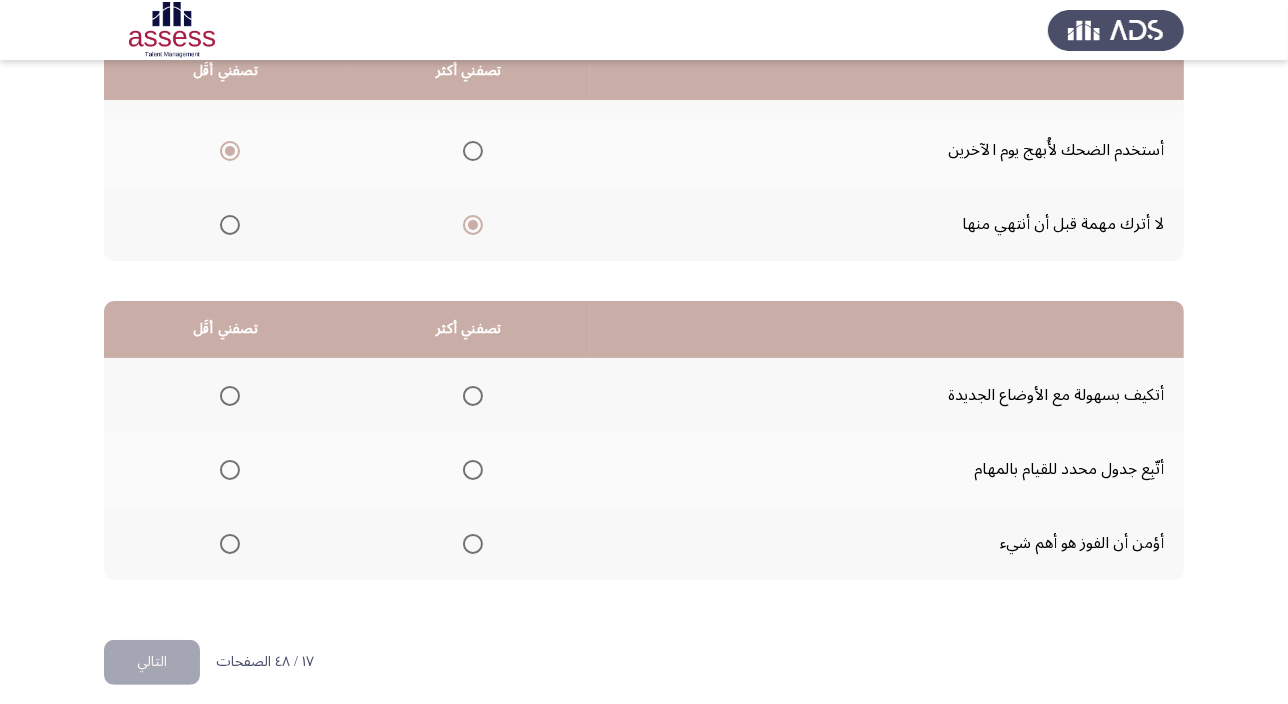 scroll, scrollTop: 303, scrollLeft: 0, axis: vertical 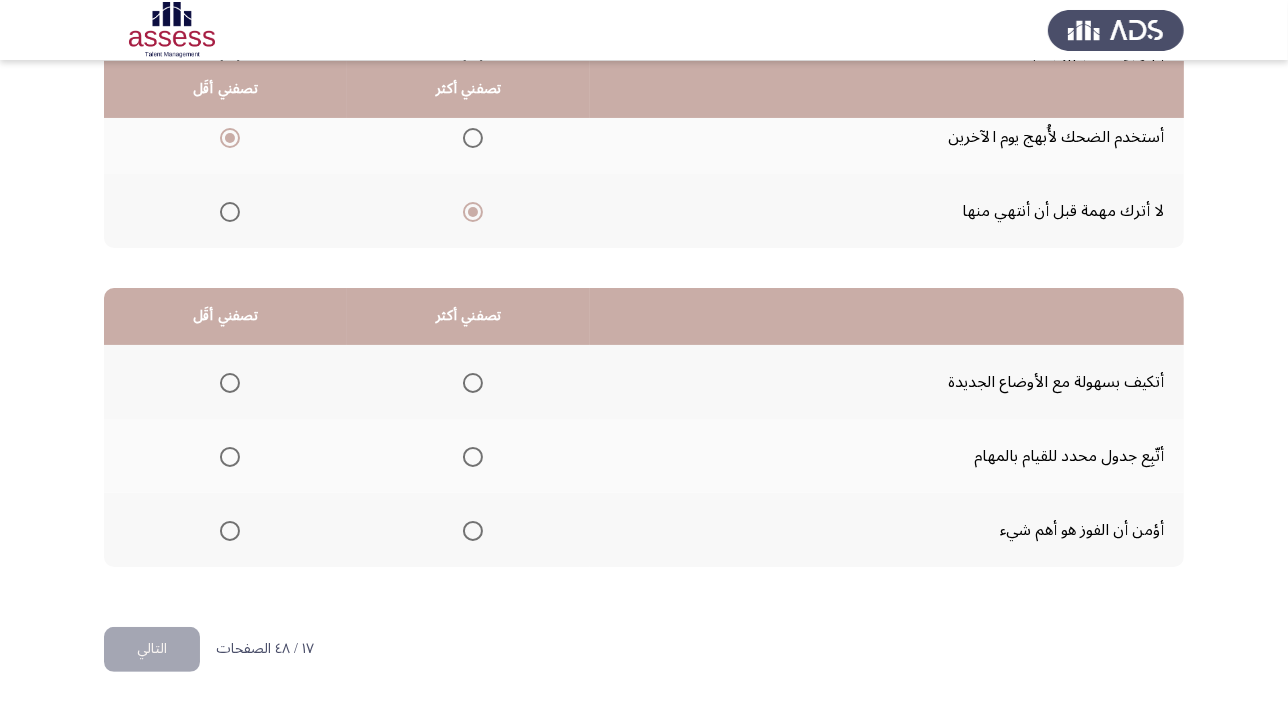 click at bounding box center [473, 383] 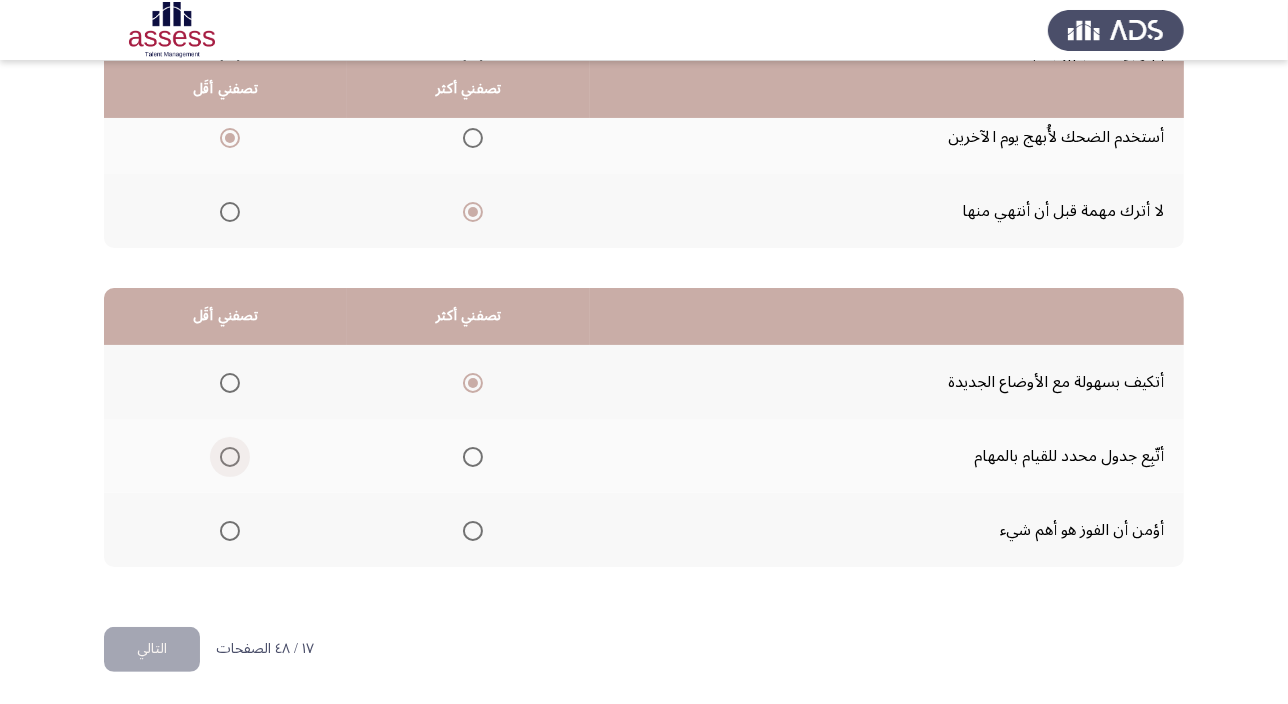 click at bounding box center (230, 457) 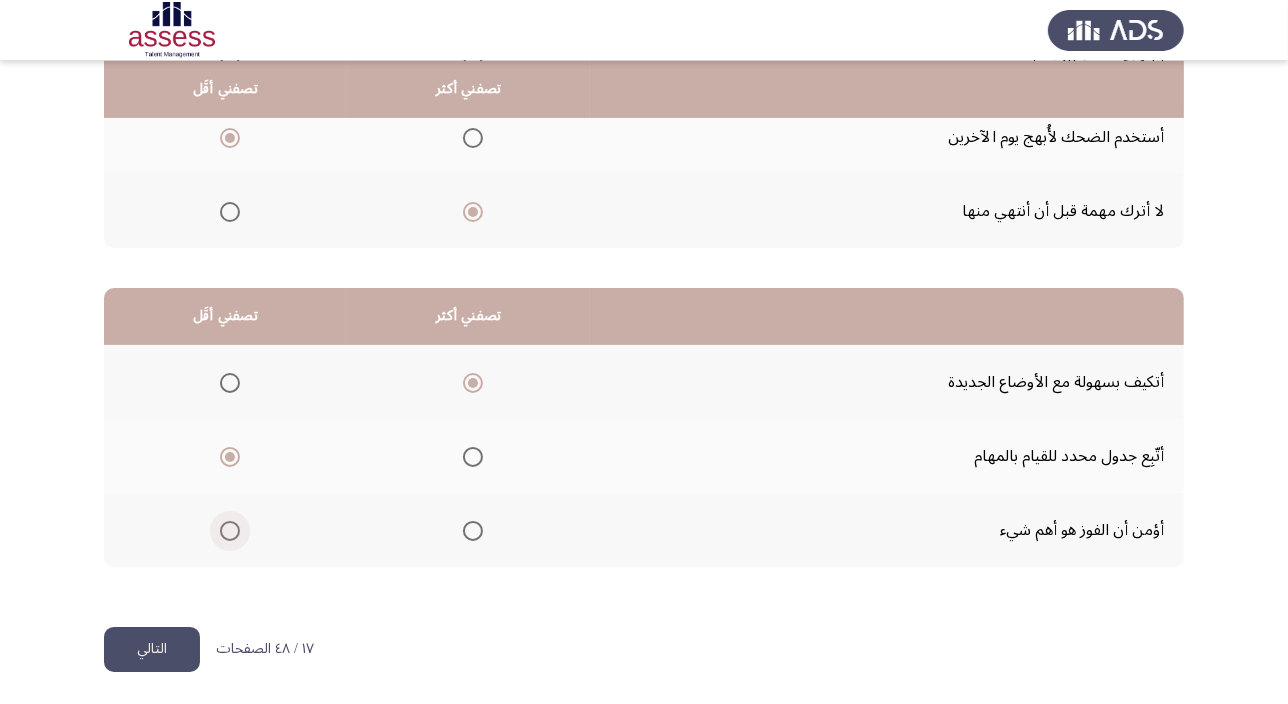 click at bounding box center [230, 531] 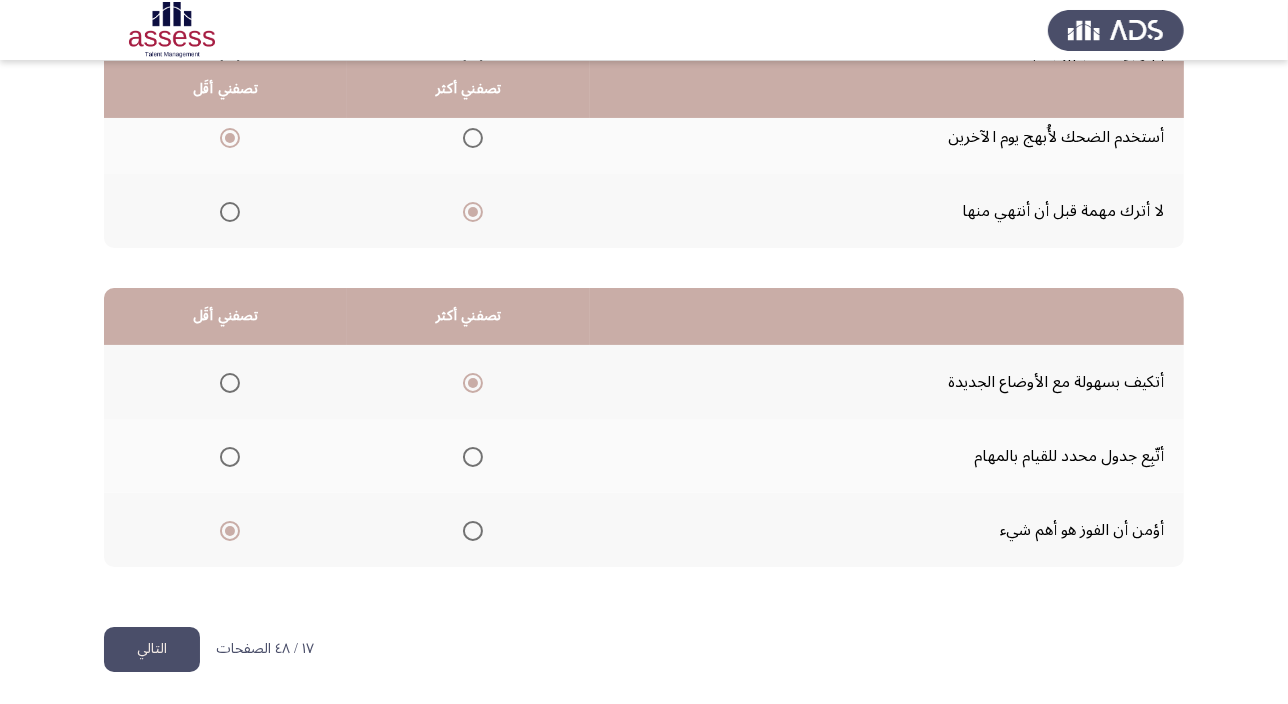 click on "التالي" 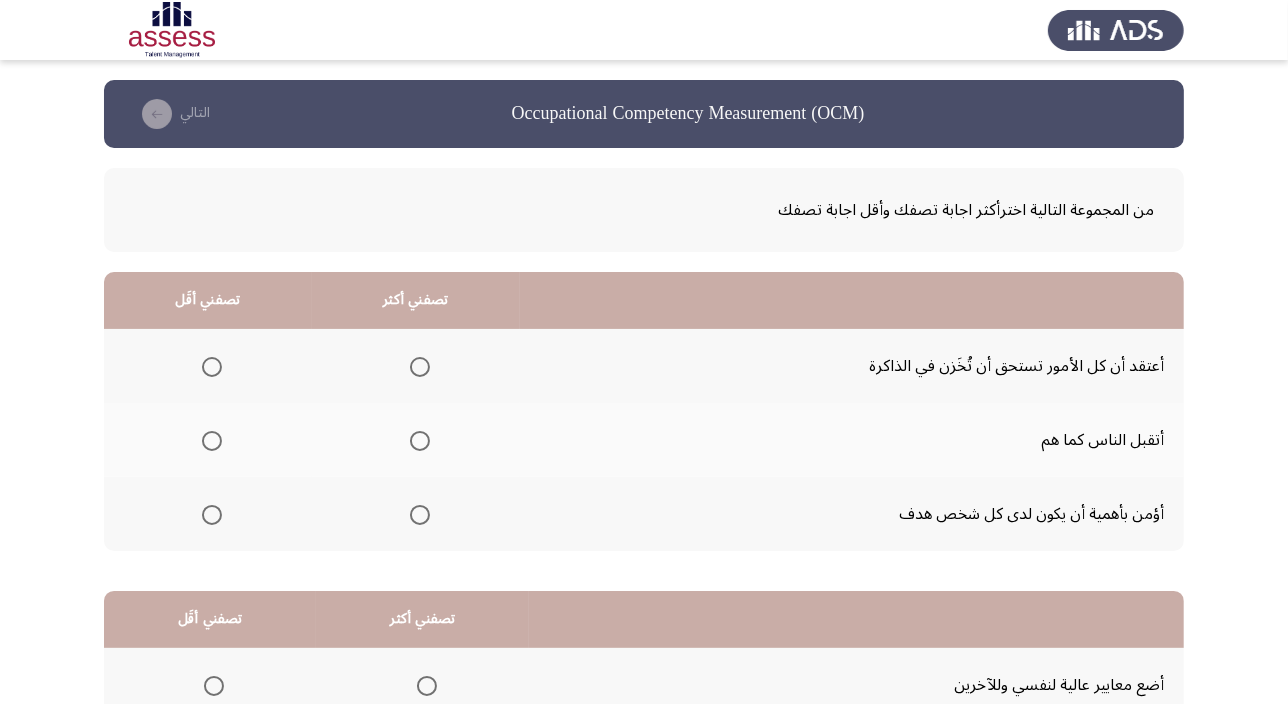 click at bounding box center [212, 367] 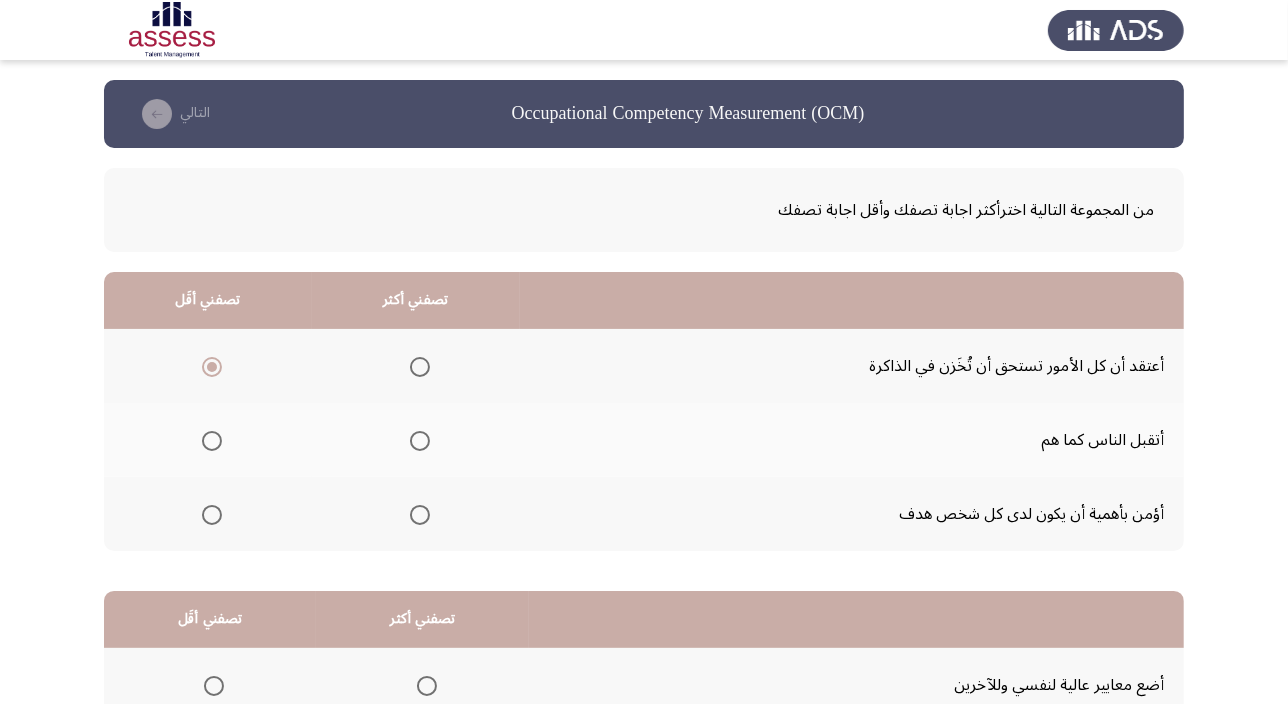 click at bounding box center (420, 441) 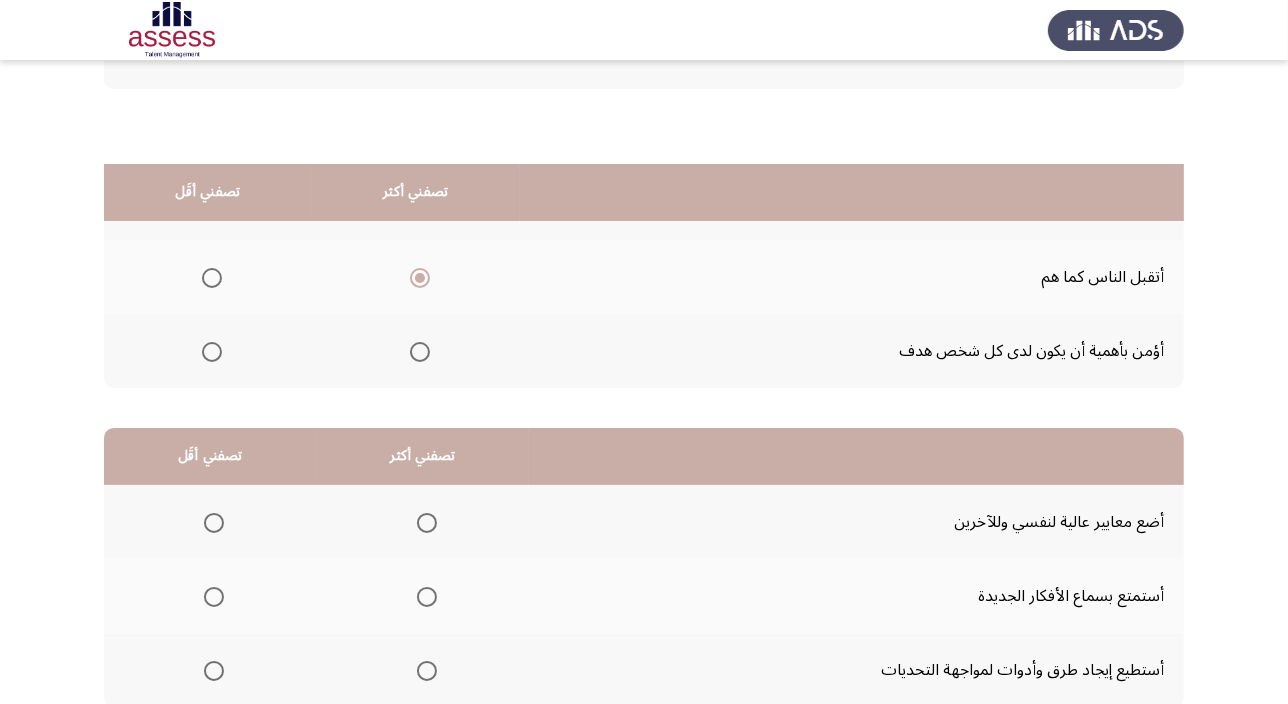 scroll, scrollTop: 272, scrollLeft: 0, axis: vertical 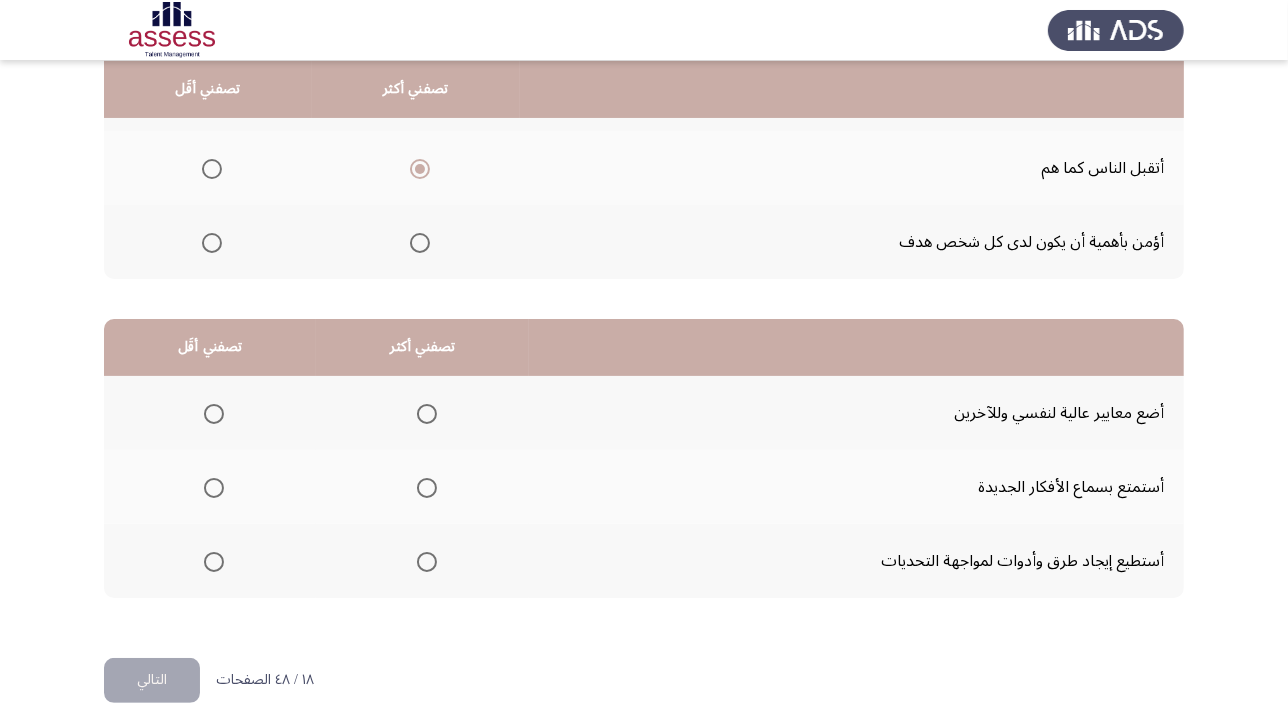 click at bounding box center (427, 562) 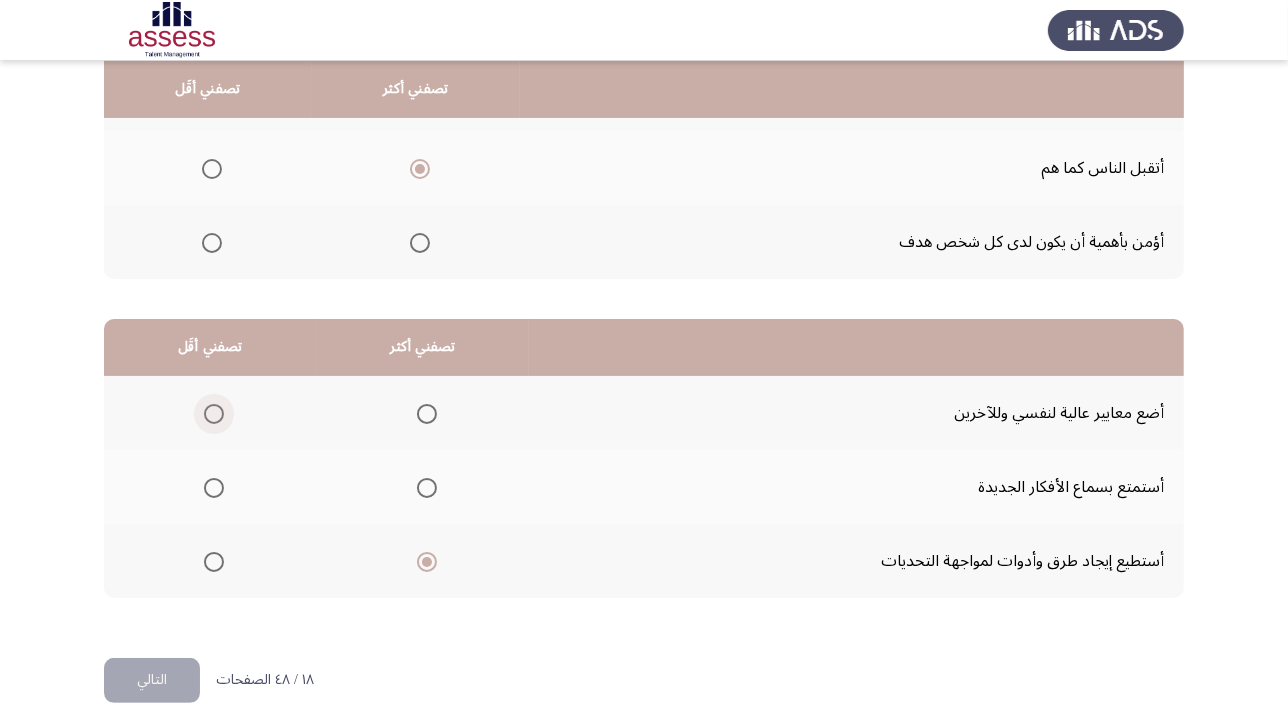 click at bounding box center (214, 414) 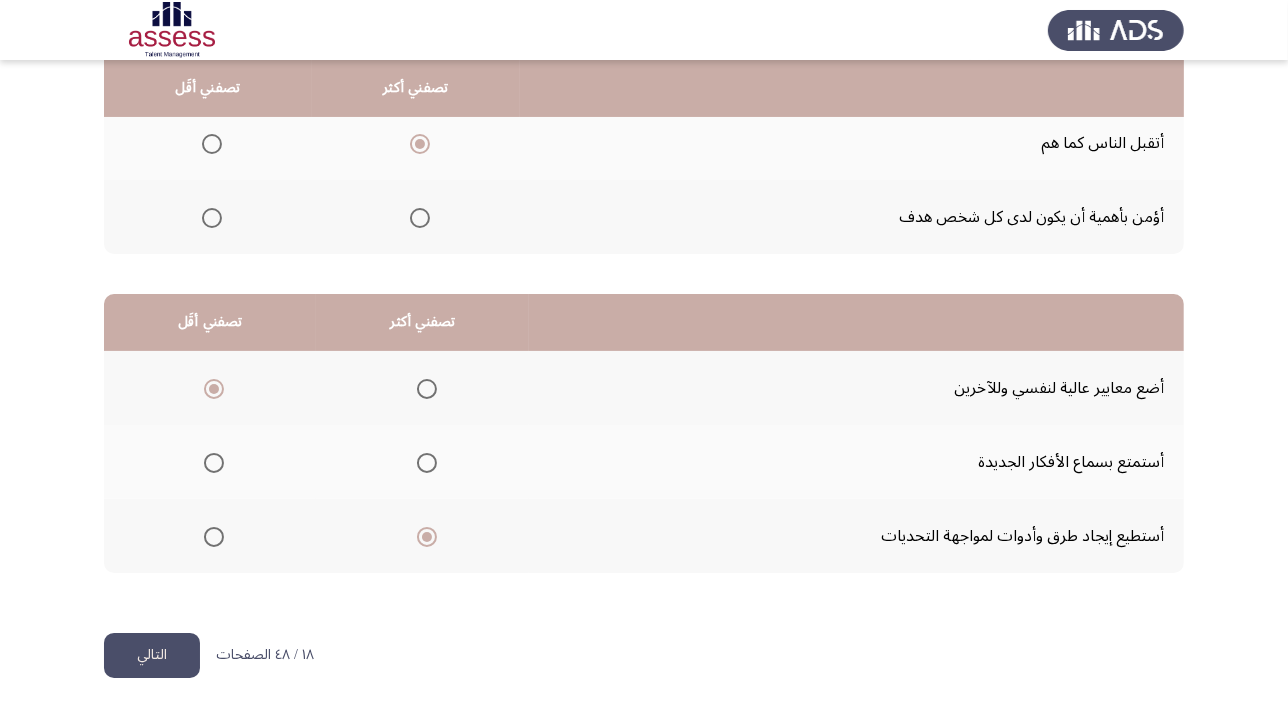 scroll, scrollTop: 303, scrollLeft: 0, axis: vertical 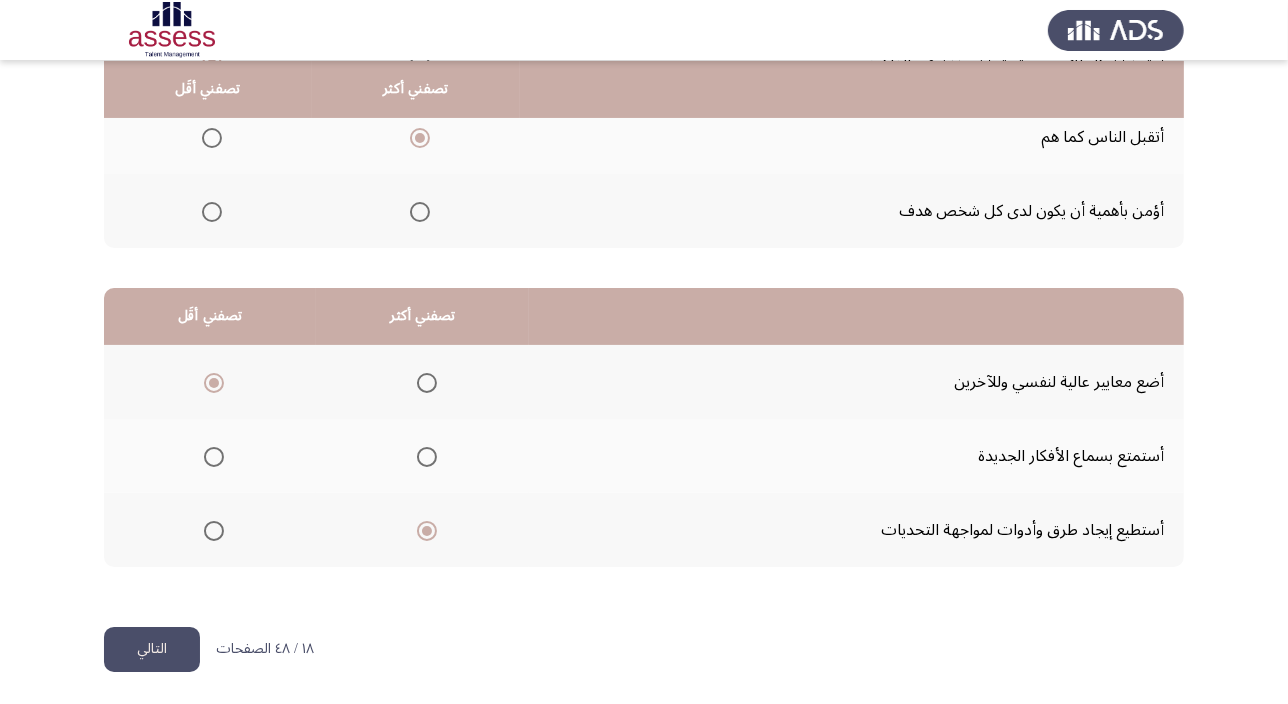 click on "التالي" 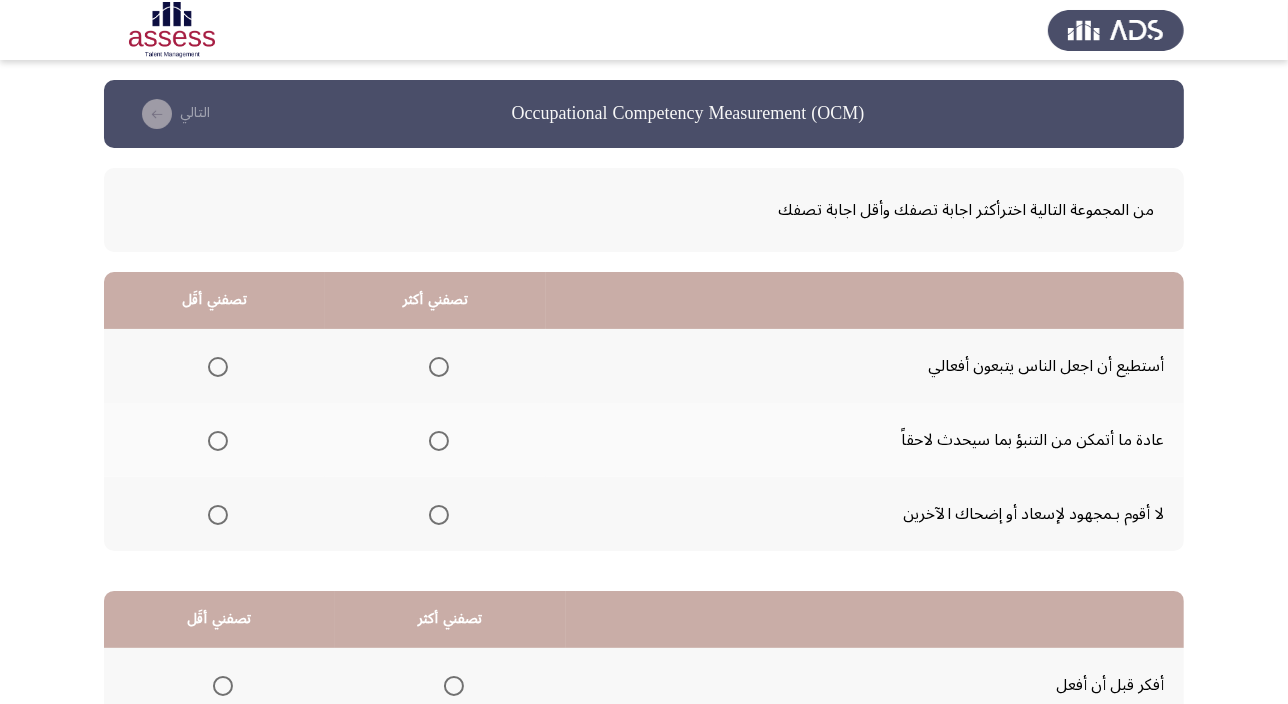 click at bounding box center (218, 367) 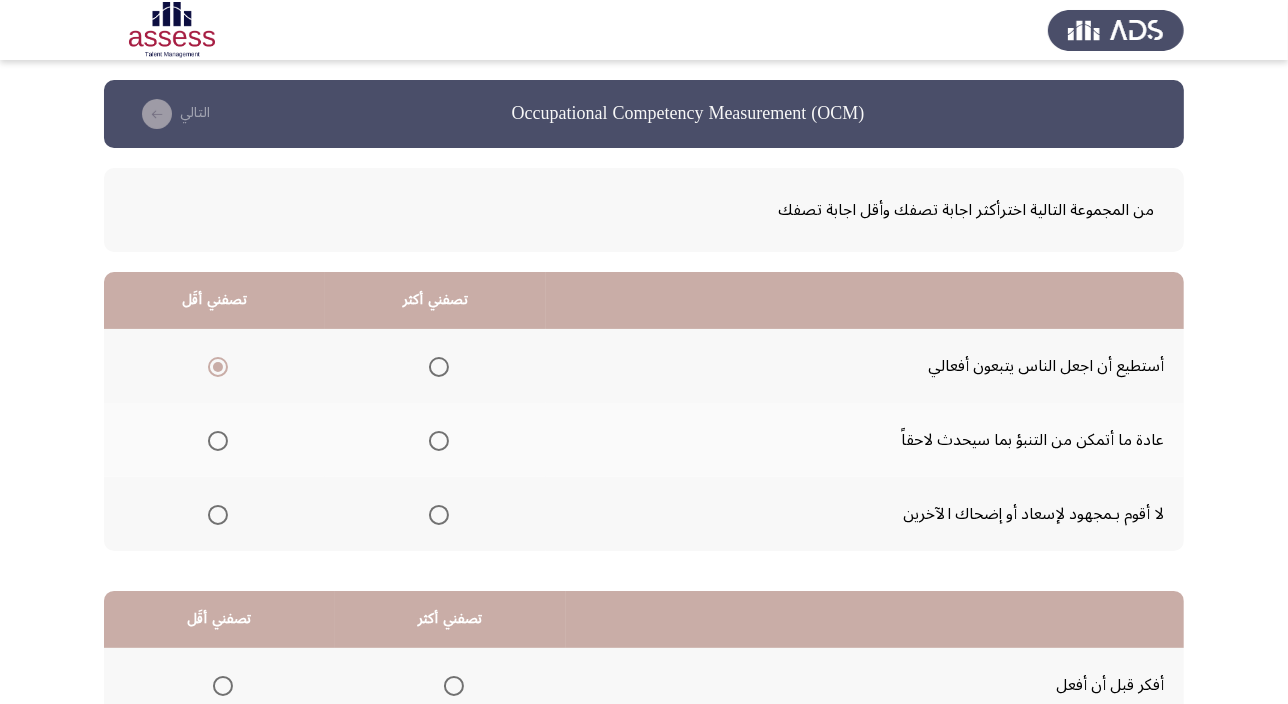 click at bounding box center (439, 367) 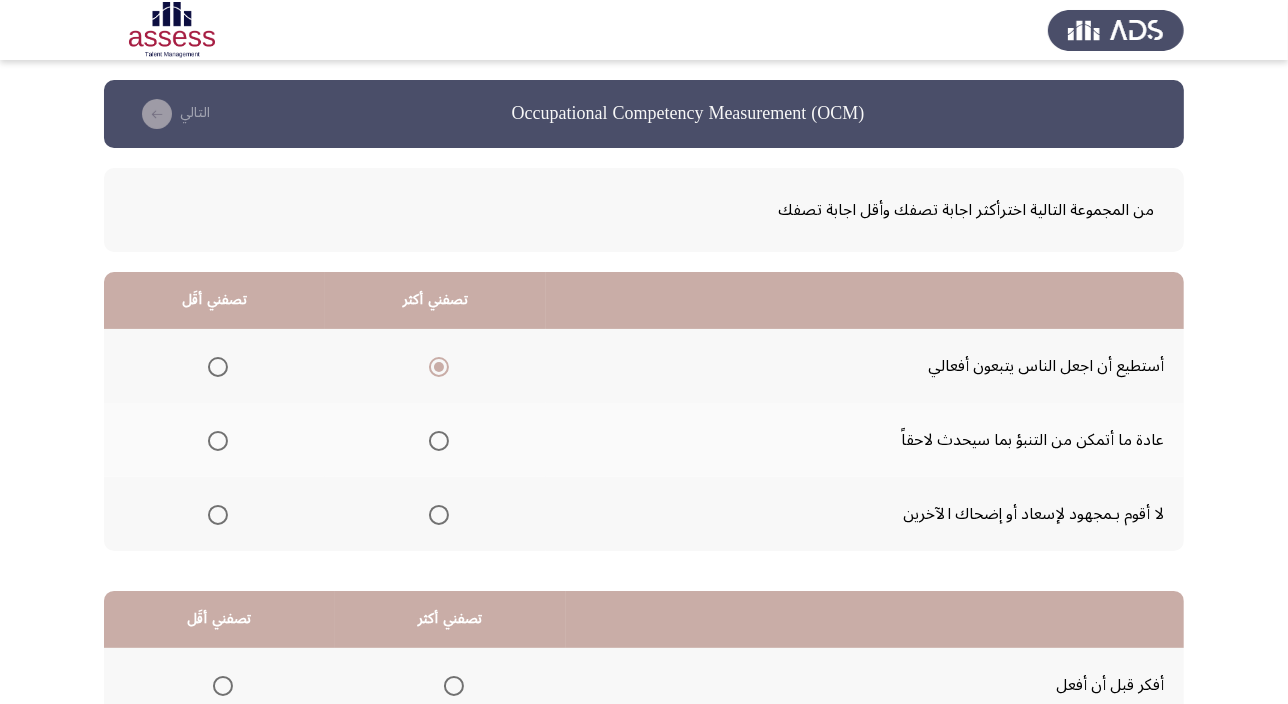 click at bounding box center [218, 515] 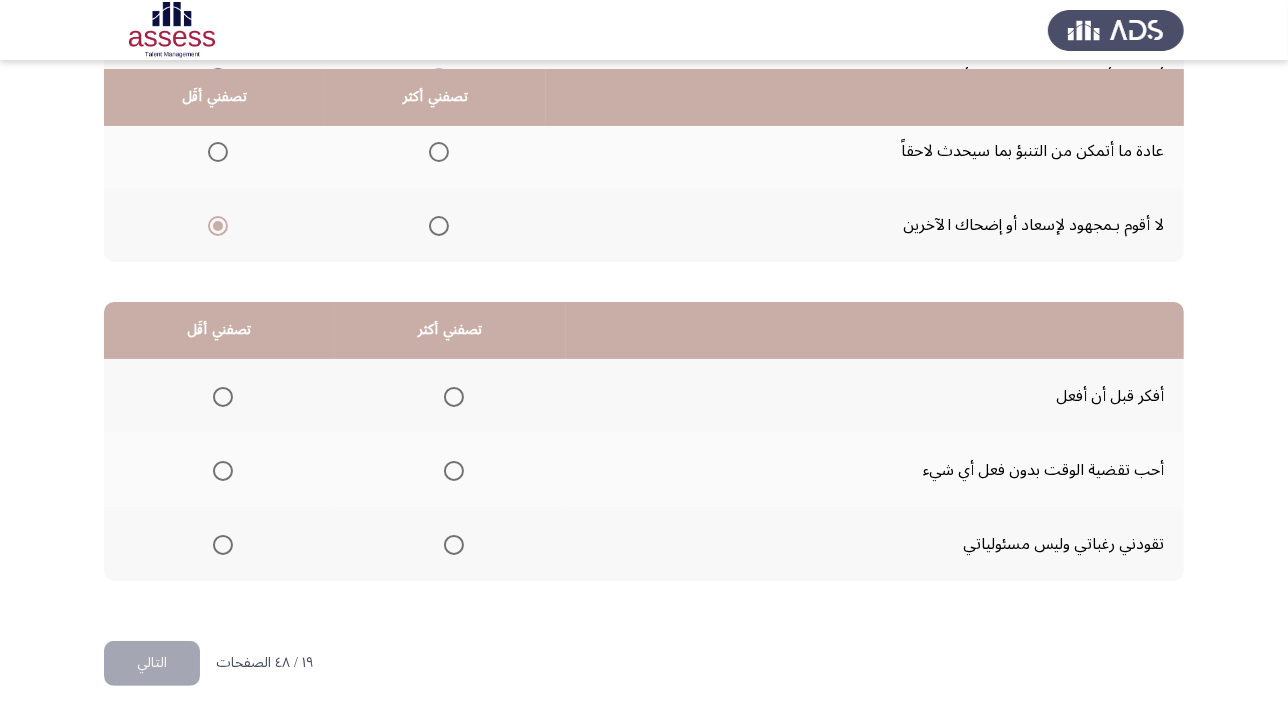 scroll, scrollTop: 303, scrollLeft: 0, axis: vertical 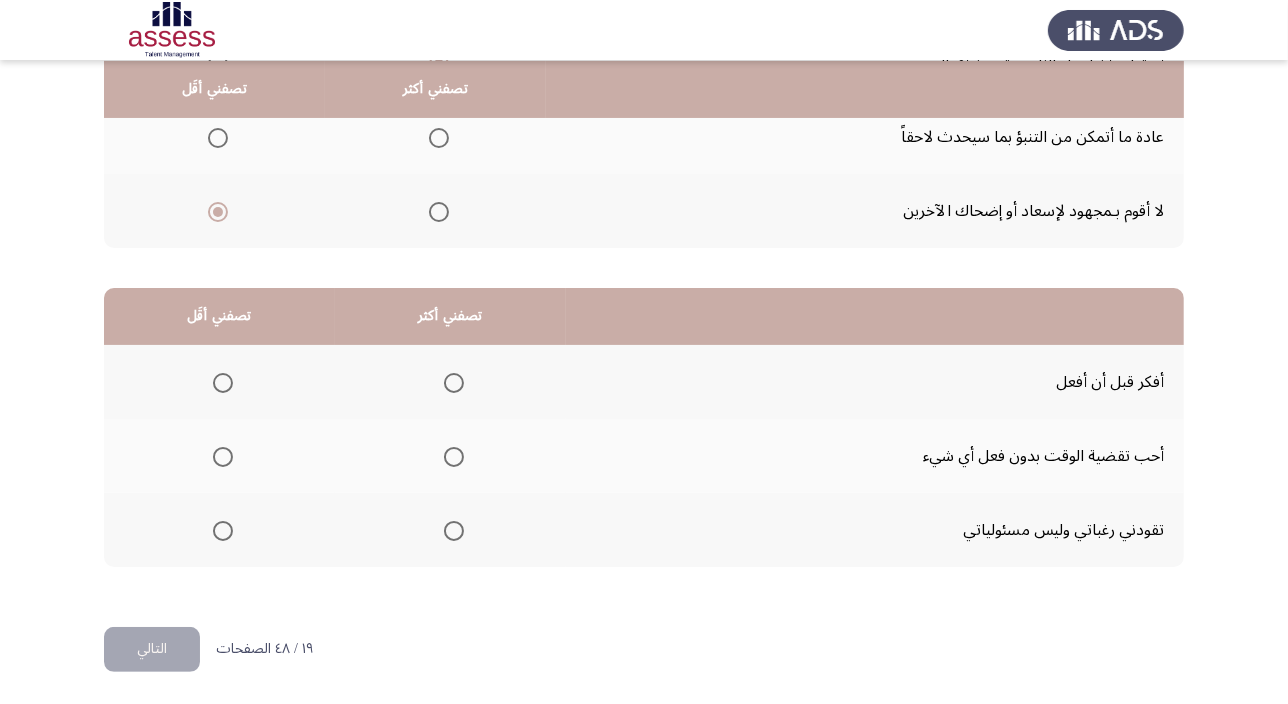 click at bounding box center (454, 383) 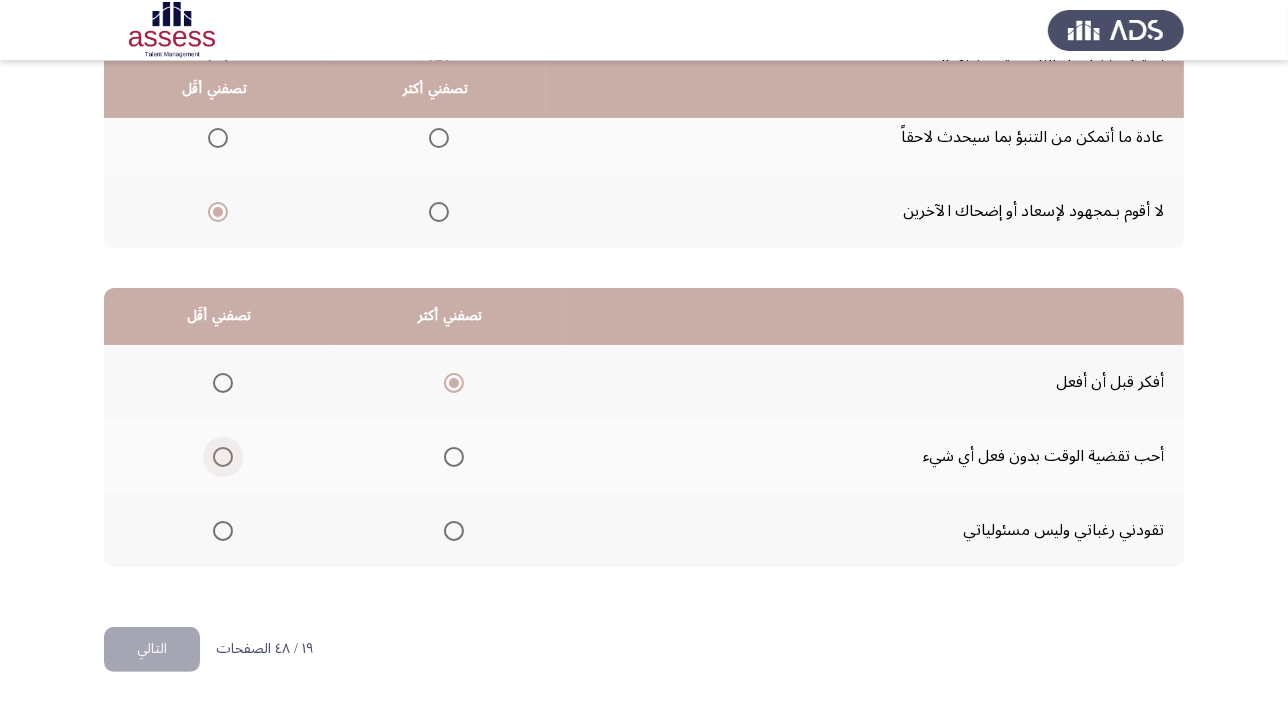 click at bounding box center [223, 457] 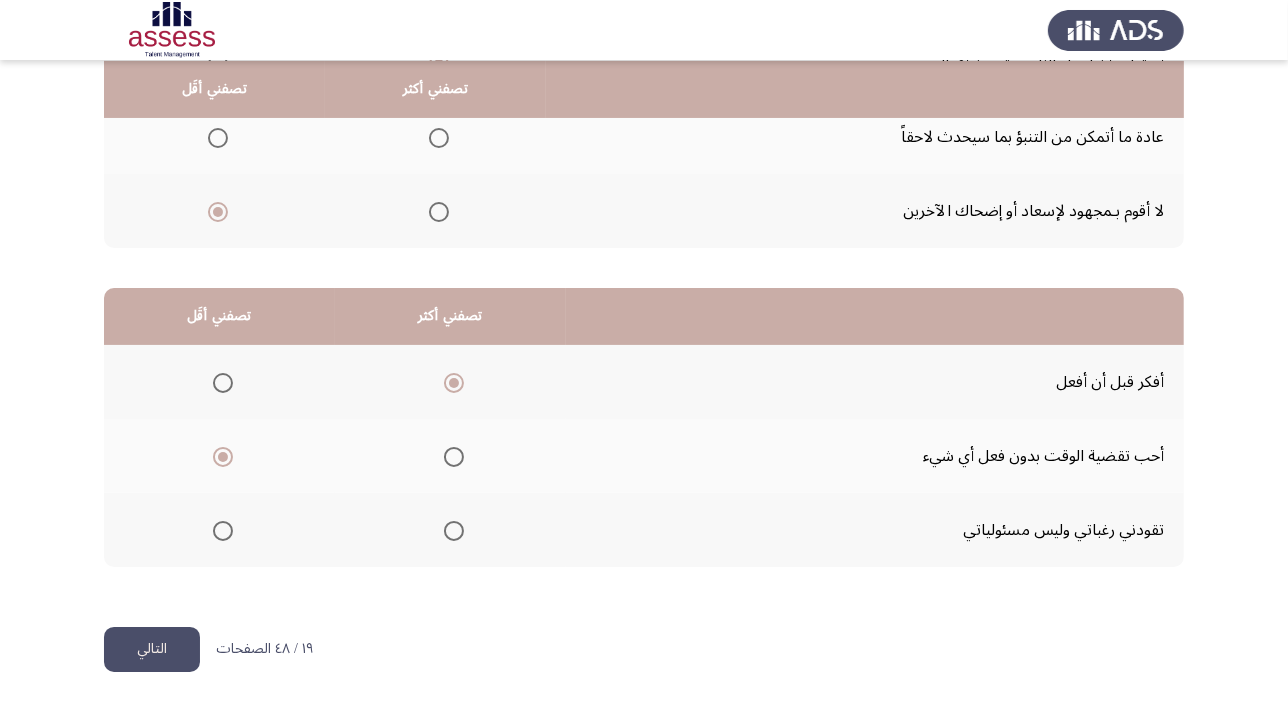 click on "التالي" 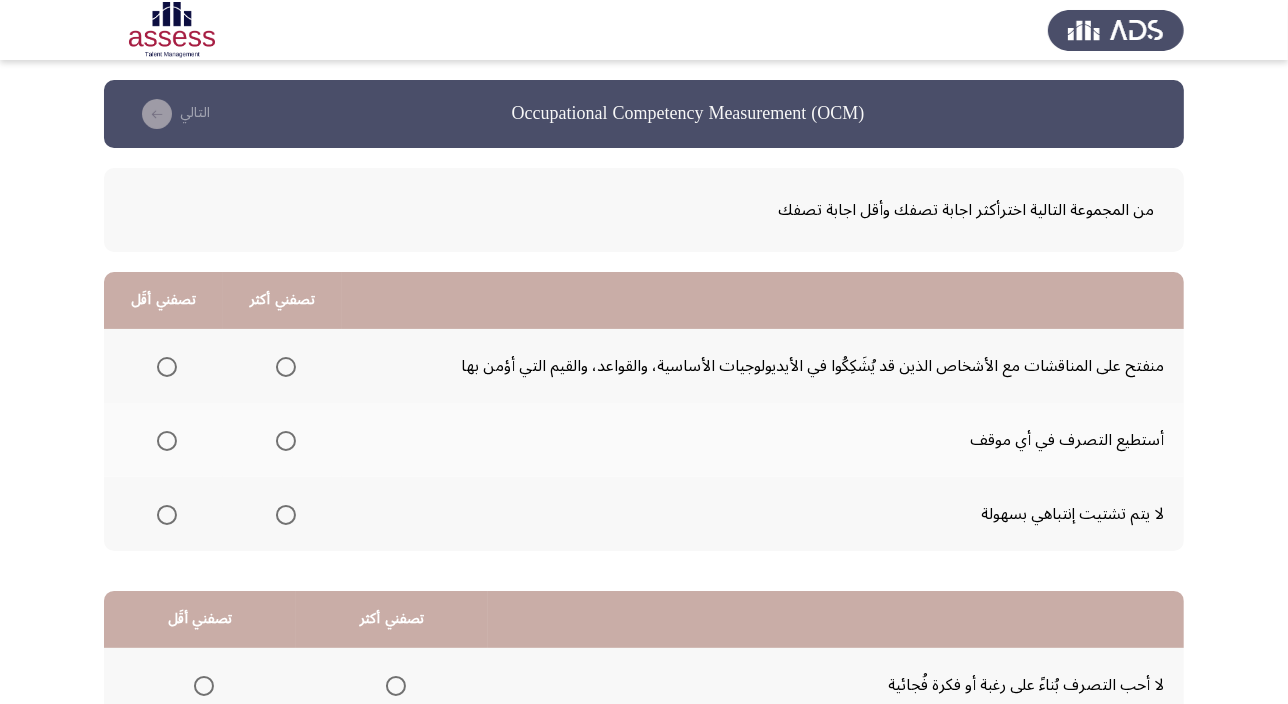 click at bounding box center (167, 515) 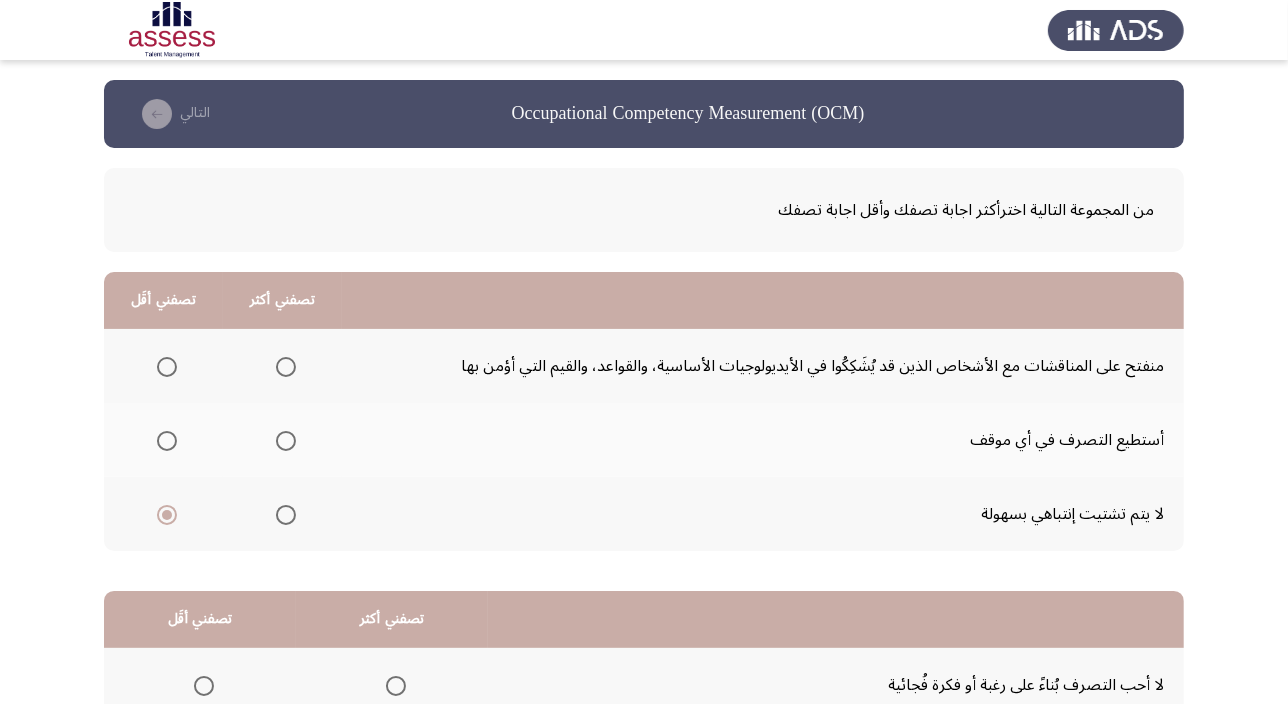 click at bounding box center (286, 441) 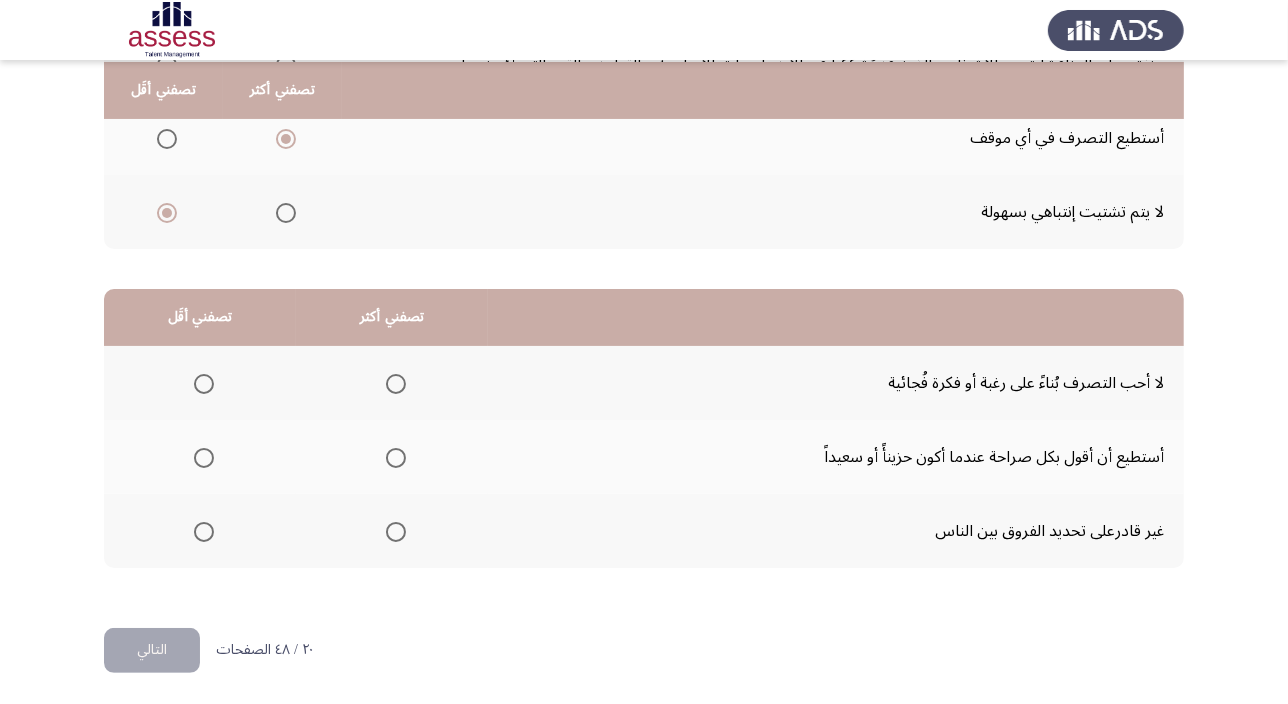 scroll, scrollTop: 303, scrollLeft: 0, axis: vertical 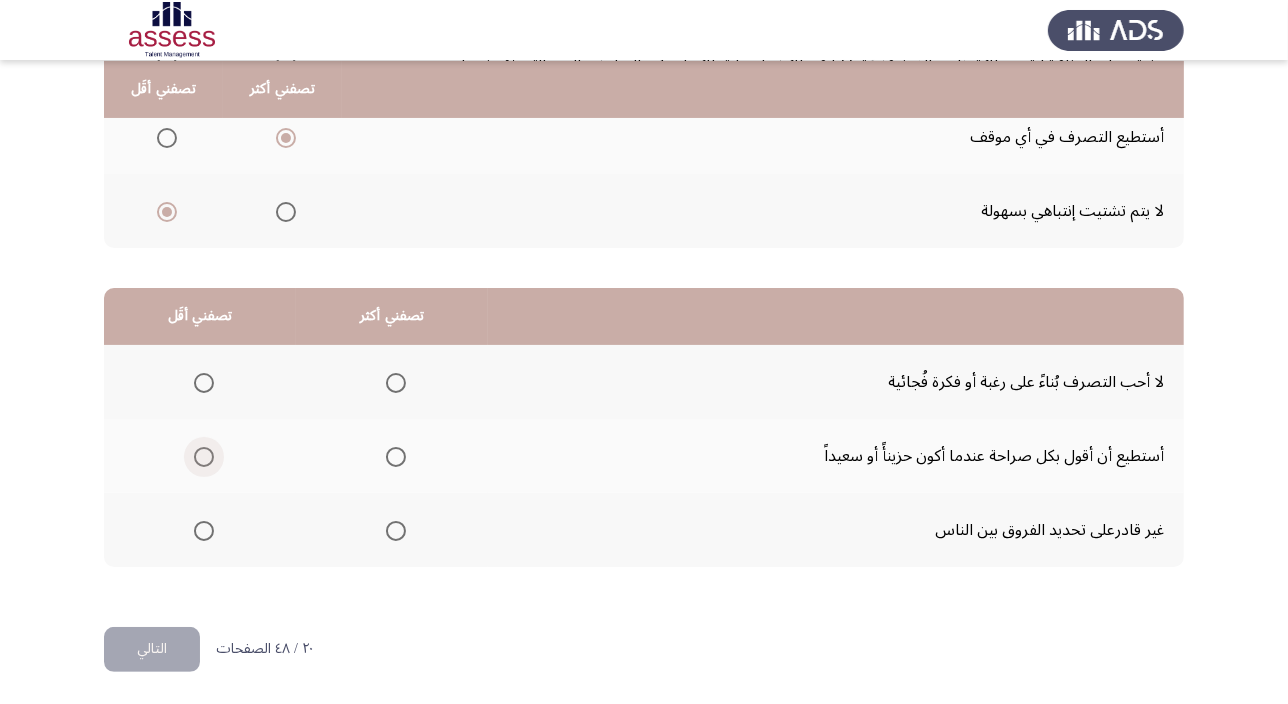 click at bounding box center (204, 457) 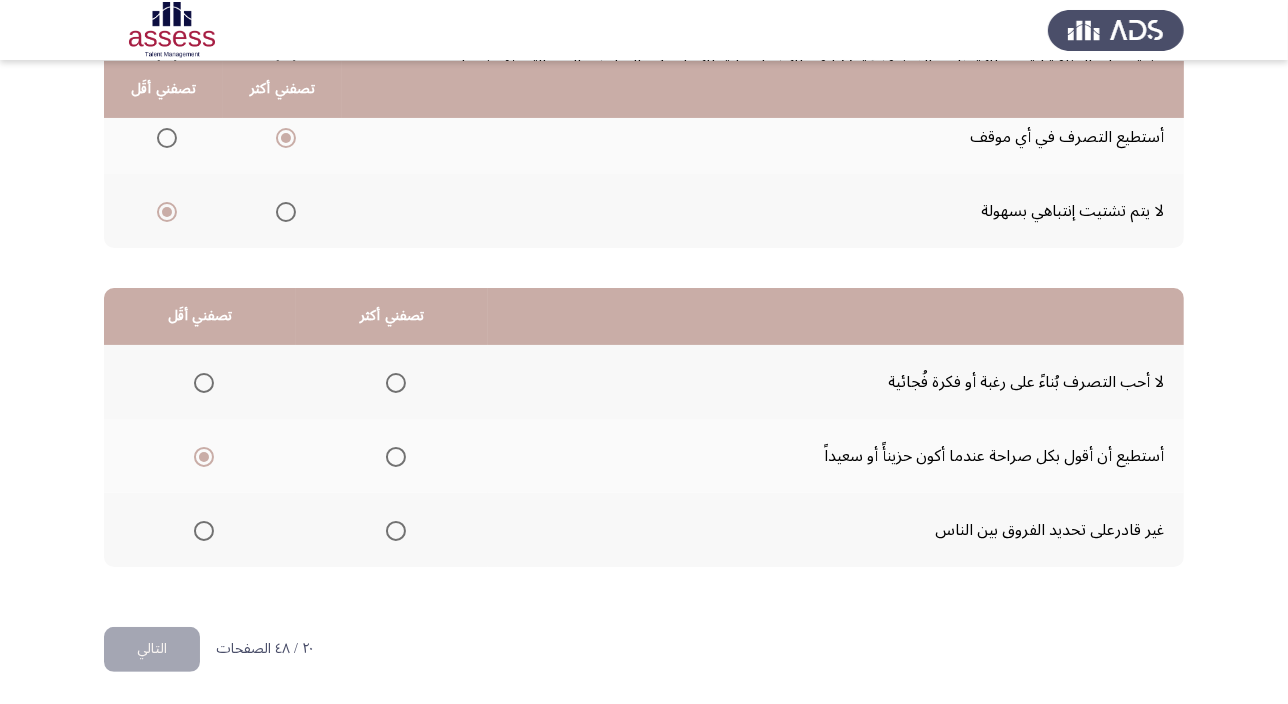 click at bounding box center (396, 383) 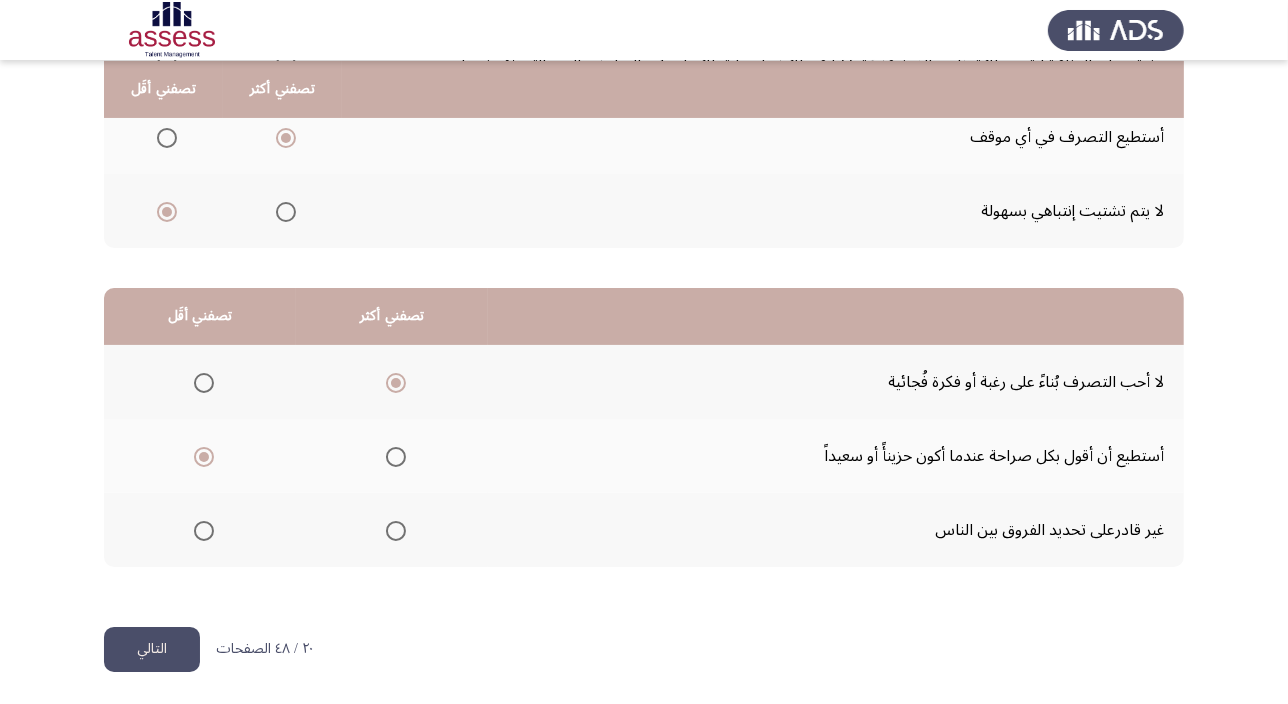 click on "التالي" 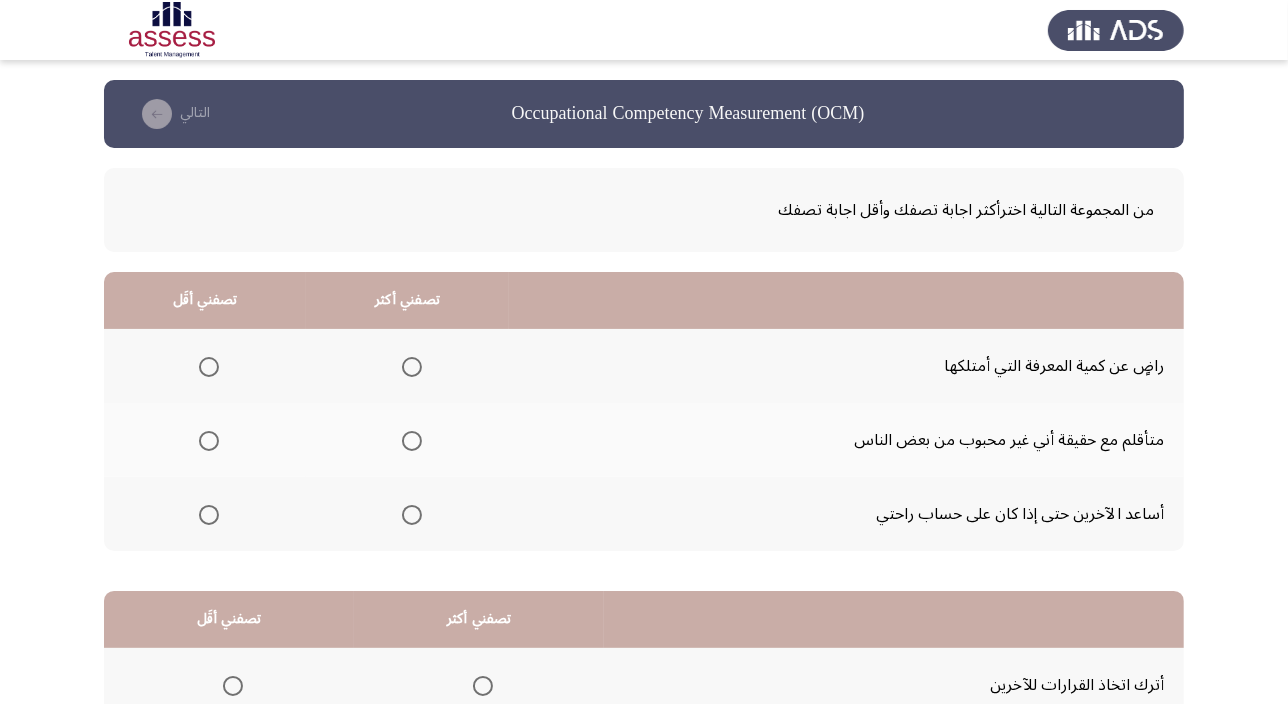 click at bounding box center (209, 441) 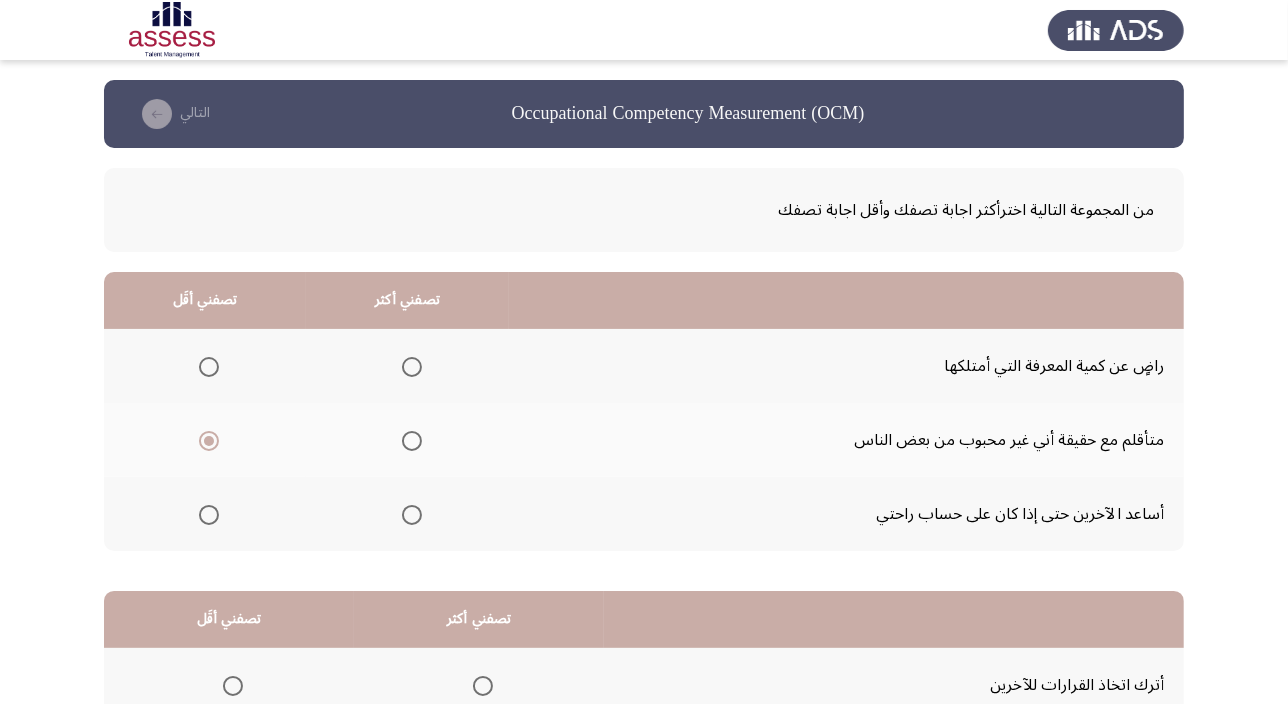 click at bounding box center [412, 367] 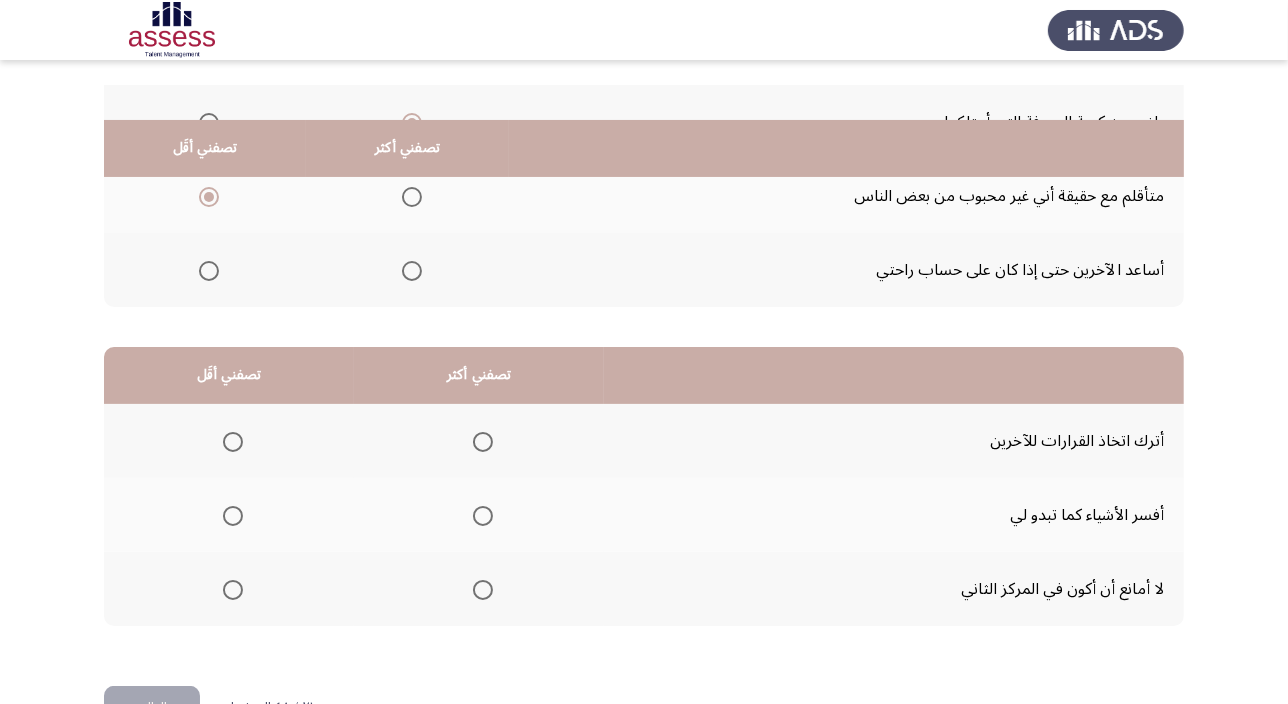 scroll, scrollTop: 303, scrollLeft: 0, axis: vertical 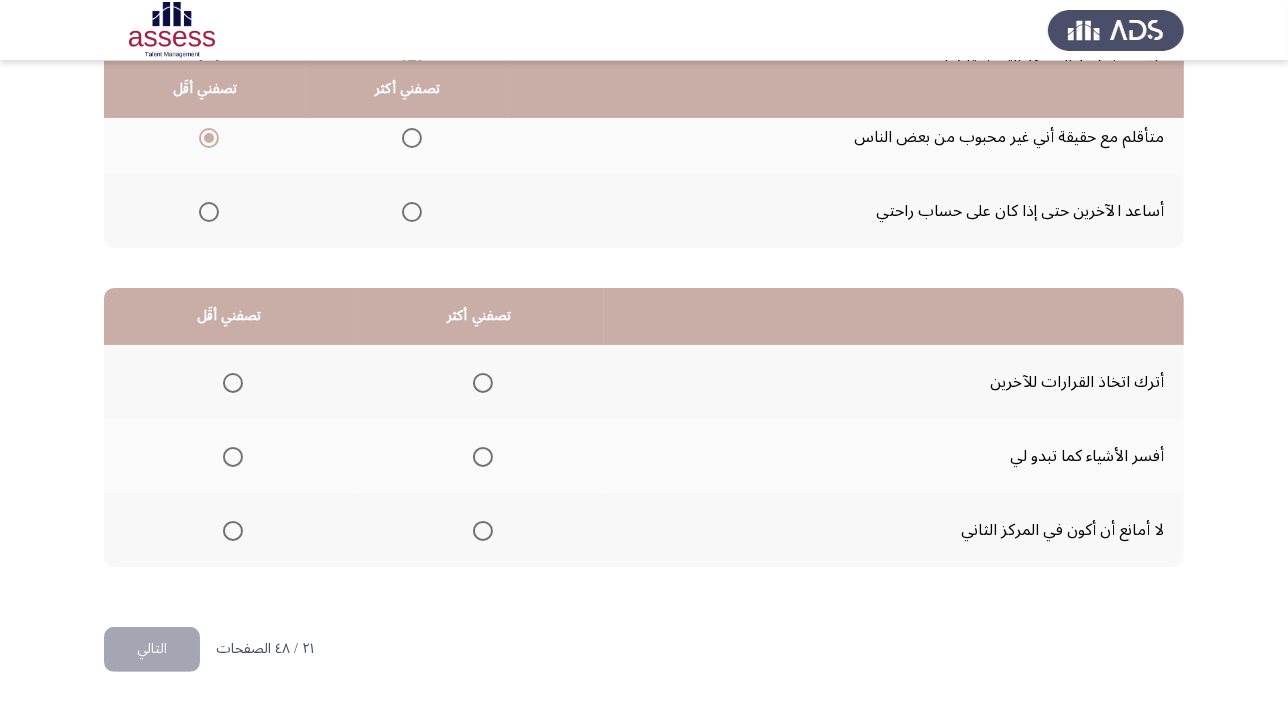 click at bounding box center [233, 383] 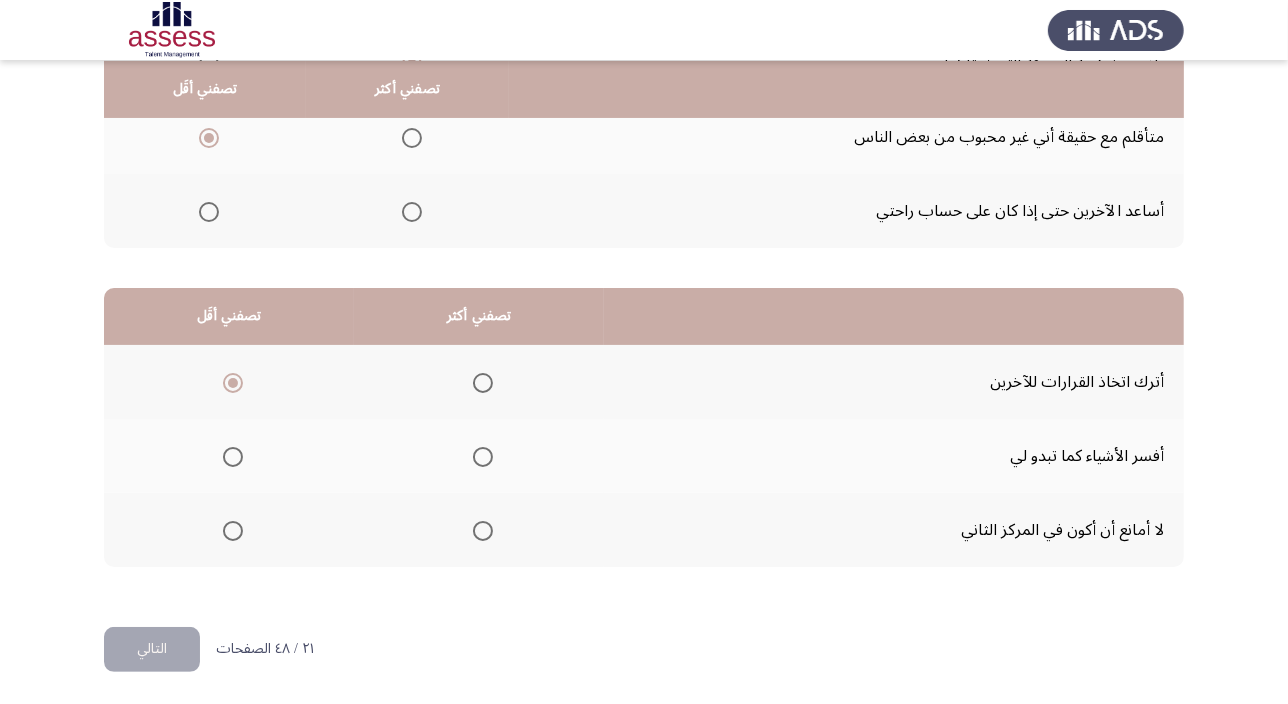 click at bounding box center [483, 531] 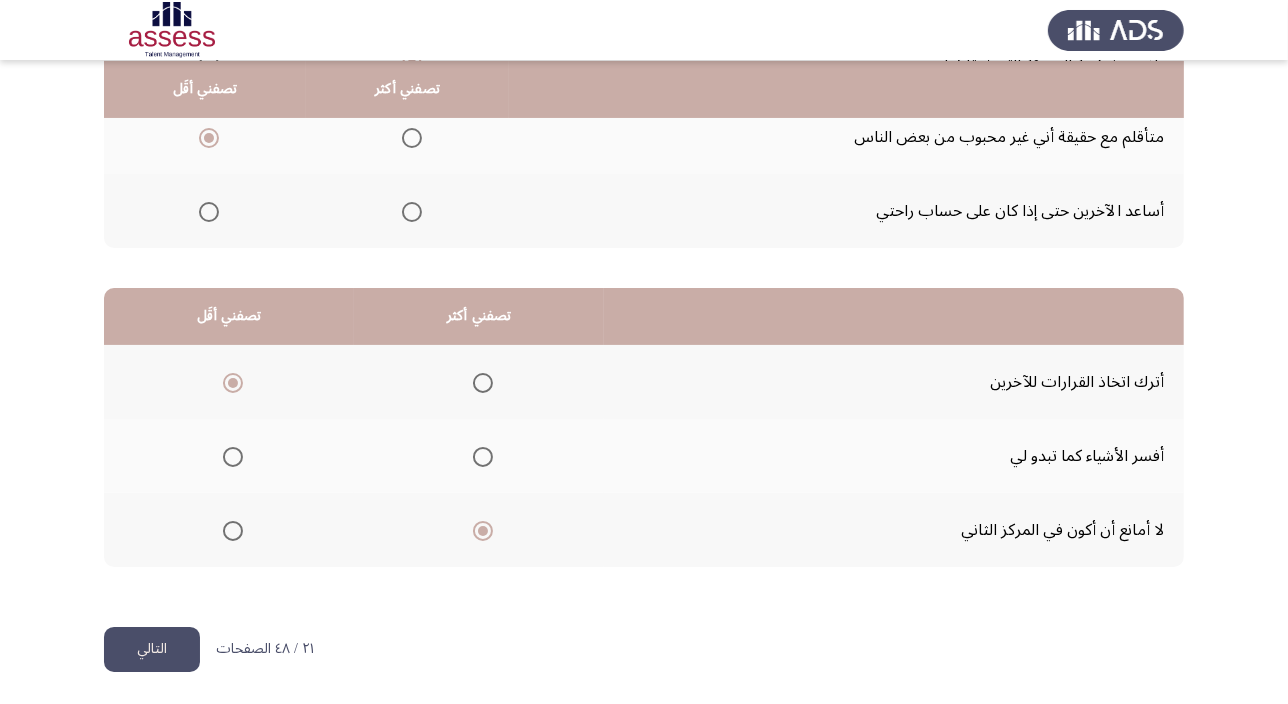 click on "التالي" 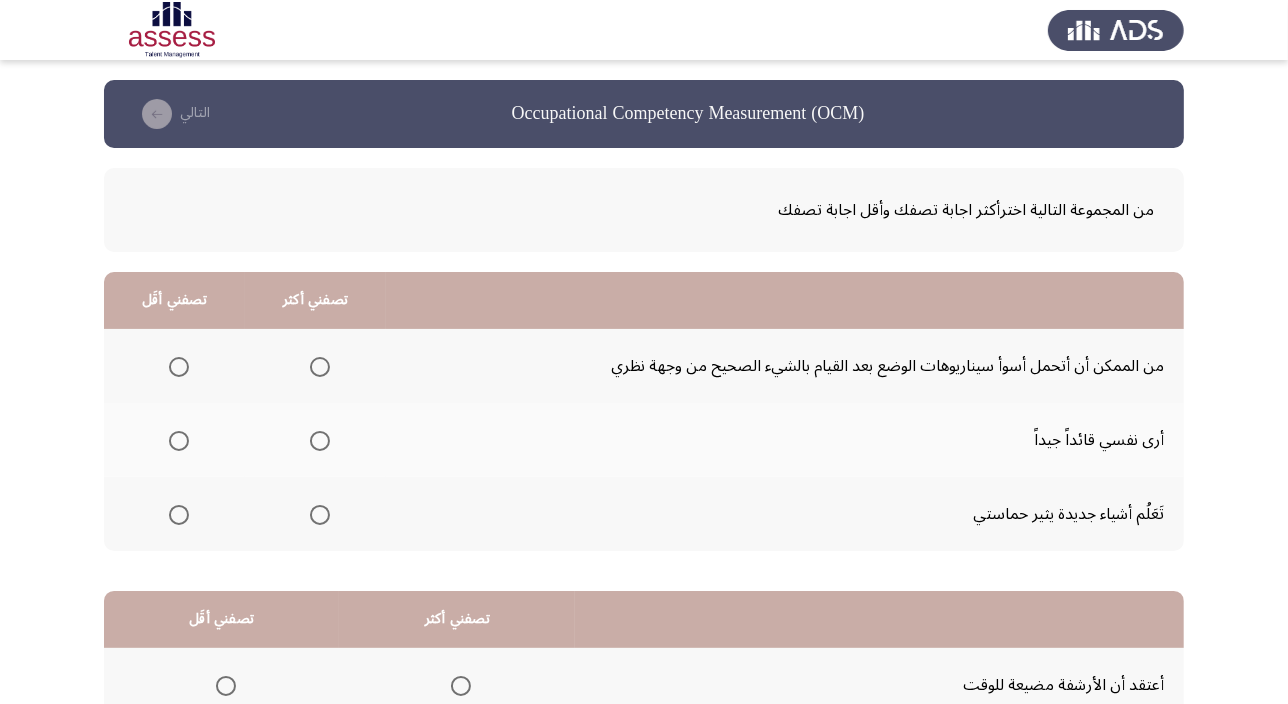 click at bounding box center [320, 367] 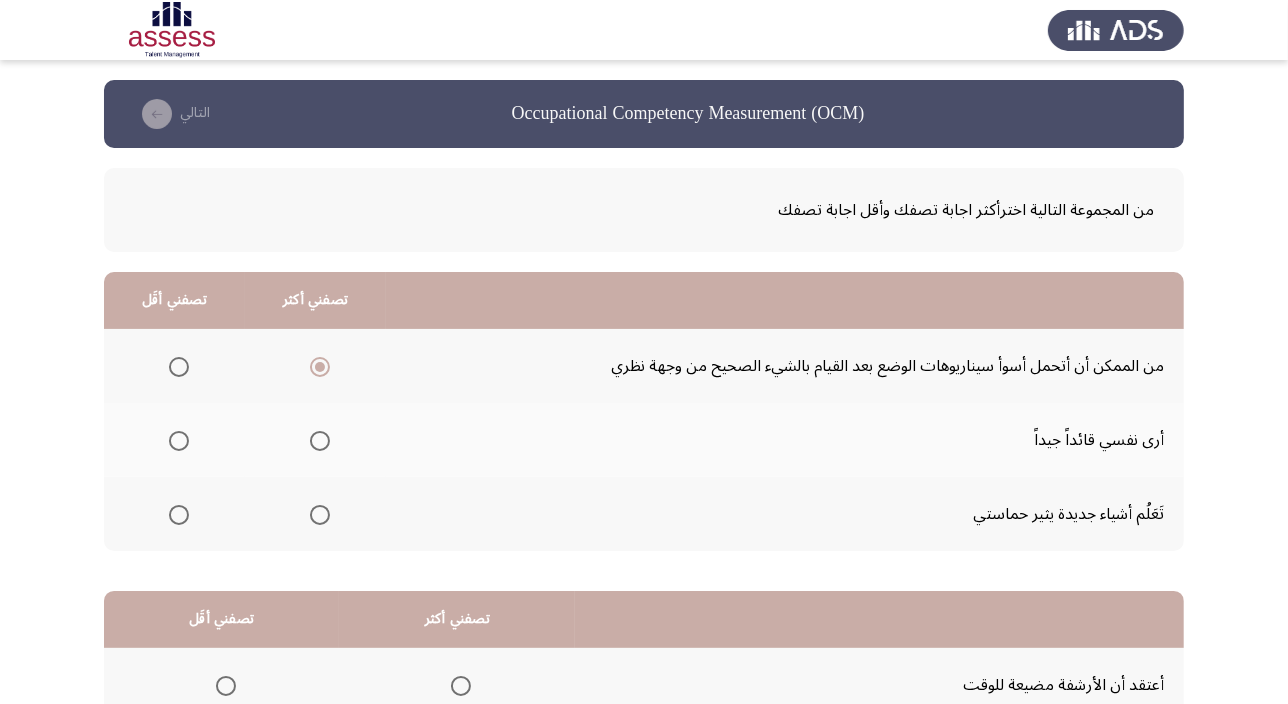click at bounding box center [320, 441] 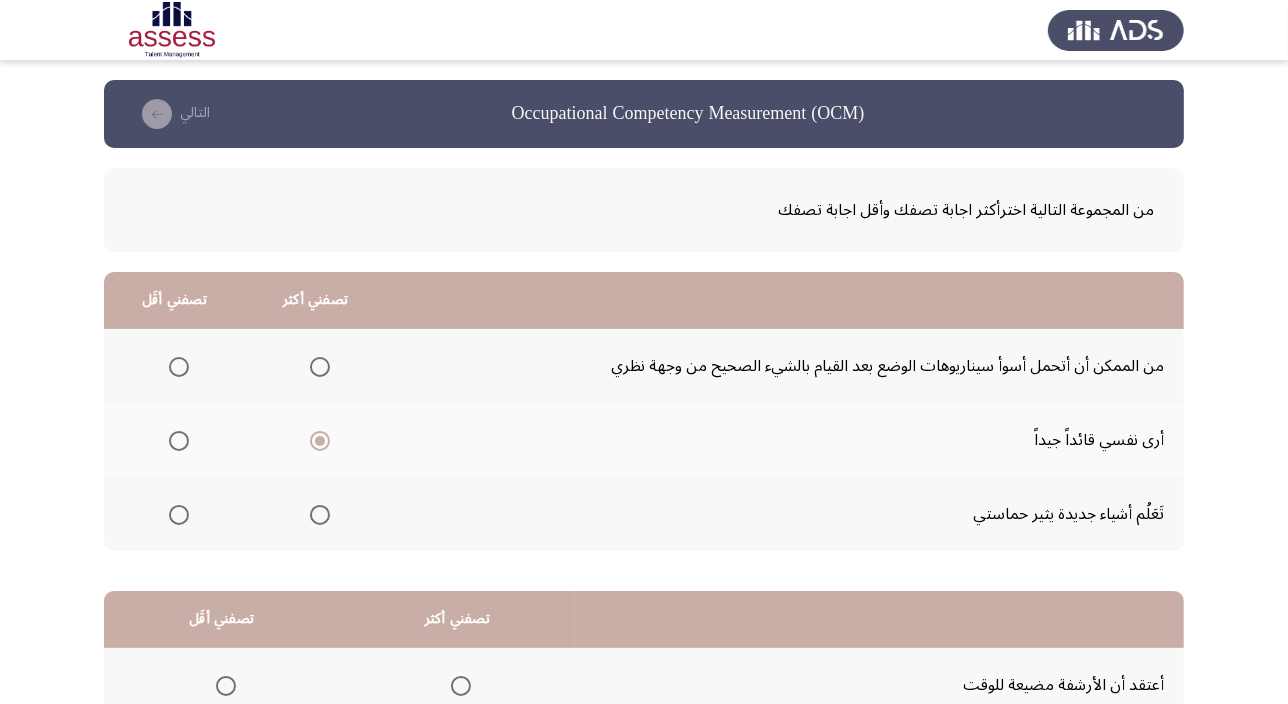 click at bounding box center [179, 367] 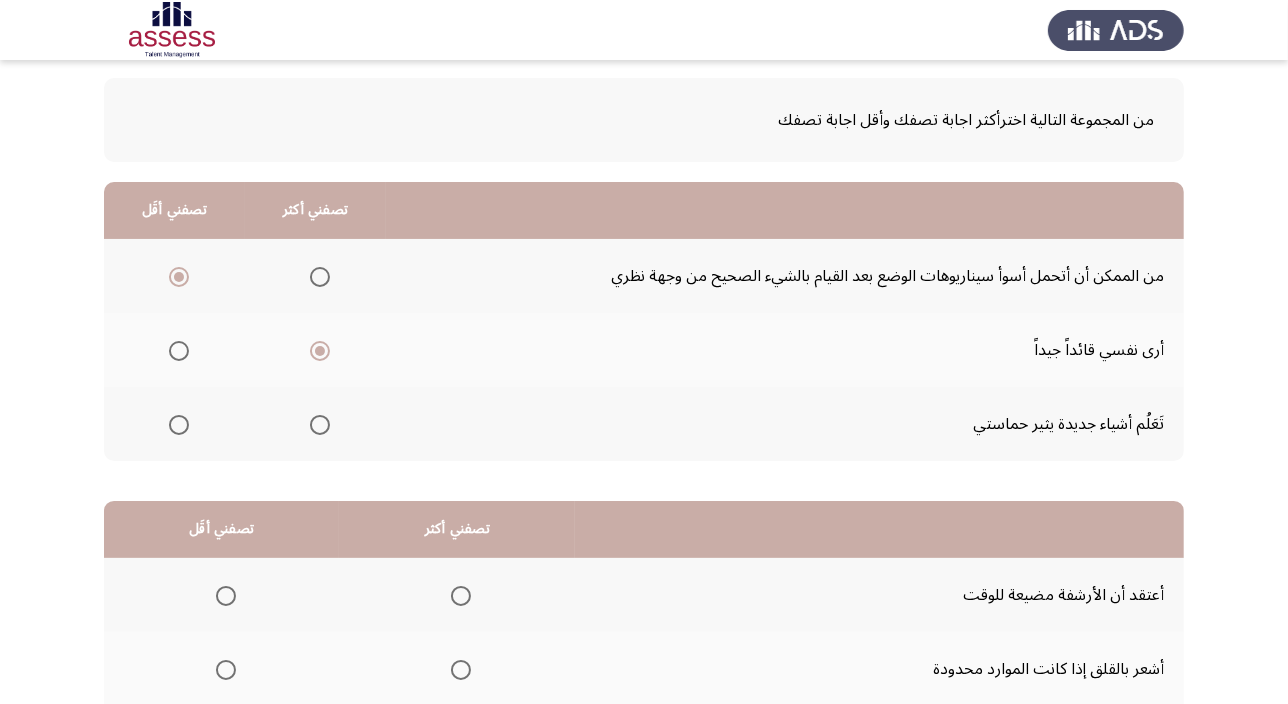 scroll, scrollTop: 303, scrollLeft: 0, axis: vertical 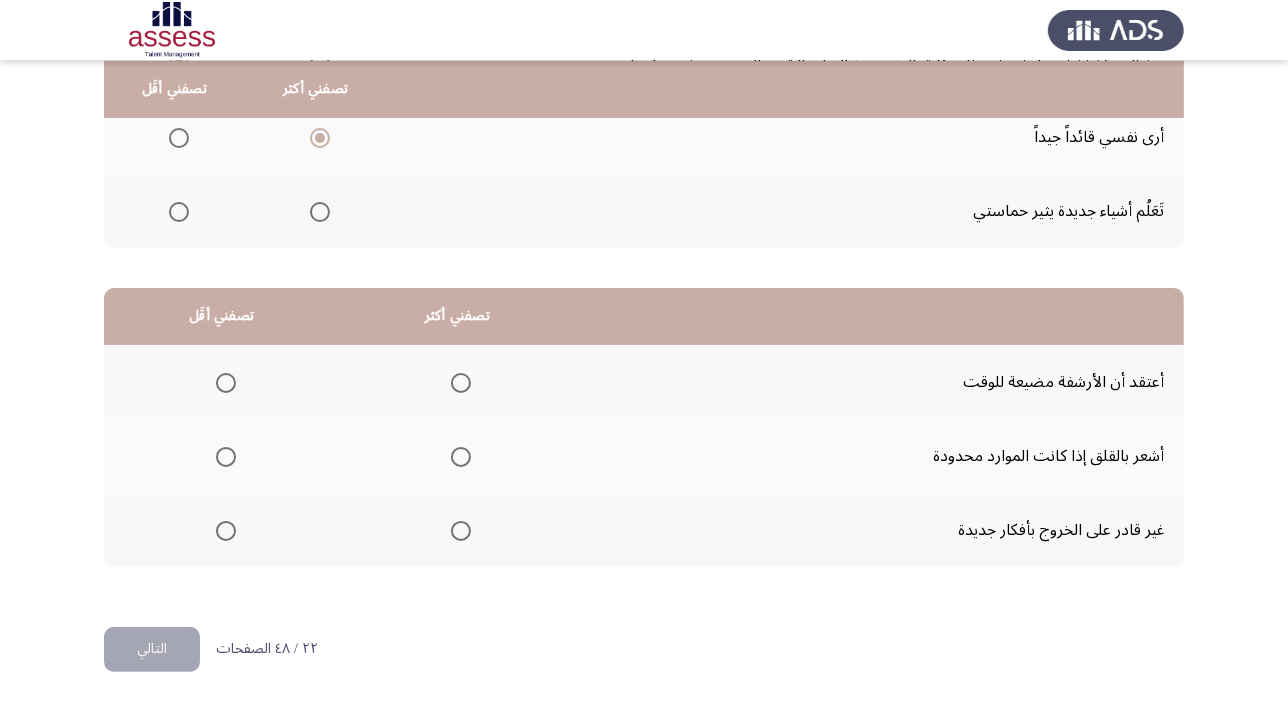 click at bounding box center (461, 457) 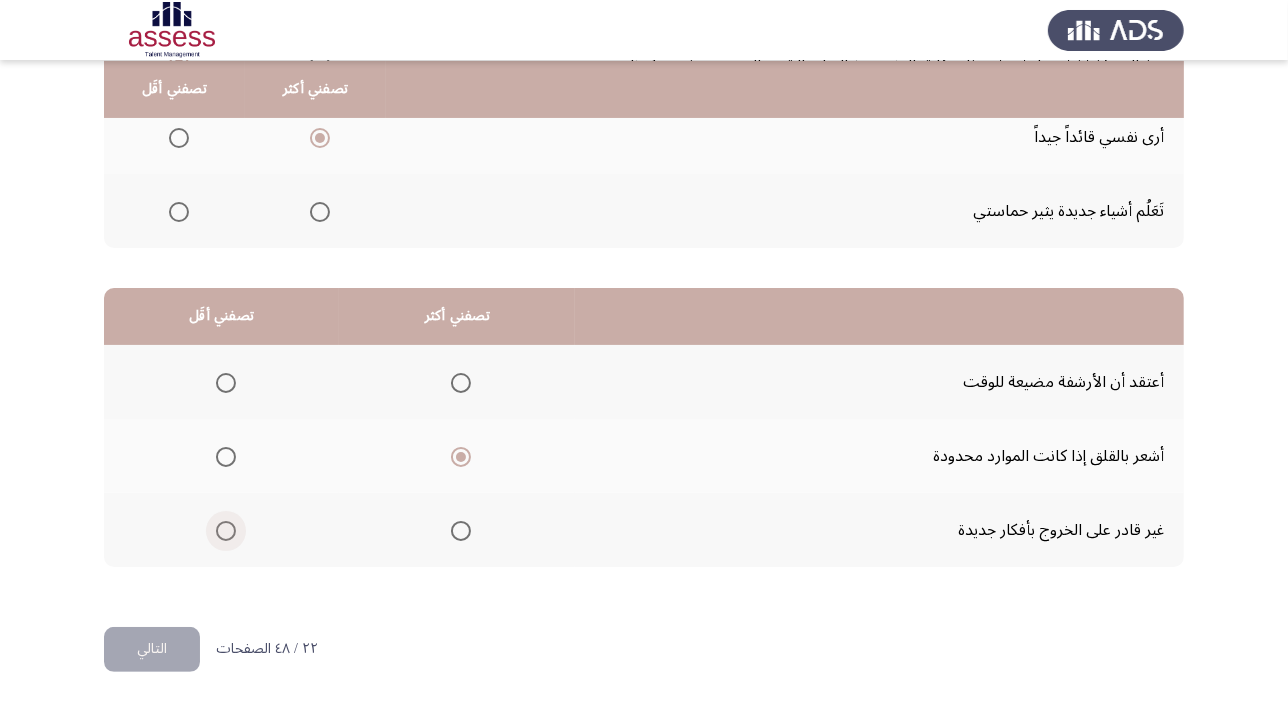 click at bounding box center [226, 531] 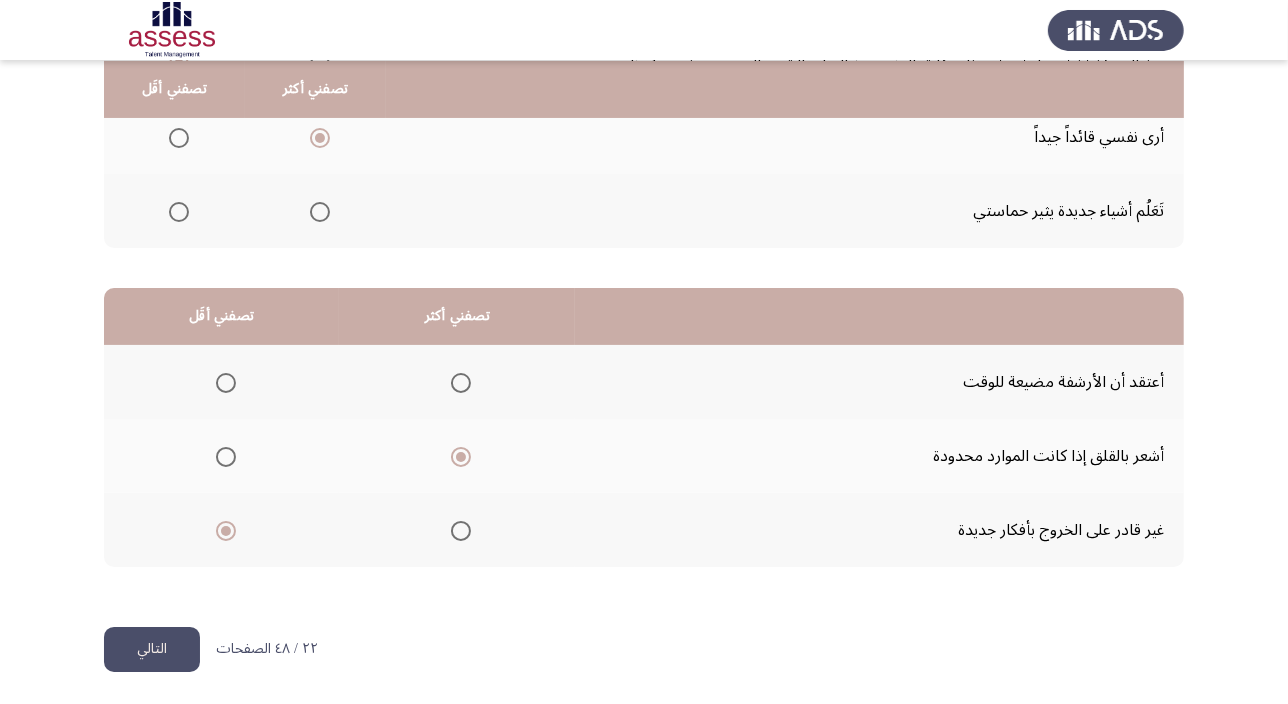 click on "التالي" 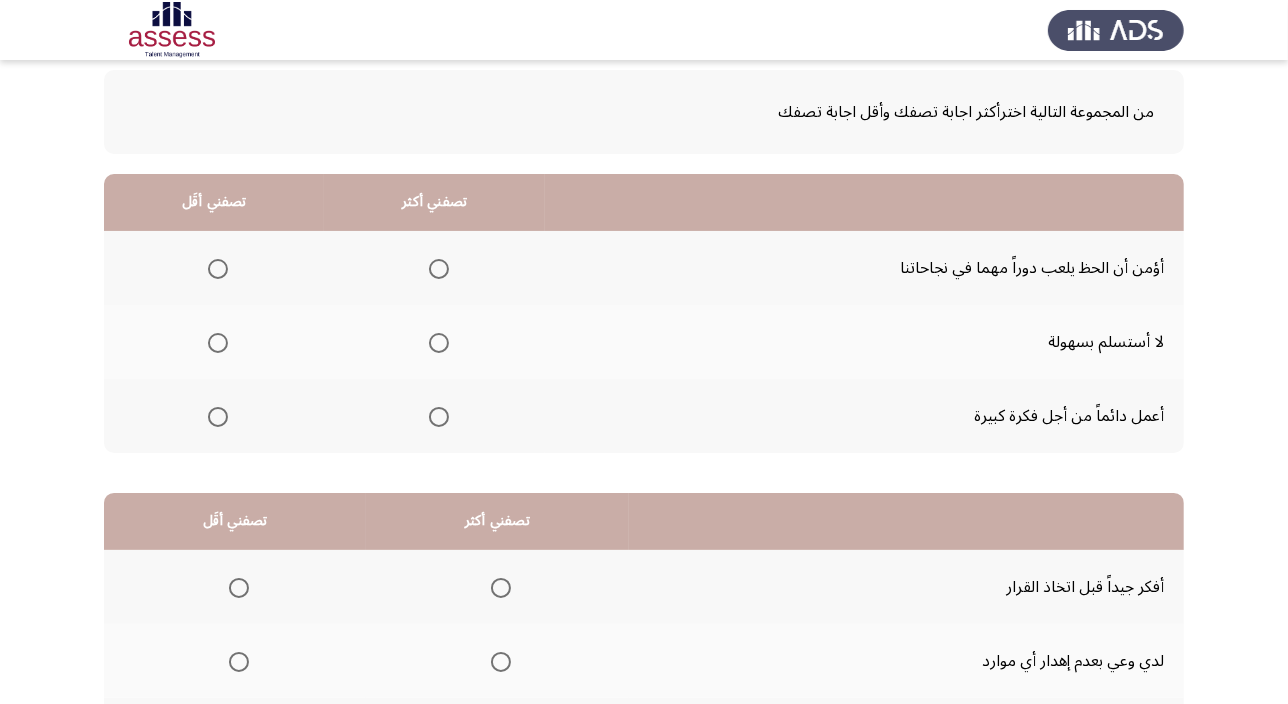 scroll, scrollTop: 181, scrollLeft: 0, axis: vertical 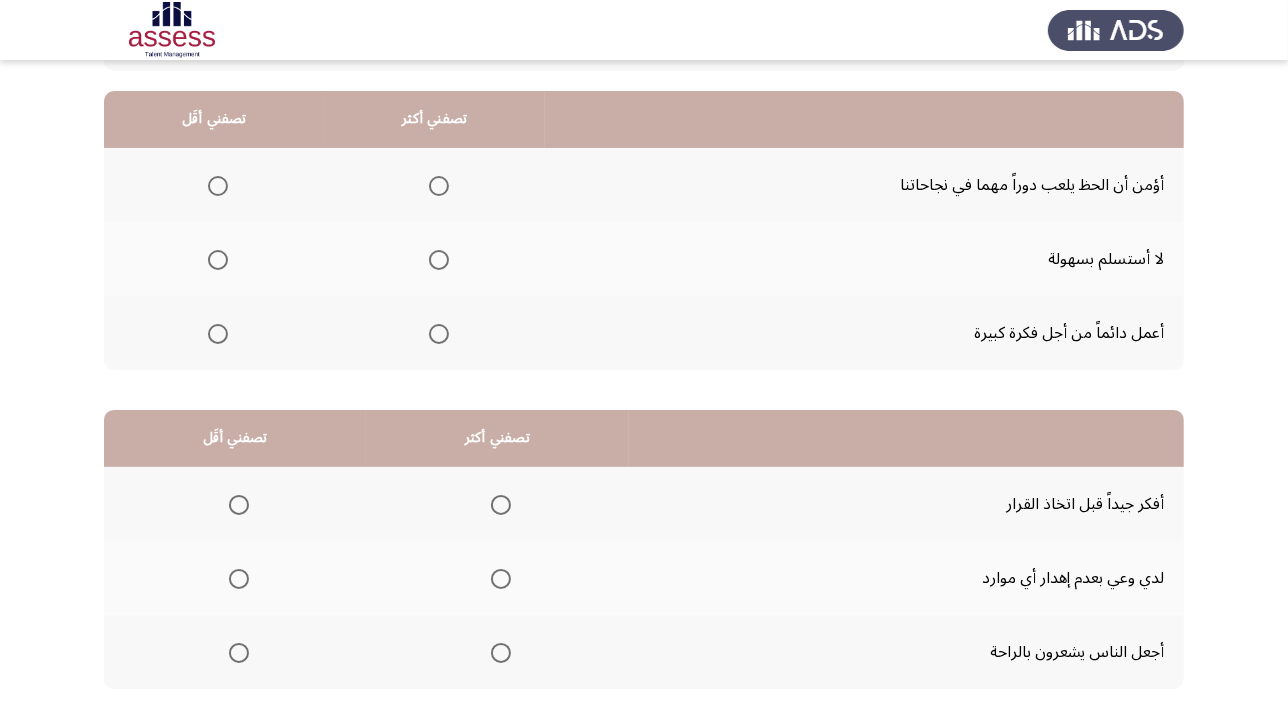 click at bounding box center [439, 260] 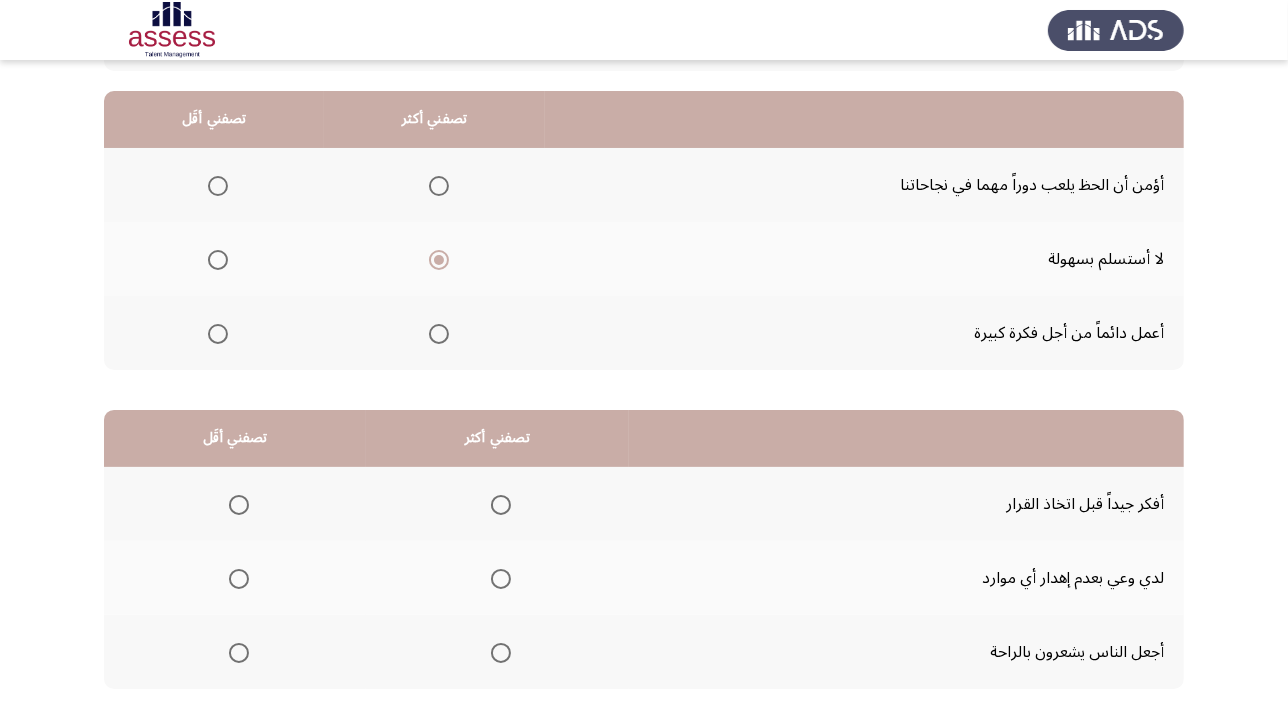 click 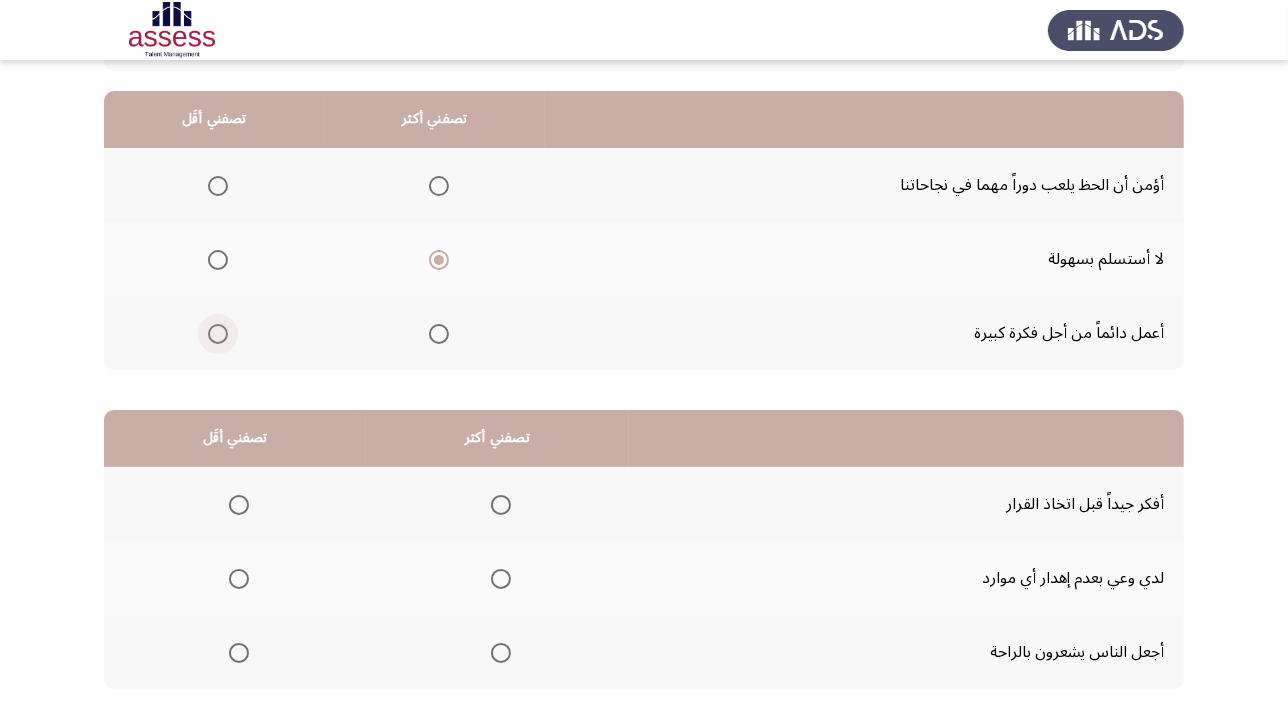 click at bounding box center [218, 334] 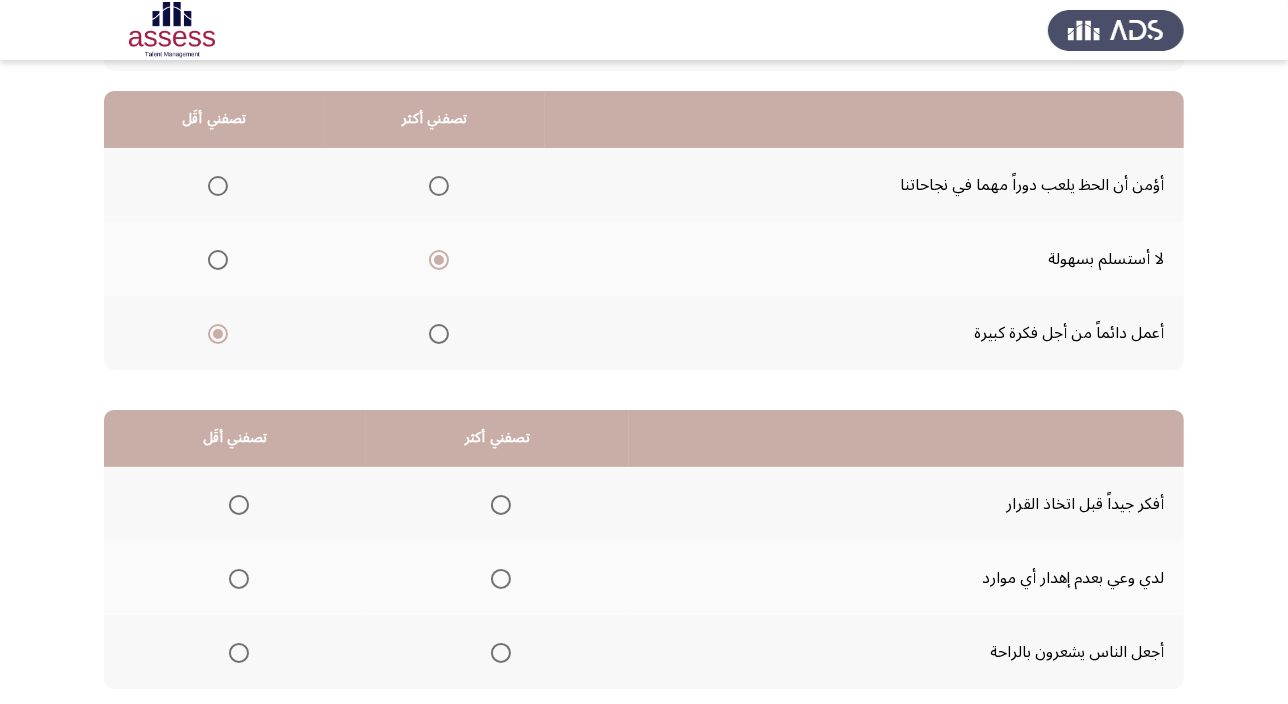 click at bounding box center [218, 186] 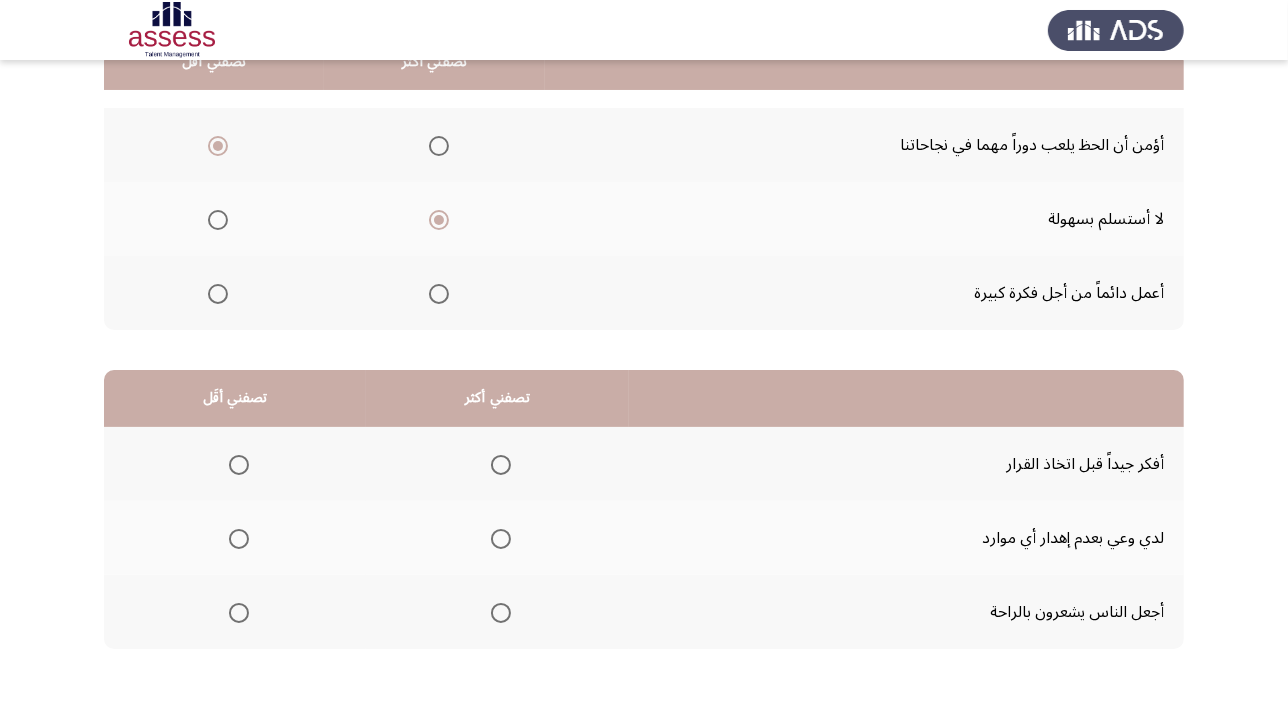 scroll, scrollTop: 303, scrollLeft: 0, axis: vertical 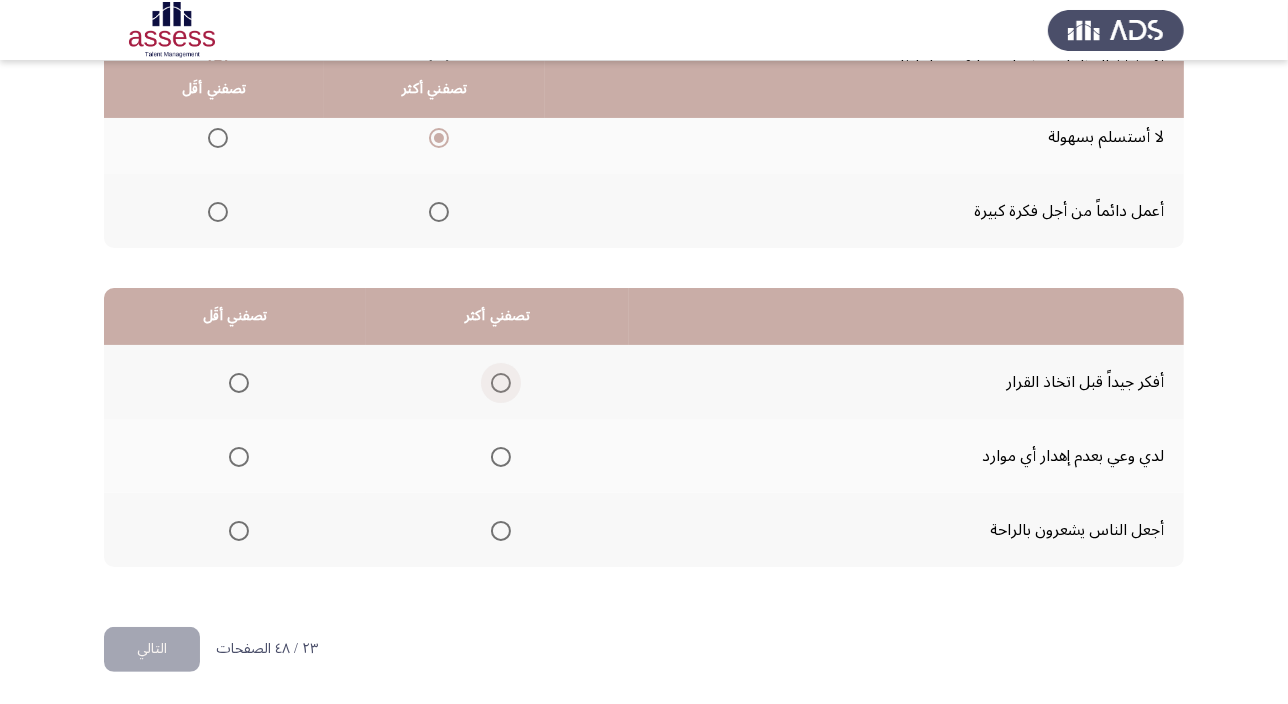 click at bounding box center [501, 383] 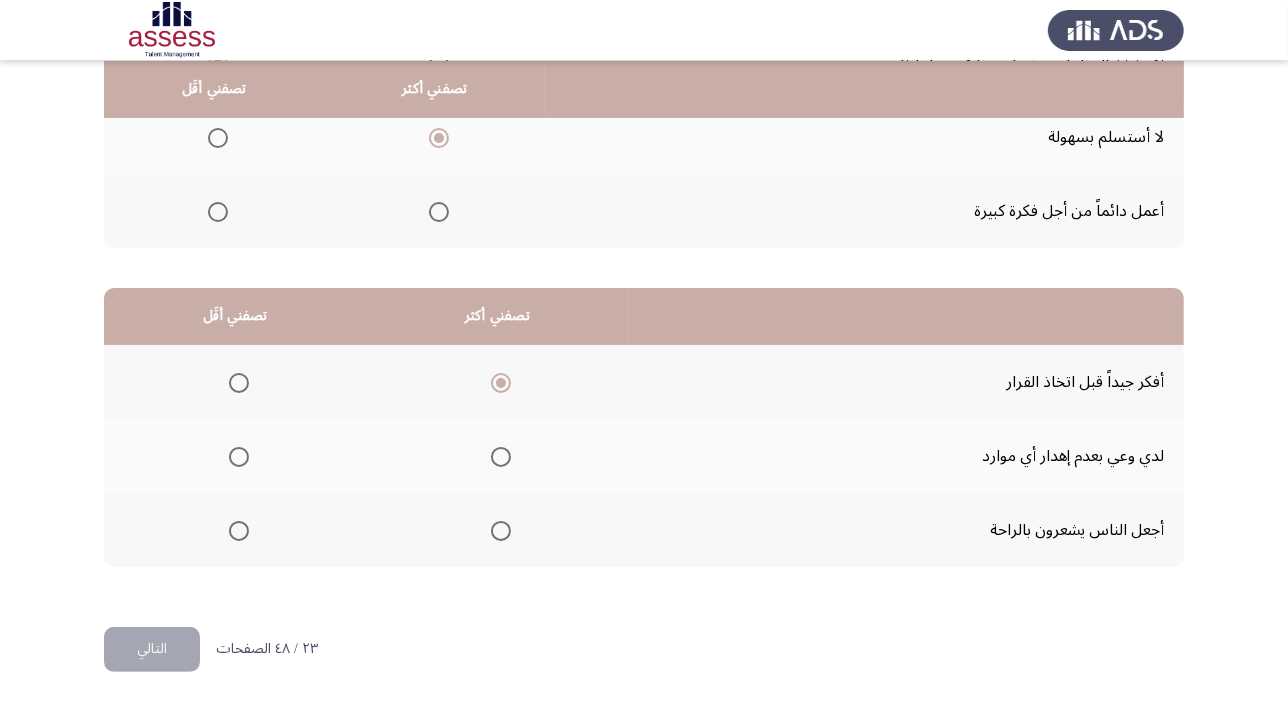 click at bounding box center [239, 457] 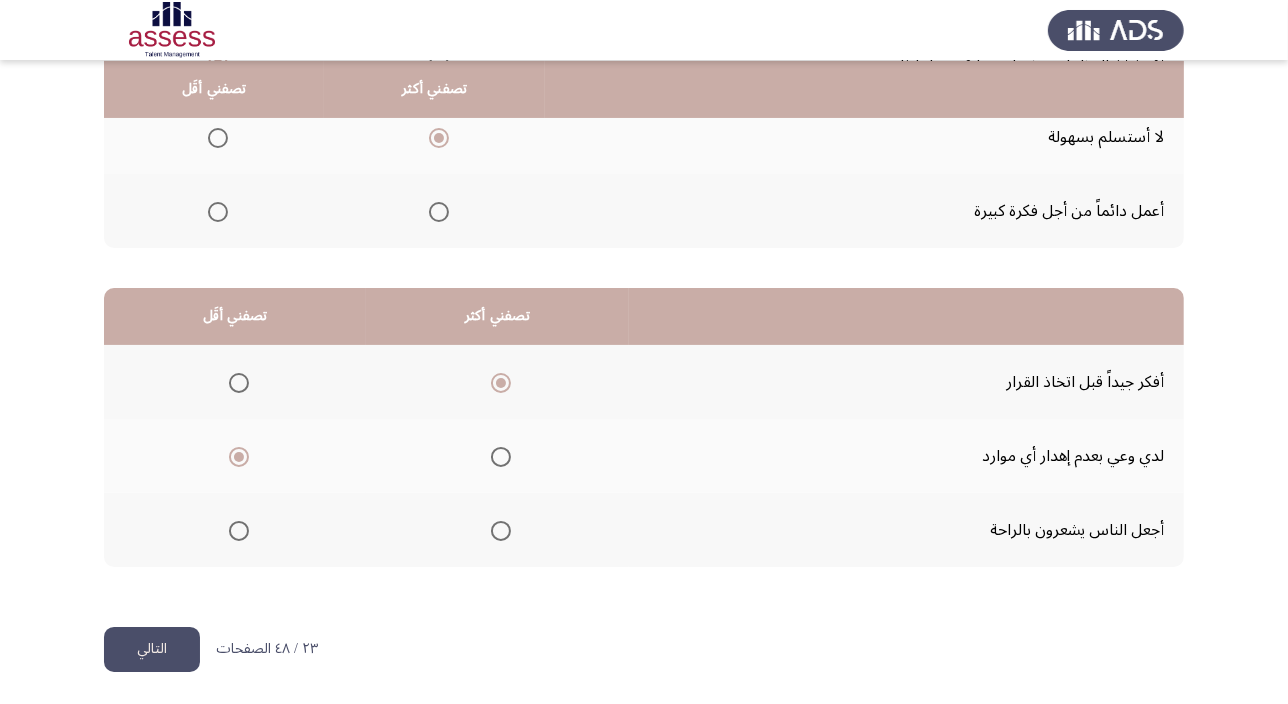 click on "التالي" 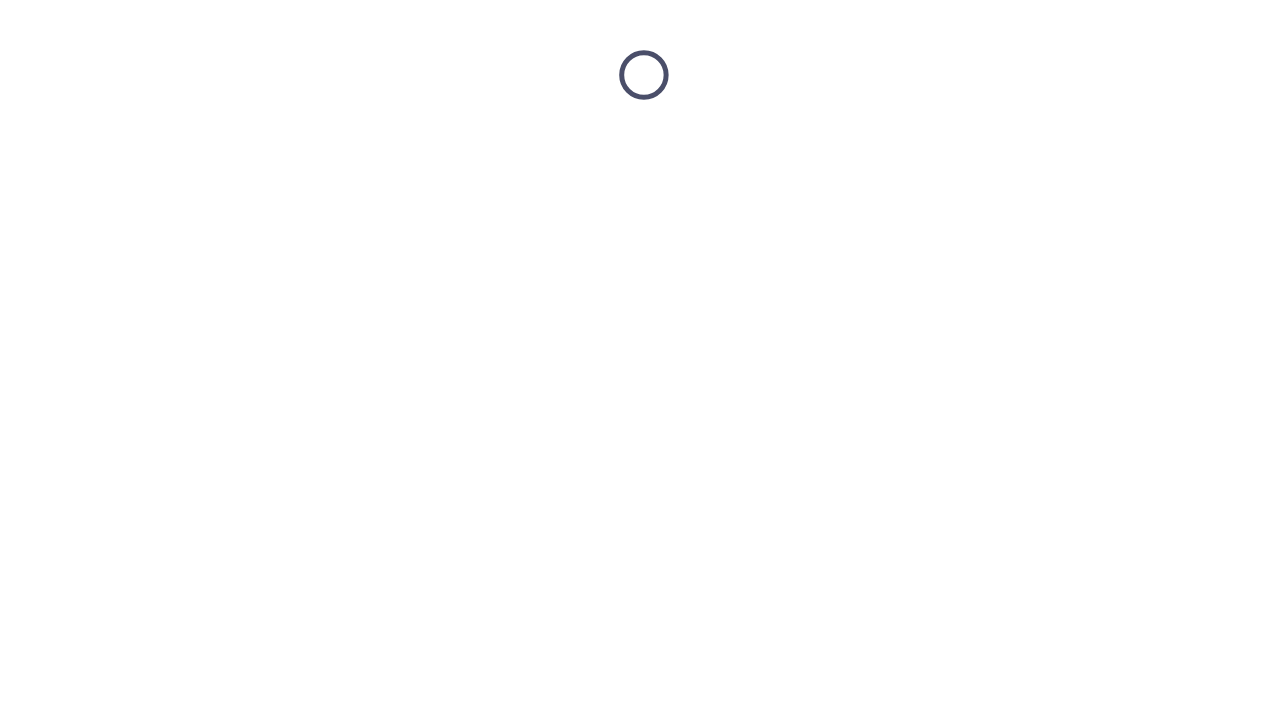 scroll, scrollTop: 0, scrollLeft: 0, axis: both 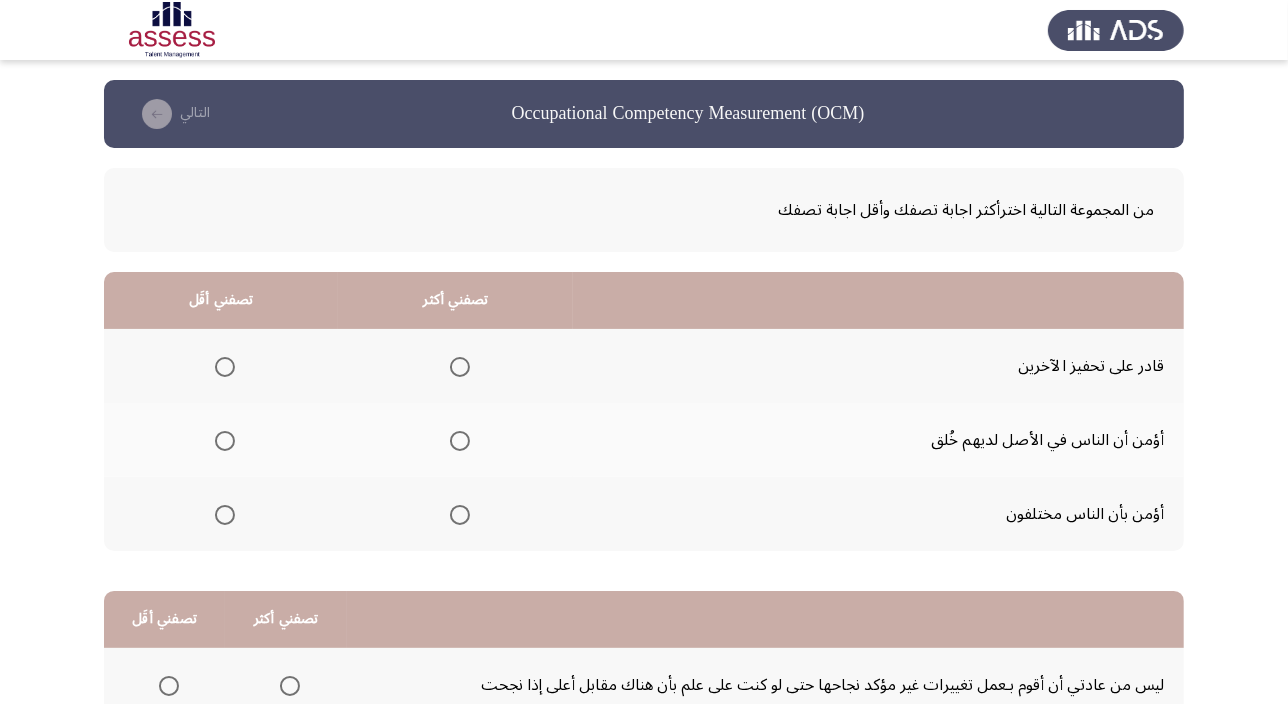 click at bounding box center [460, 515] 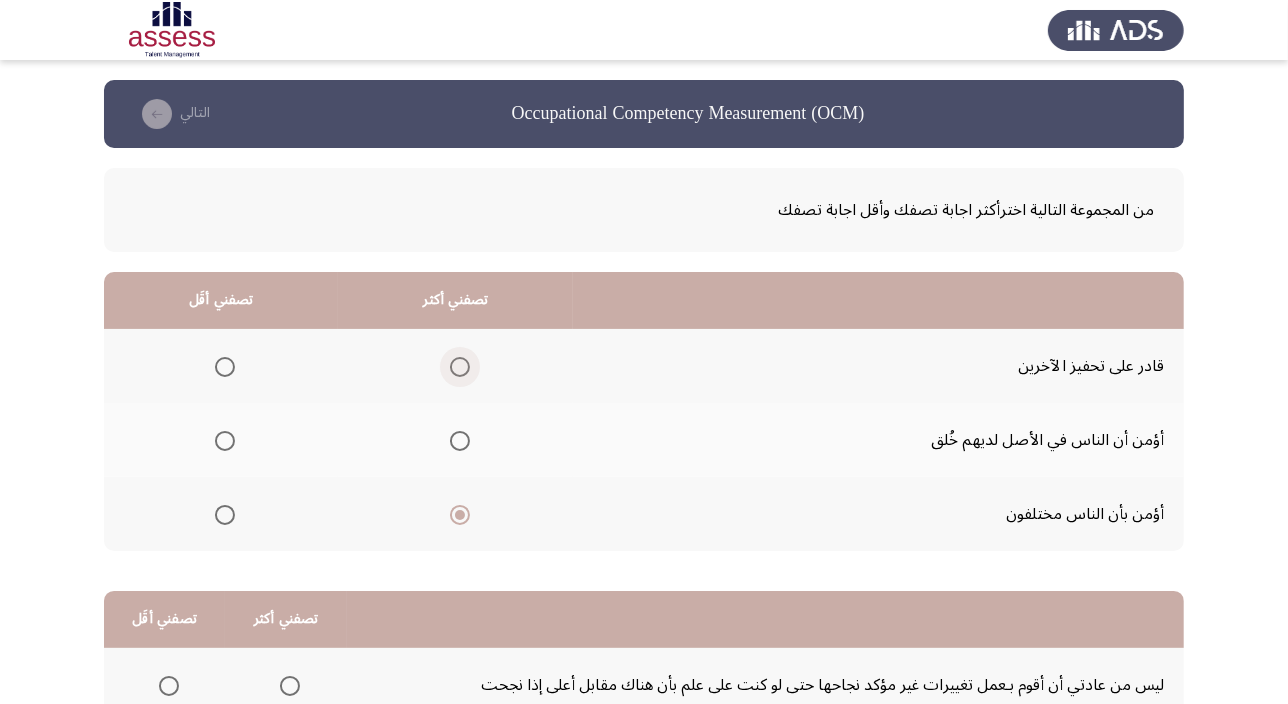 click at bounding box center [460, 367] 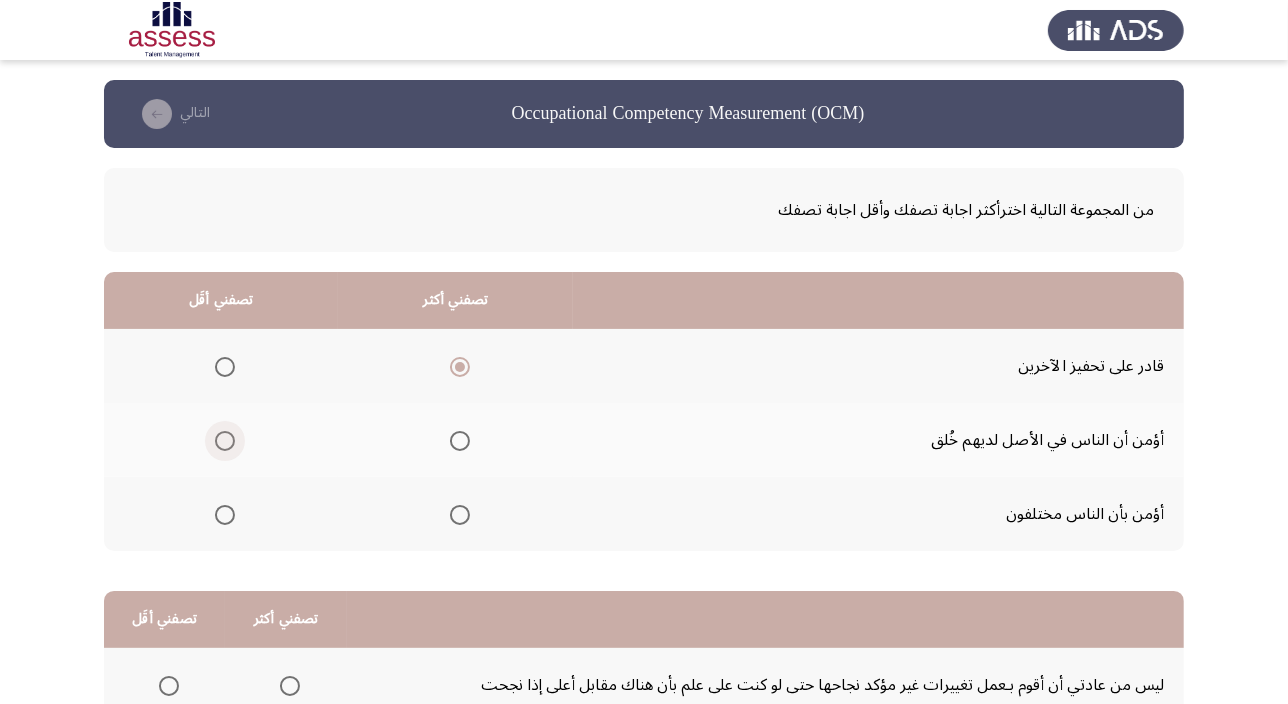 click at bounding box center [225, 441] 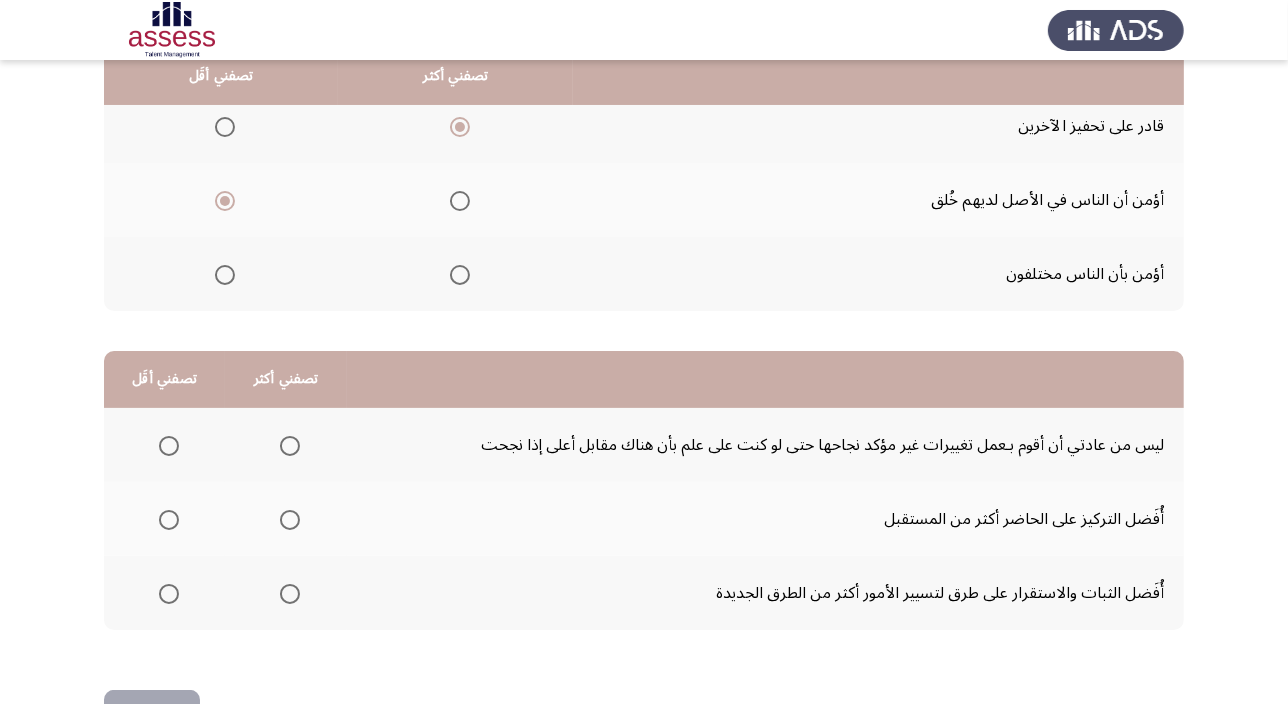scroll, scrollTop: 272, scrollLeft: 0, axis: vertical 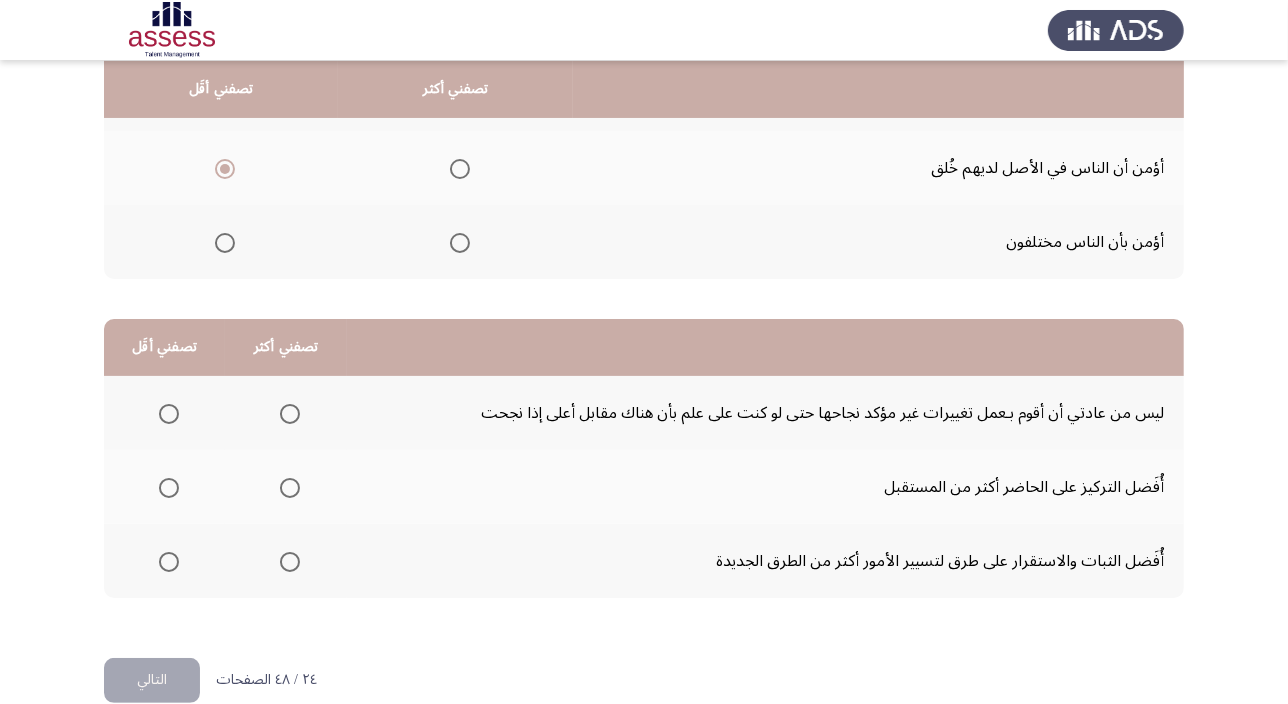 click at bounding box center (290, 562) 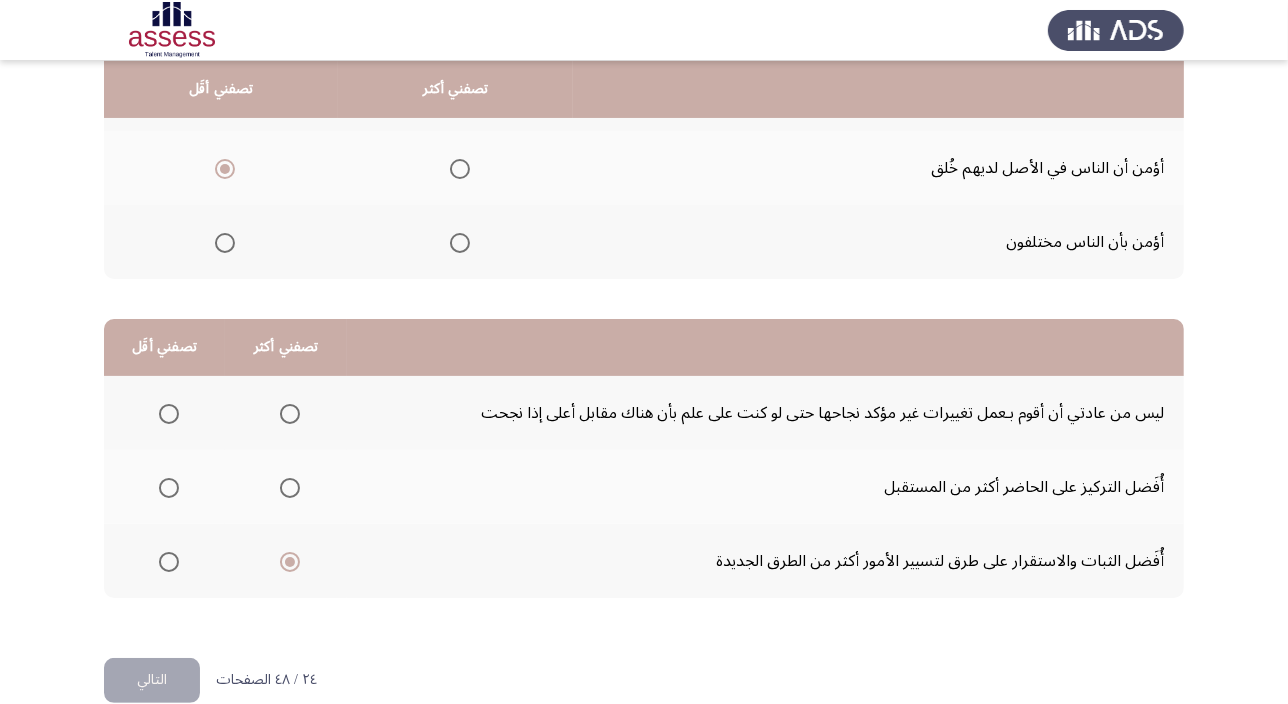 click at bounding box center (169, 414) 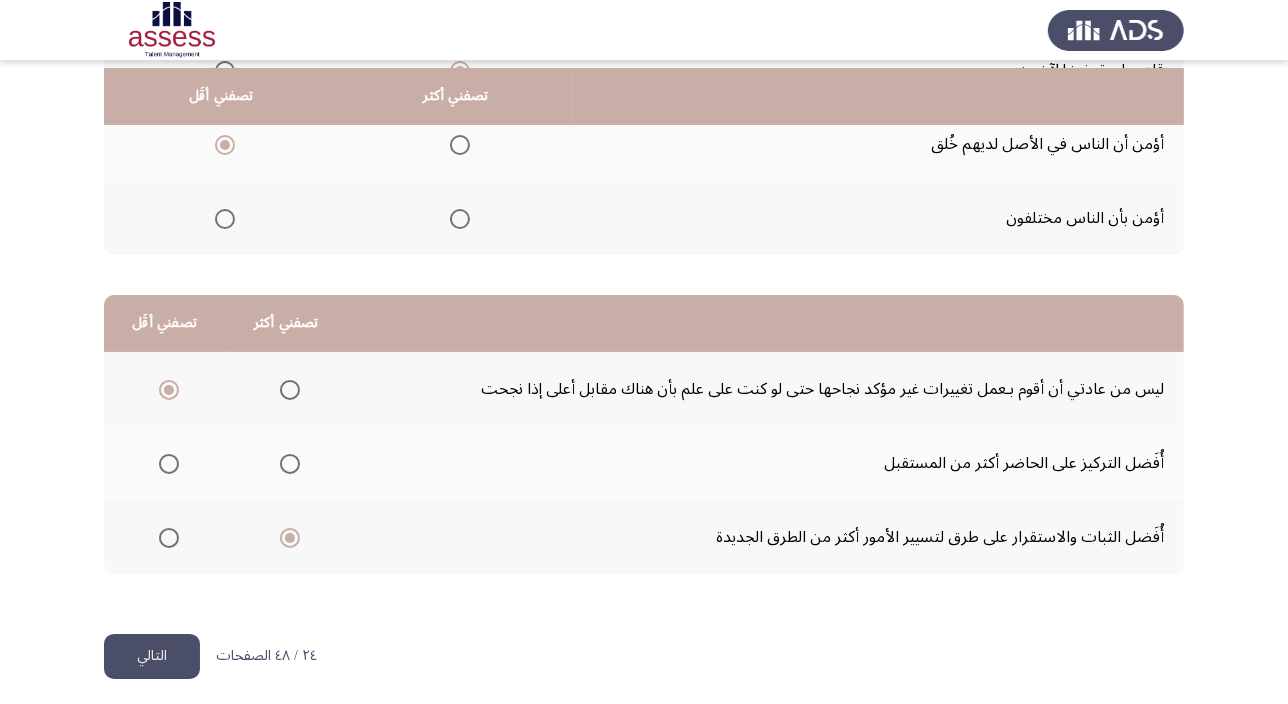 scroll, scrollTop: 303, scrollLeft: 0, axis: vertical 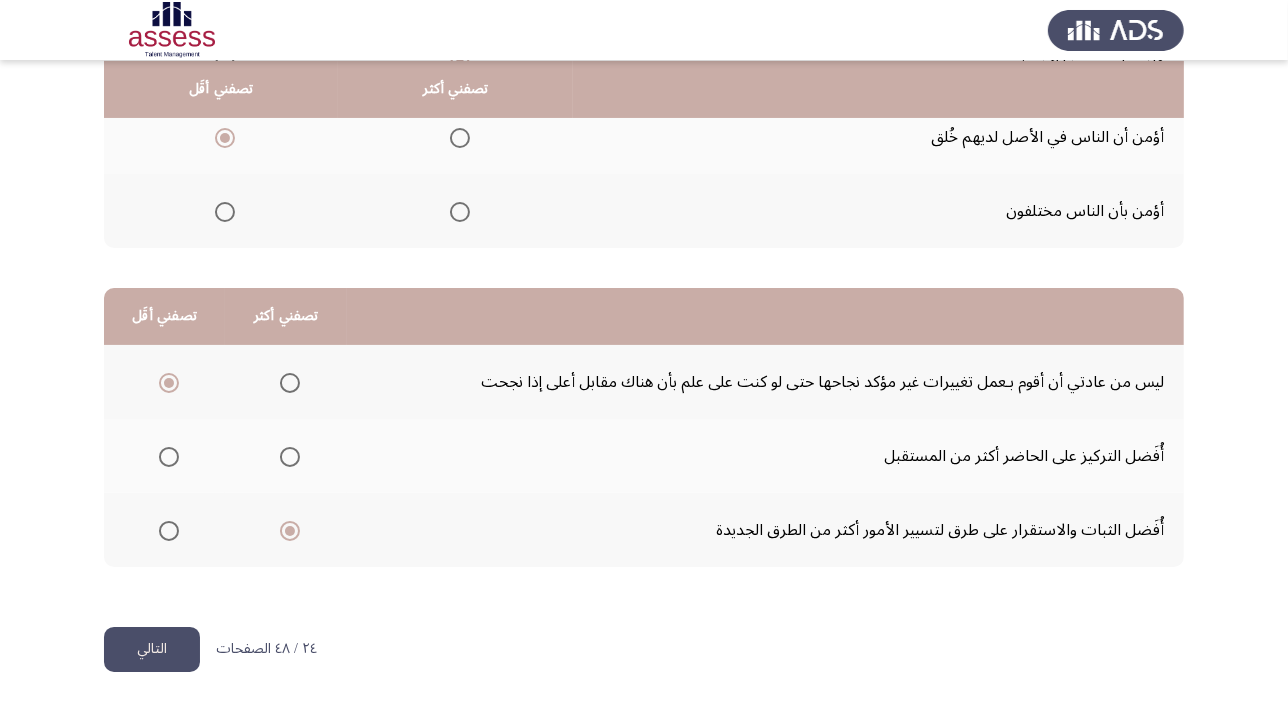 click on "التالي" 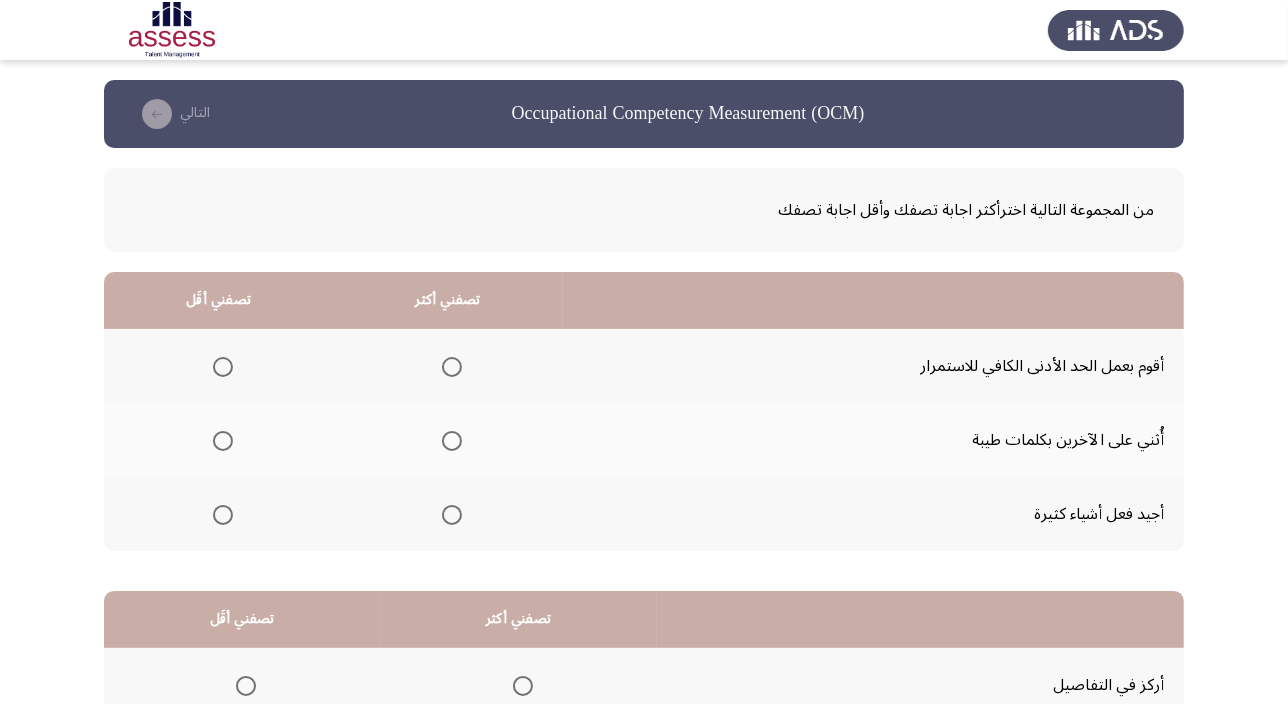 click at bounding box center (452, 441) 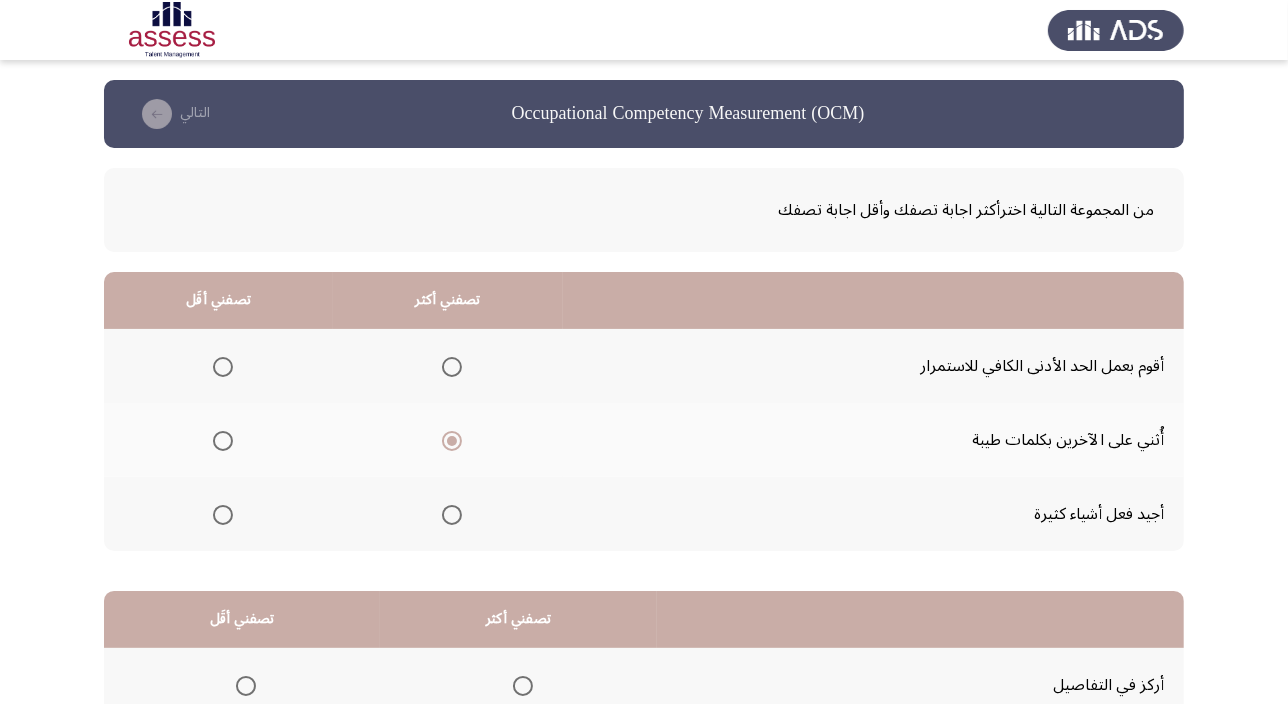 click at bounding box center [223, 367] 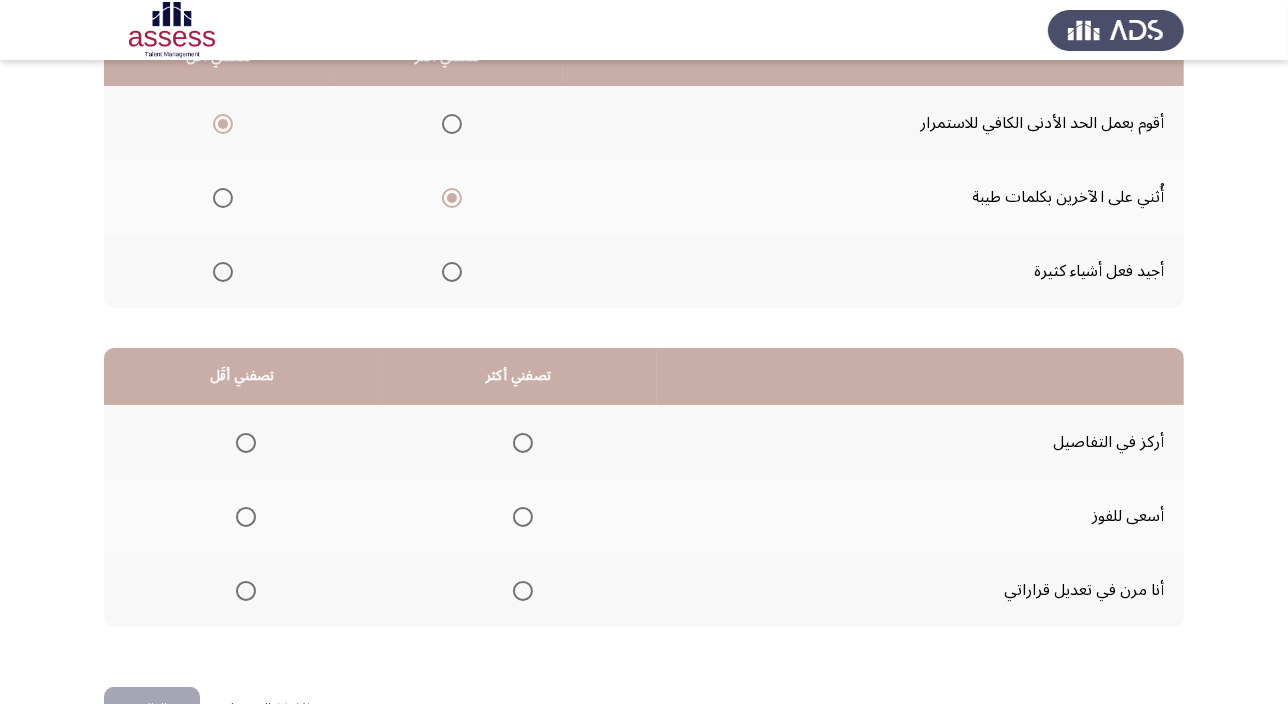 scroll, scrollTop: 303, scrollLeft: 0, axis: vertical 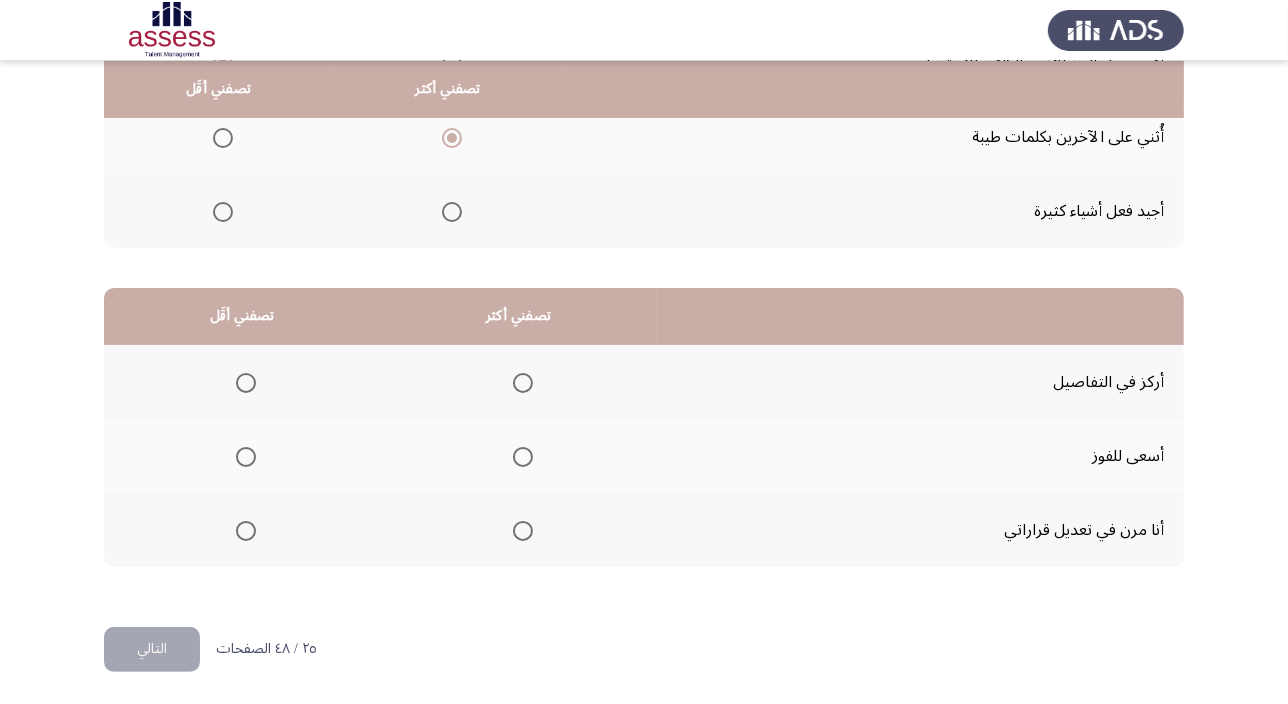click at bounding box center [523, 531] 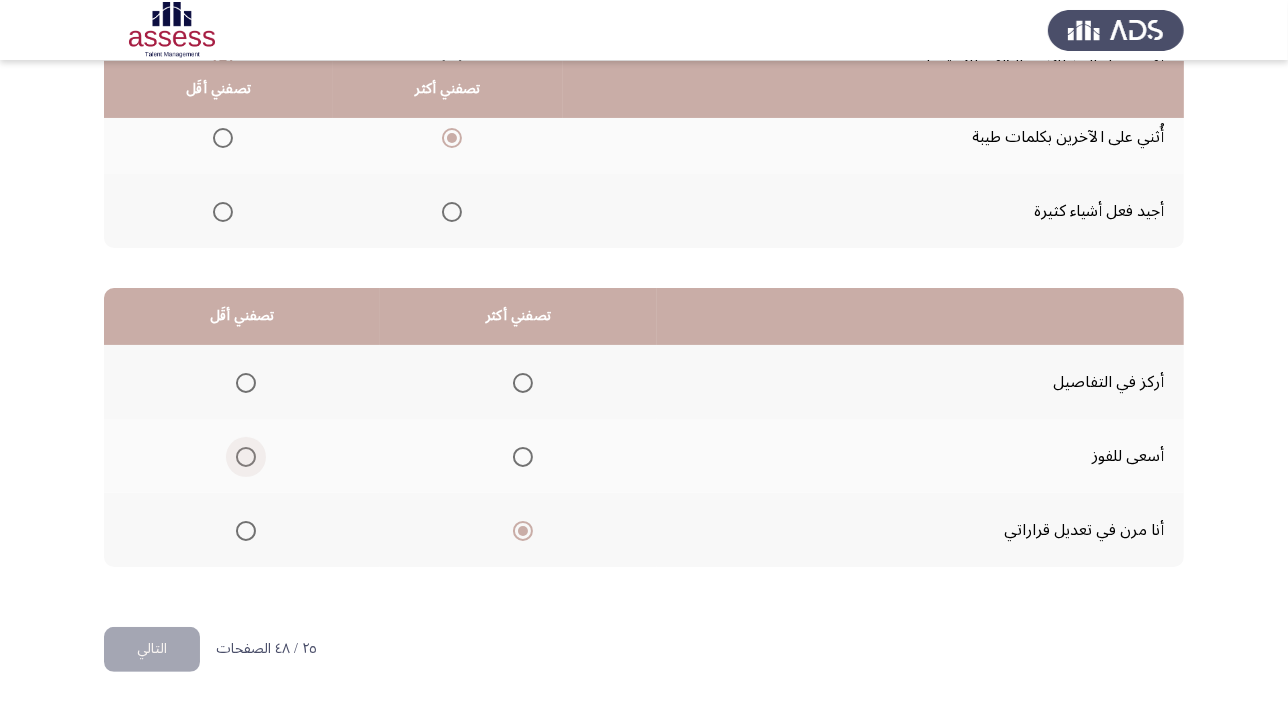 click at bounding box center (246, 457) 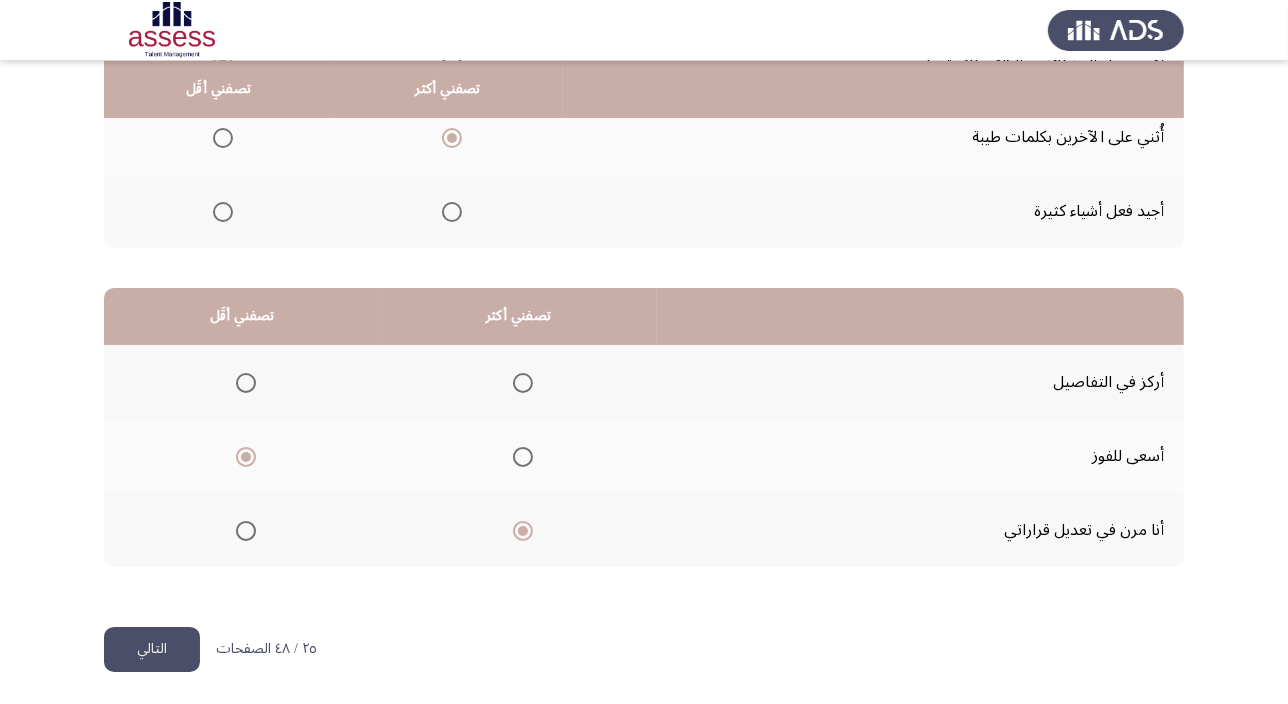 click at bounding box center (246, 383) 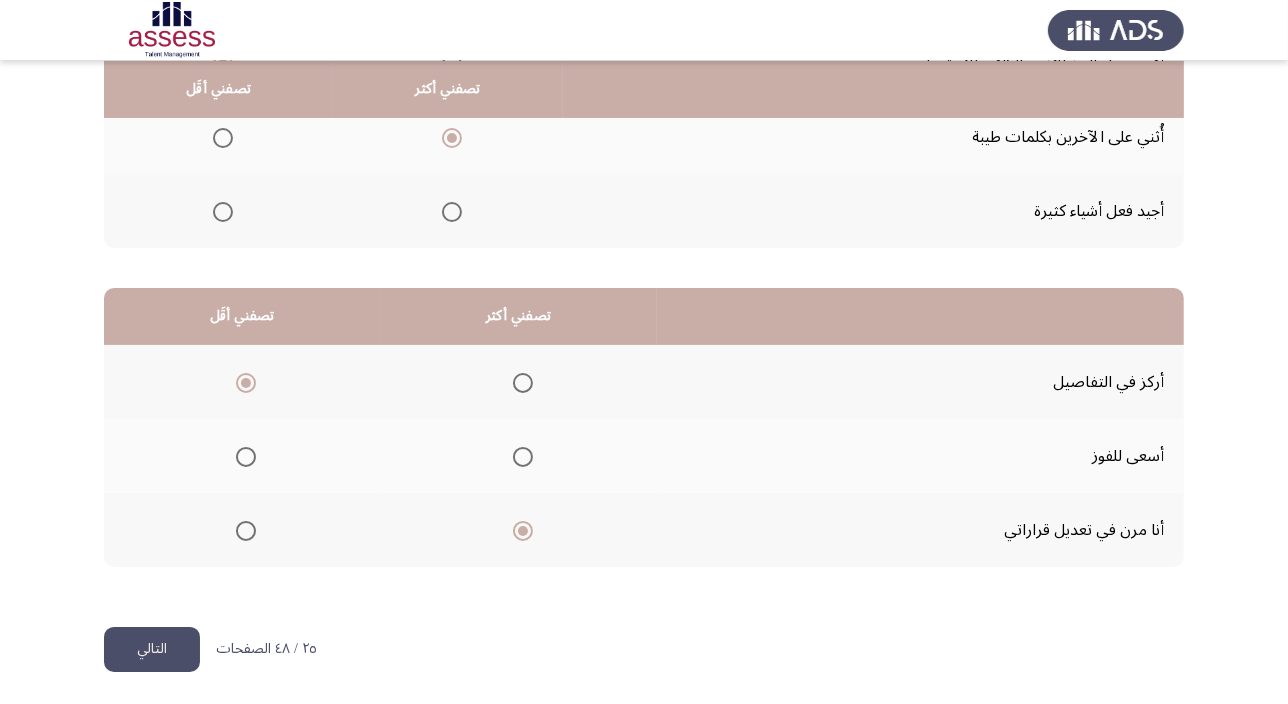 click on "التالي" 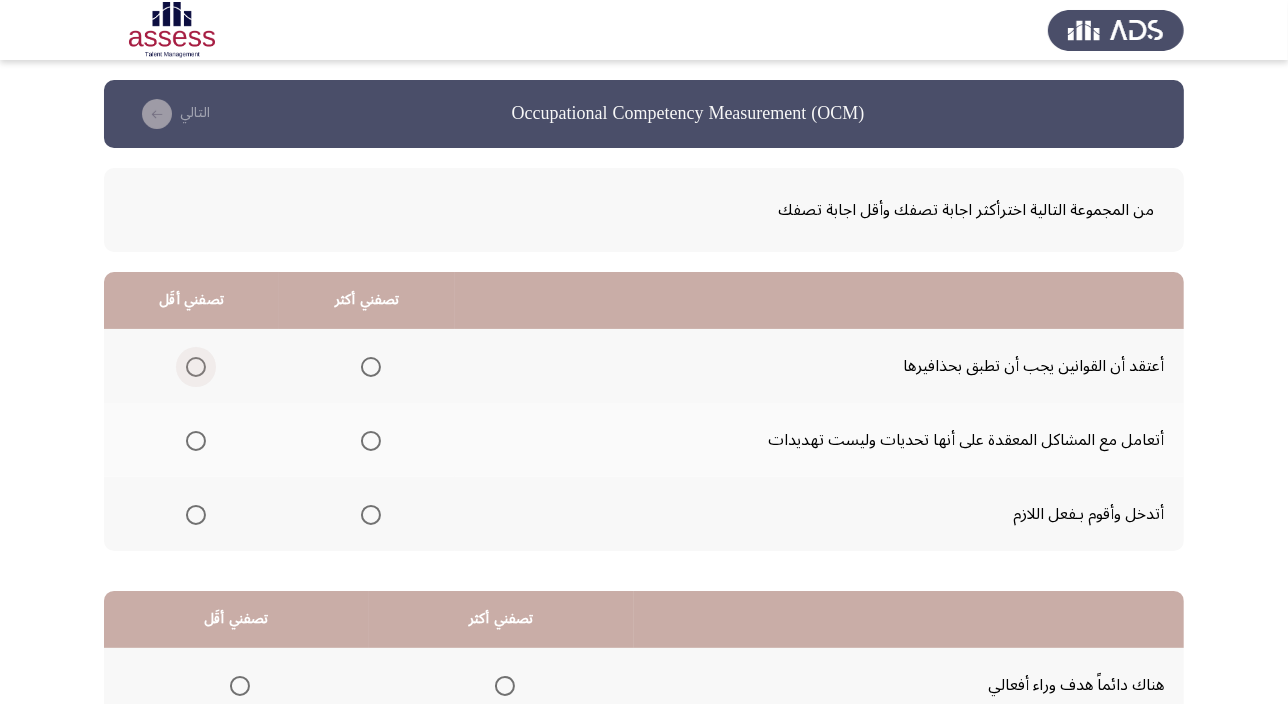 click at bounding box center [196, 367] 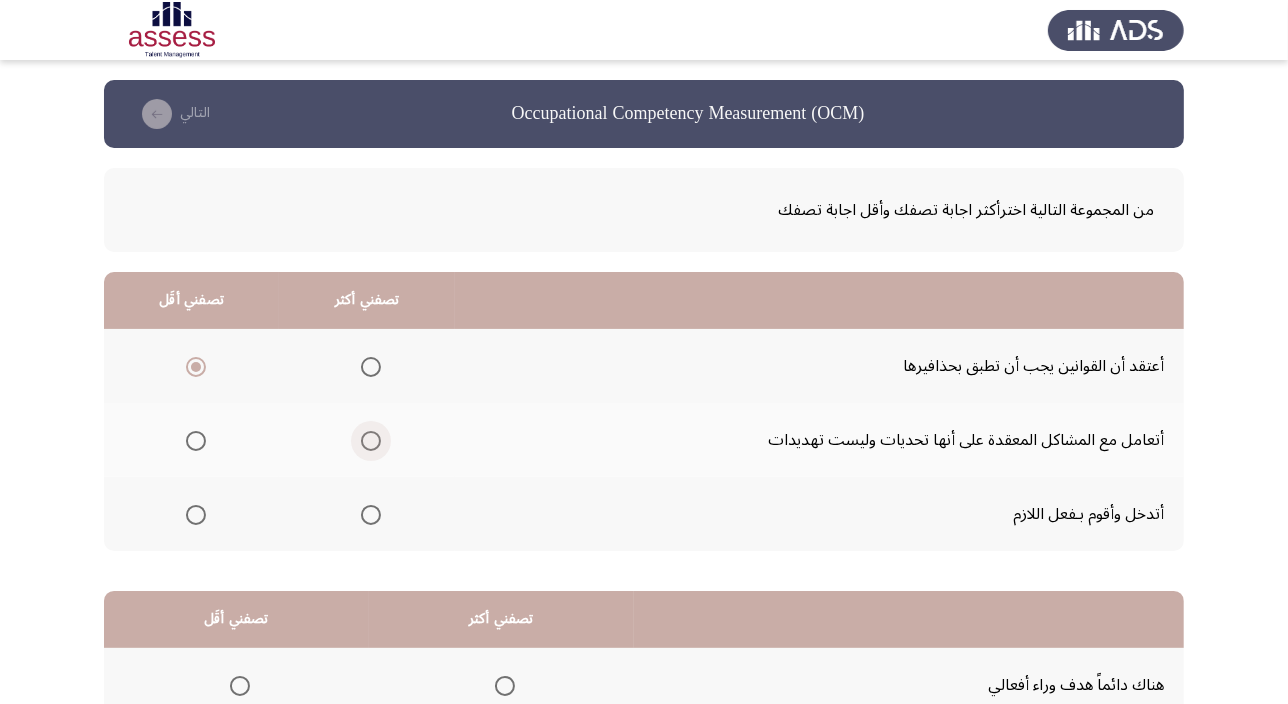 click at bounding box center (371, 441) 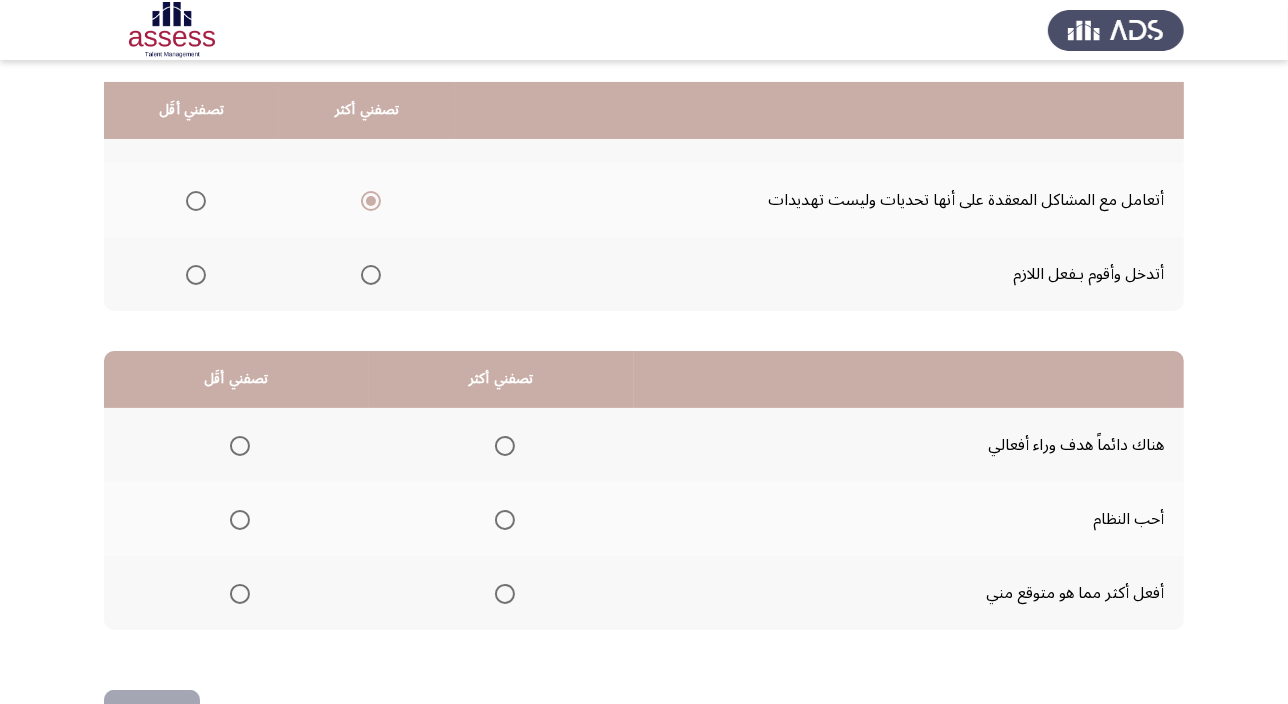 scroll, scrollTop: 272, scrollLeft: 0, axis: vertical 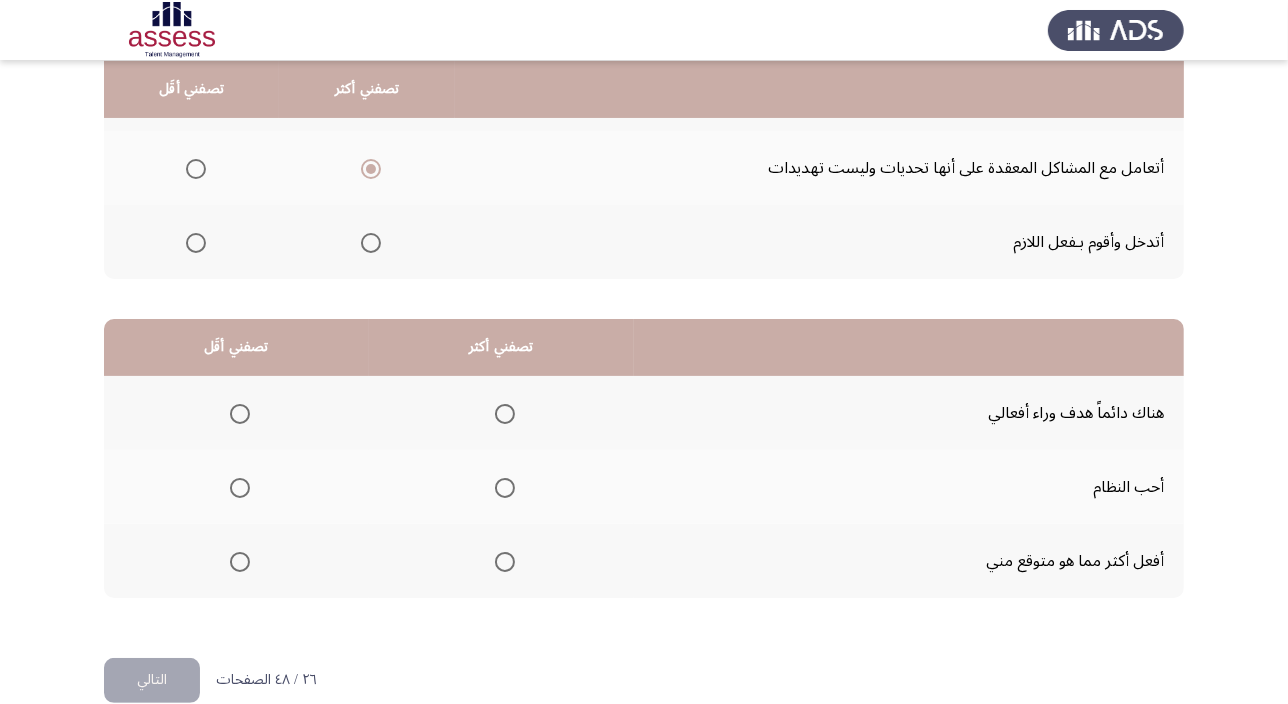 click at bounding box center (505, 414) 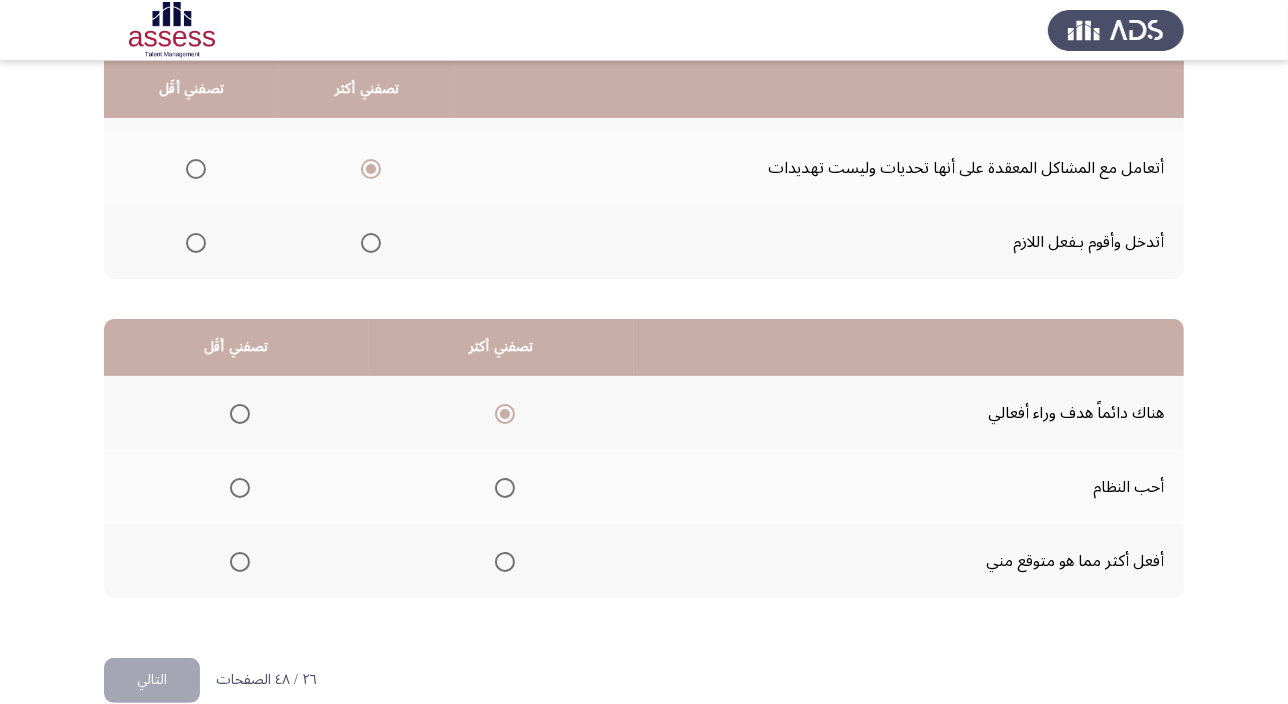 click at bounding box center [240, 488] 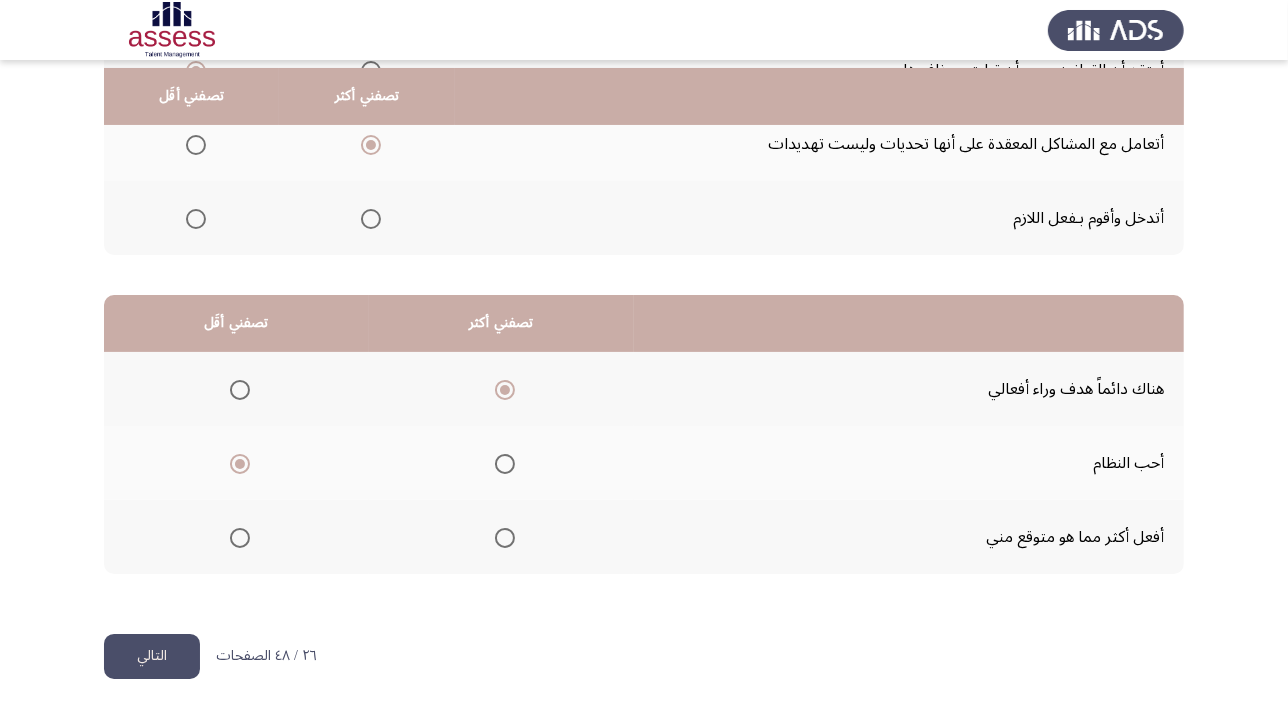 scroll, scrollTop: 303, scrollLeft: 0, axis: vertical 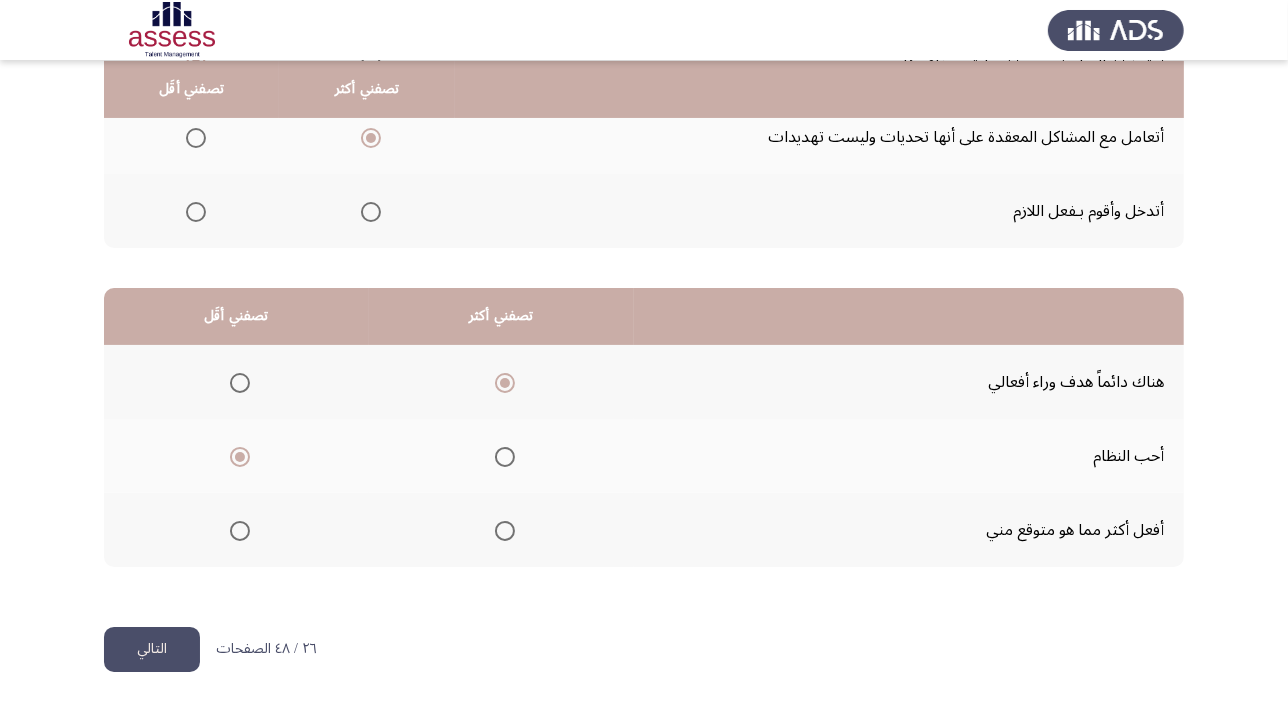 click on "التالي" 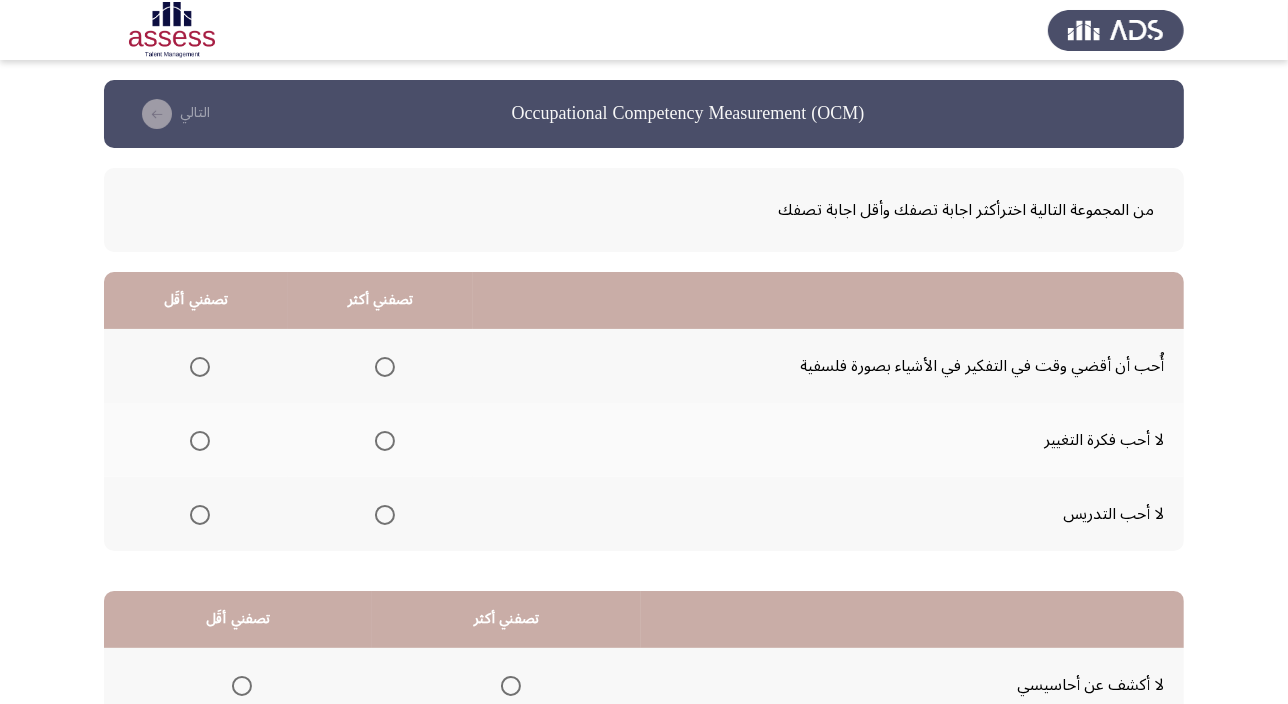 click at bounding box center (385, 367) 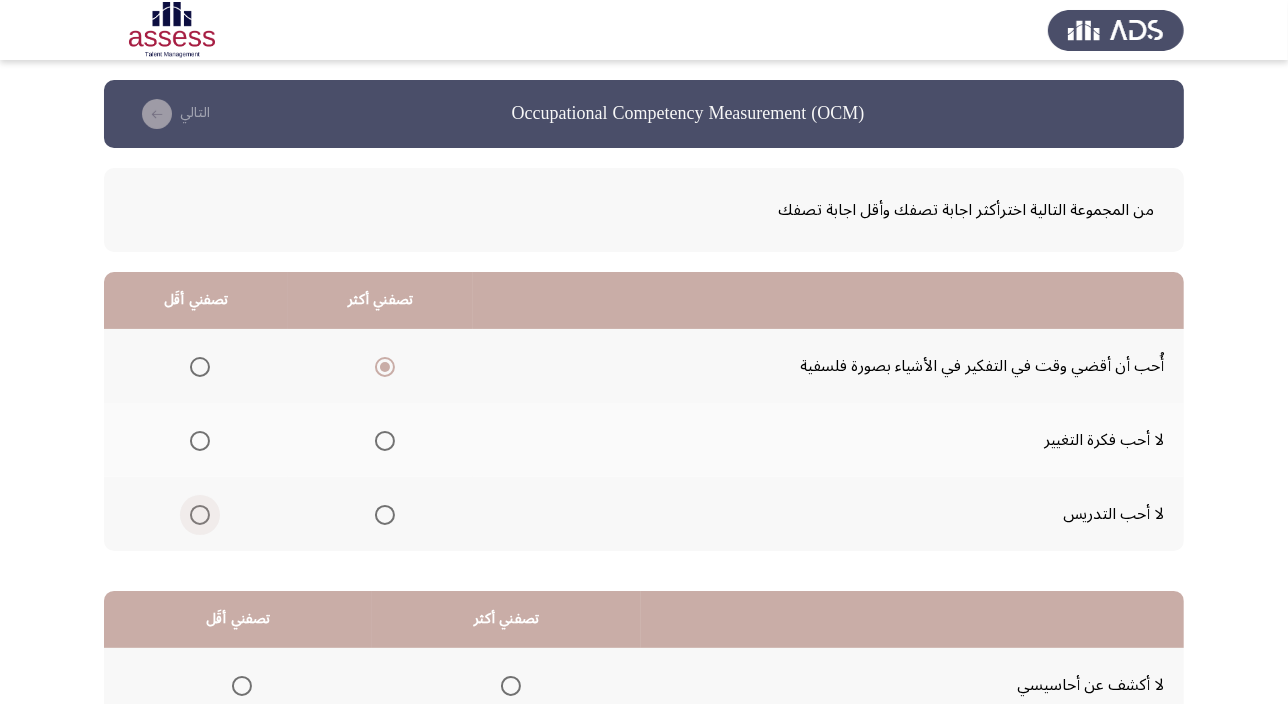 click at bounding box center [200, 515] 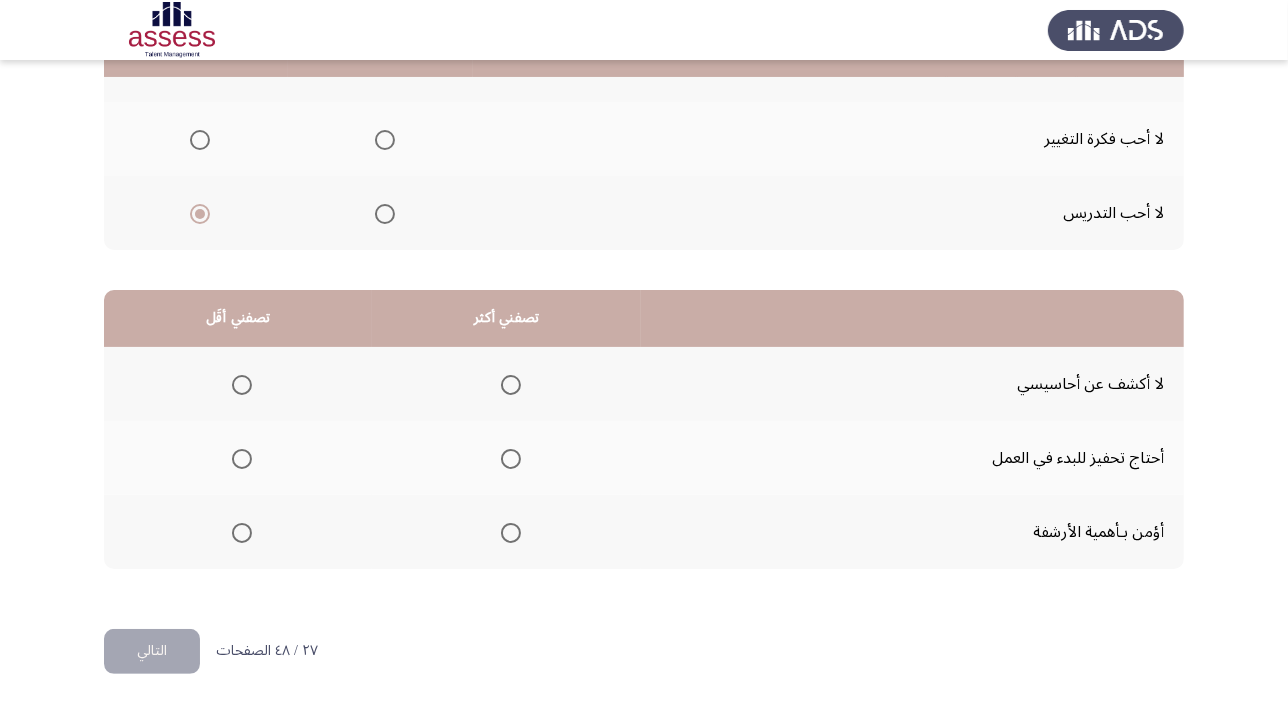 scroll, scrollTop: 303, scrollLeft: 0, axis: vertical 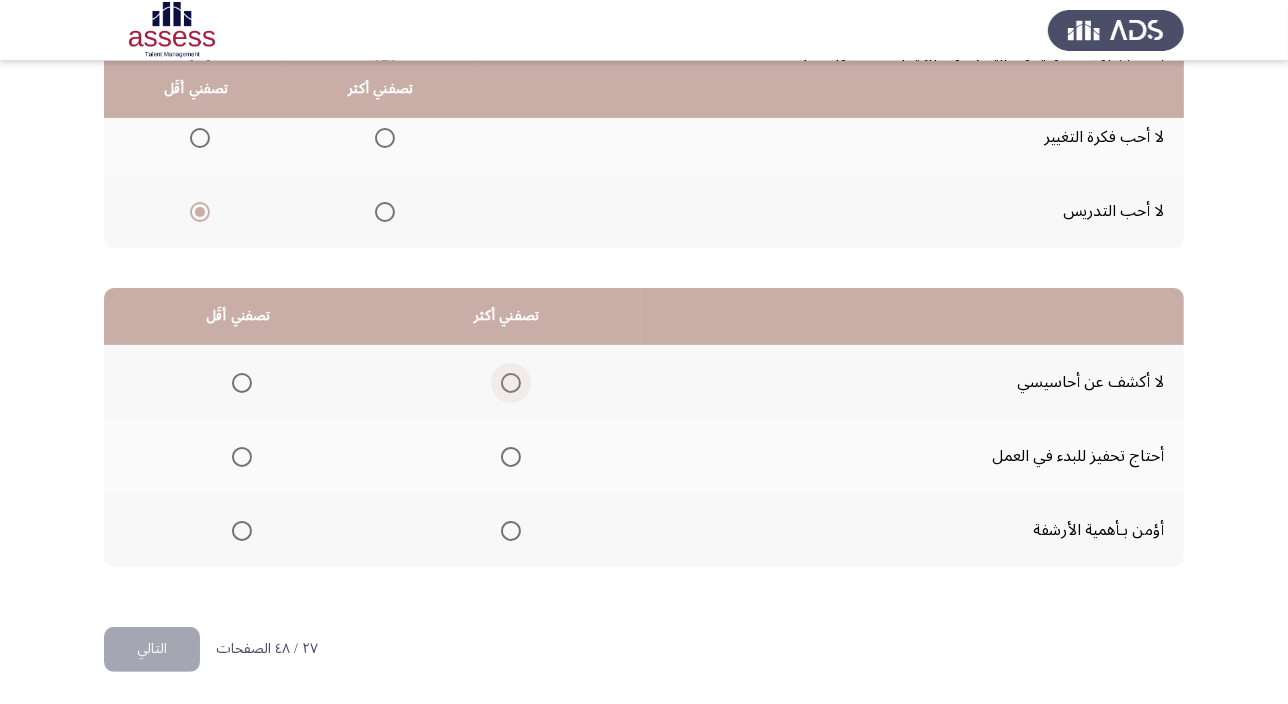 click at bounding box center [511, 383] 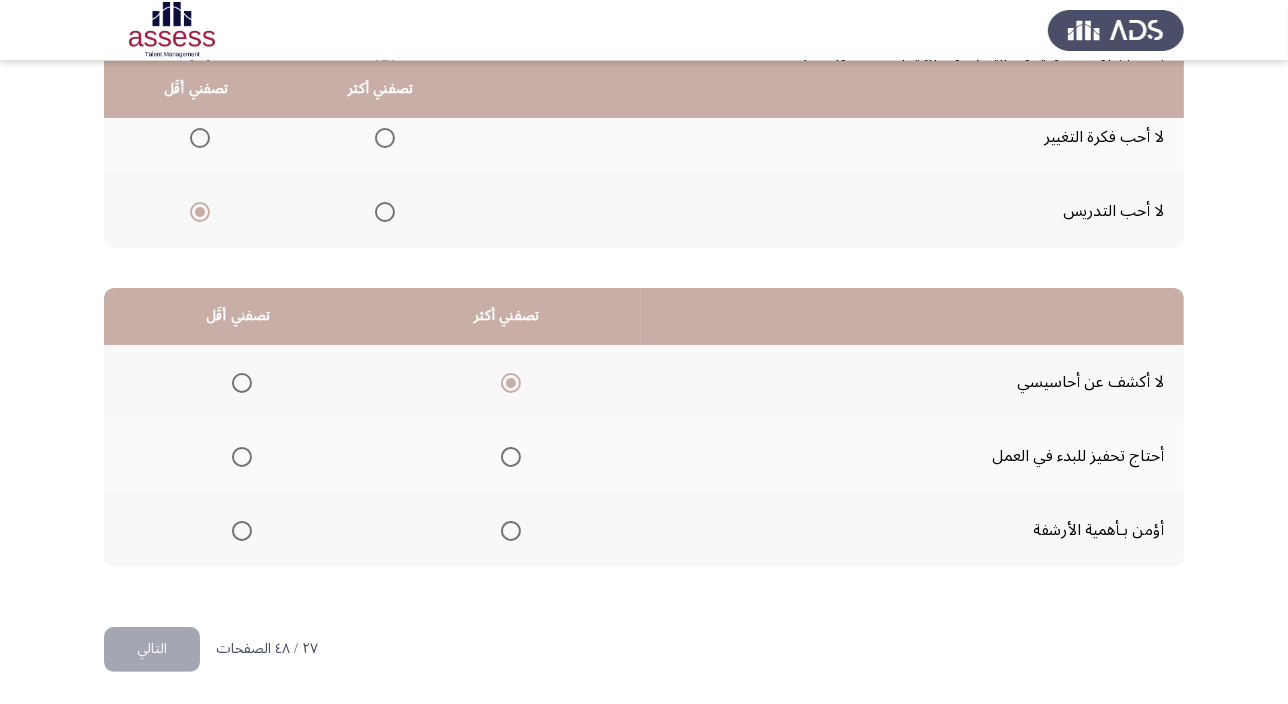 click at bounding box center [242, 457] 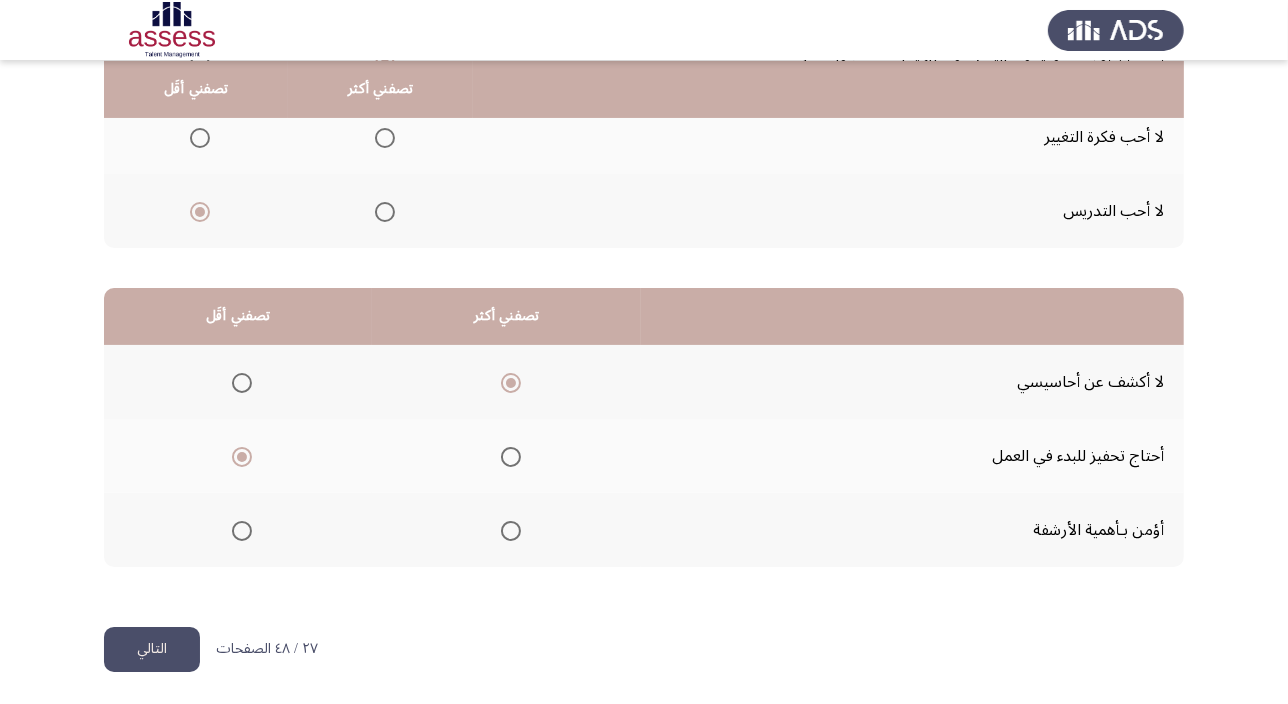 click on "التالي" 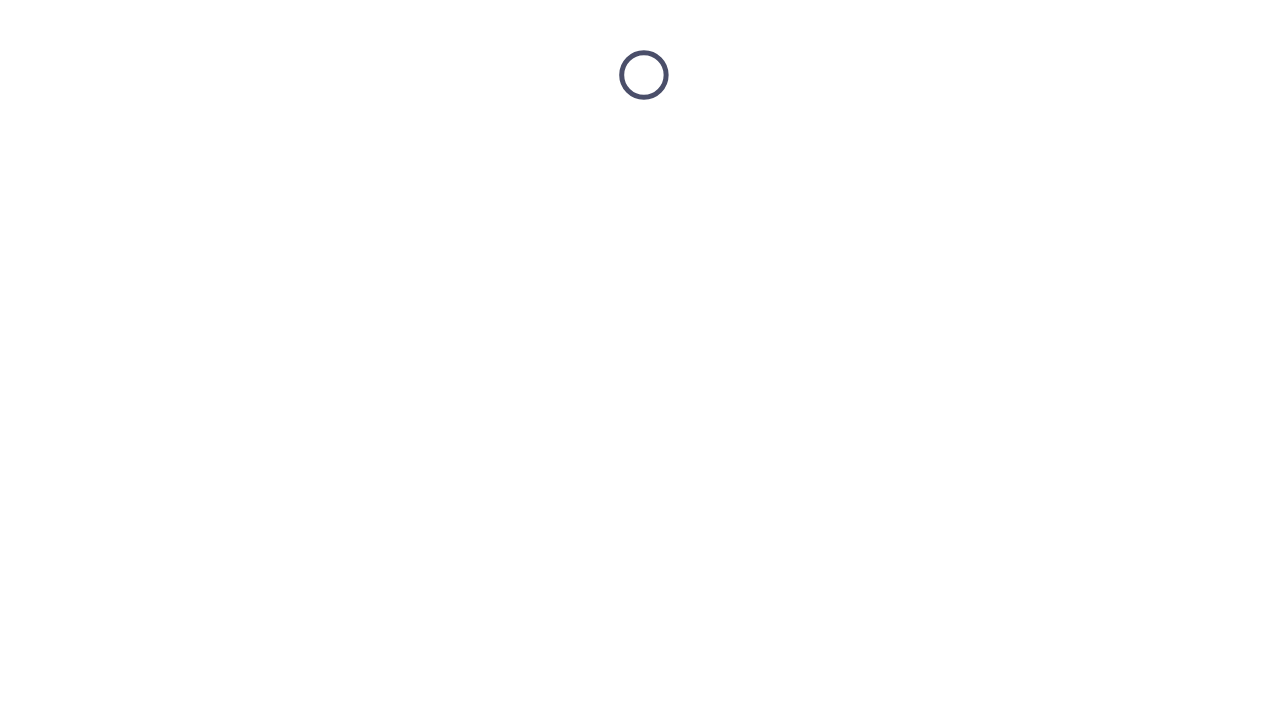 scroll, scrollTop: 0, scrollLeft: 0, axis: both 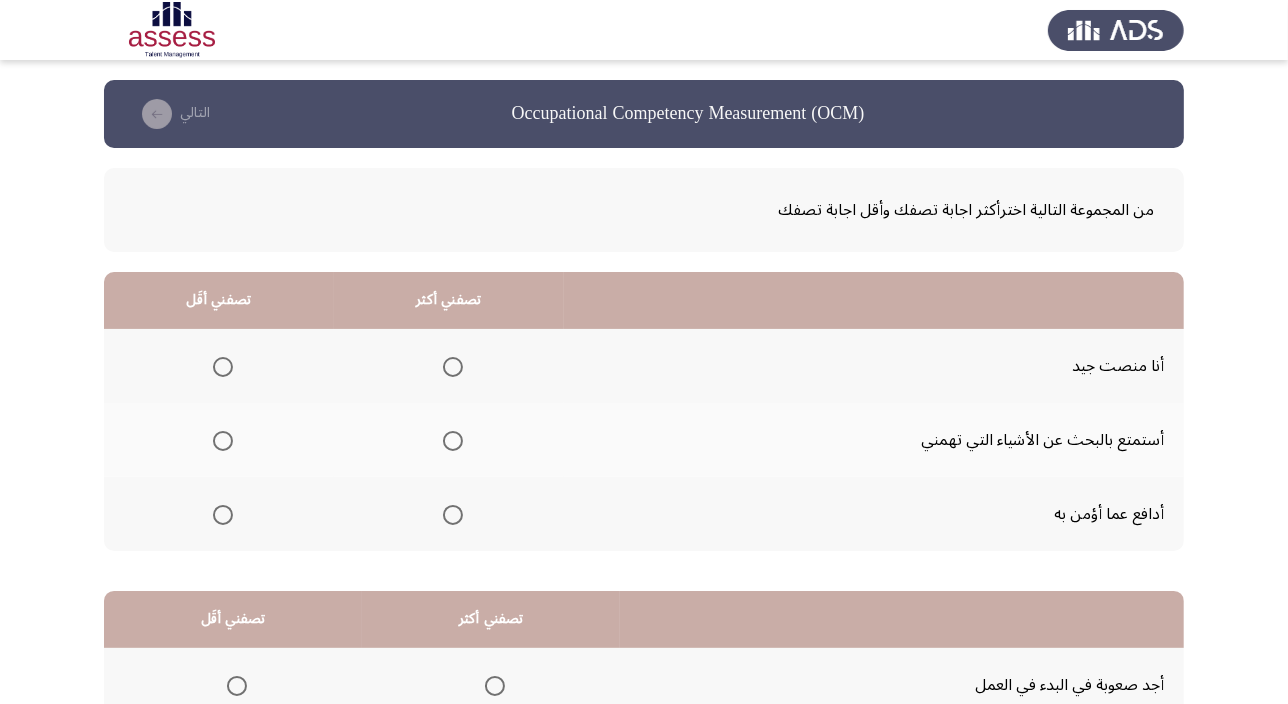 click at bounding box center [453, 367] 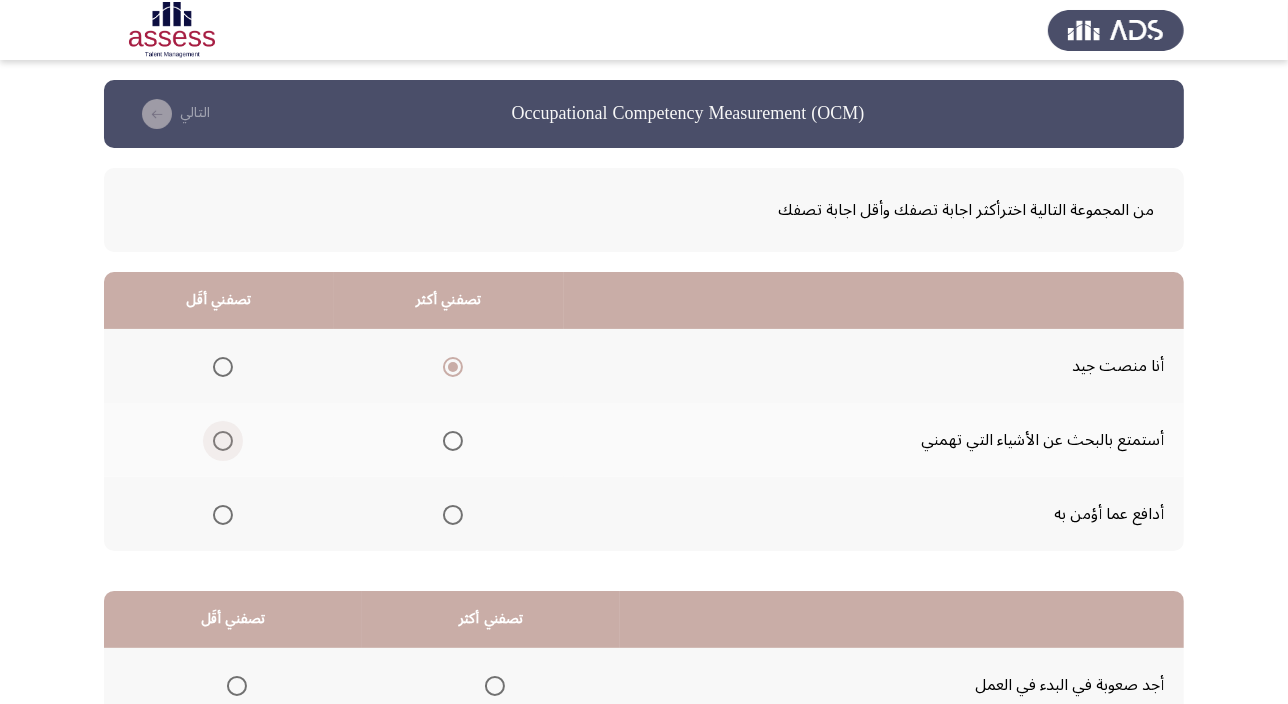 click at bounding box center (223, 441) 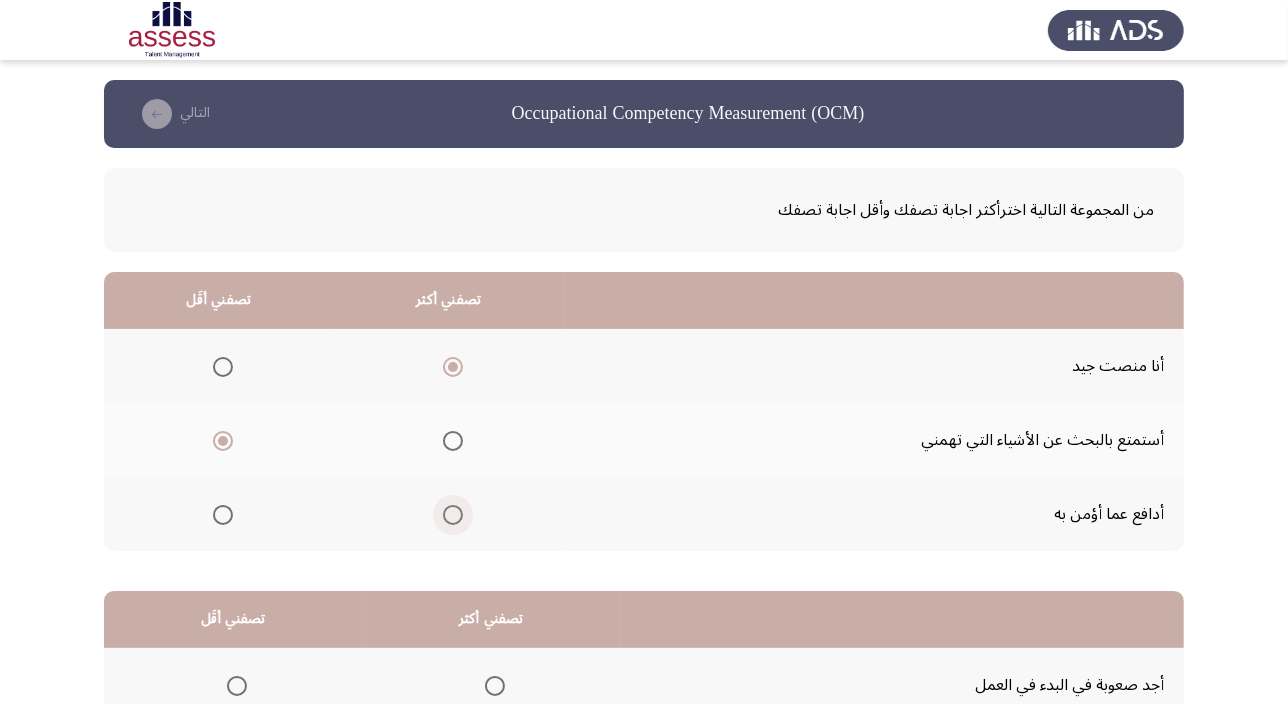 click at bounding box center (453, 515) 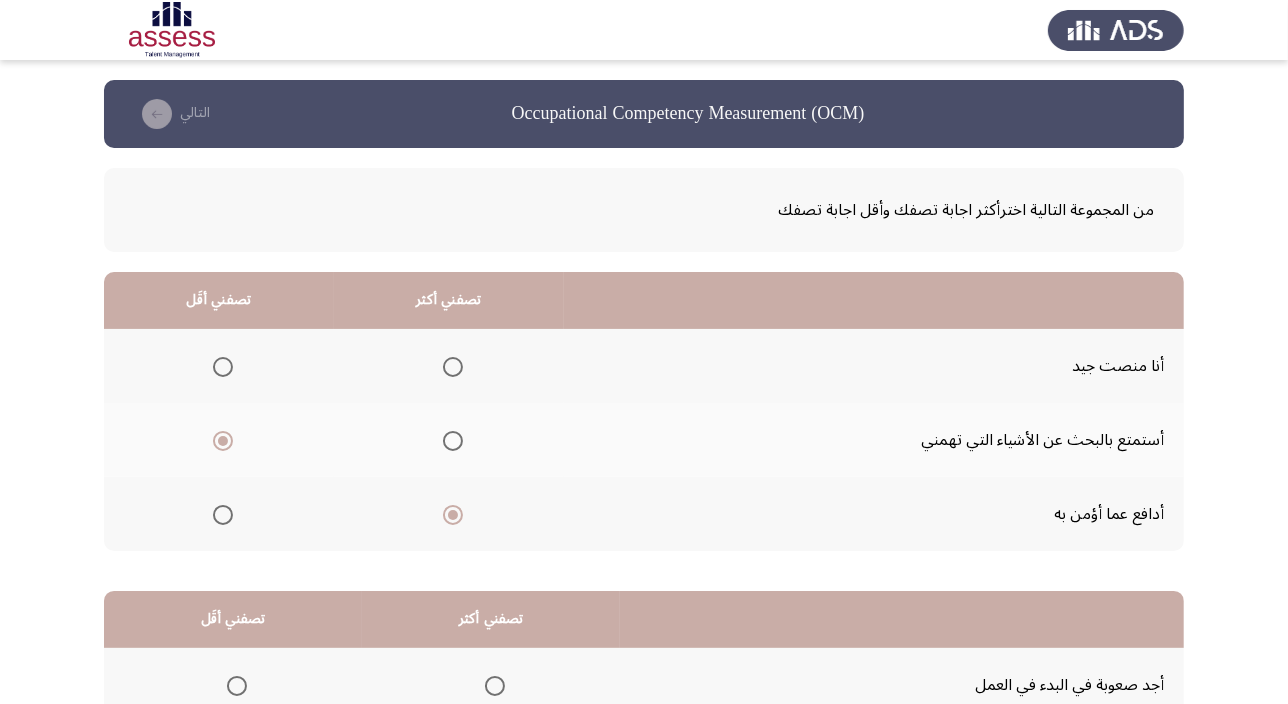 click 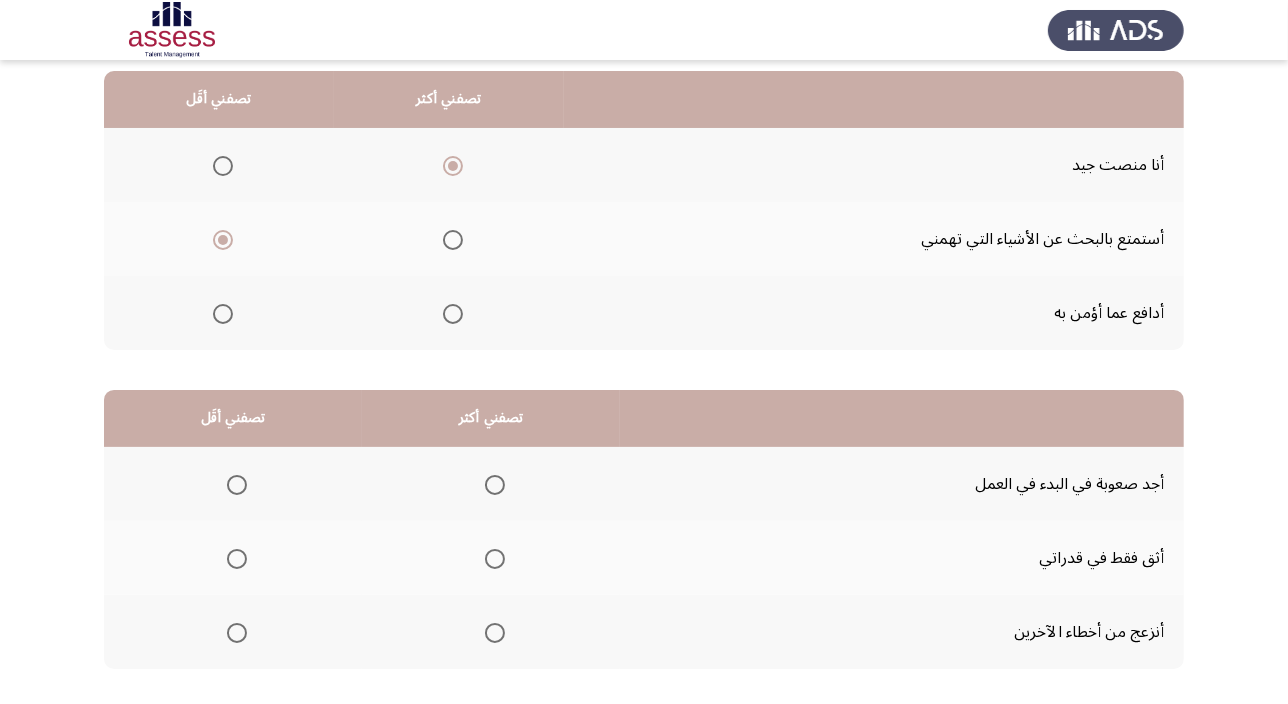 scroll, scrollTop: 303, scrollLeft: 0, axis: vertical 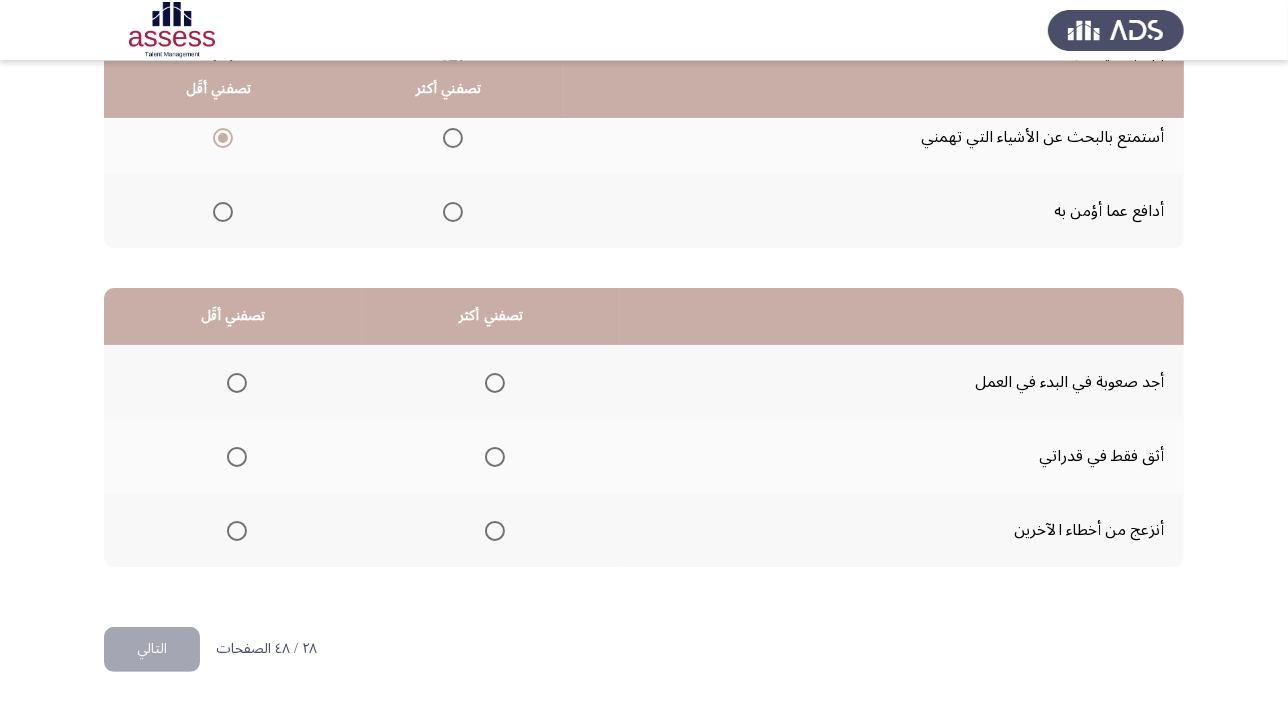 click at bounding box center (237, 531) 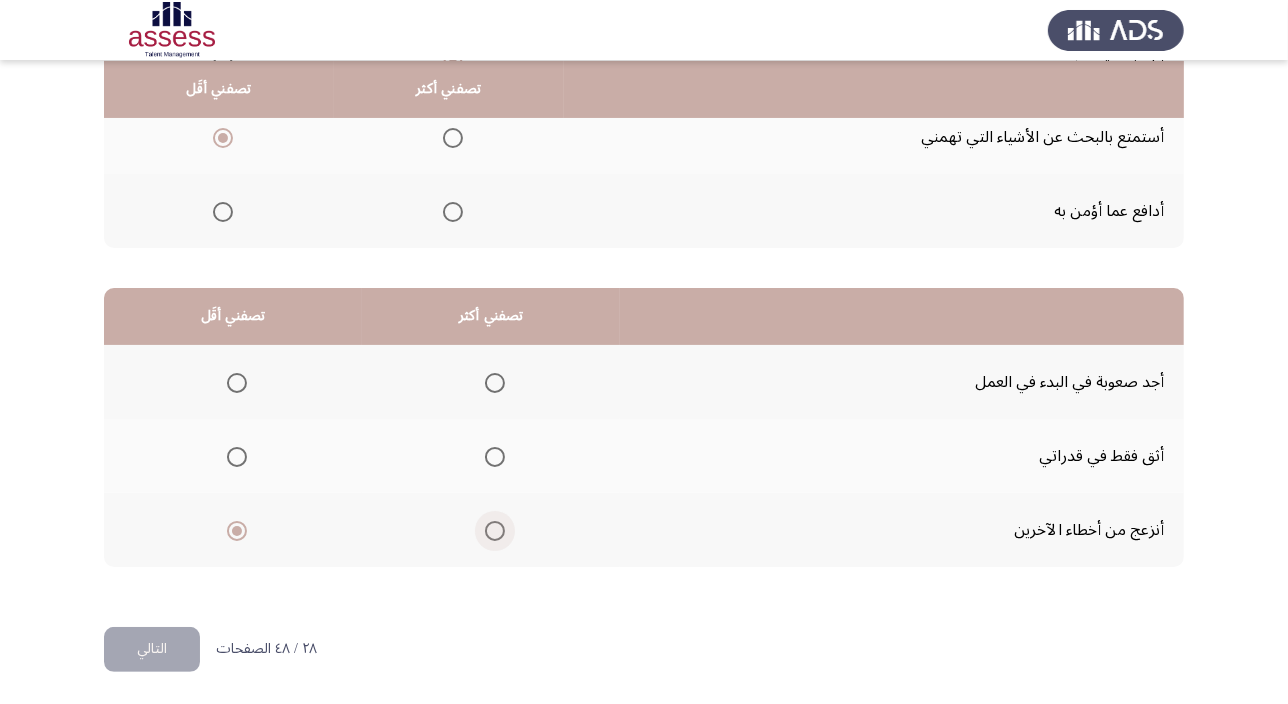 click at bounding box center [495, 531] 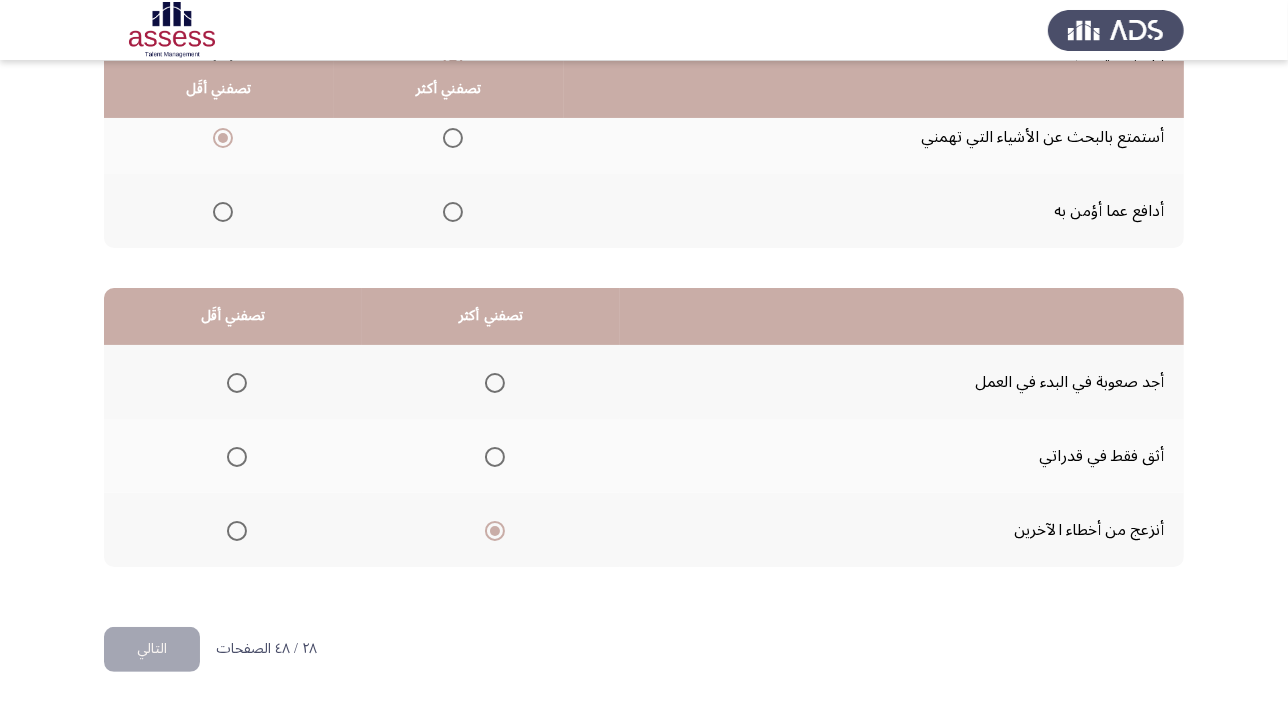 click at bounding box center (237, 457) 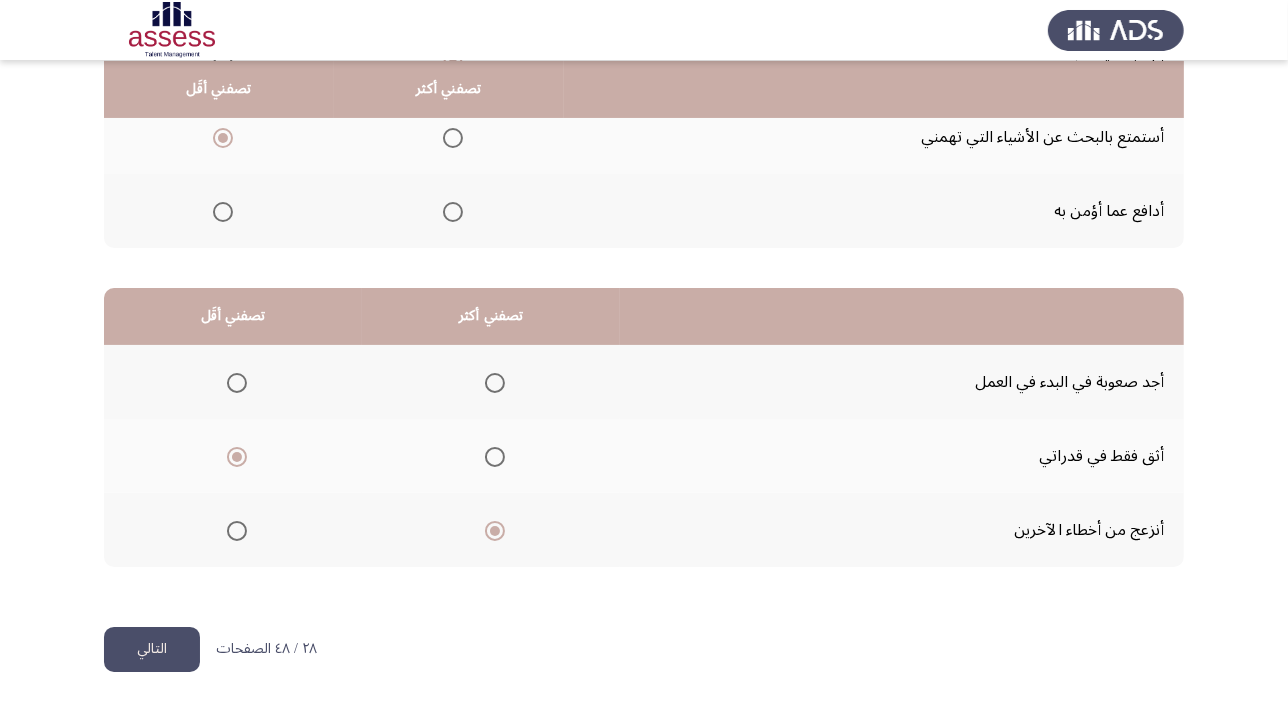 click at bounding box center [237, 383] 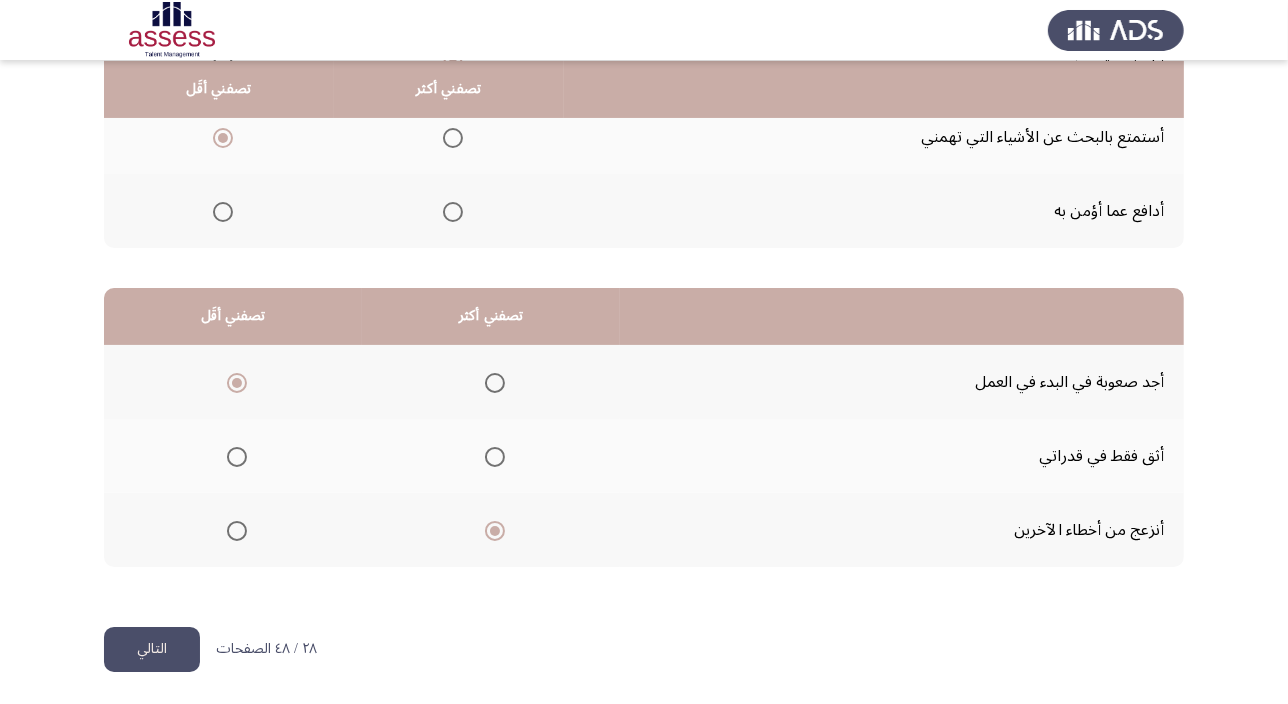 click at bounding box center [495, 457] 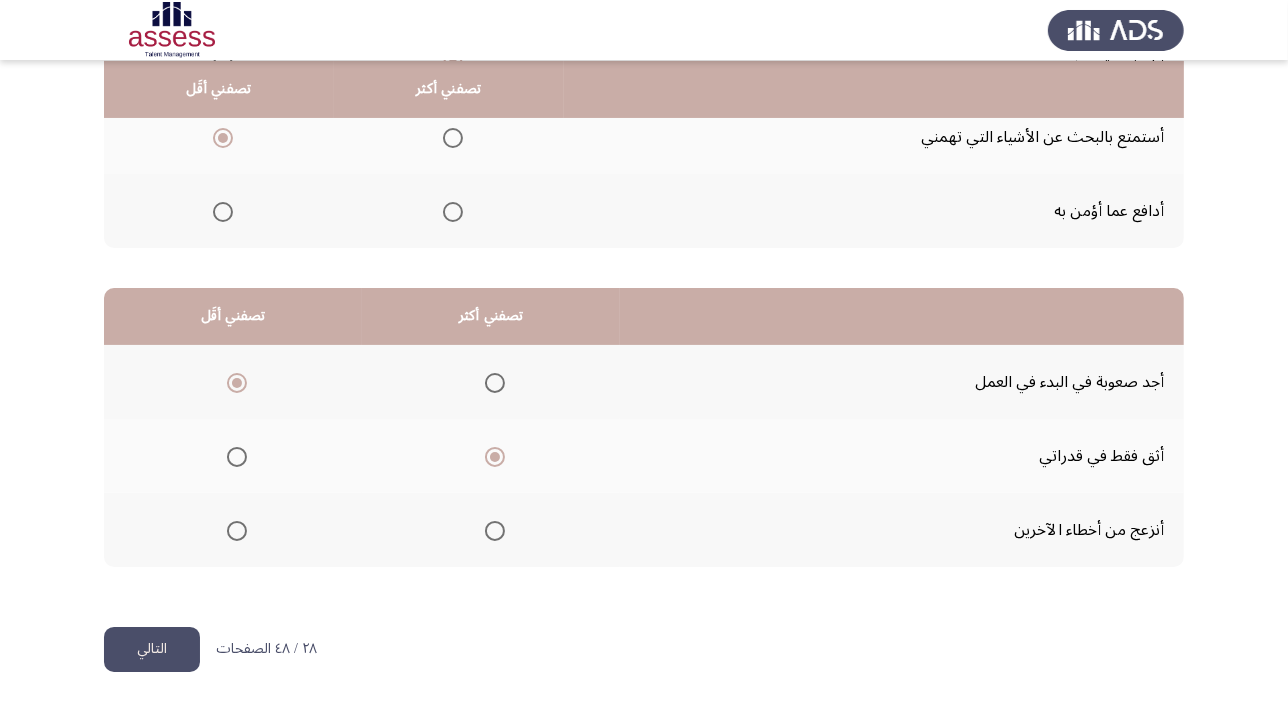 click on "التالي" 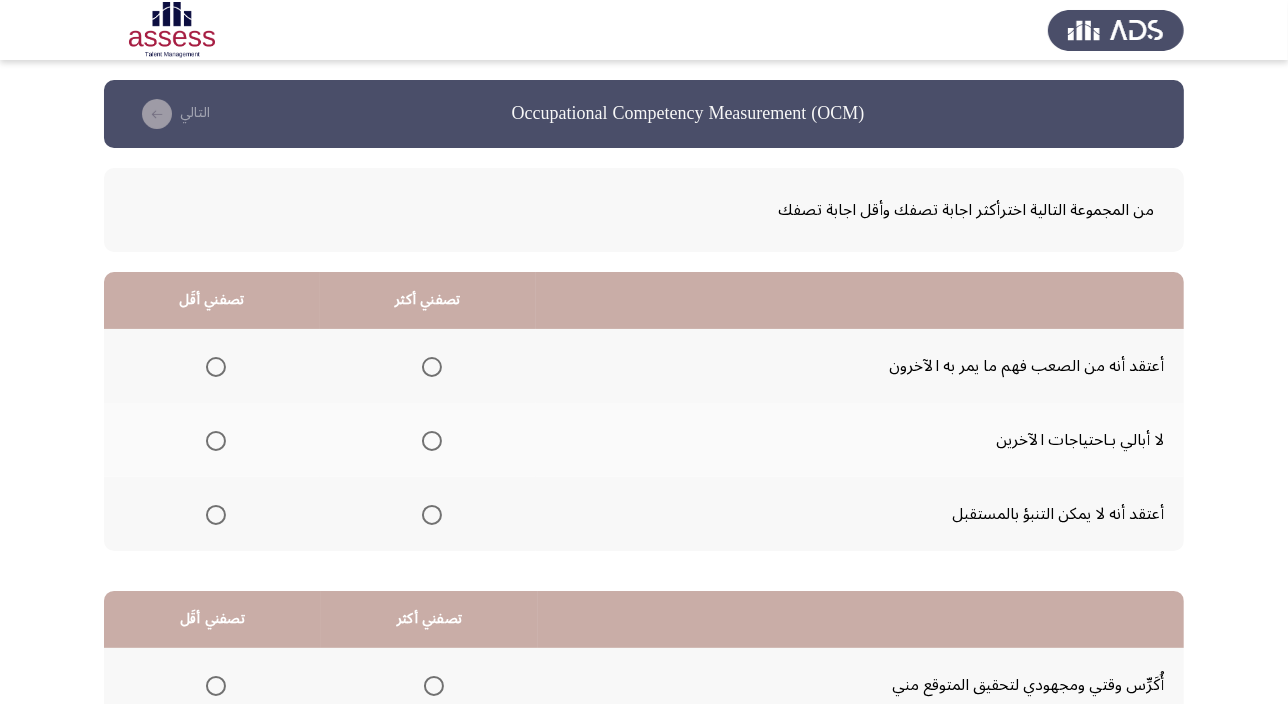 click at bounding box center (216, 441) 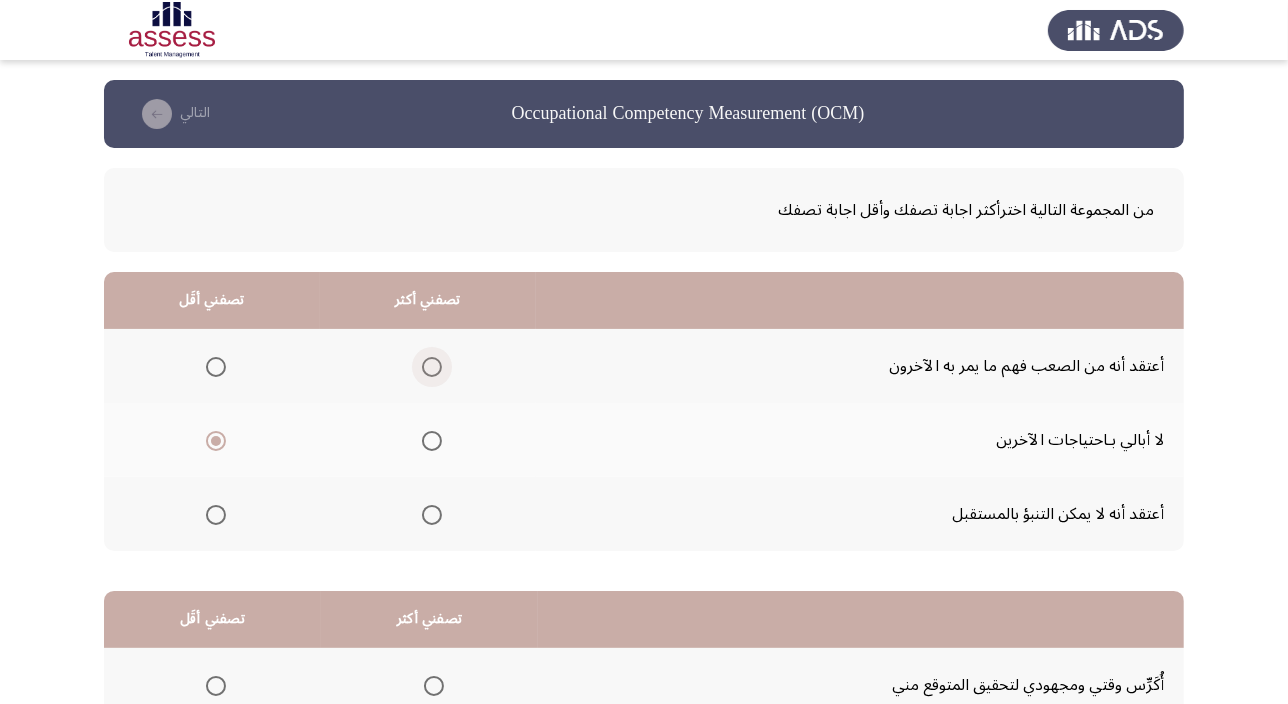 click at bounding box center (432, 367) 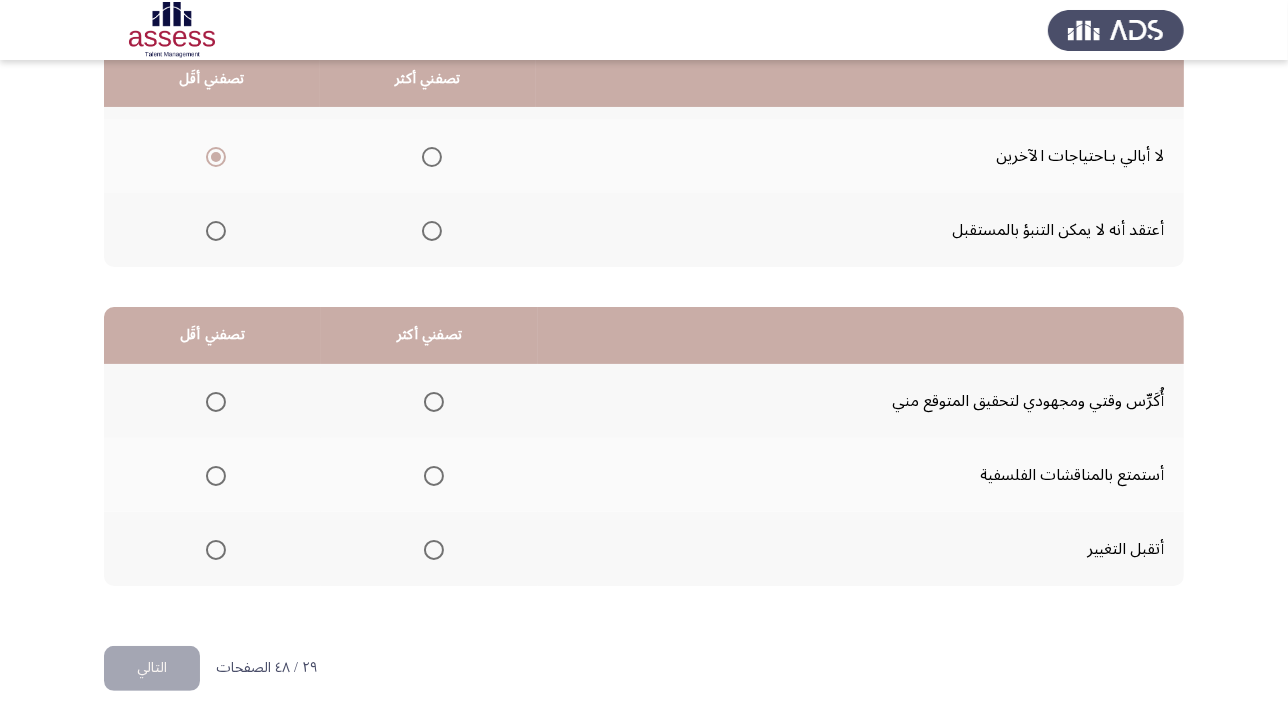 scroll, scrollTop: 303, scrollLeft: 0, axis: vertical 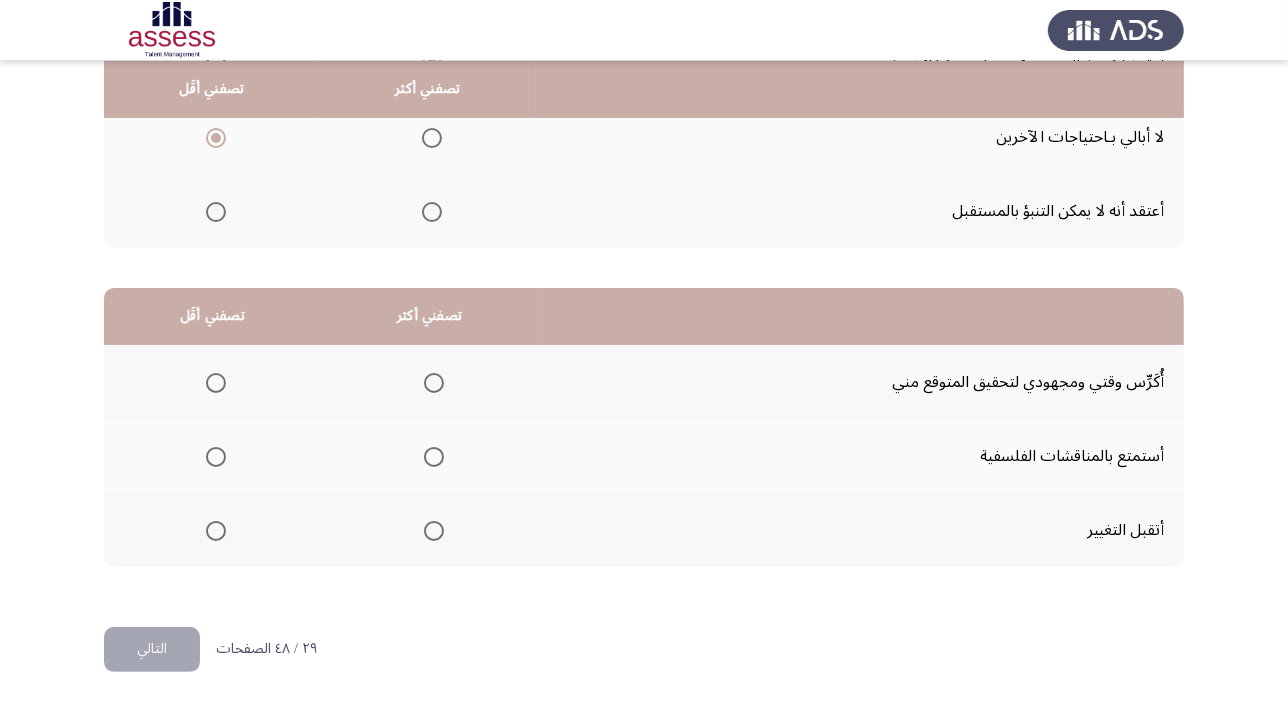 click at bounding box center [434, 457] 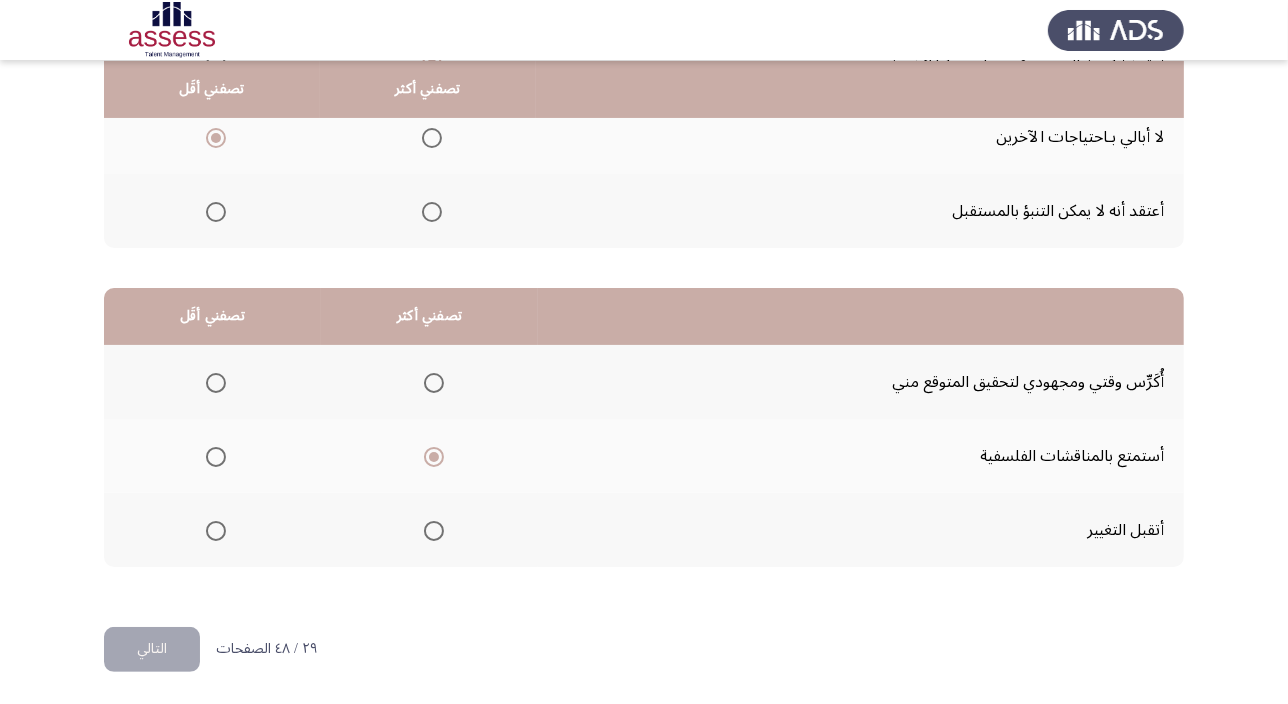 click at bounding box center (216, 383) 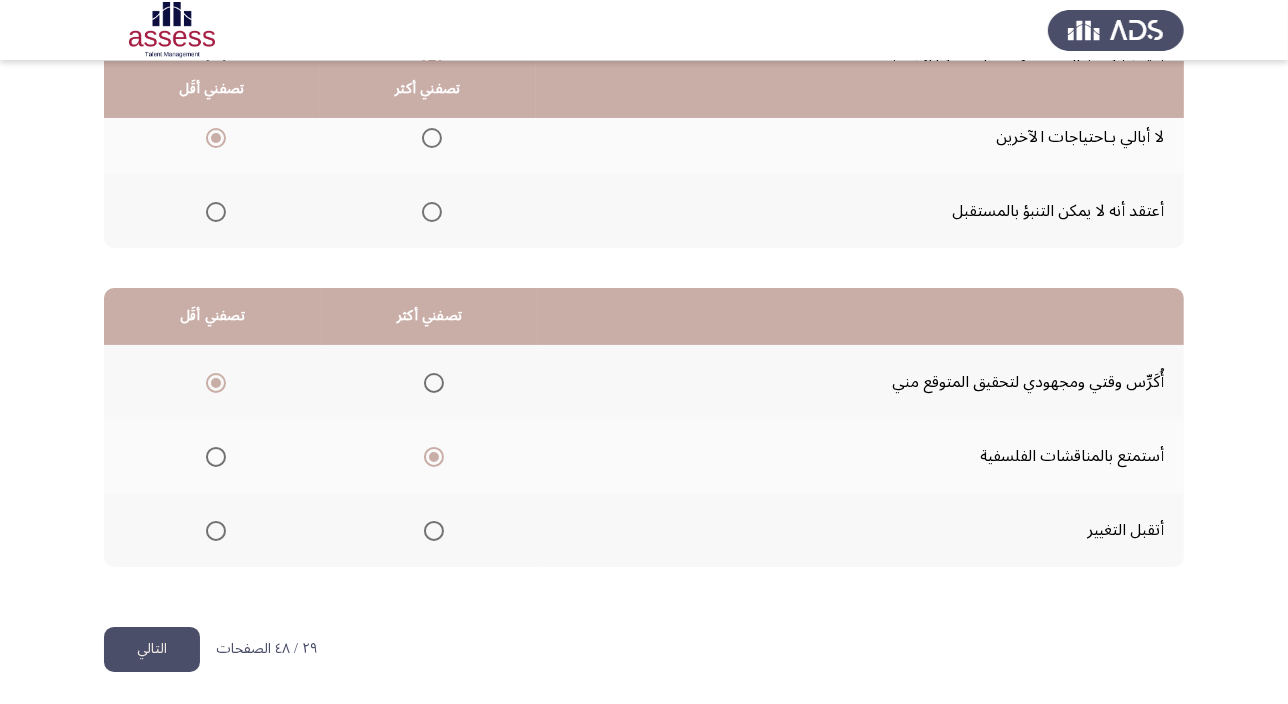 click on "التالي" 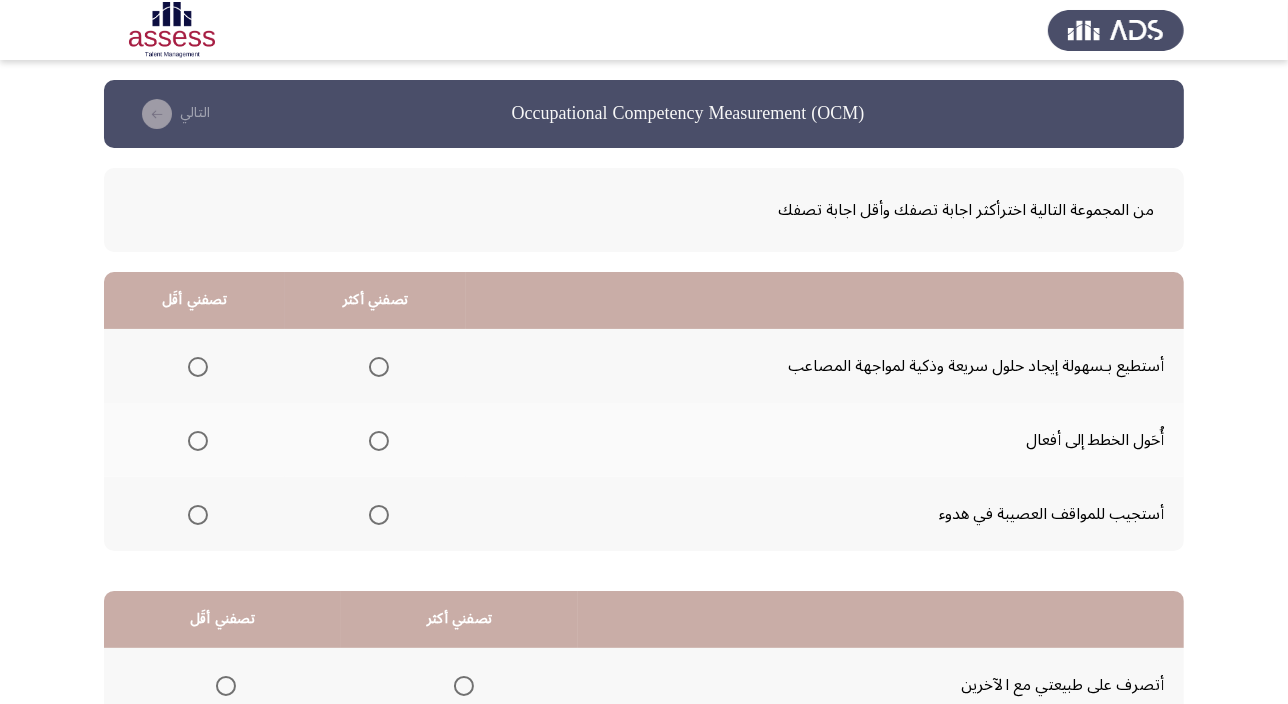 click at bounding box center (379, 367) 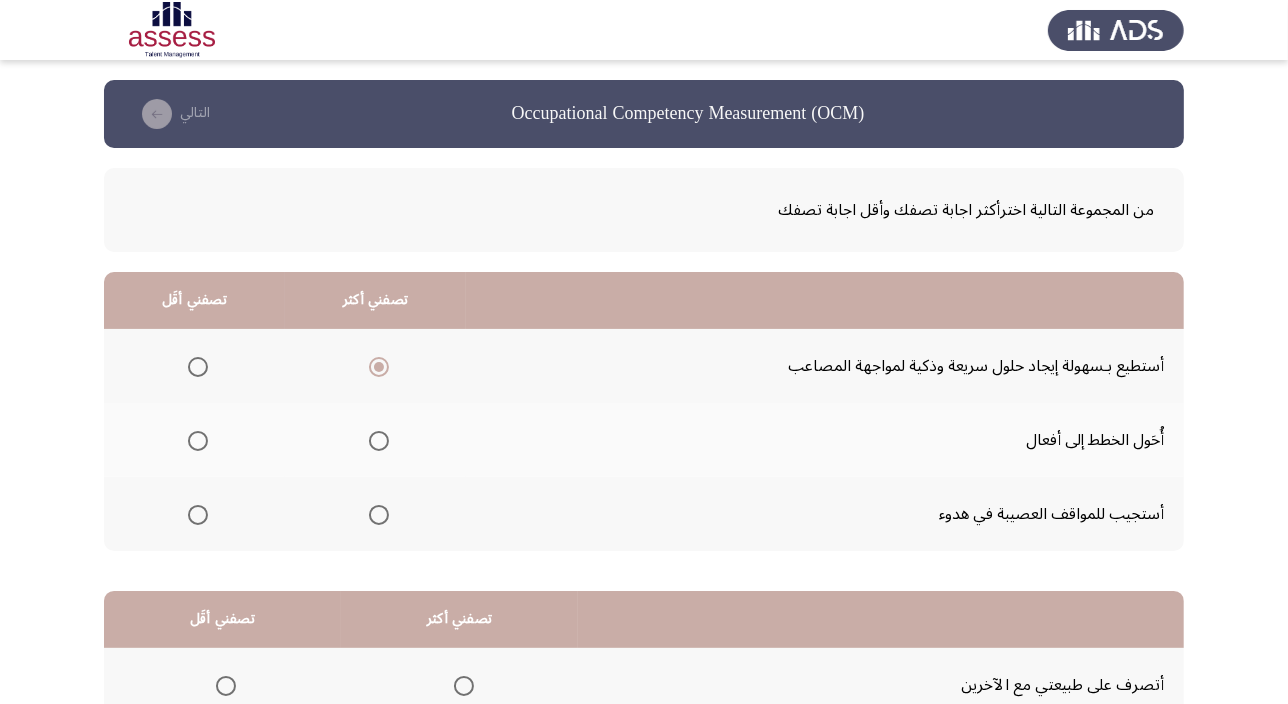click at bounding box center (198, 441) 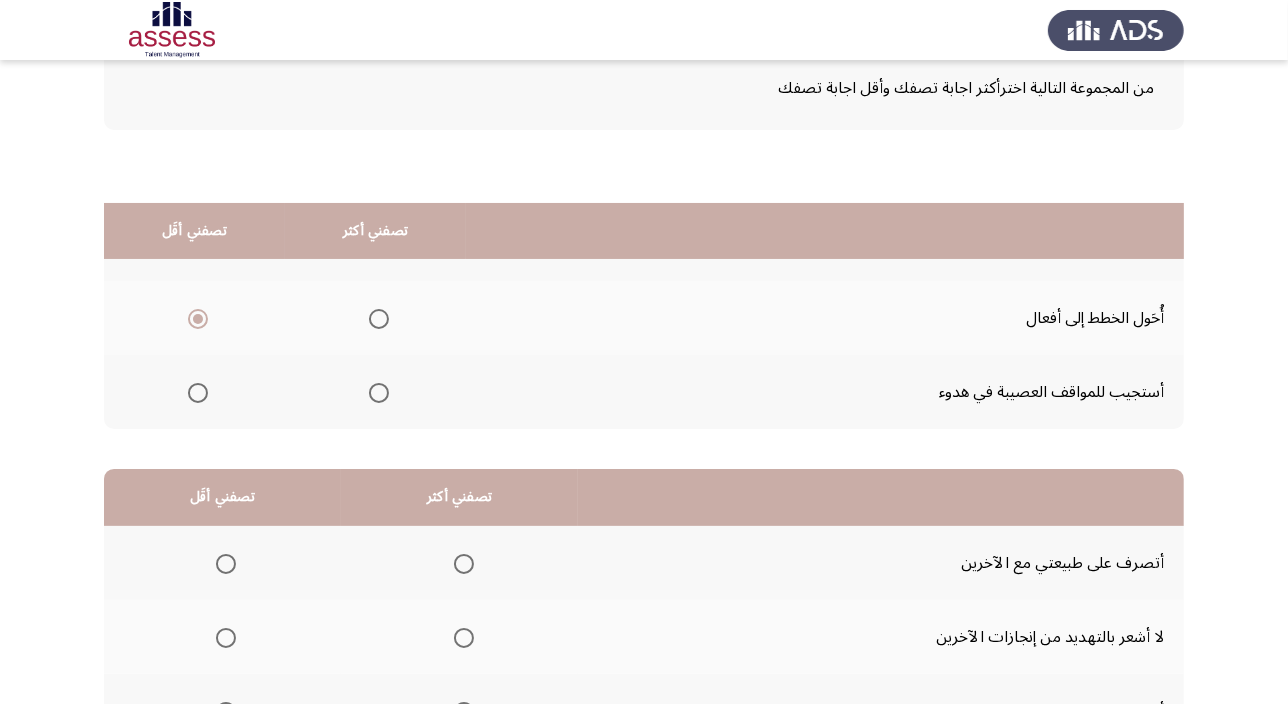 scroll, scrollTop: 272, scrollLeft: 0, axis: vertical 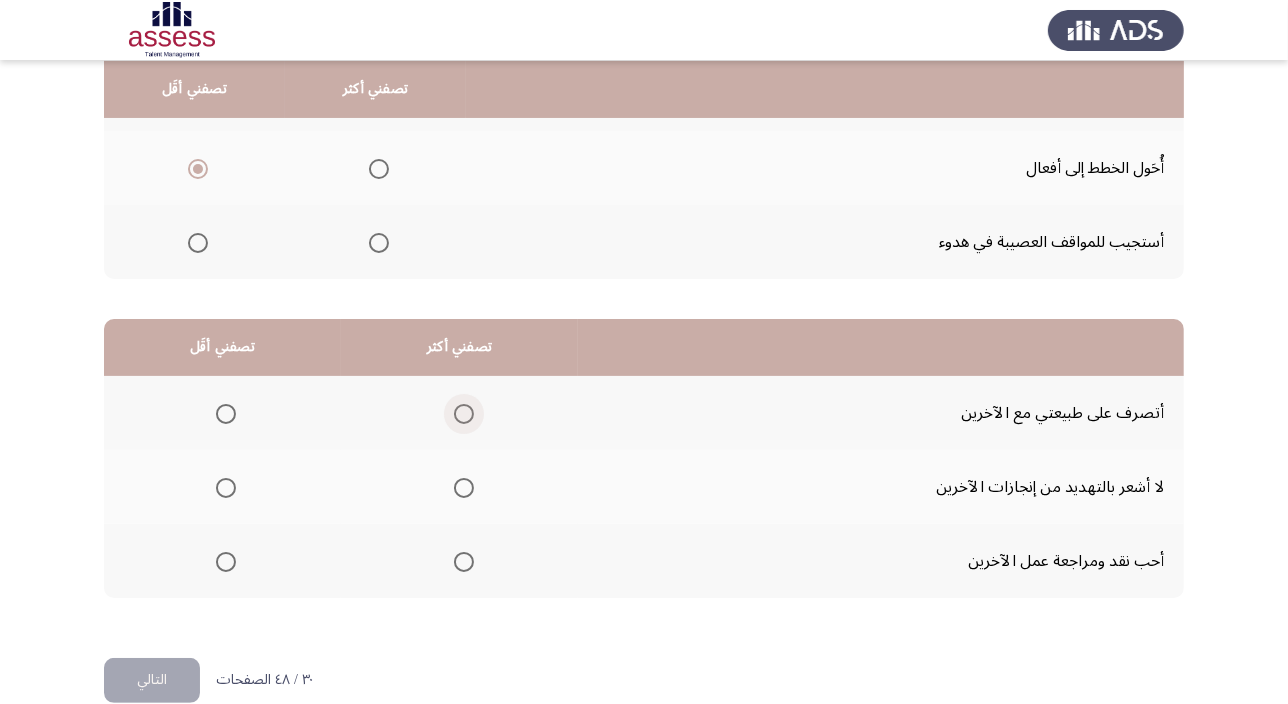 click at bounding box center [464, 414] 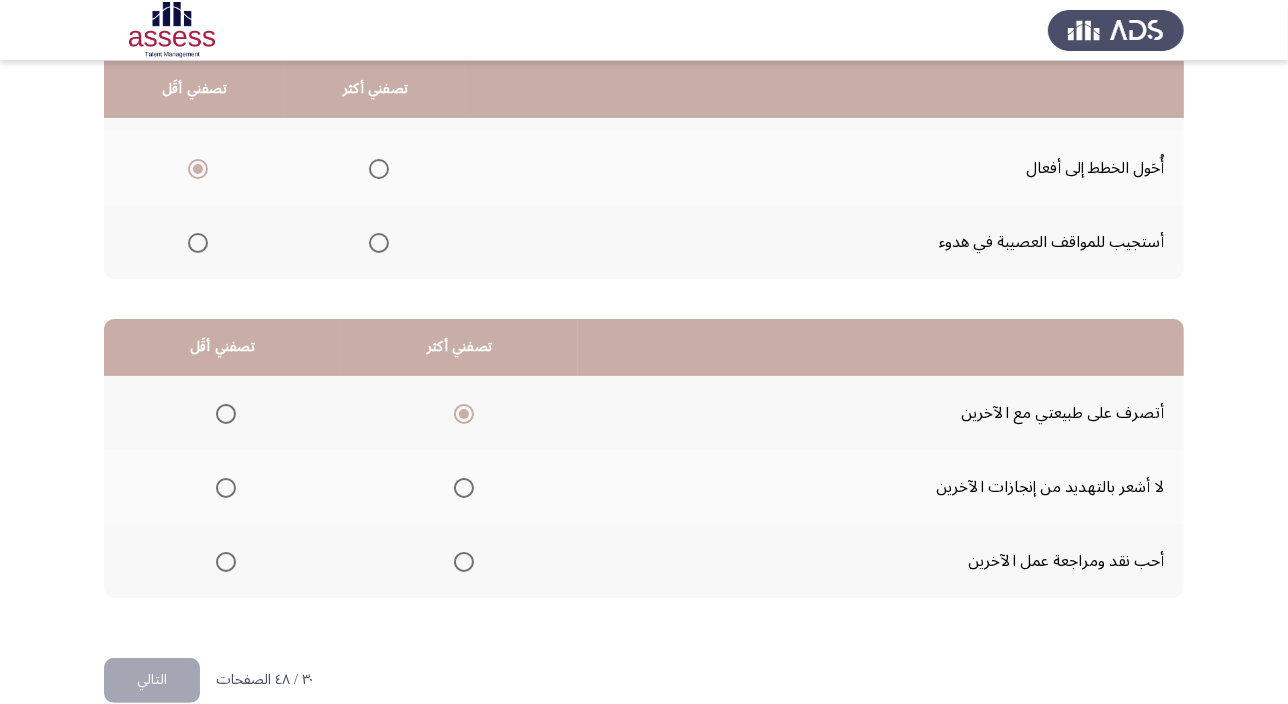 click at bounding box center [226, 562] 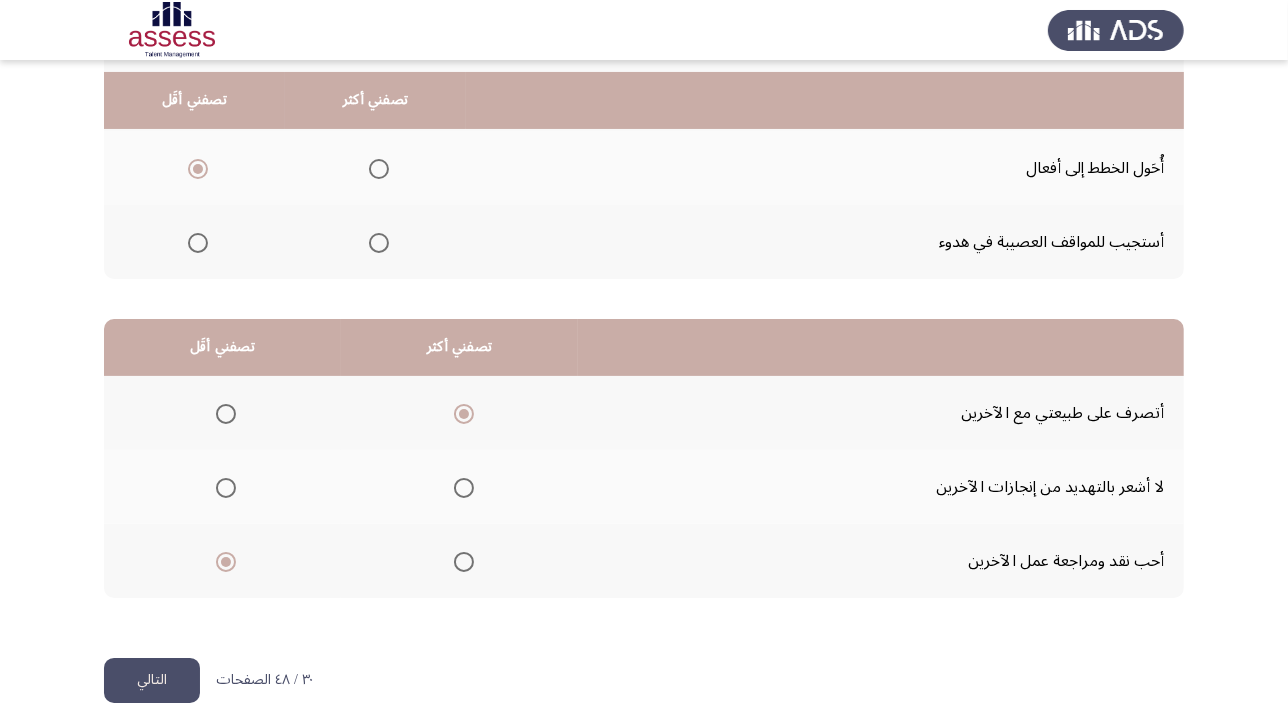 scroll, scrollTop: 303, scrollLeft: 0, axis: vertical 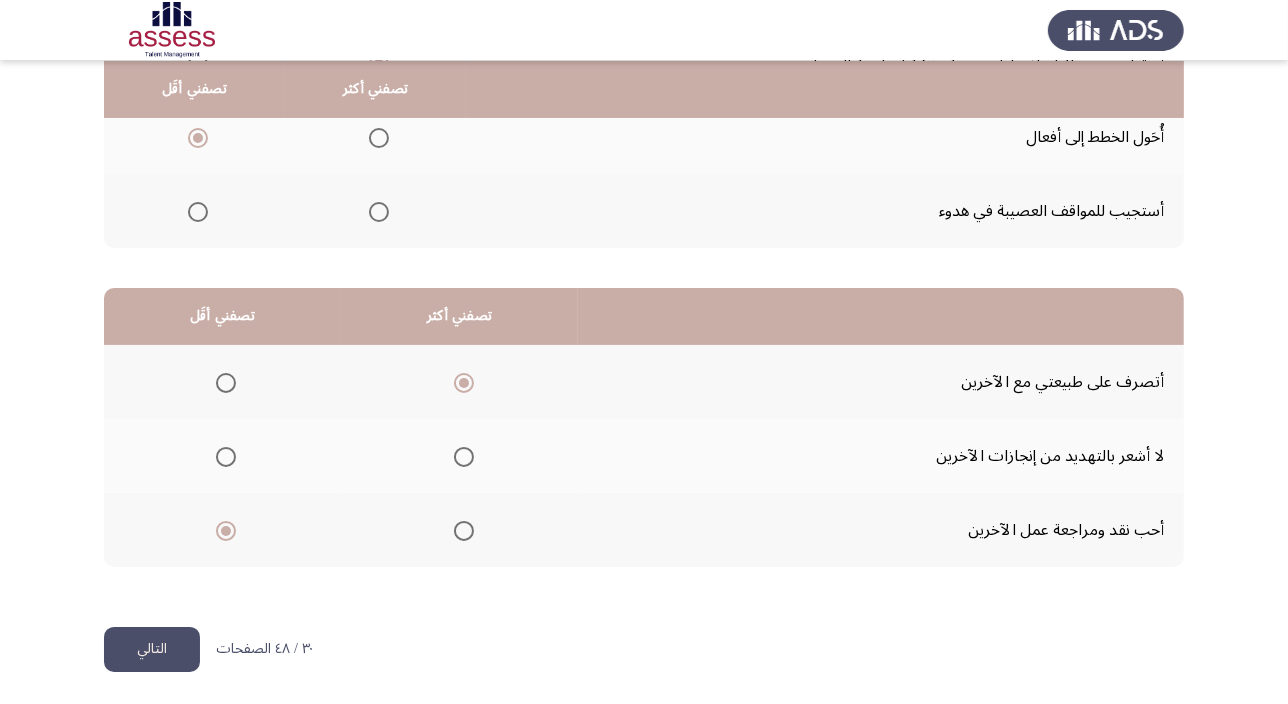 click on "التالي" 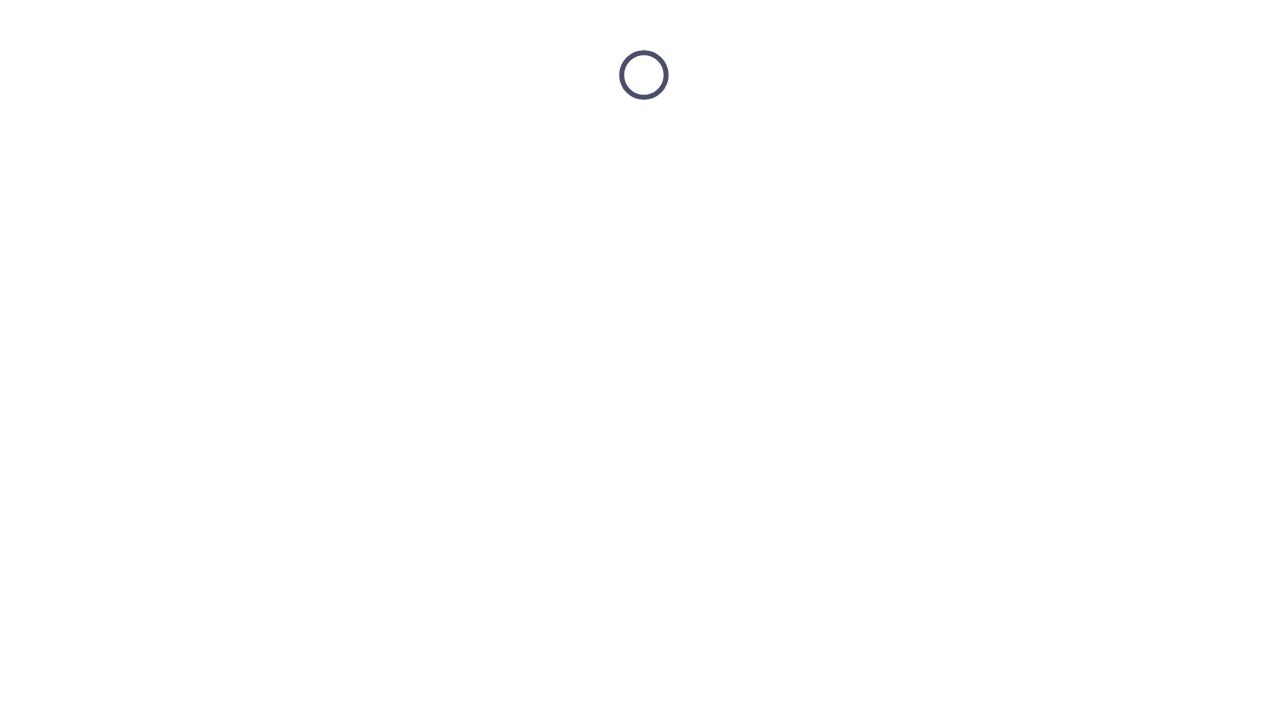 scroll, scrollTop: 0, scrollLeft: 0, axis: both 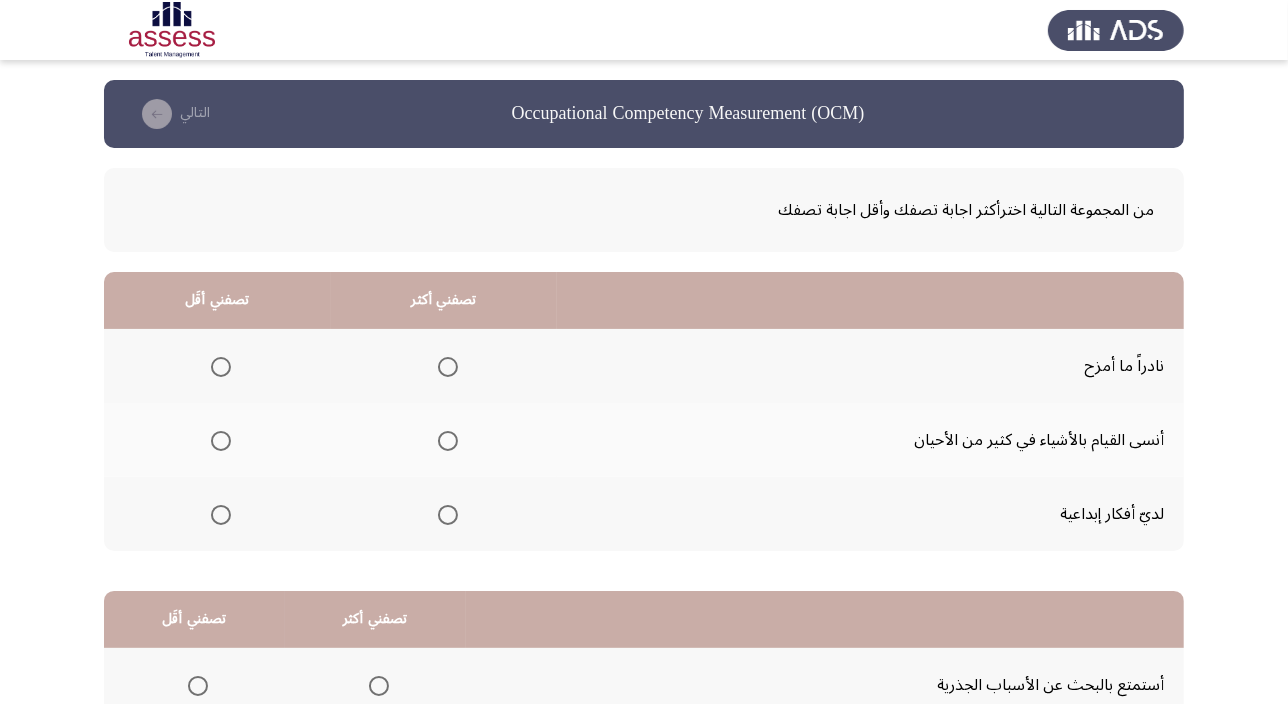 click at bounding box center (221, 367) 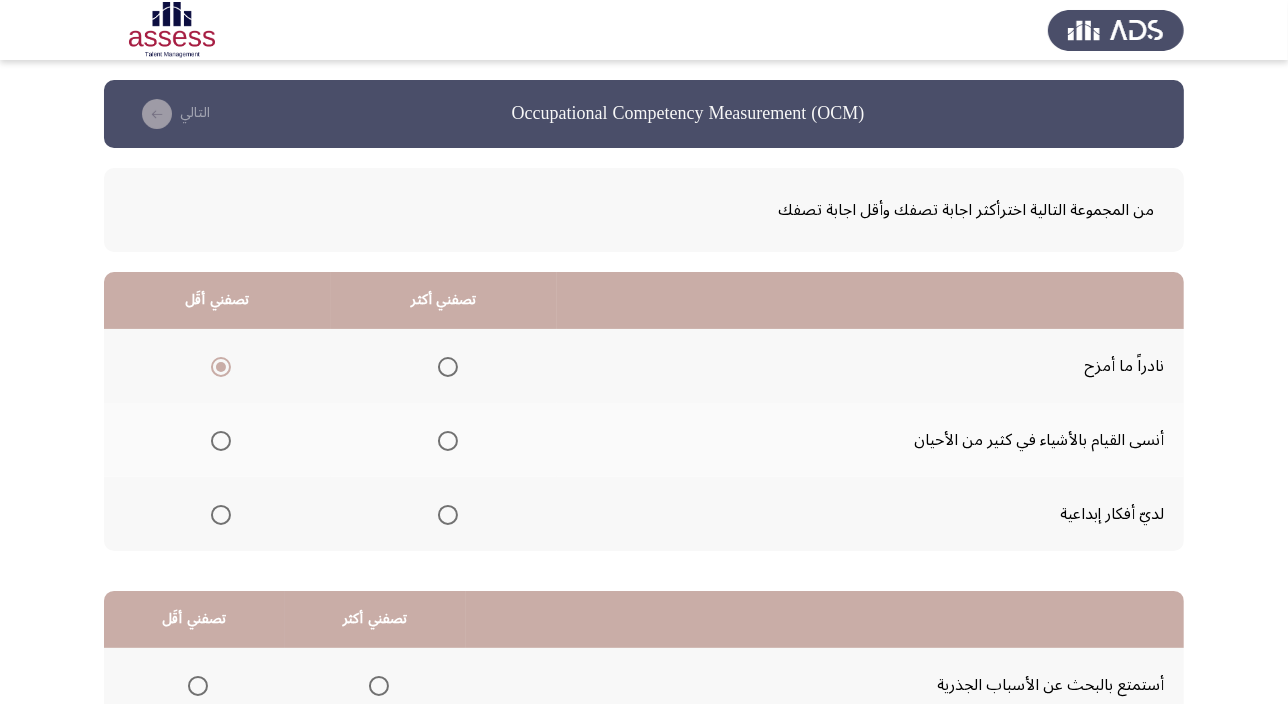 click at bounding box center [448, 515] 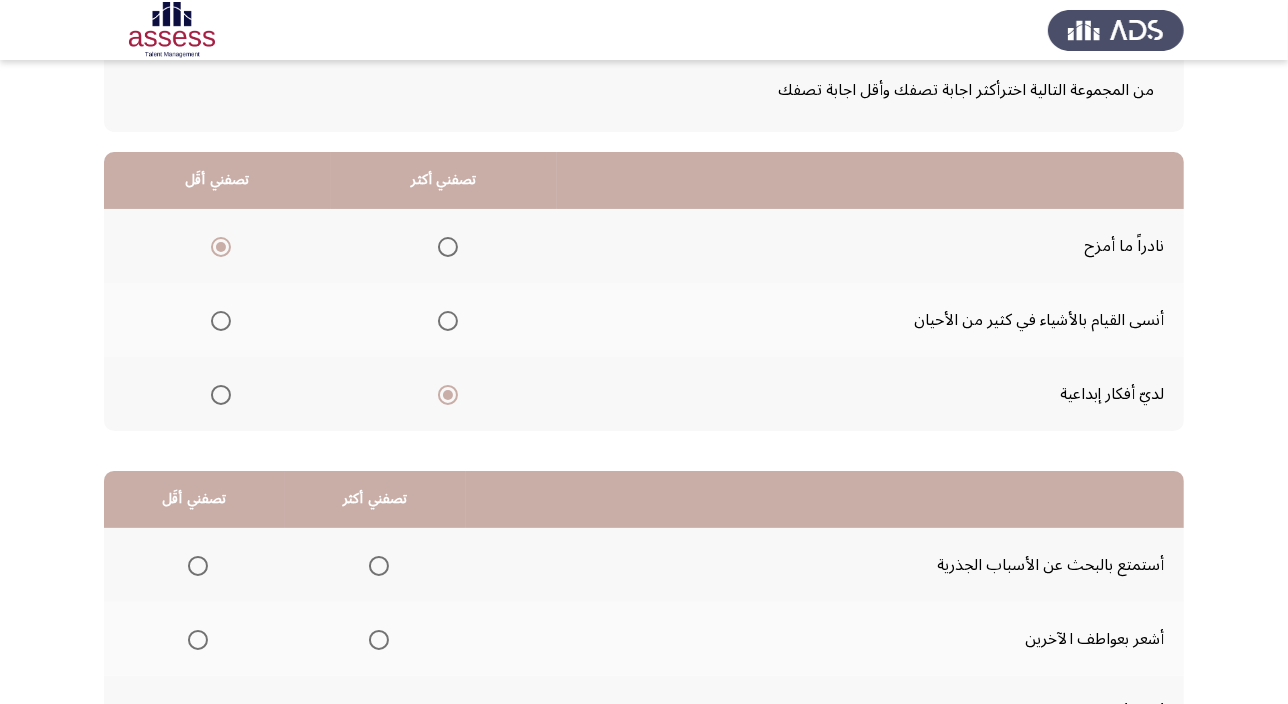 scroll, scrollTop: 272, scrollLeft: 0, axis: vertical 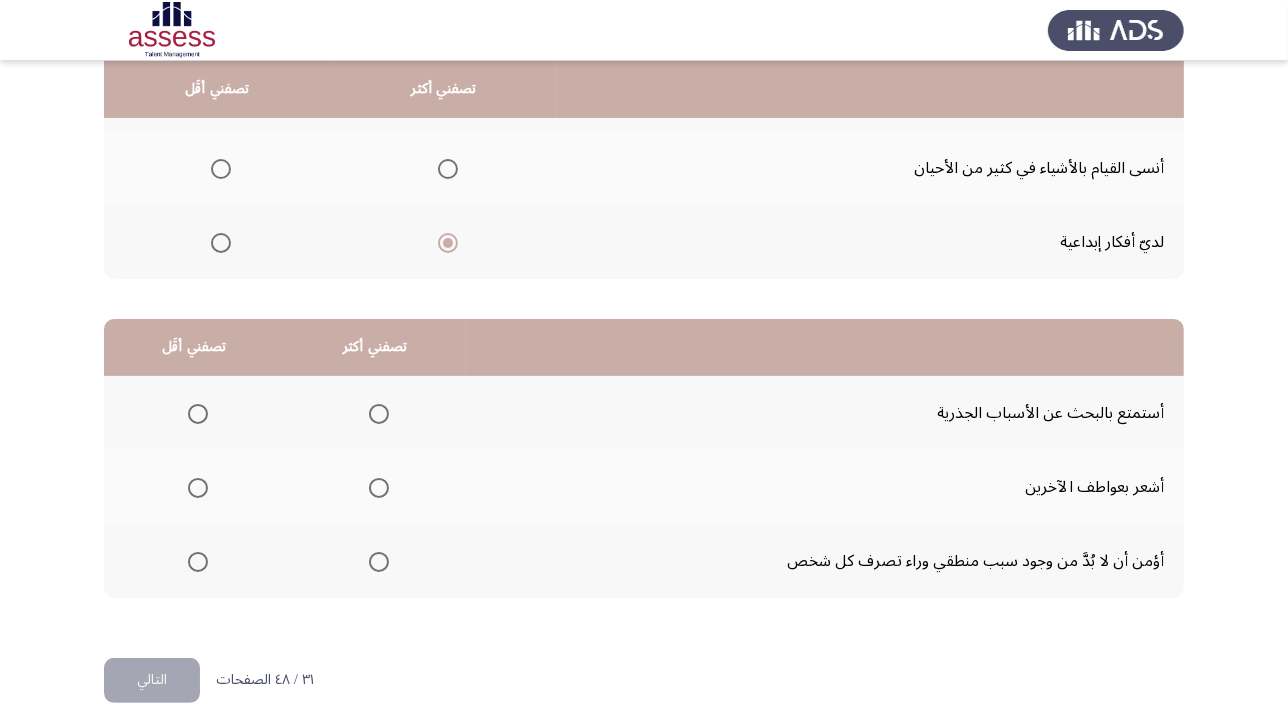click at bounding box center (379, 414) 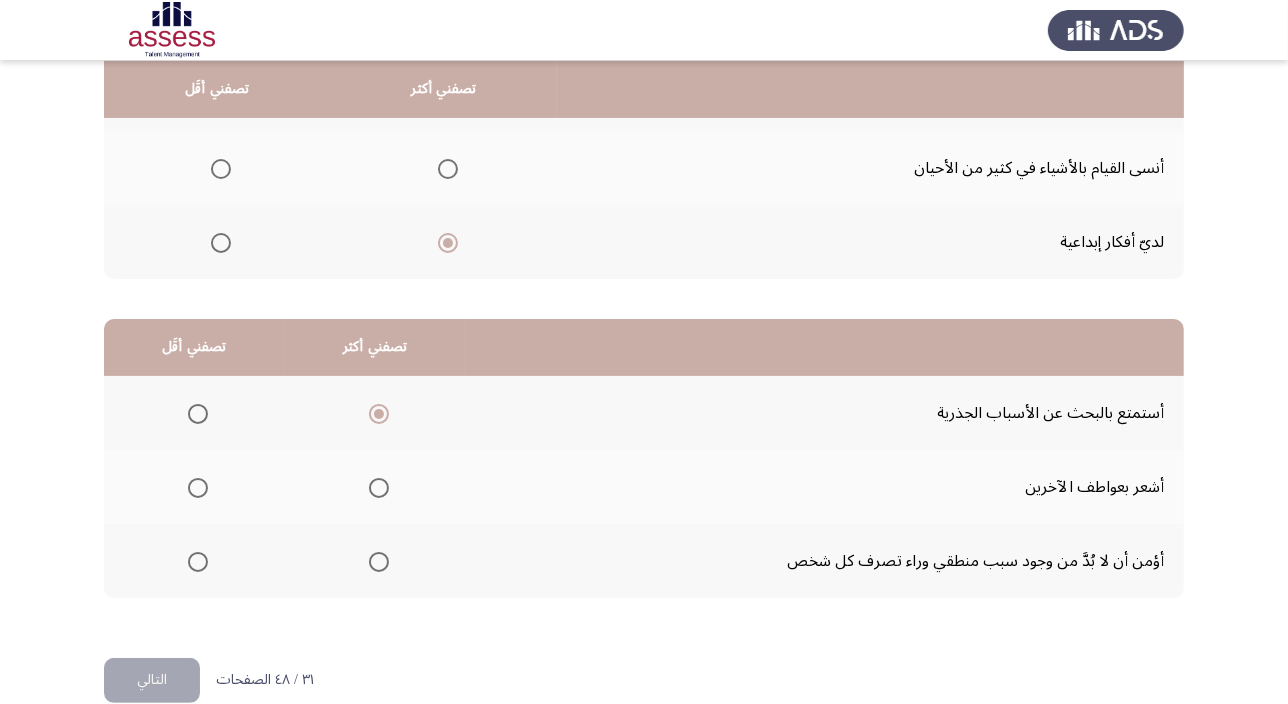 click at bounding box center (198, 562) 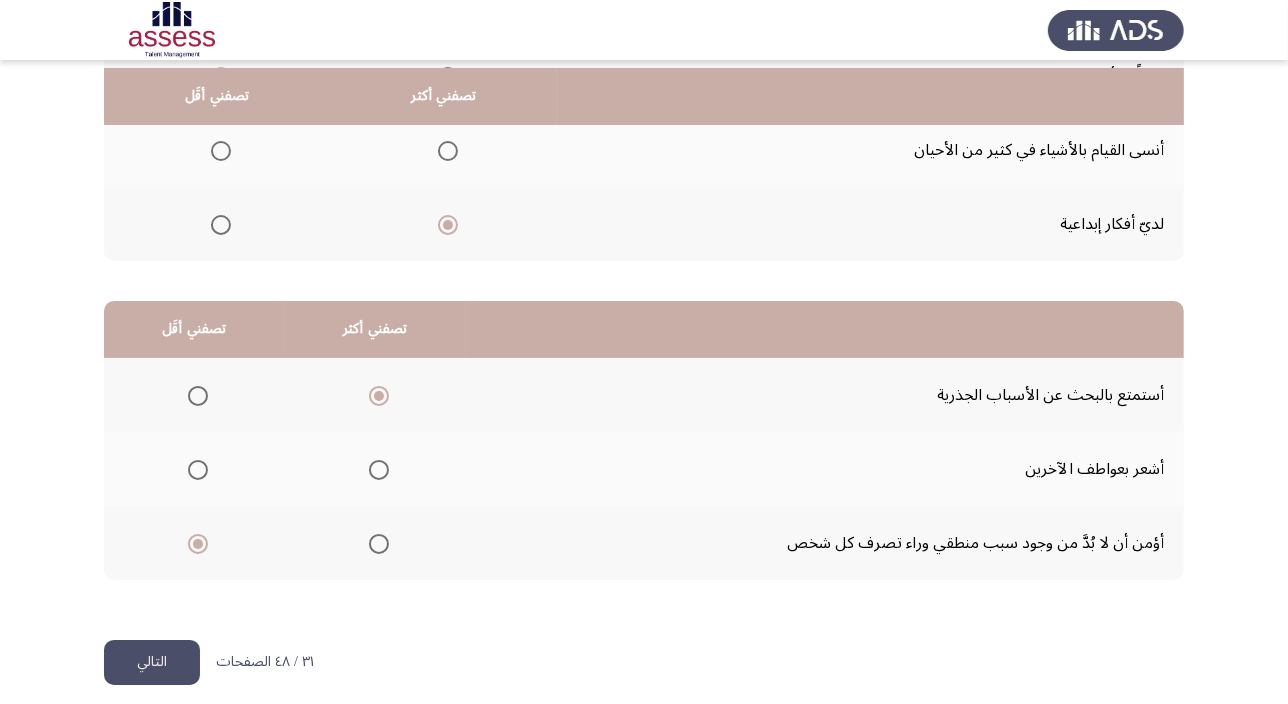 scroll, scrollTop: 303, scrollLeft: 0, axis: vertical 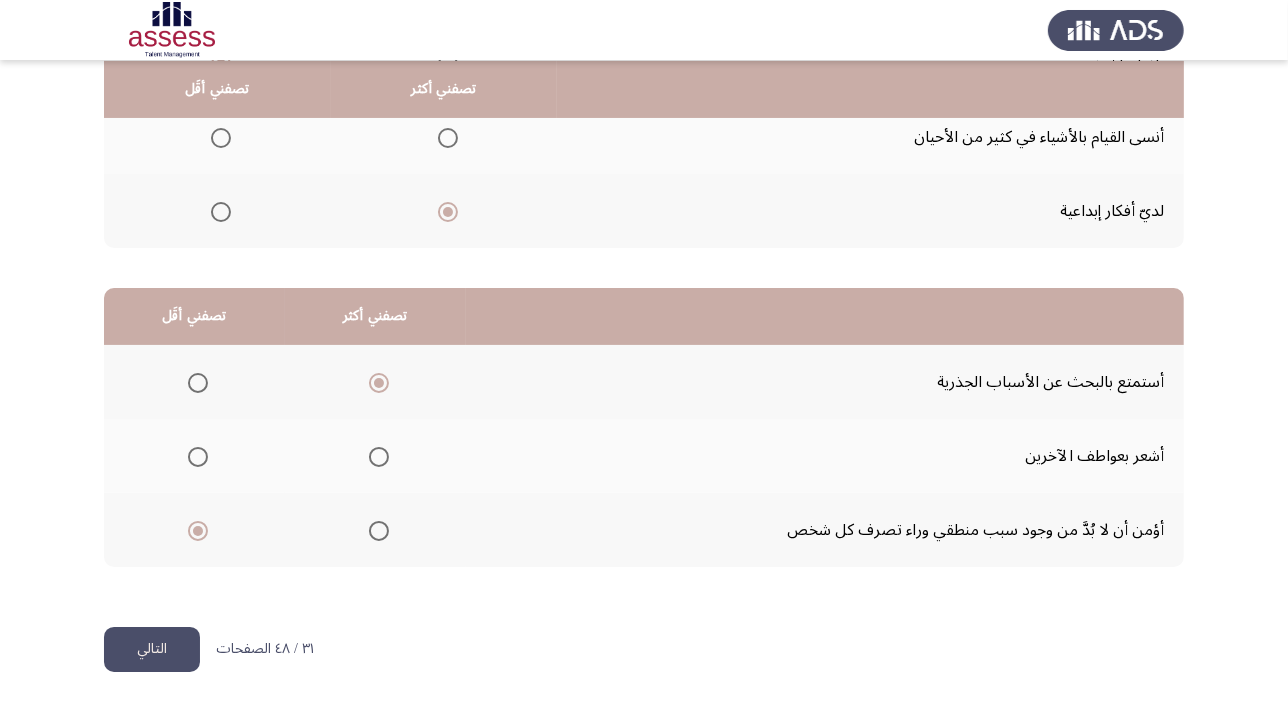 click at bounding box center (198, 383) 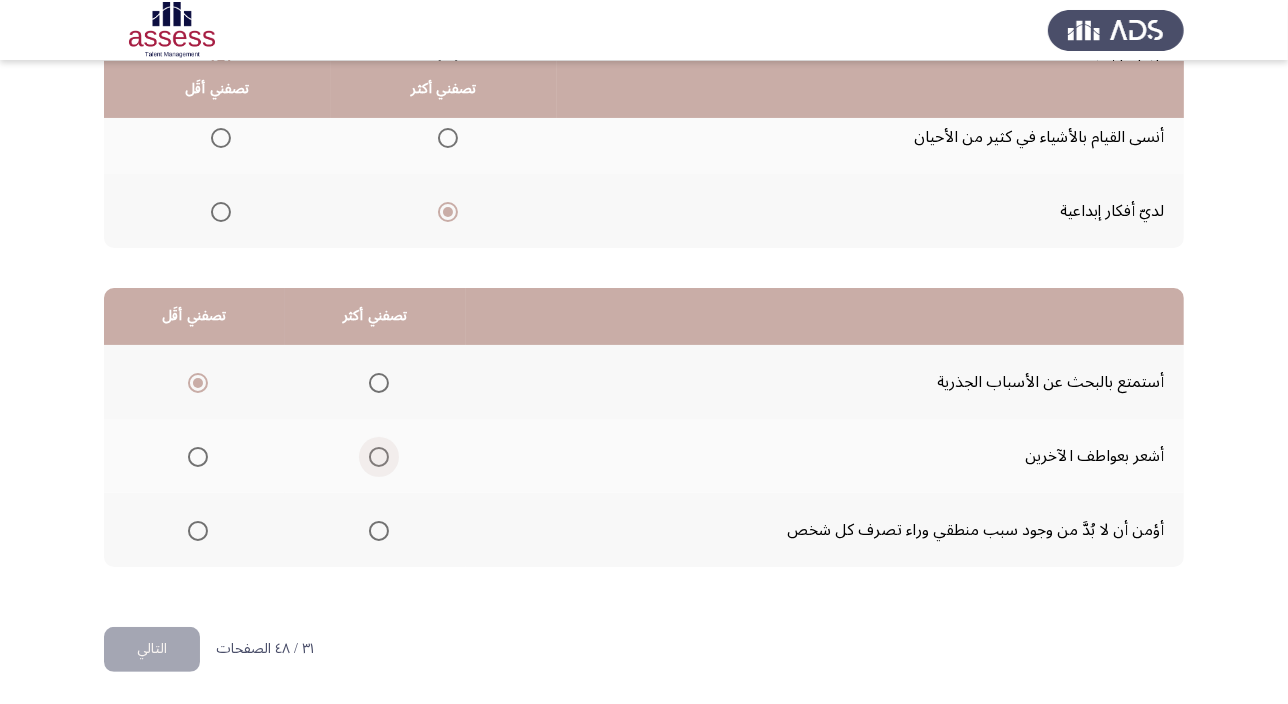 click at bounding box center (379, 457) 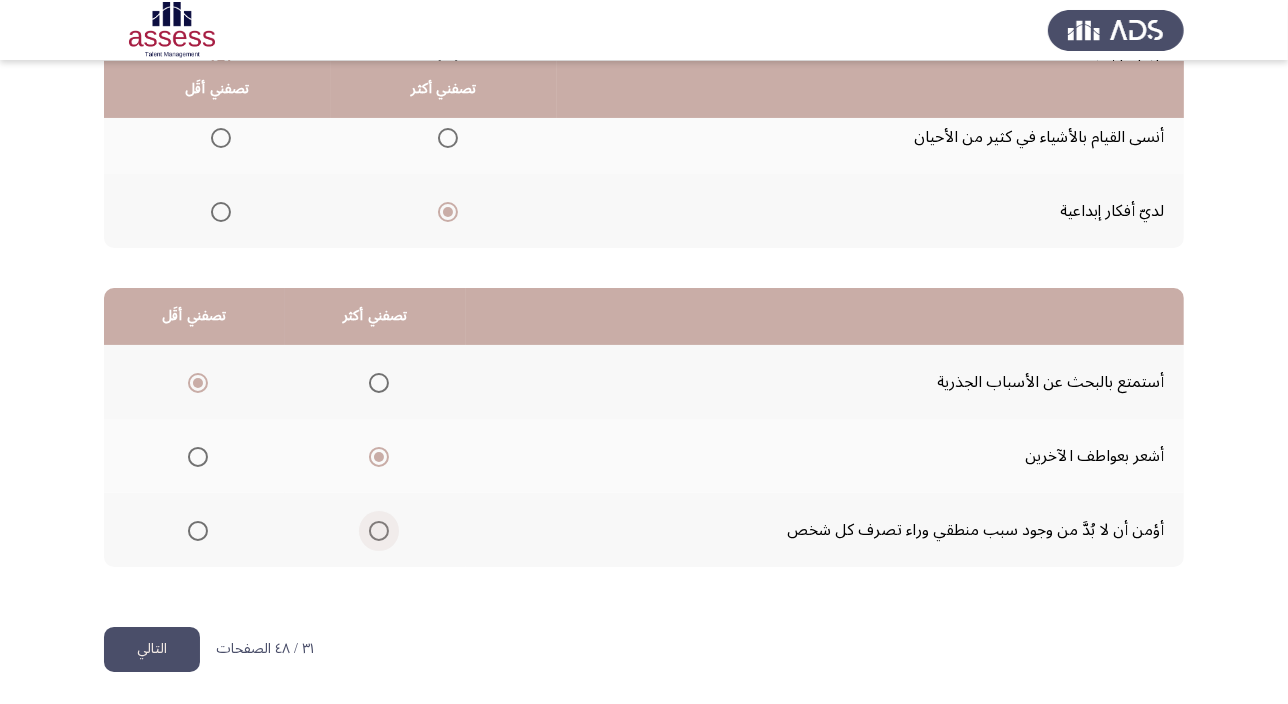click at bounding box center (379, 531) 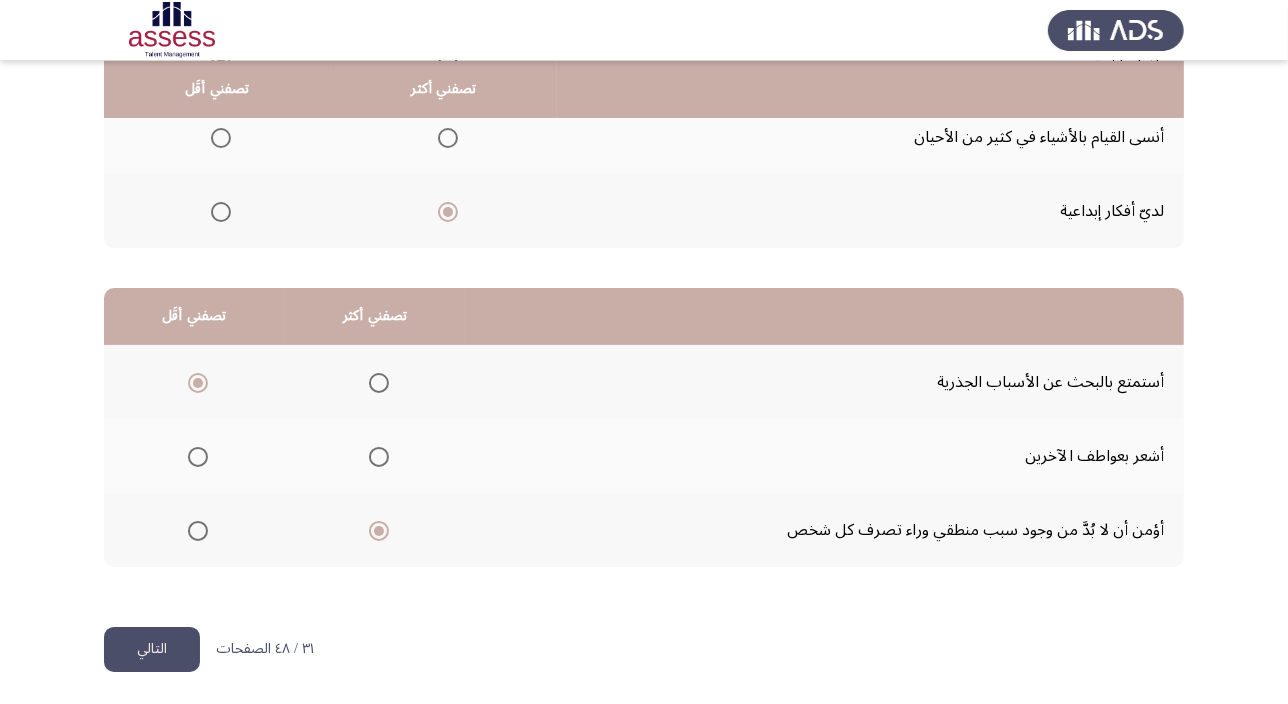 click on "التالي" 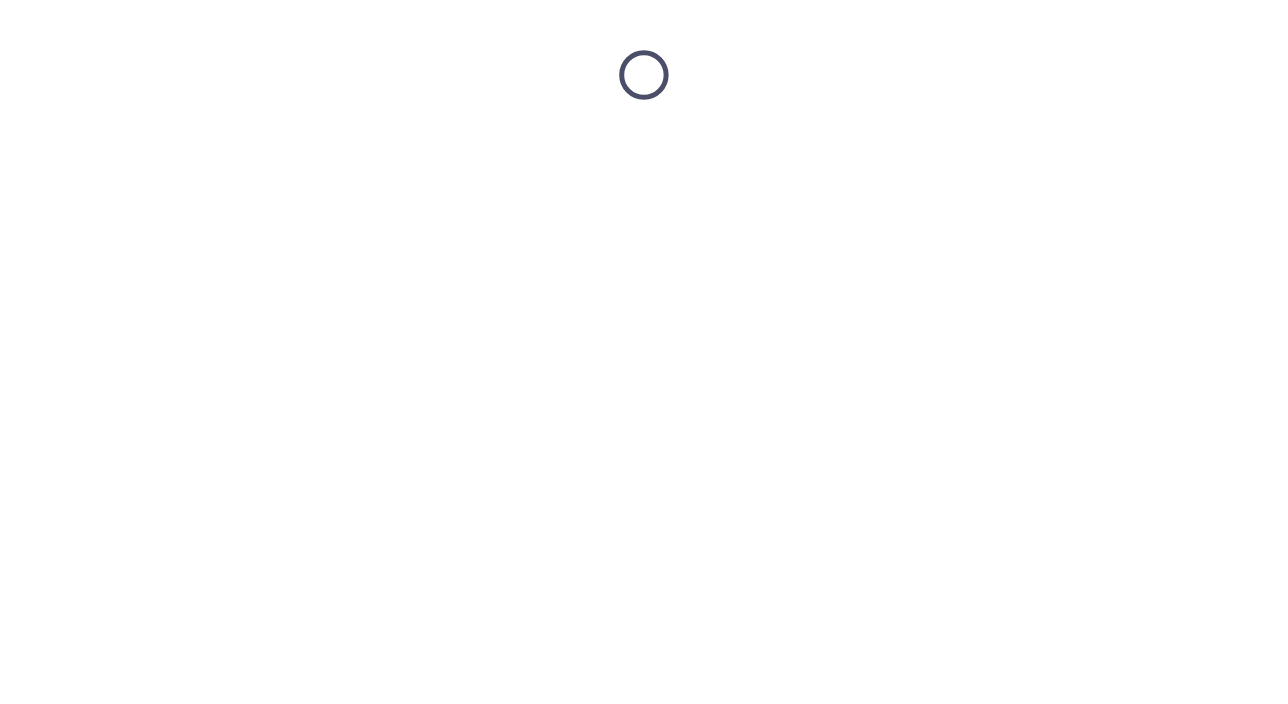 scroll, scrollTop: 0, scrollLeft: 0, axis: both 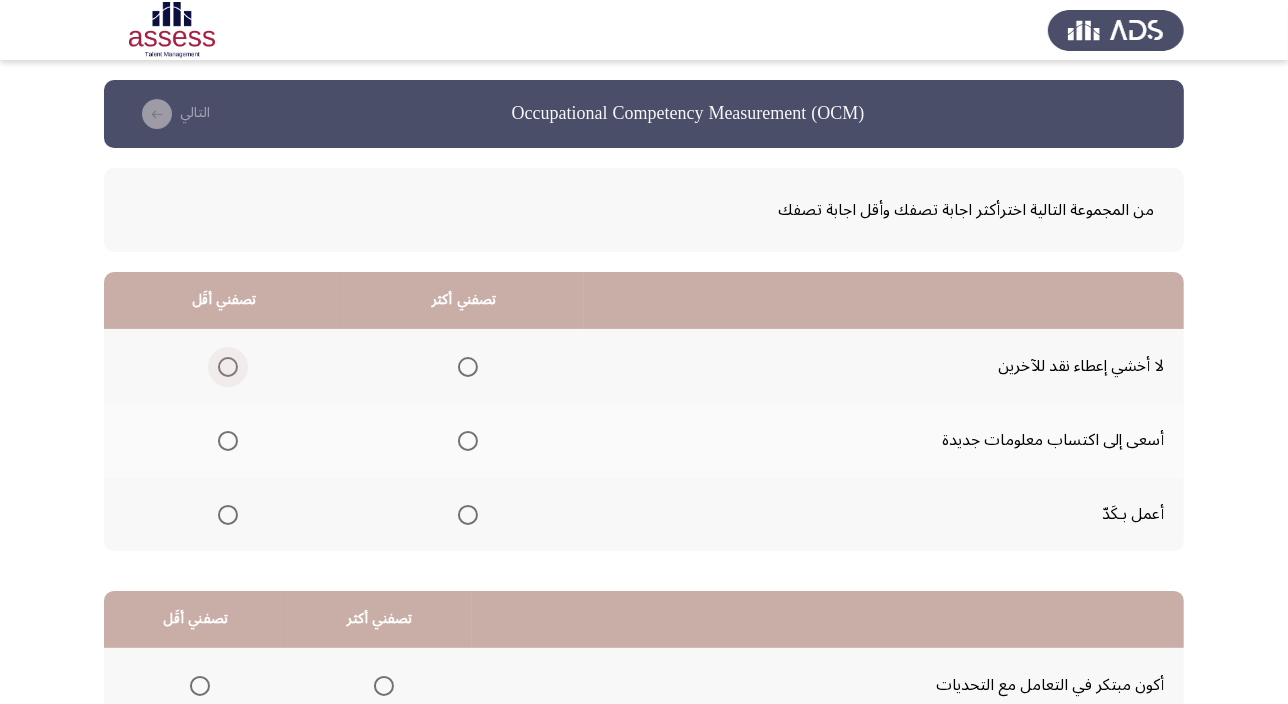 click at bounding box center [228, 367] 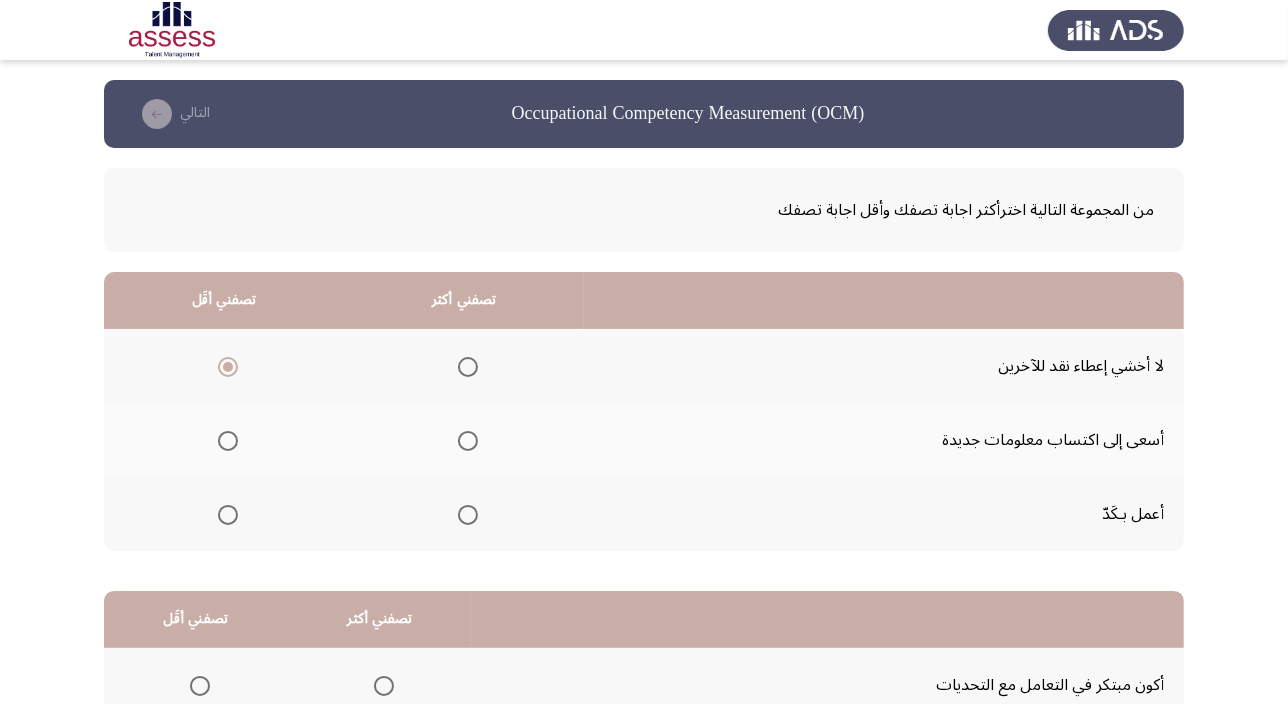 click 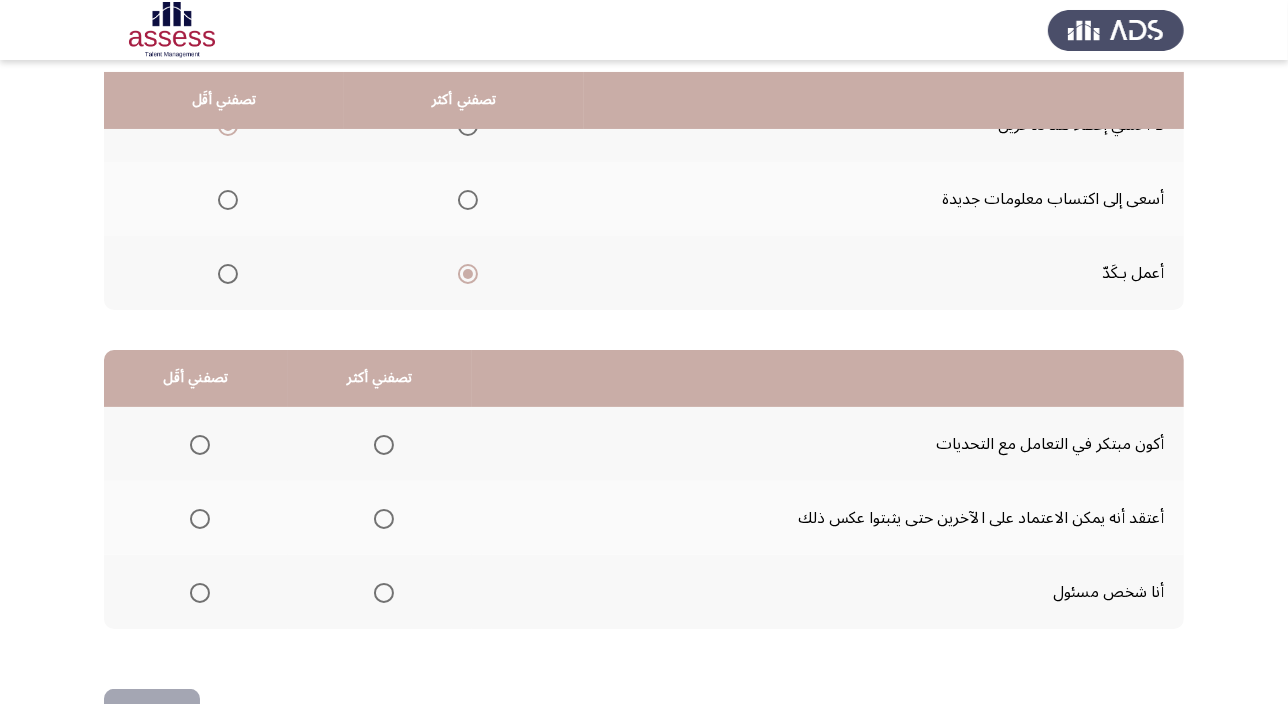 scroll, scrollTop: 272, scrollLeft: 0, axis: vertical 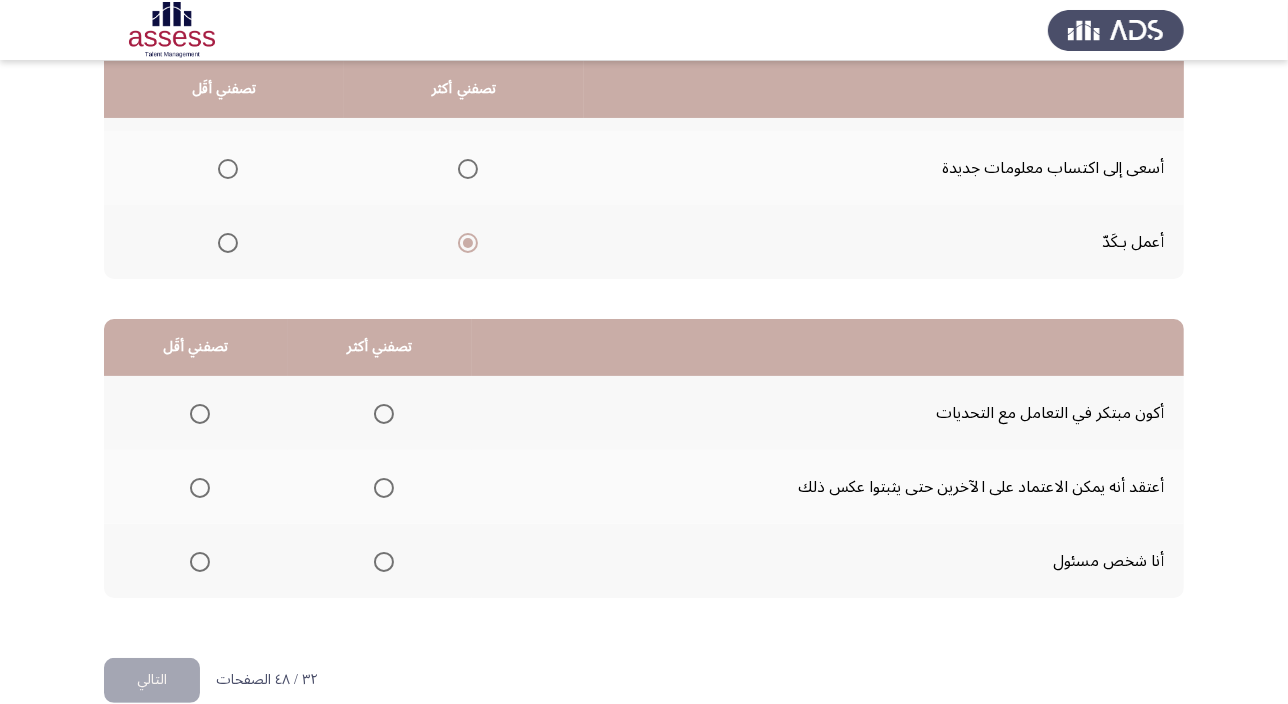 click at bounding box center [384, 414] 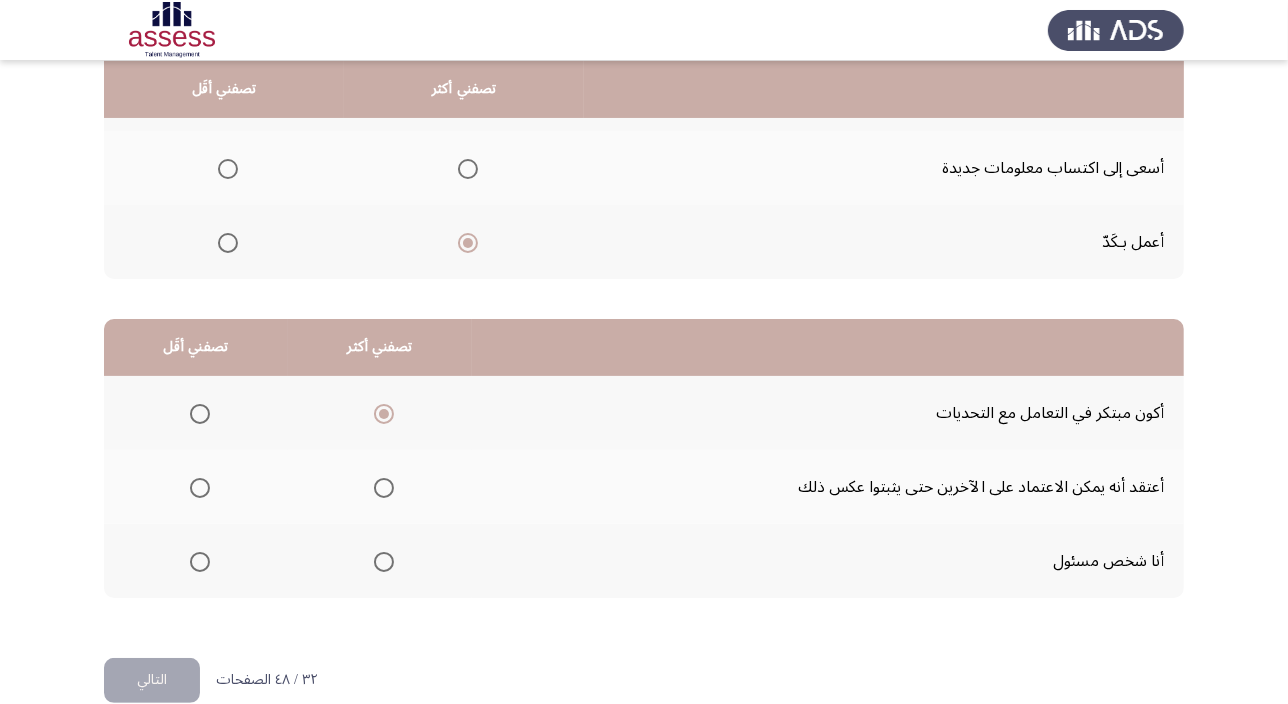 click at bounding box center [384, 562] 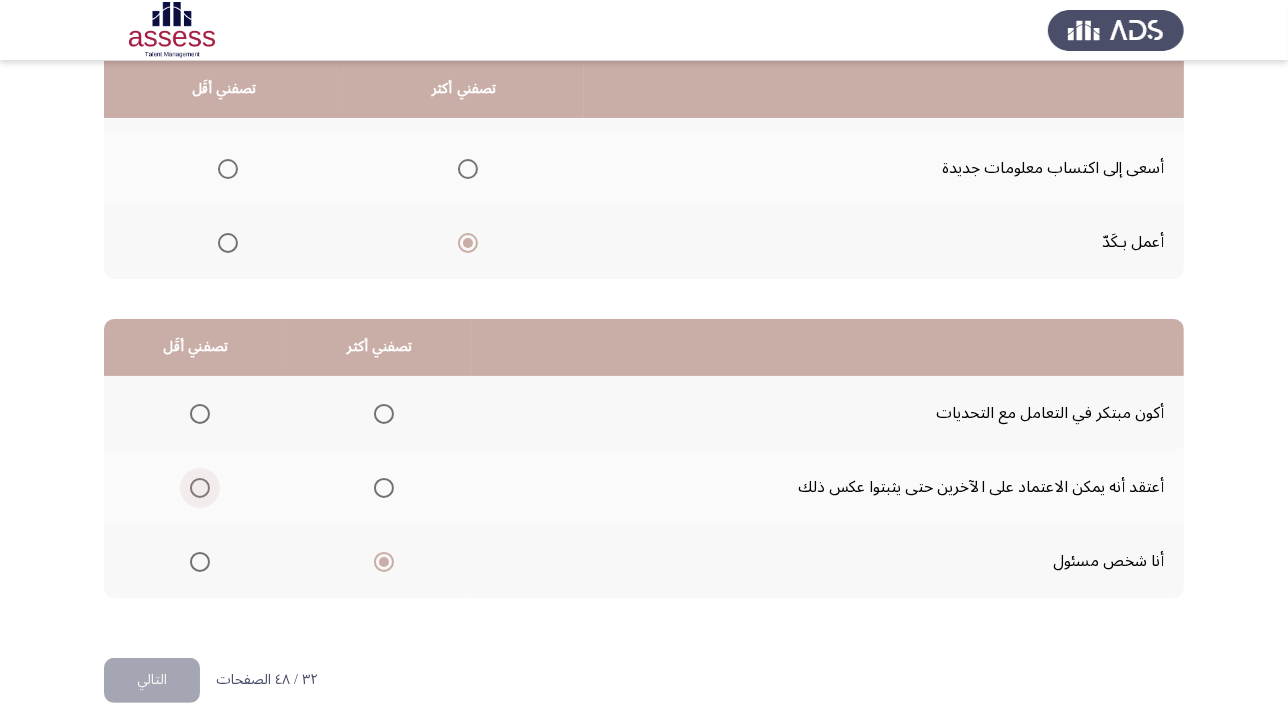 click at bounding box center (200, 488) 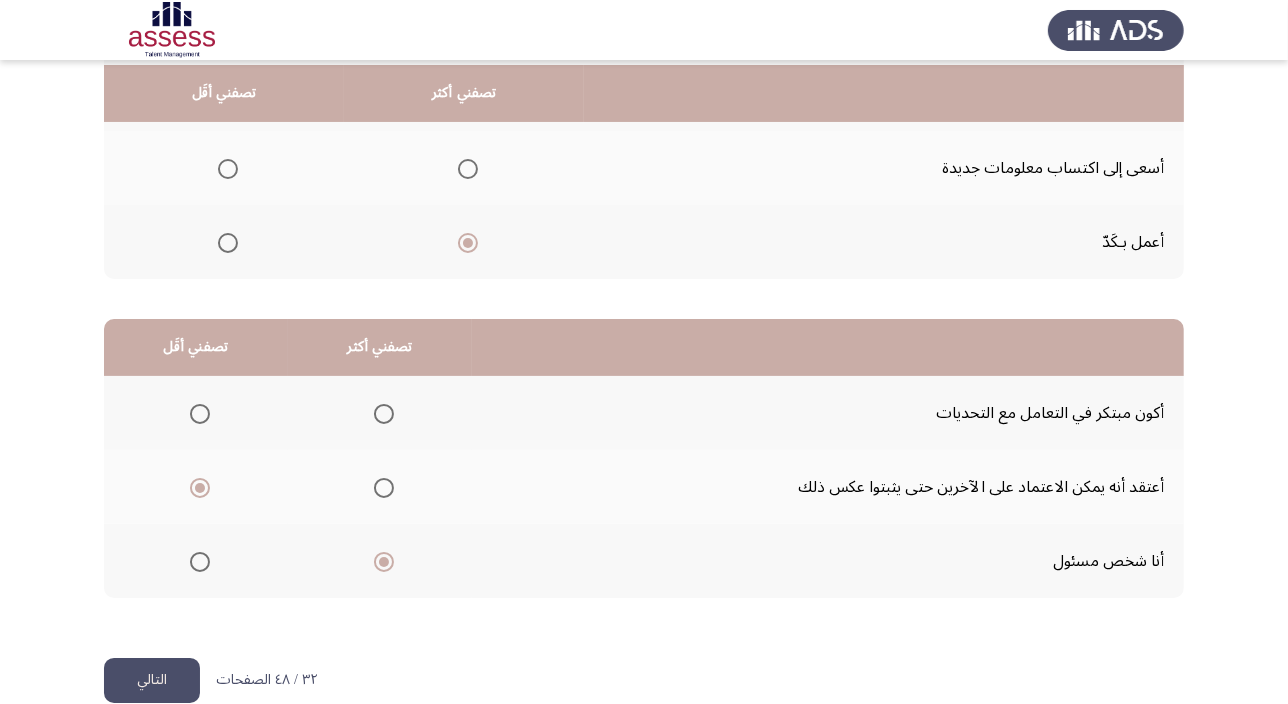scroll, scrollTop: 303, scrollLeft: 0, axis: vertical 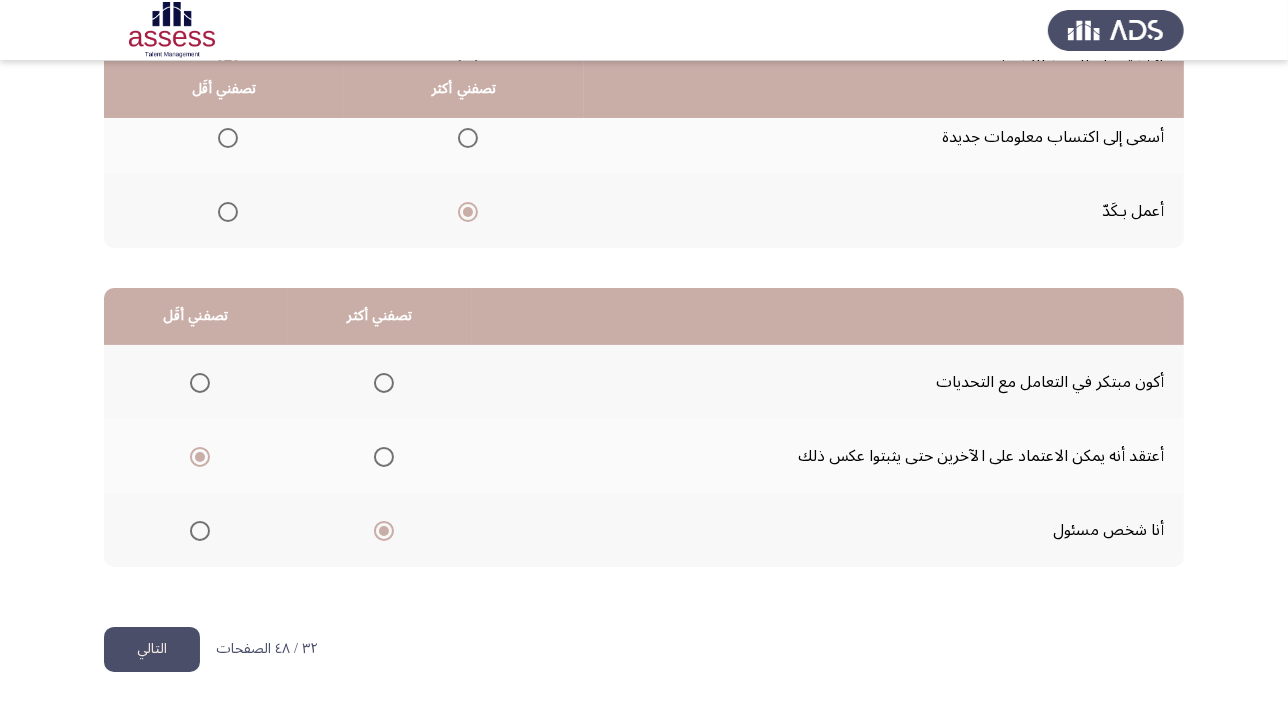 click on "التالي" 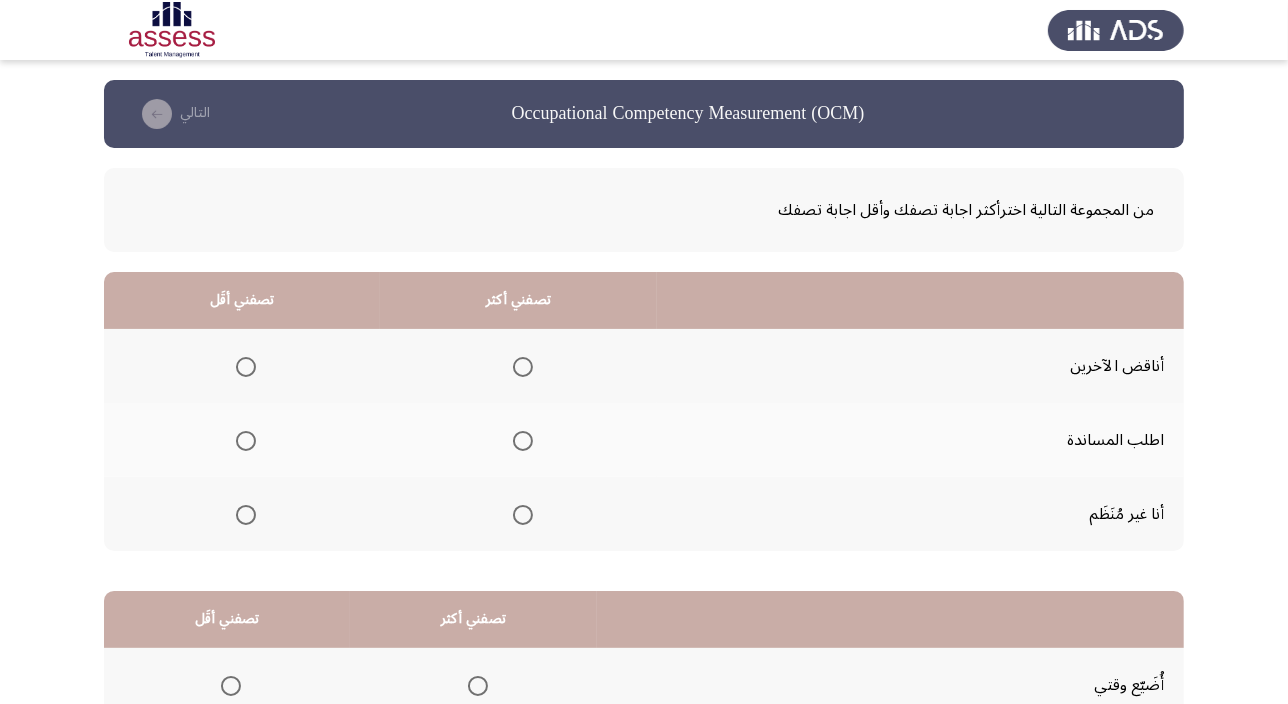 click at bounding box center [523, 441] 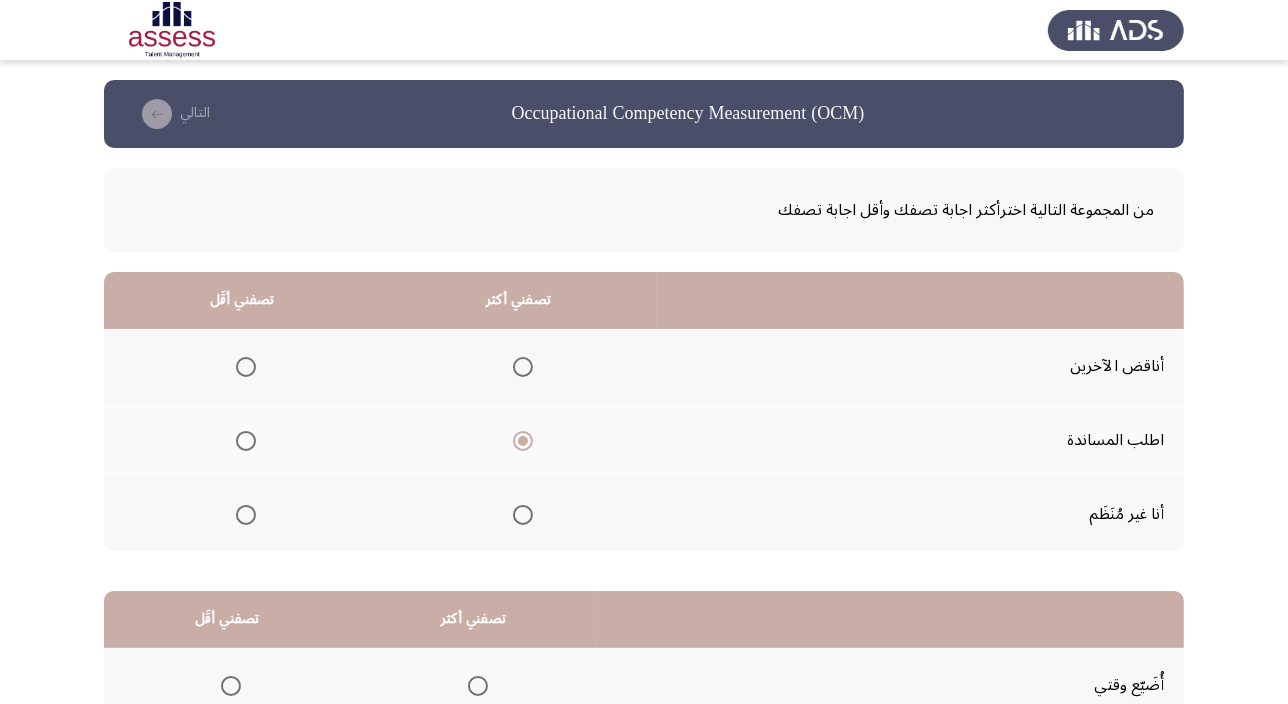 click at bounding box center (246, 367) 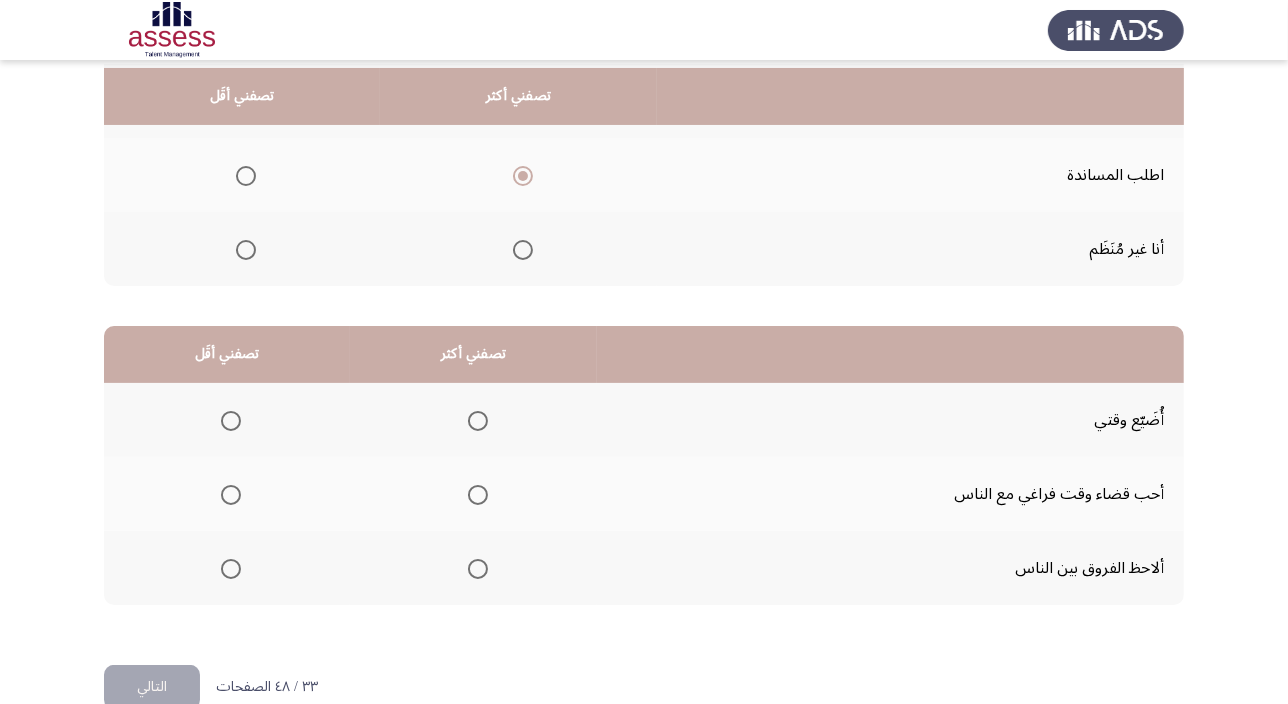 scroll, scrollTop: 272, scrollLeft: 0, axis: vertical 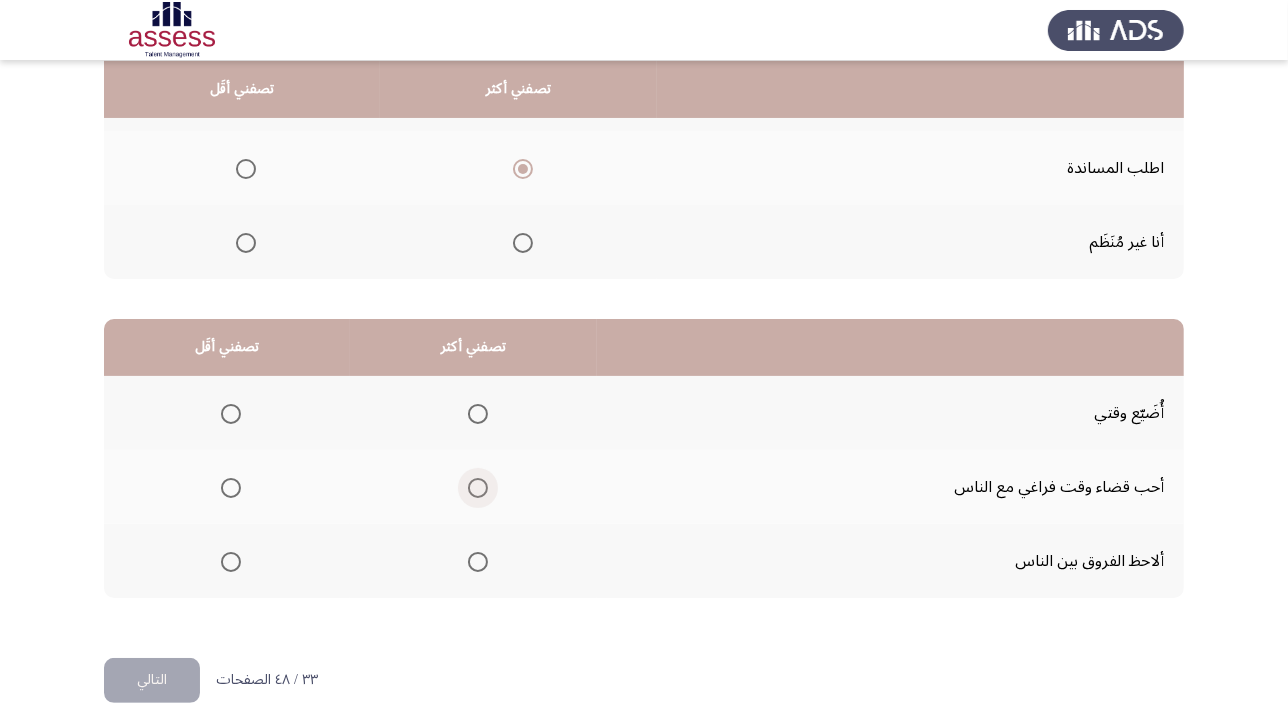 click at bounding box center [478, 488] 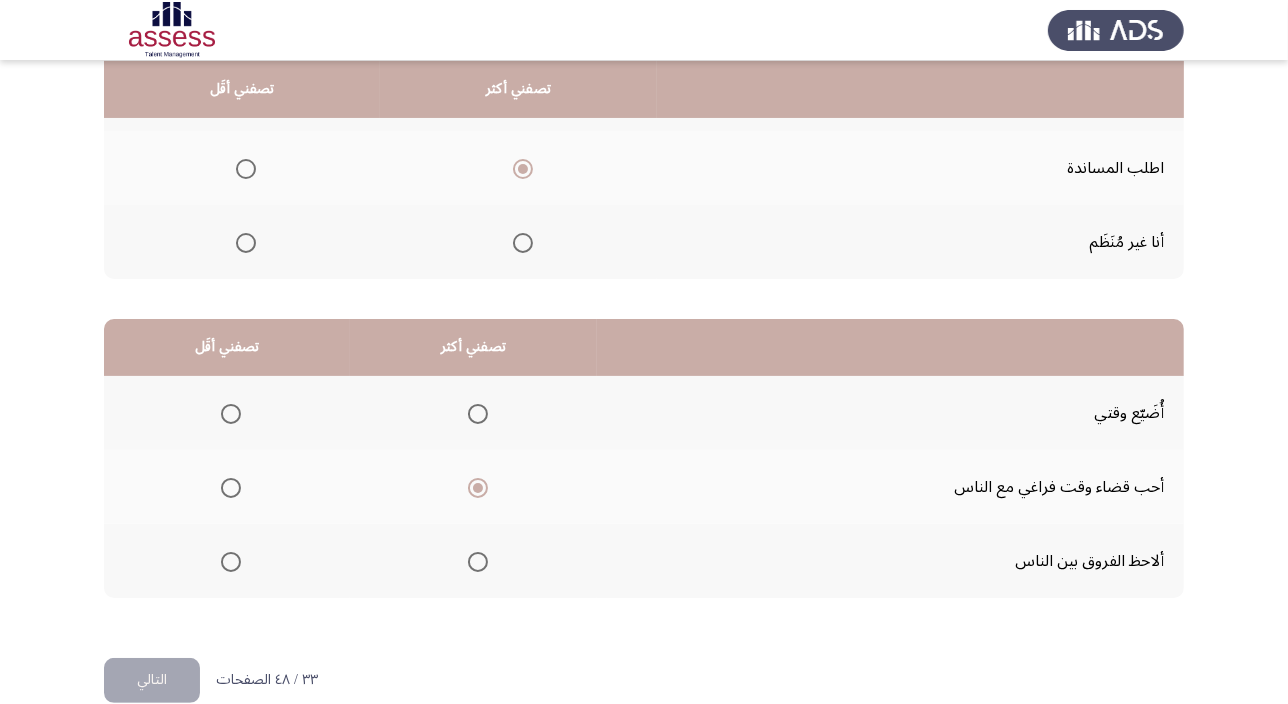 click at bounding box center (231, 414) 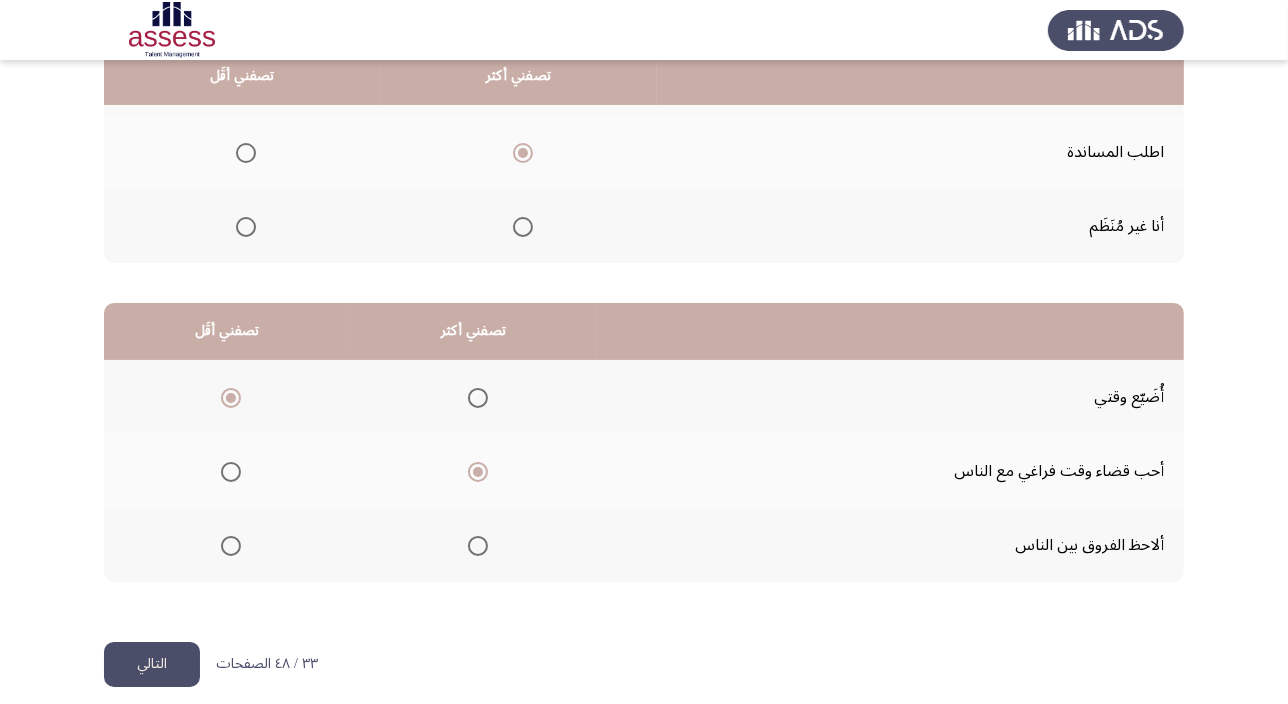 scroll, scrollTop: 303, scrollLeft: 0, axis: vertical 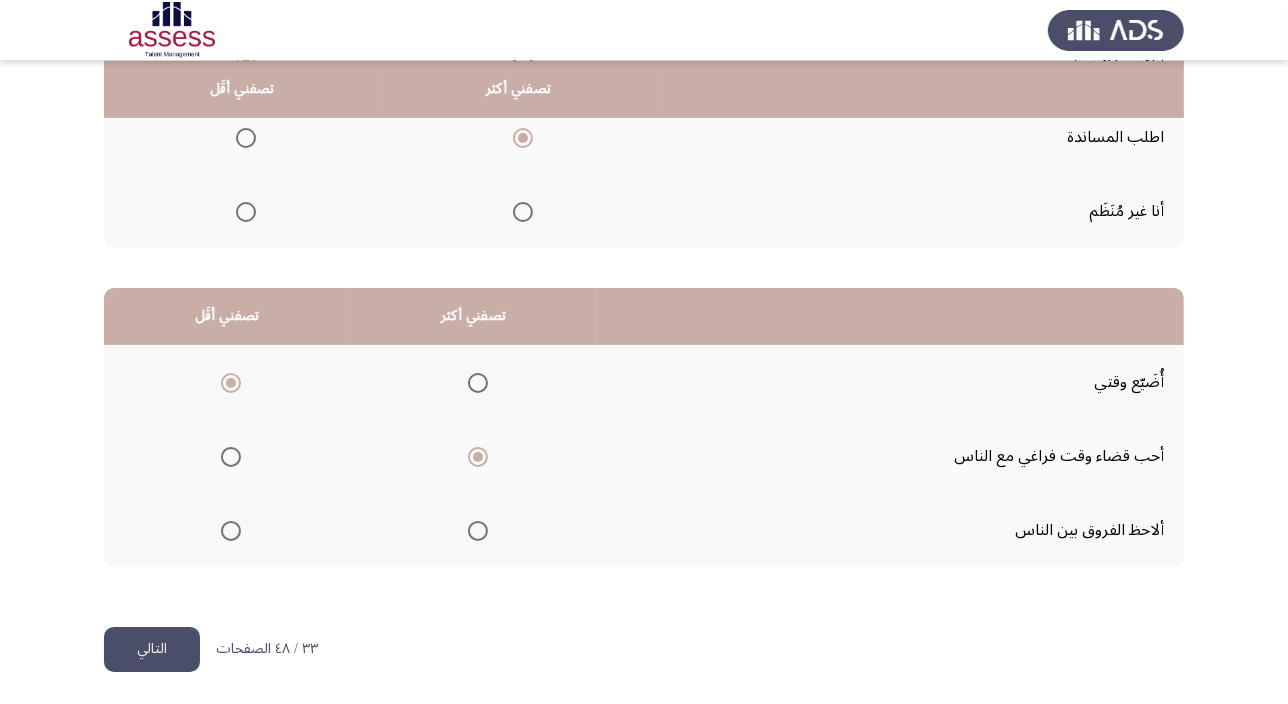 click on "التالي" 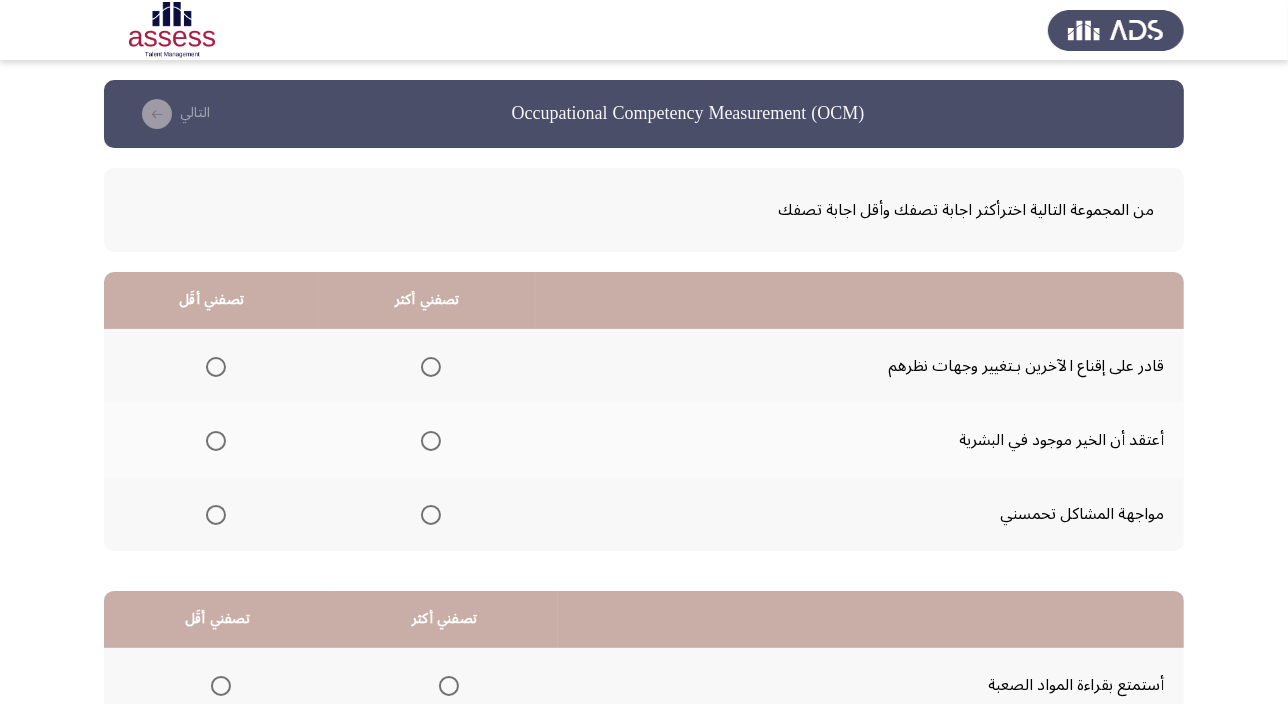 click at bounding box center [216, 367] 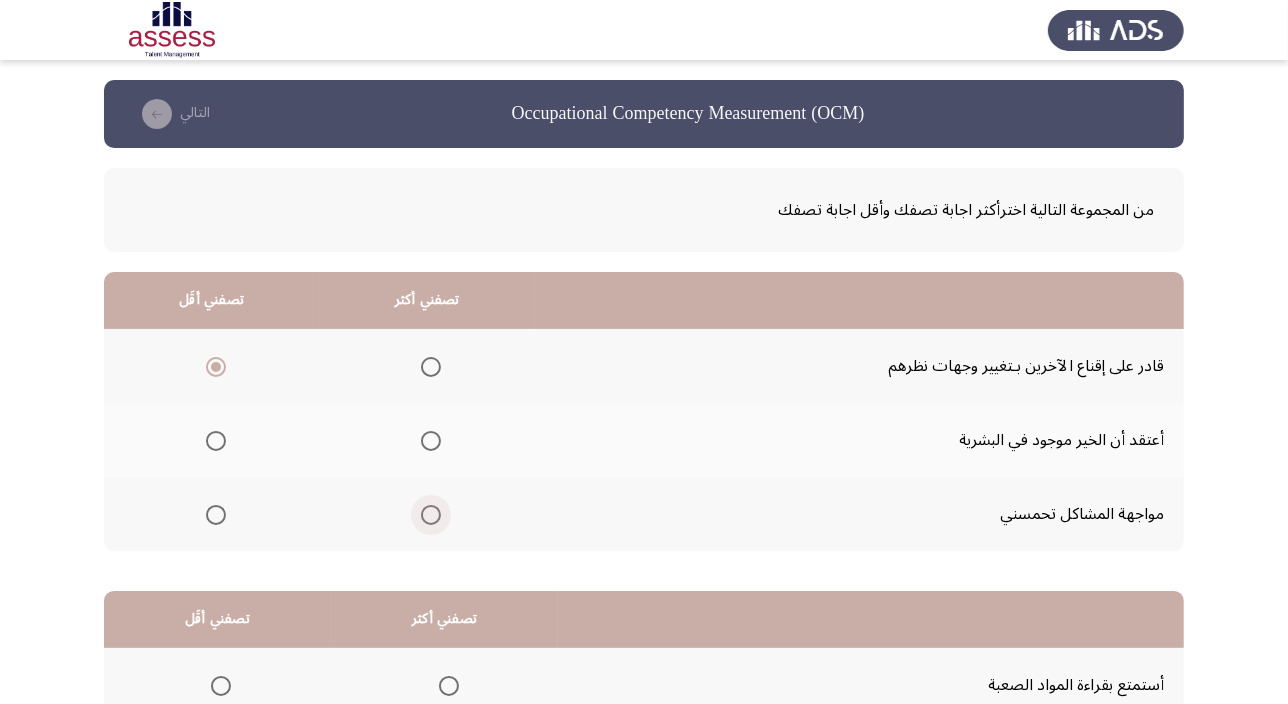 click at bounding box center [431, 515] 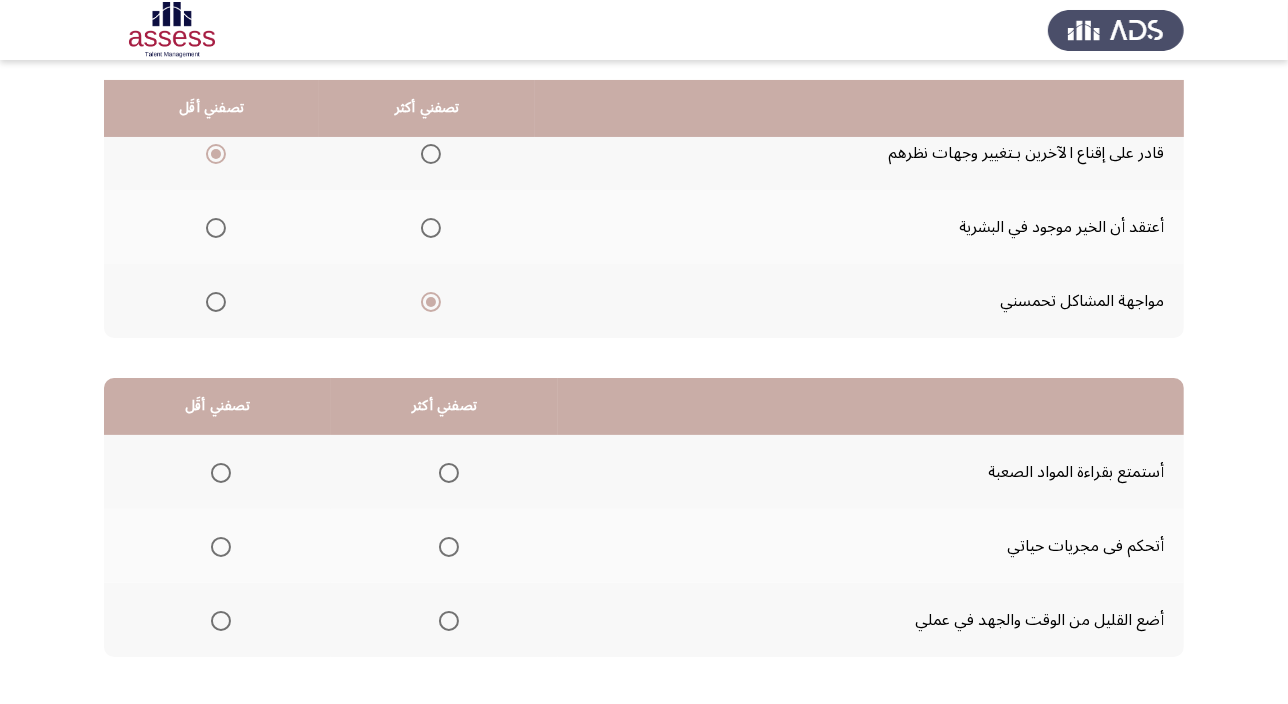 scroll, scrollTop: 212, scrollLeft: 0, axis: vertical 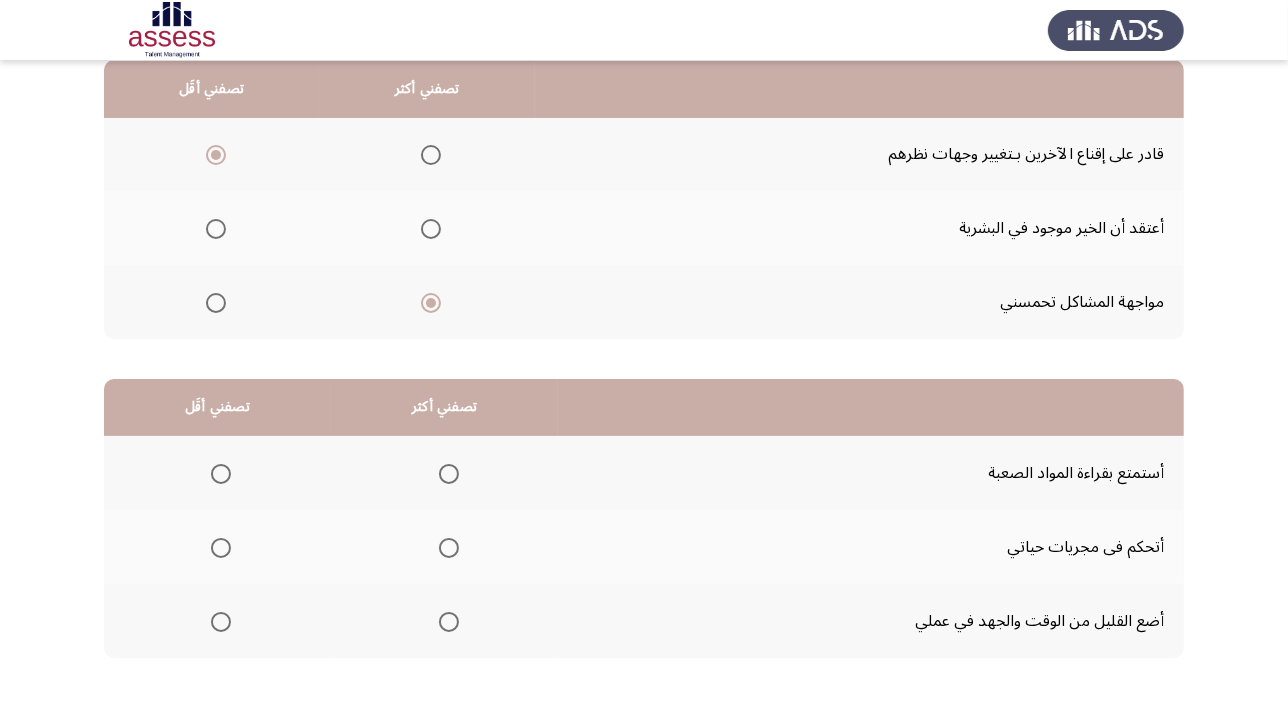 click at bounding box center [221, 474] 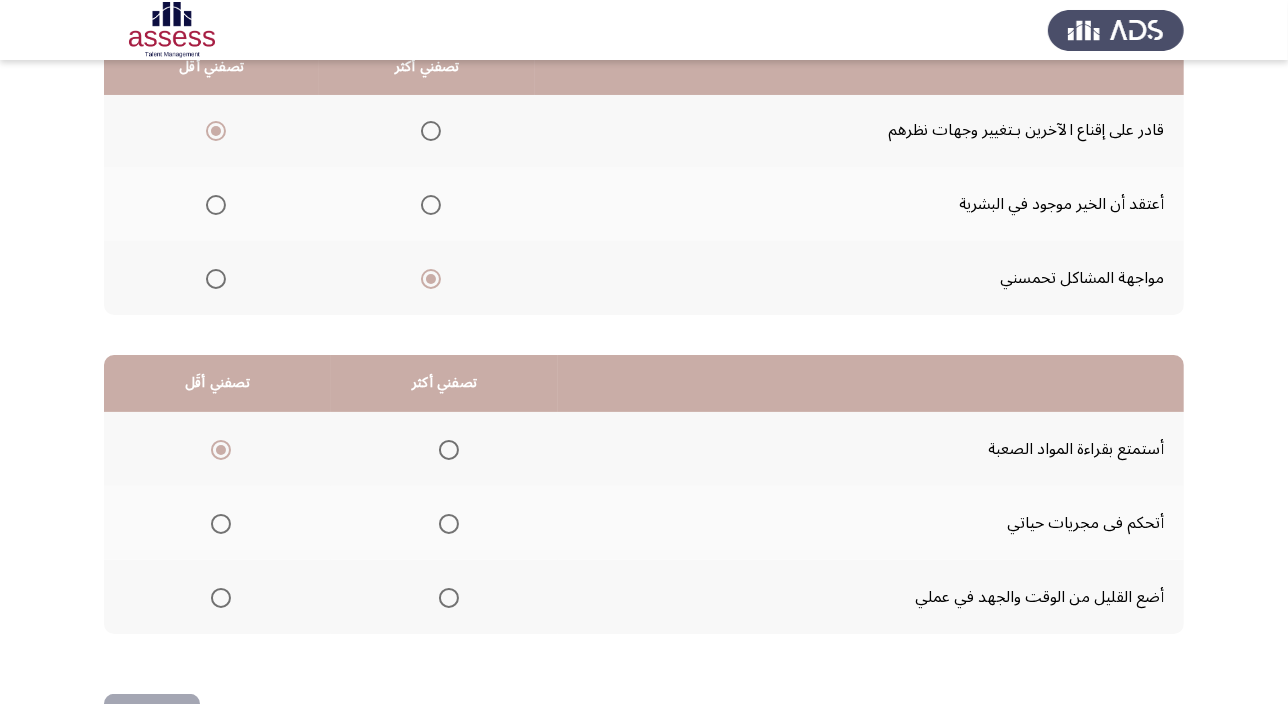 scroll, scrollTop: 303, scrollLeft: 0, axis: vertical 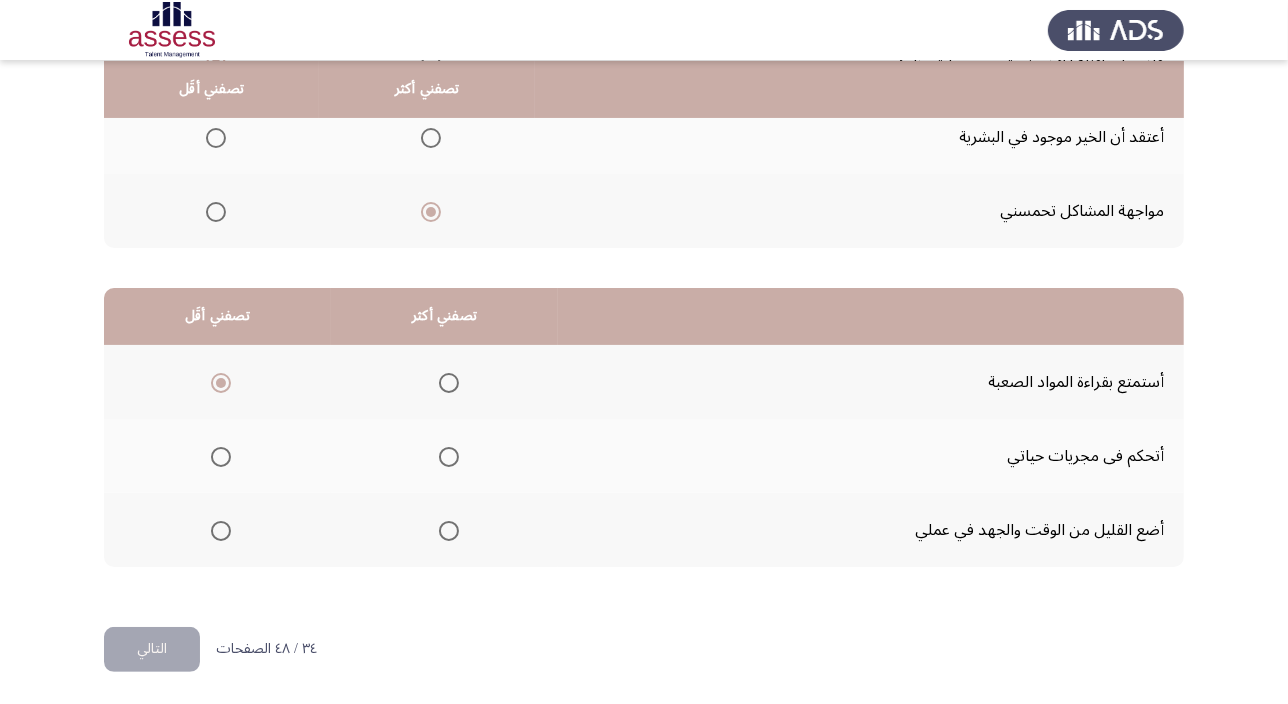 click at bounding box center [449, 457] 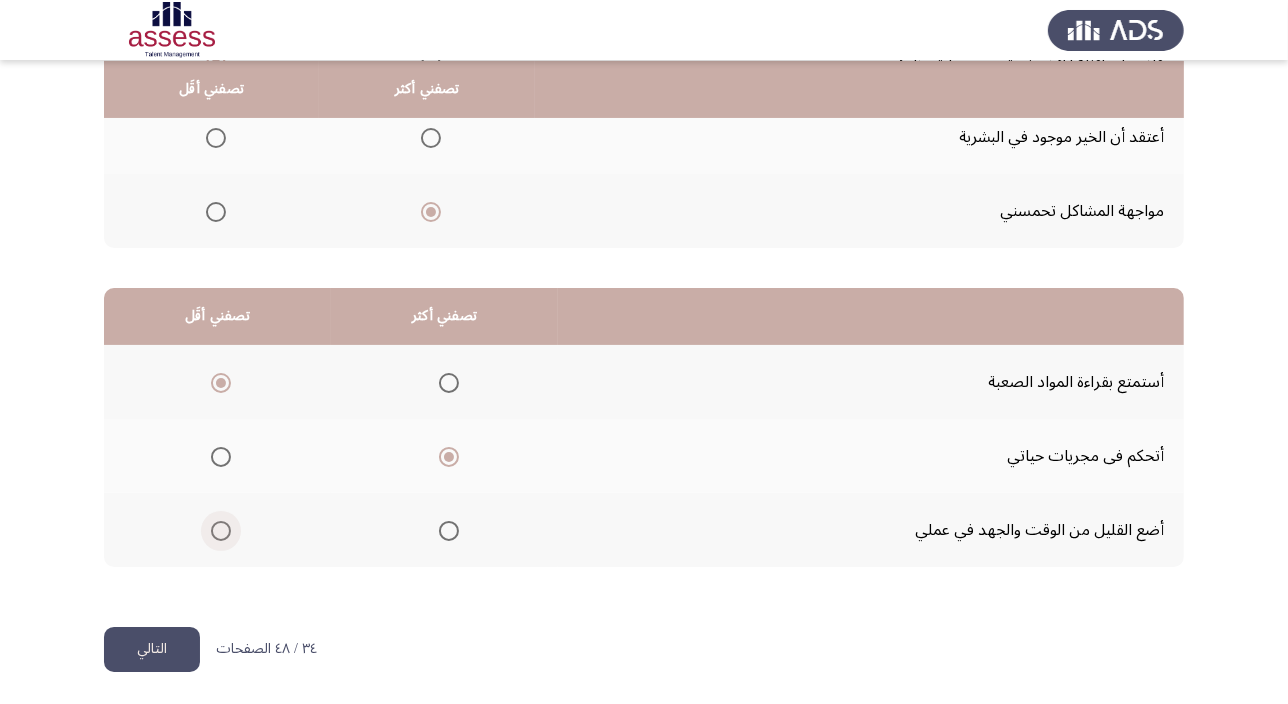 click at bounding box center [221, 531] 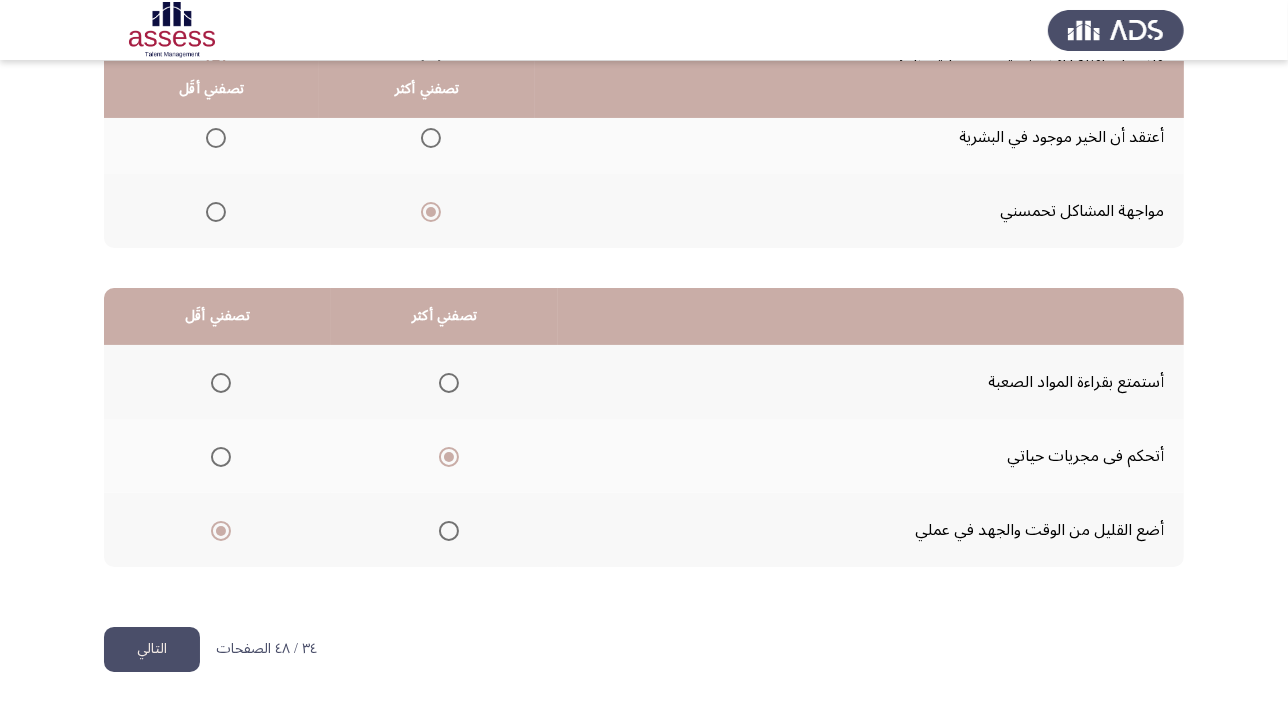 click on "التالي" 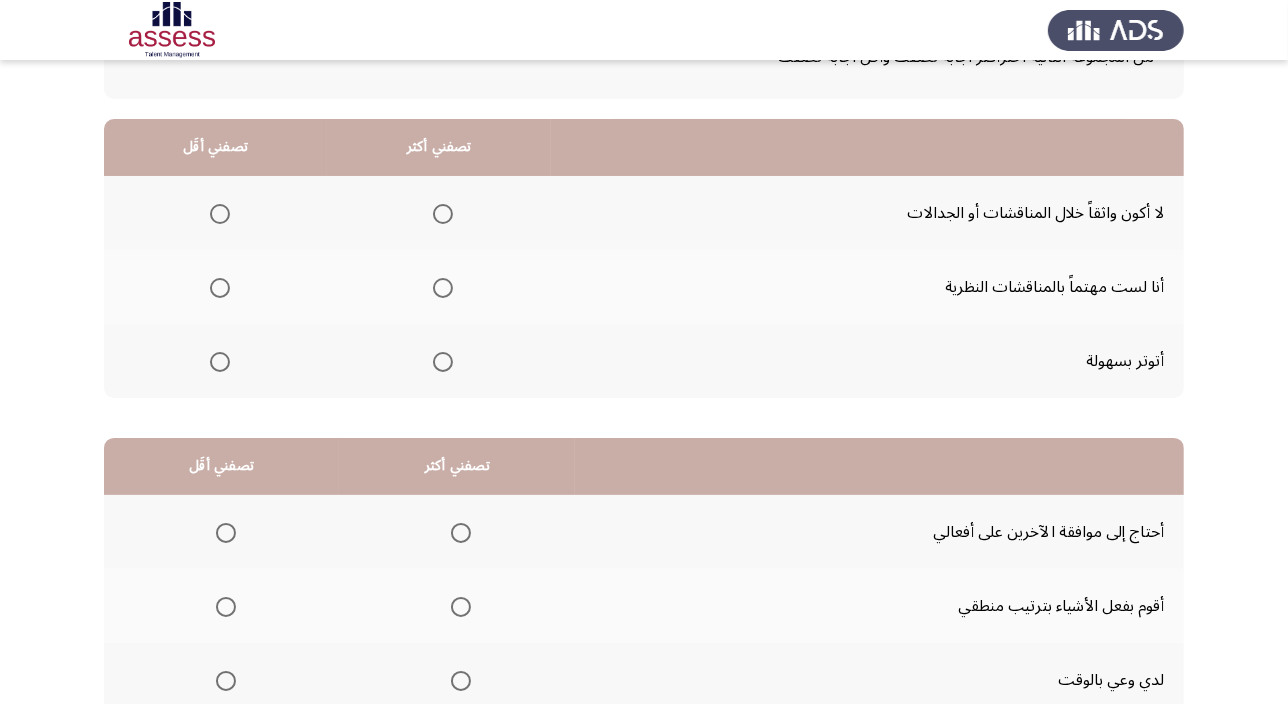 scroll, scrollTop: 121, scrollLeft: 0, axis: vertical 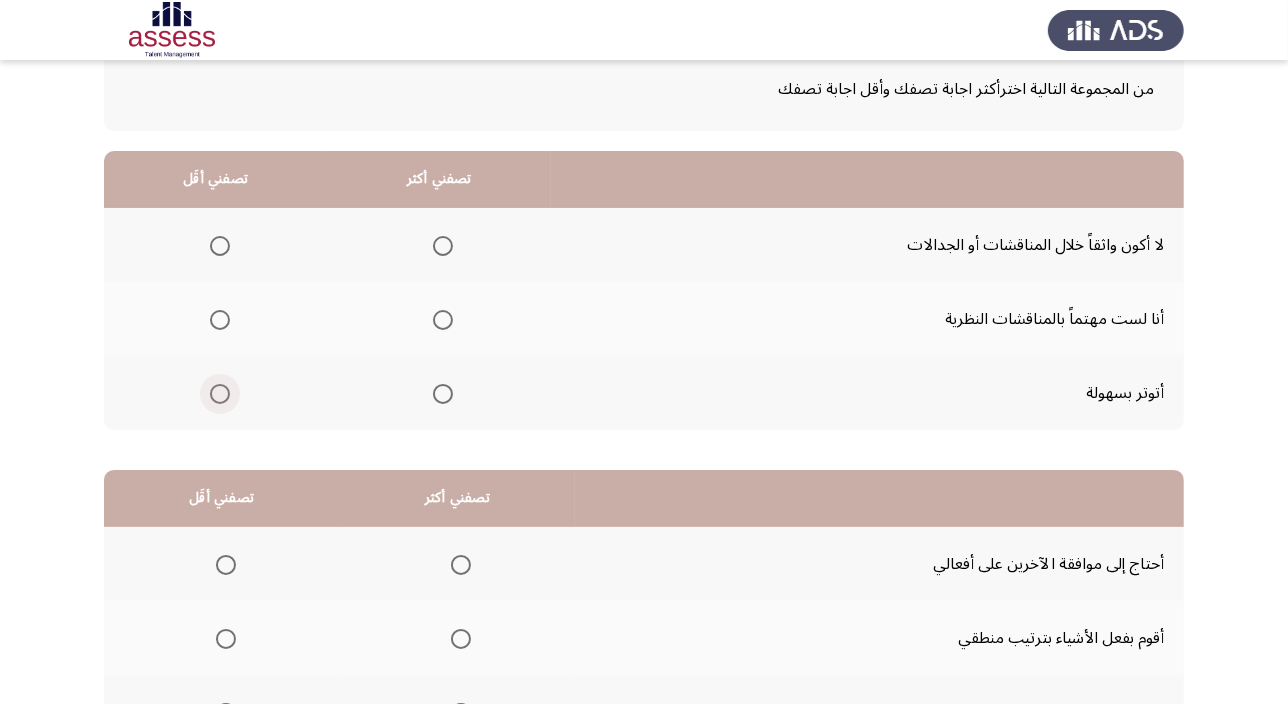 click at bounding box center (220, 394) 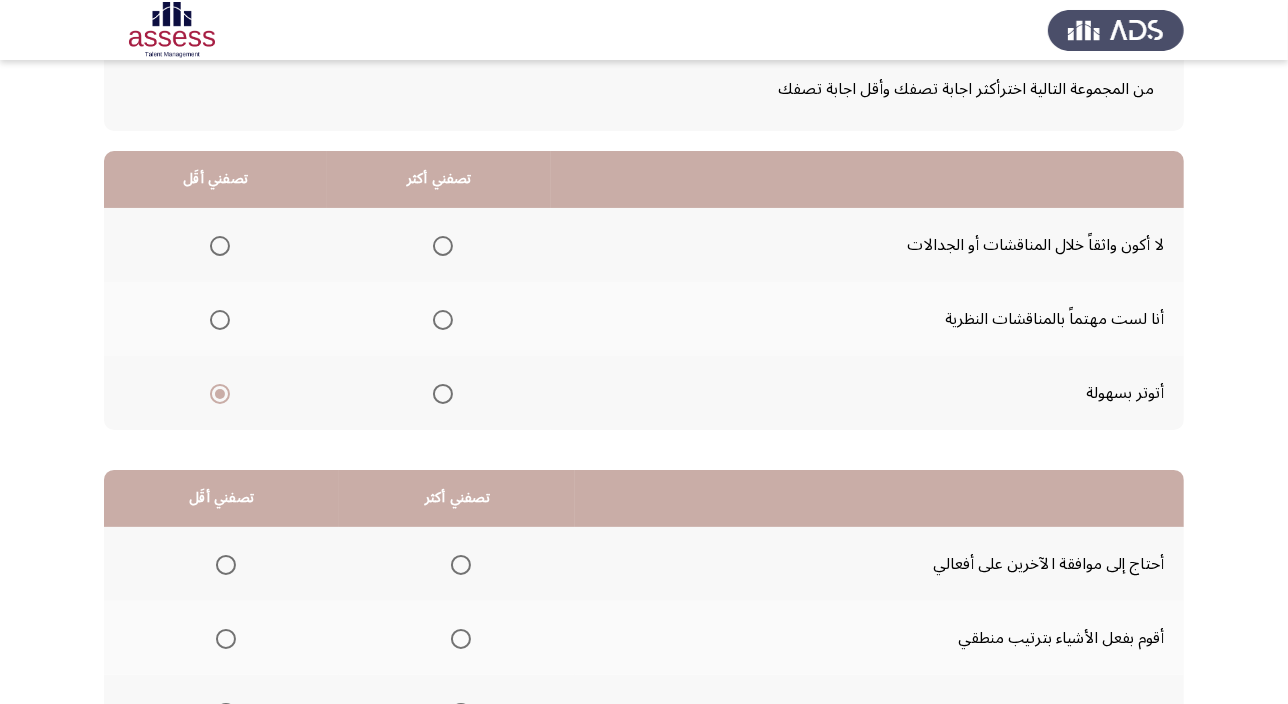 click at bounding box center (443, 320) 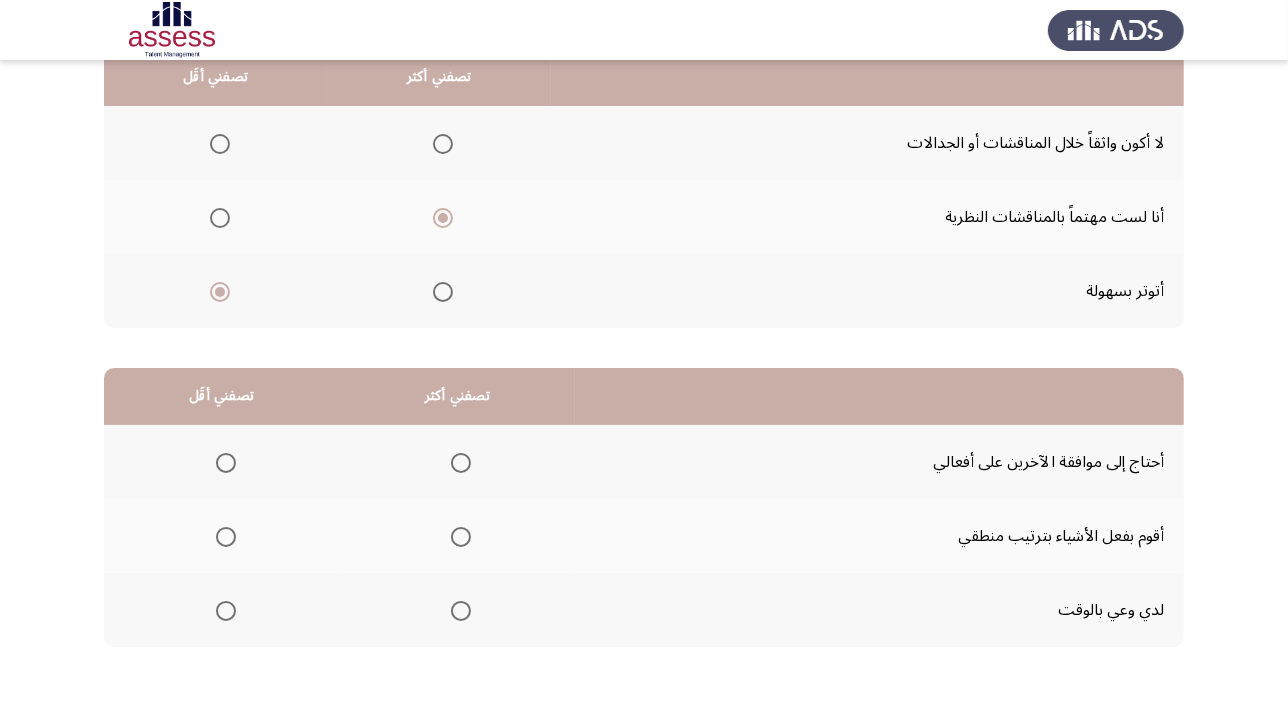 scroll, scrollTop: 303, scrollLeft: 0, axis: vertical 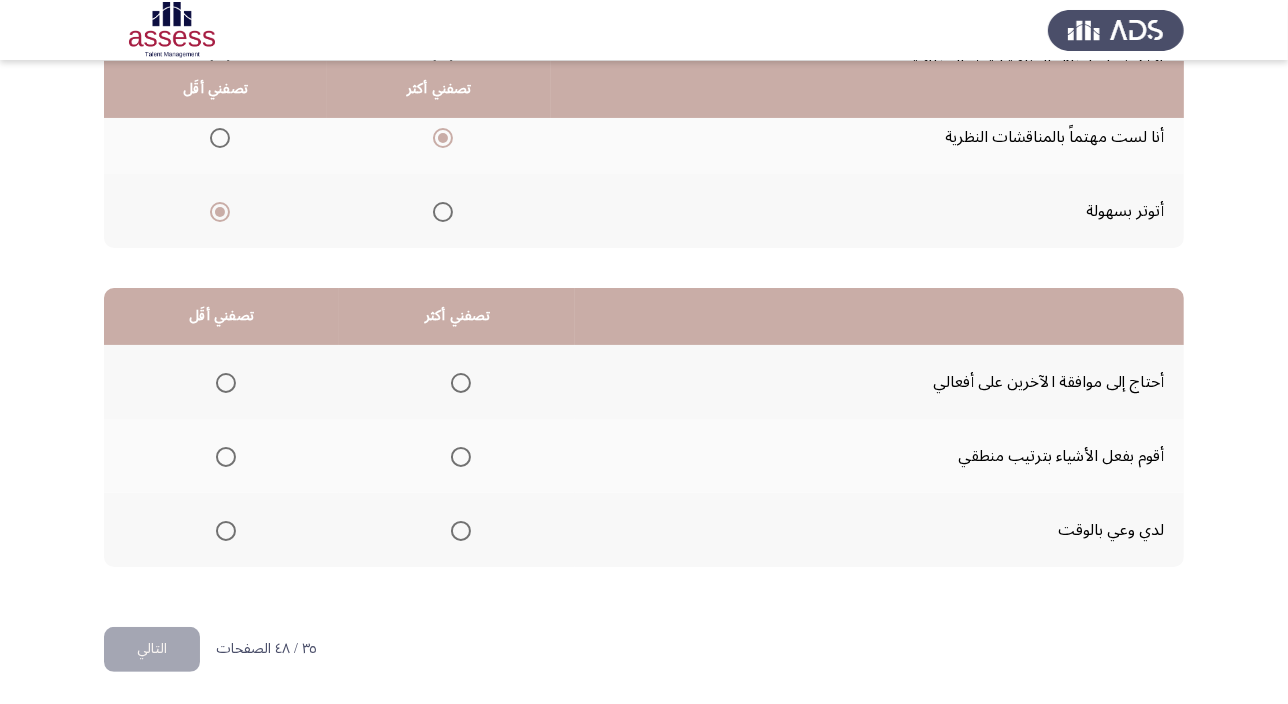 click at bounding box center [461, 457] 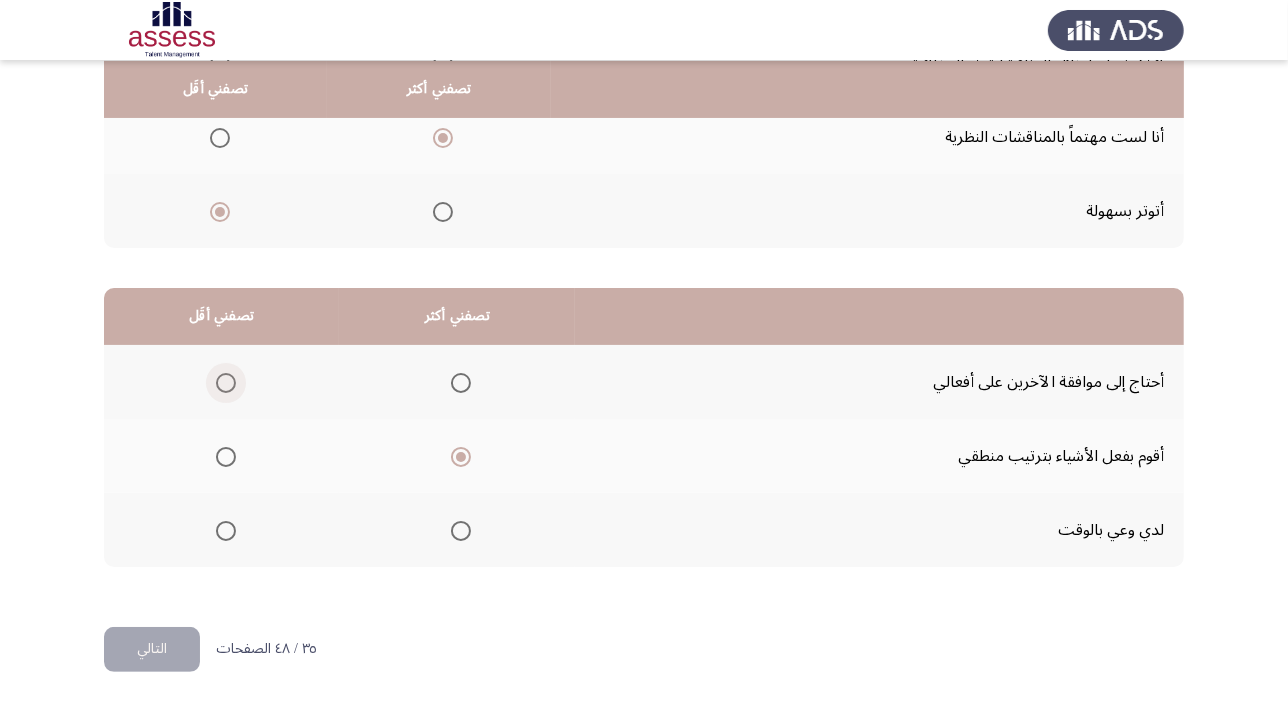 click at bounding box center [226, 383] 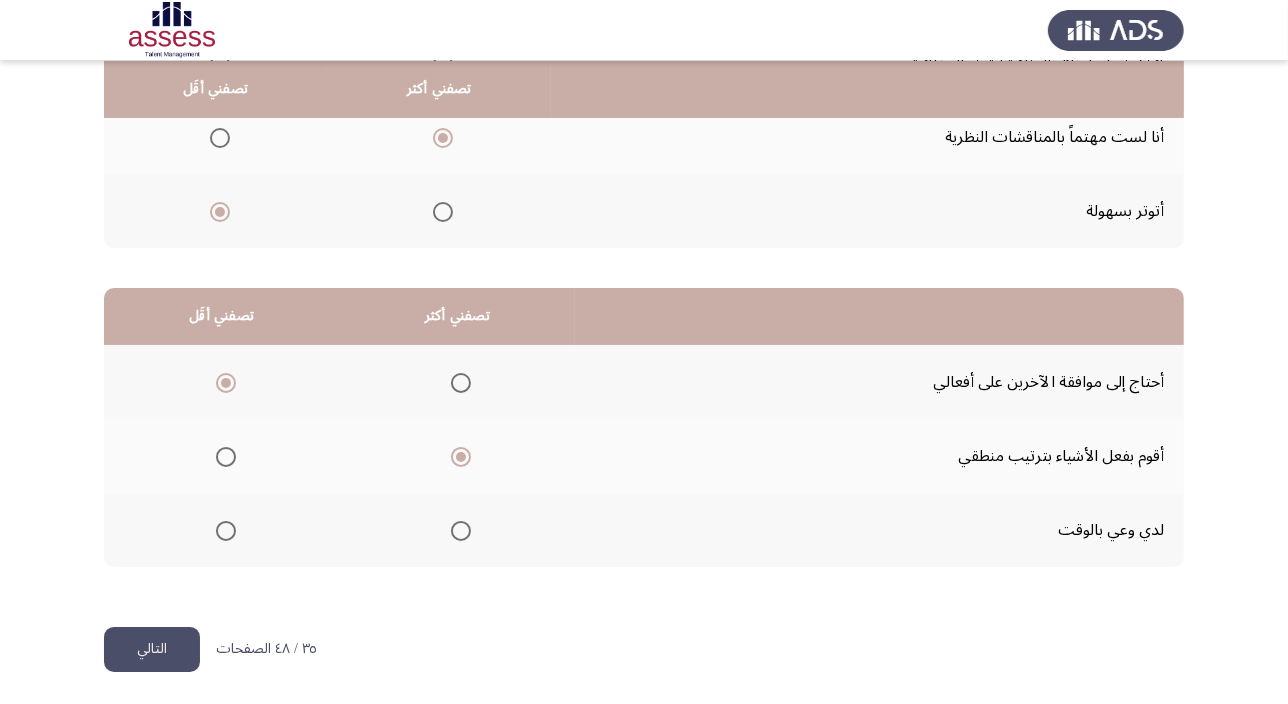 click on "التالي" 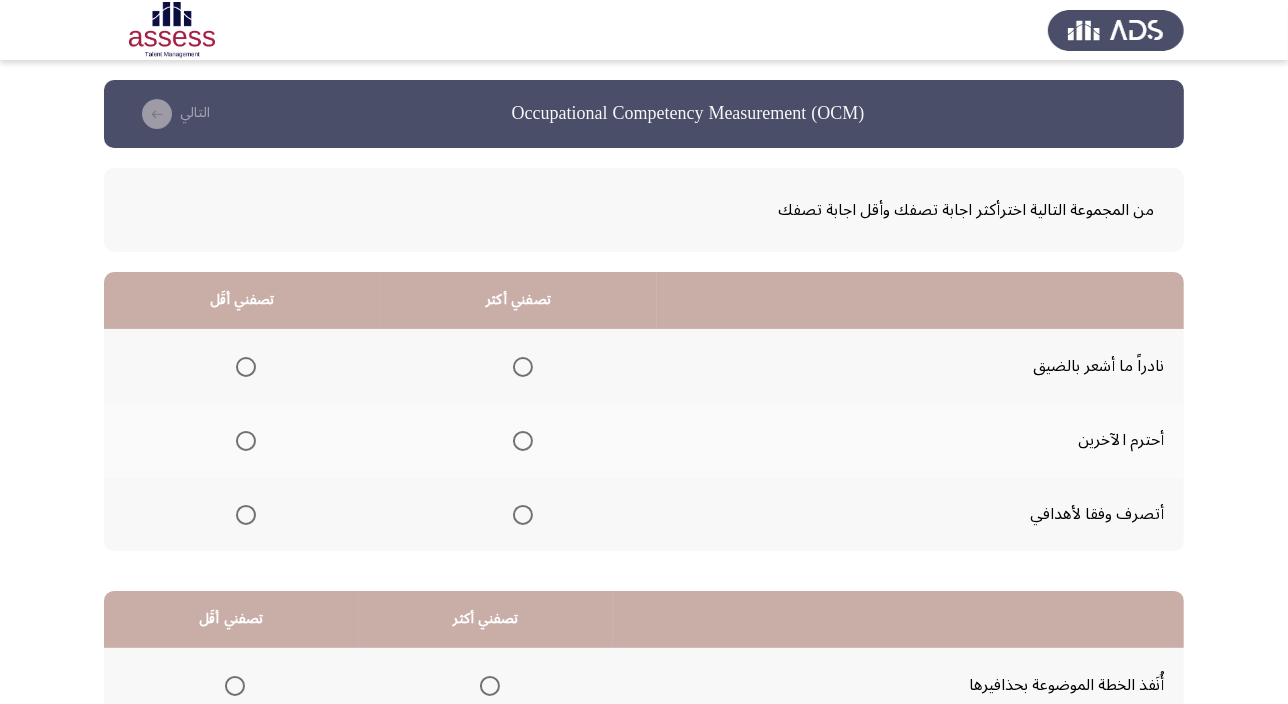 click at bounding box center (523, 515) 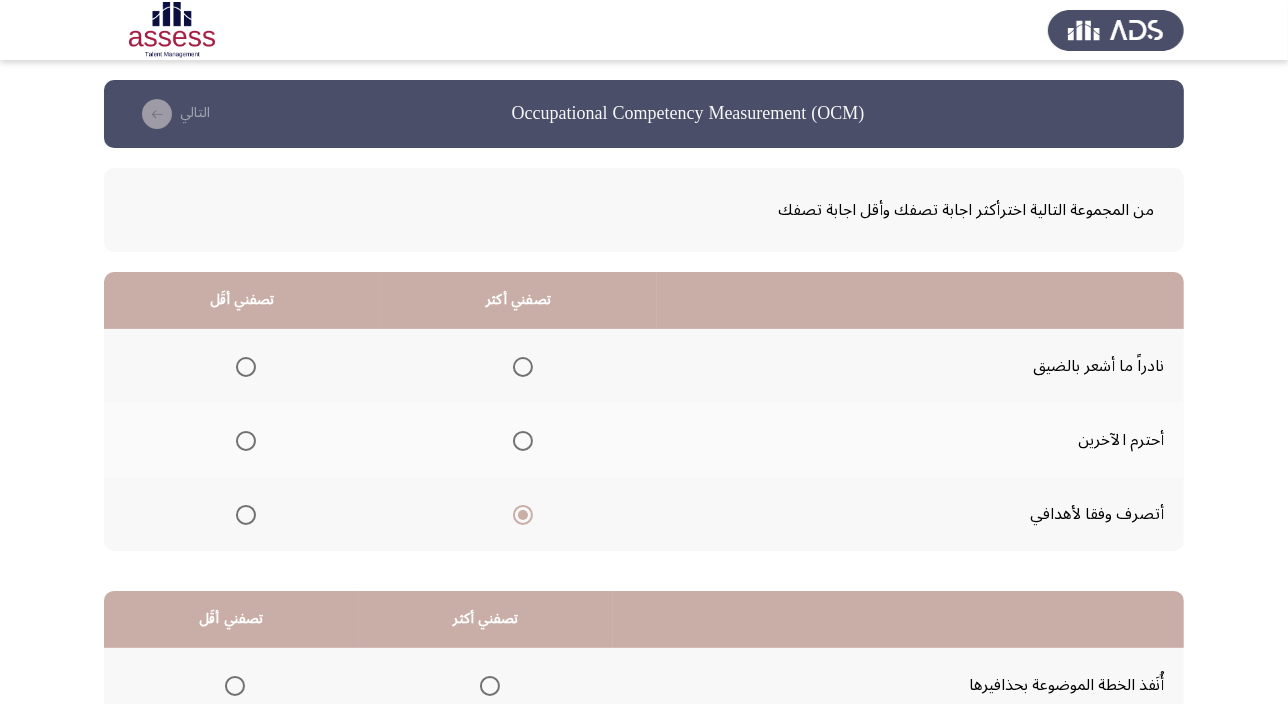 click at bounding box center [246, 367] 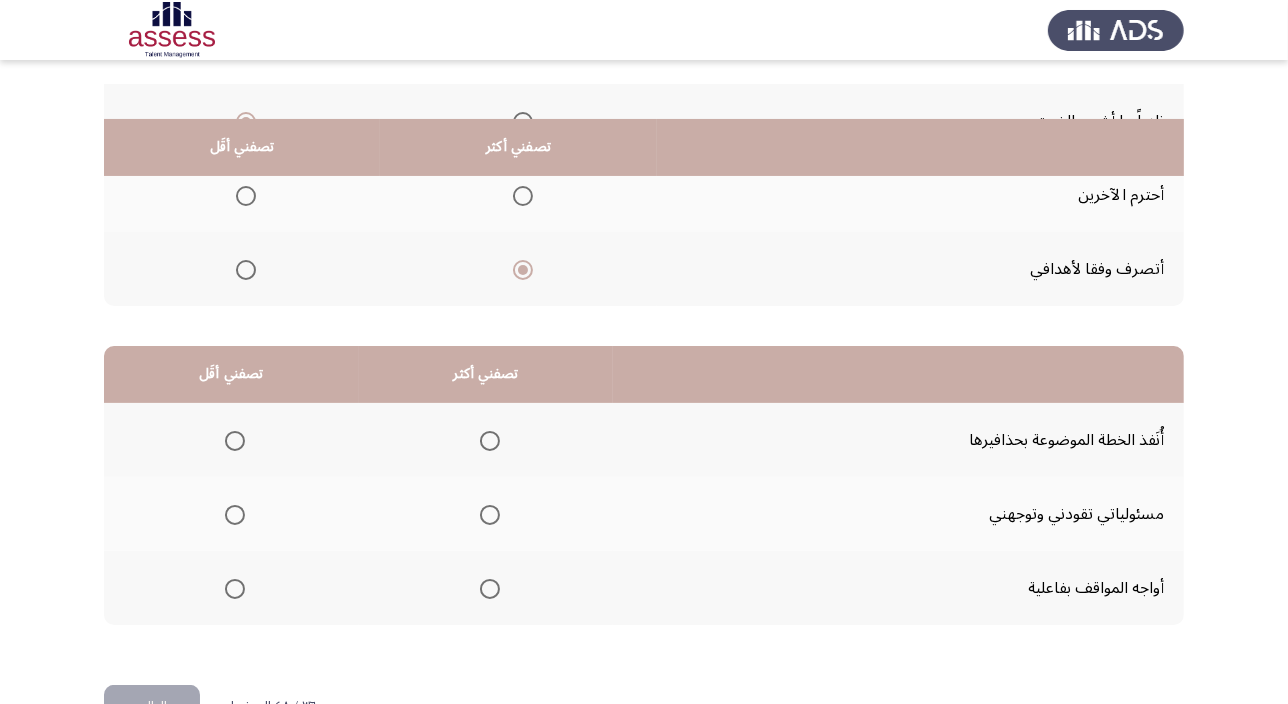 scroll, scrollTop: 303, scrollLeft: 0, axis: vertical 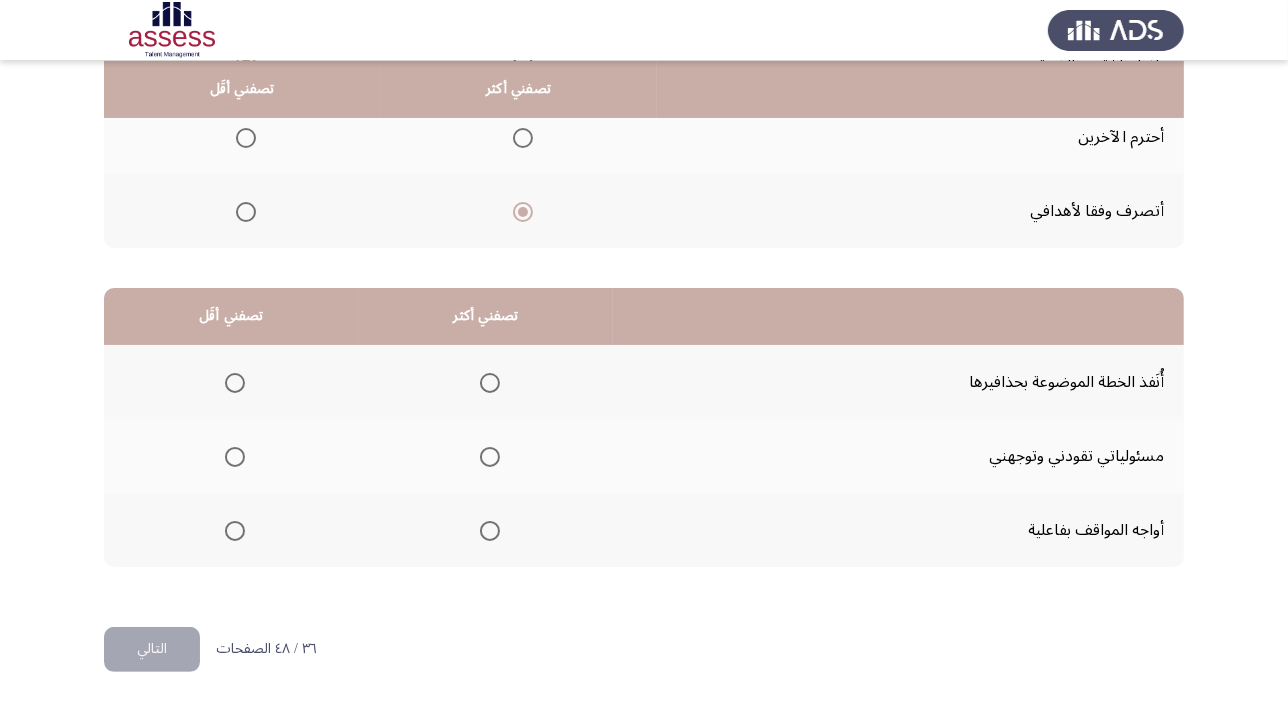 click at bounding box center (490, 457) 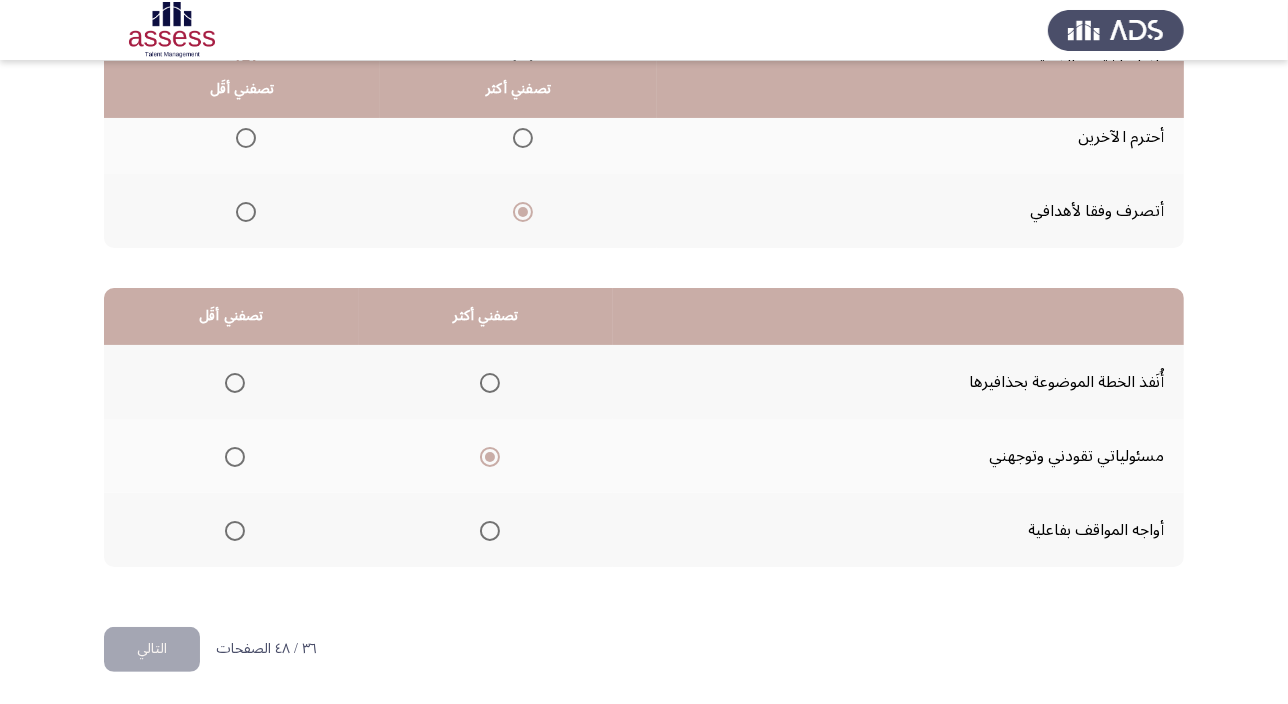 click at bounding box center [235, 383] 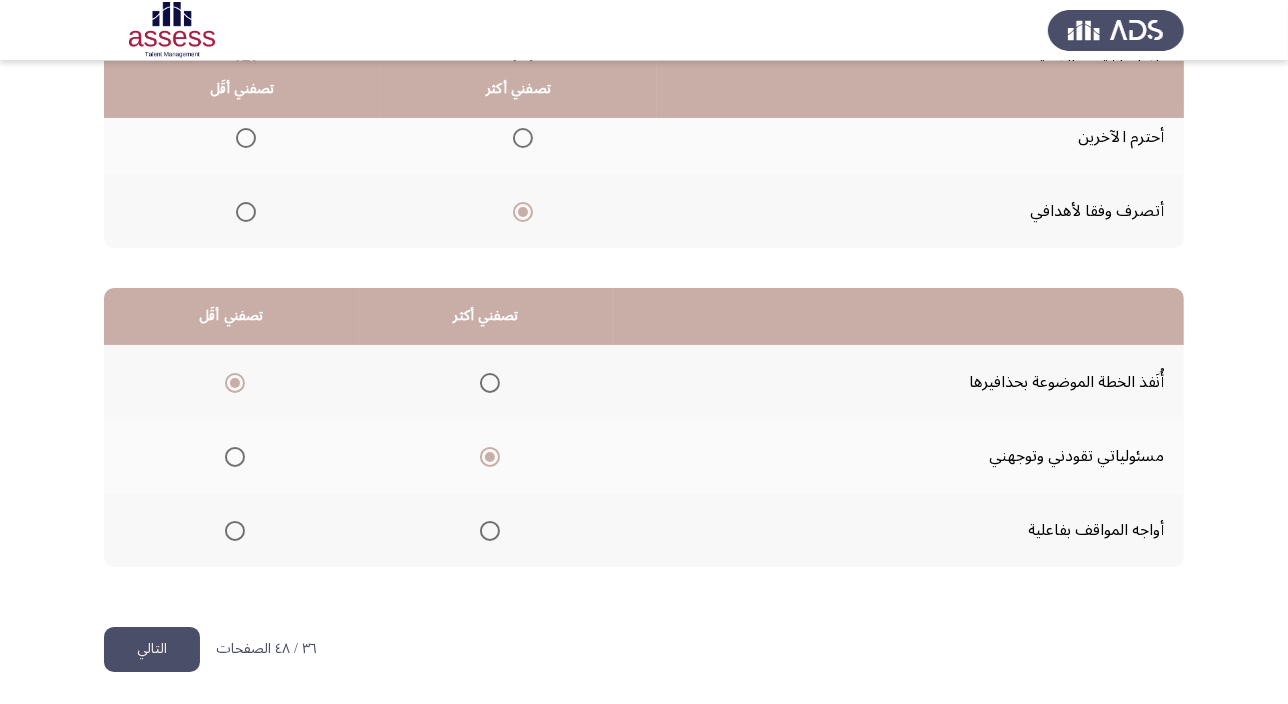 click on "التالي" 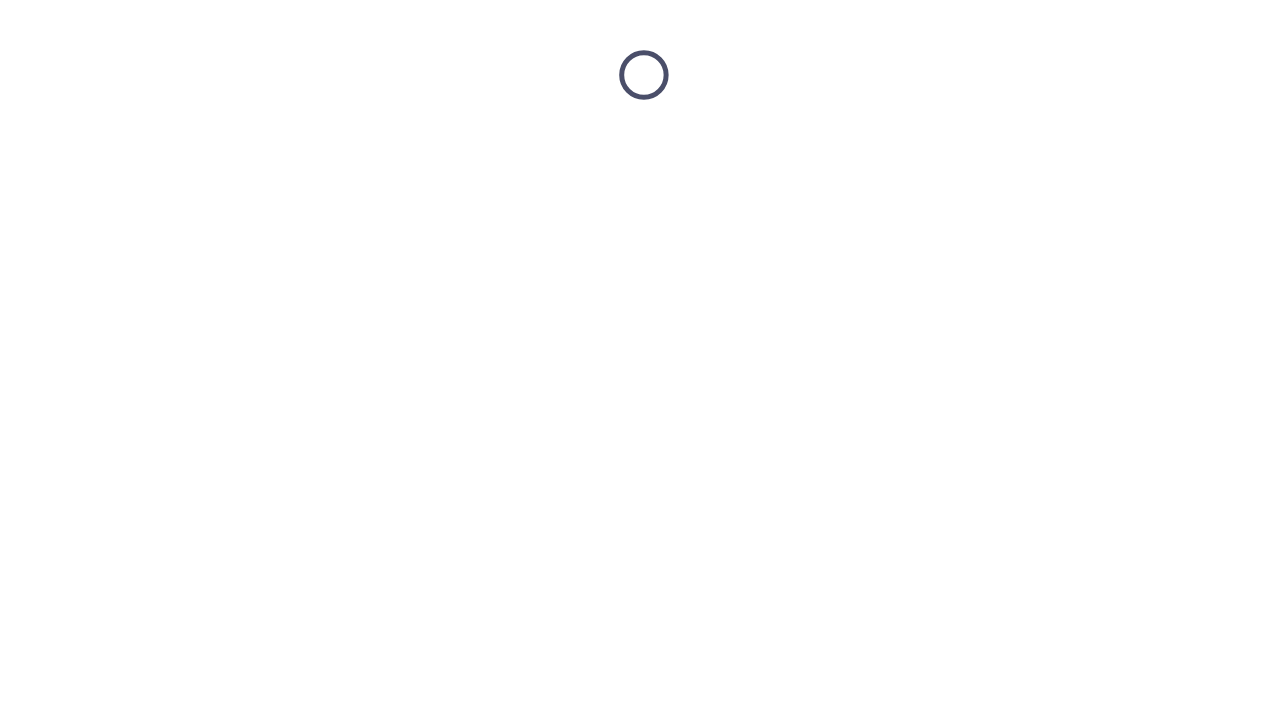 scroll, scrollTop: 0, scrollLeft: 0, axis: both 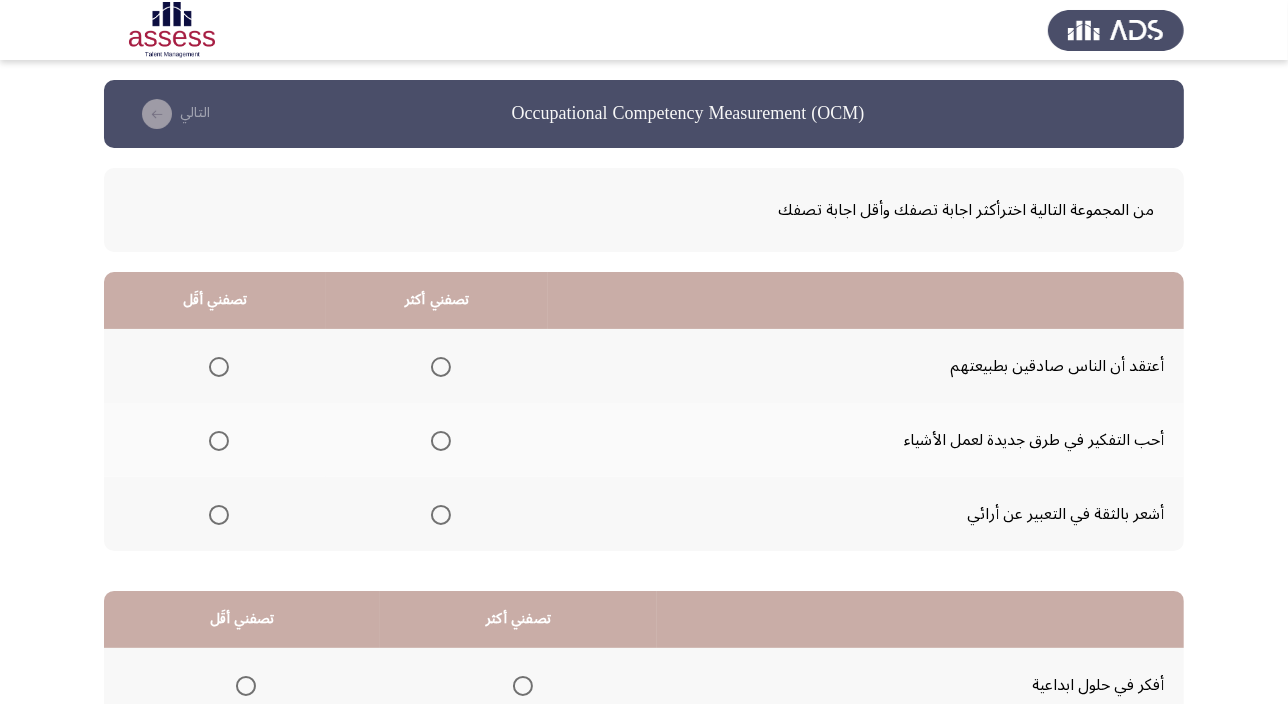 click at bounding box center (441, 441) 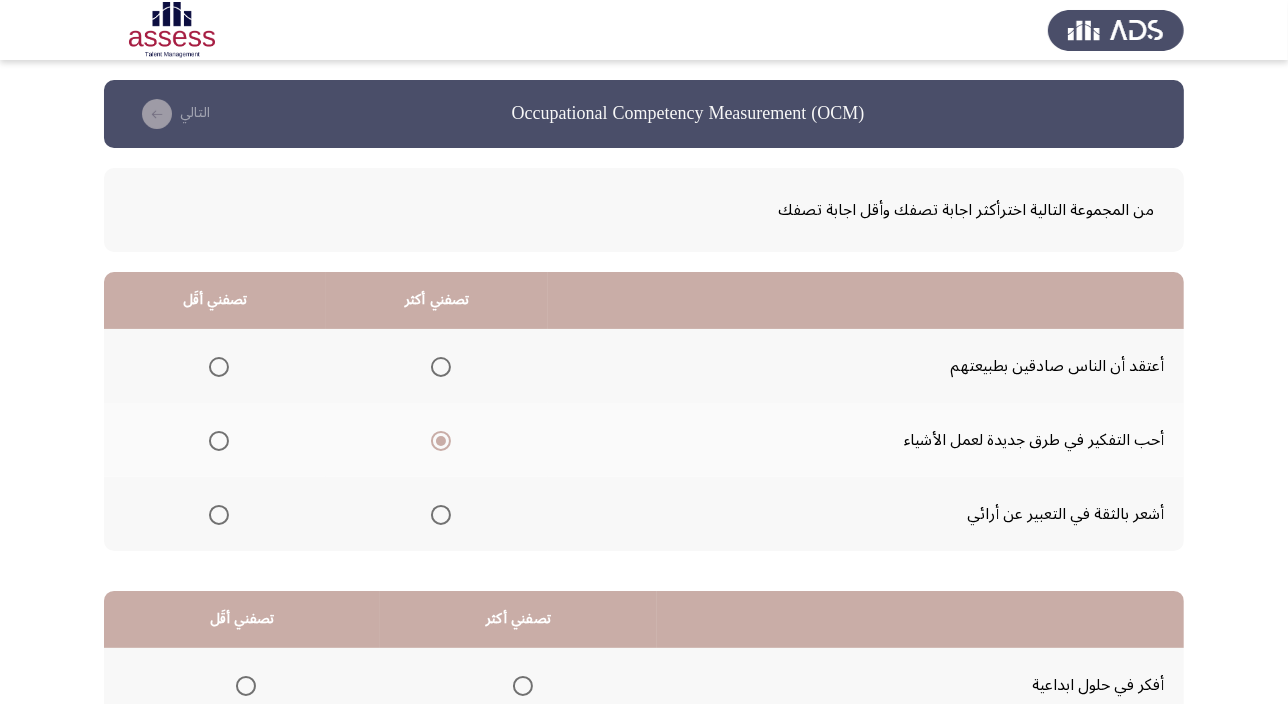 click at bounding box center (219, 367) 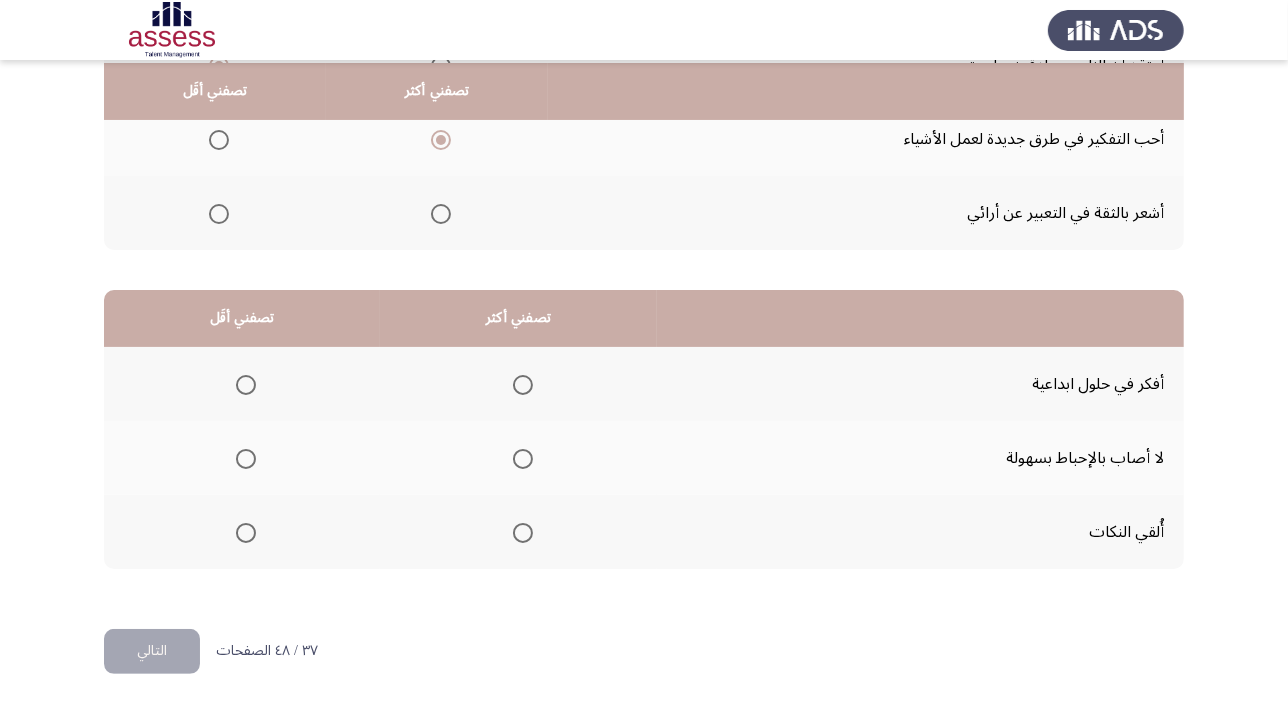 scroll, scrollTop: 303, scrollLeft: 0, axis: vertical 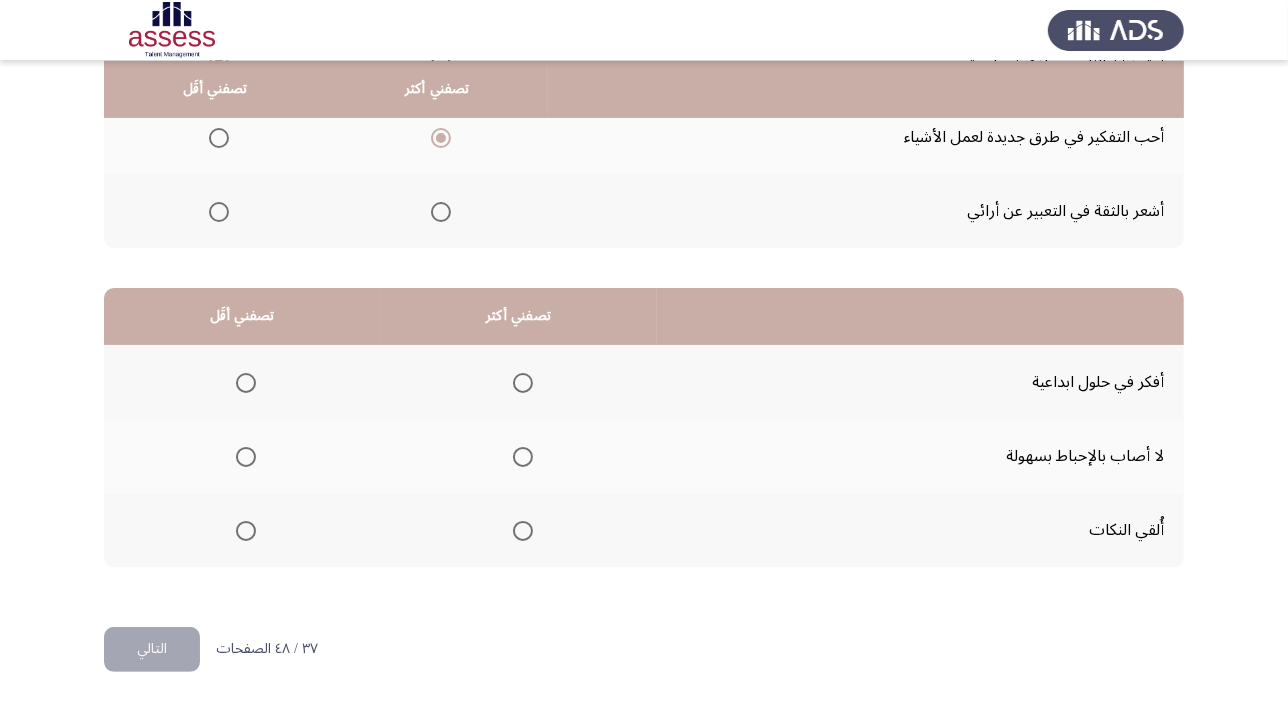 click at bounding box center (523, 383) 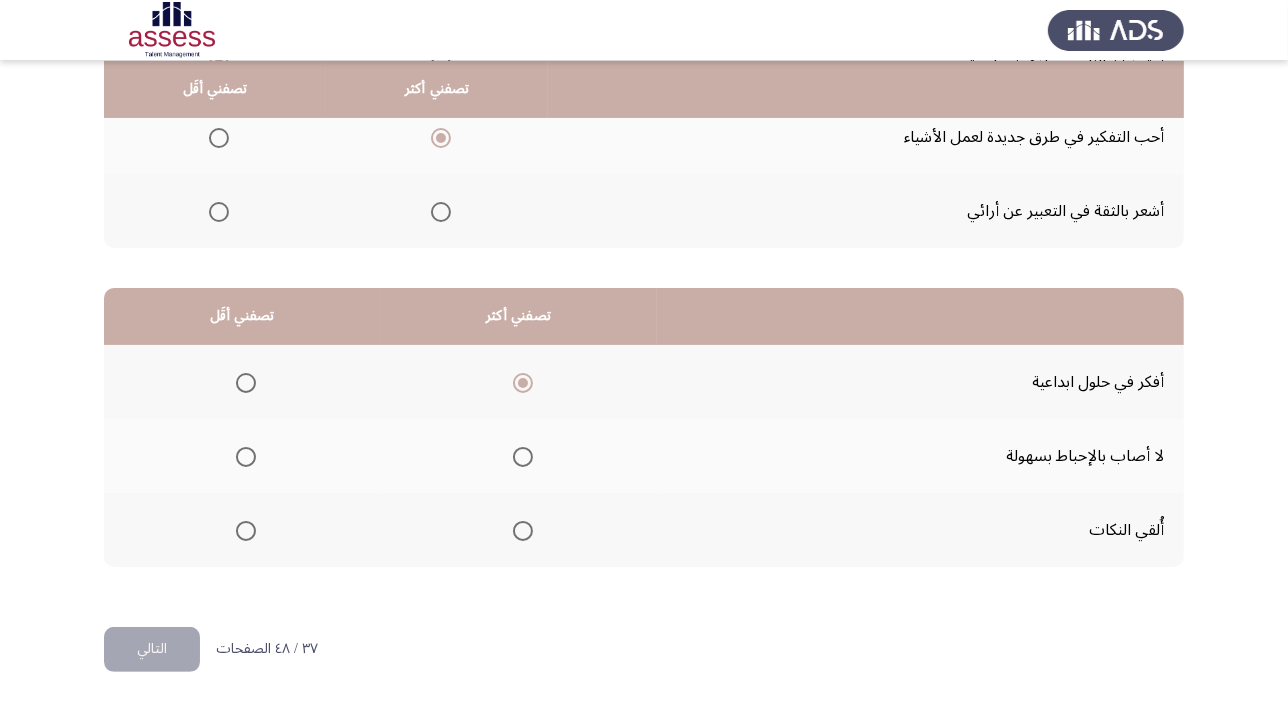 click at bounding box center [246, 531] 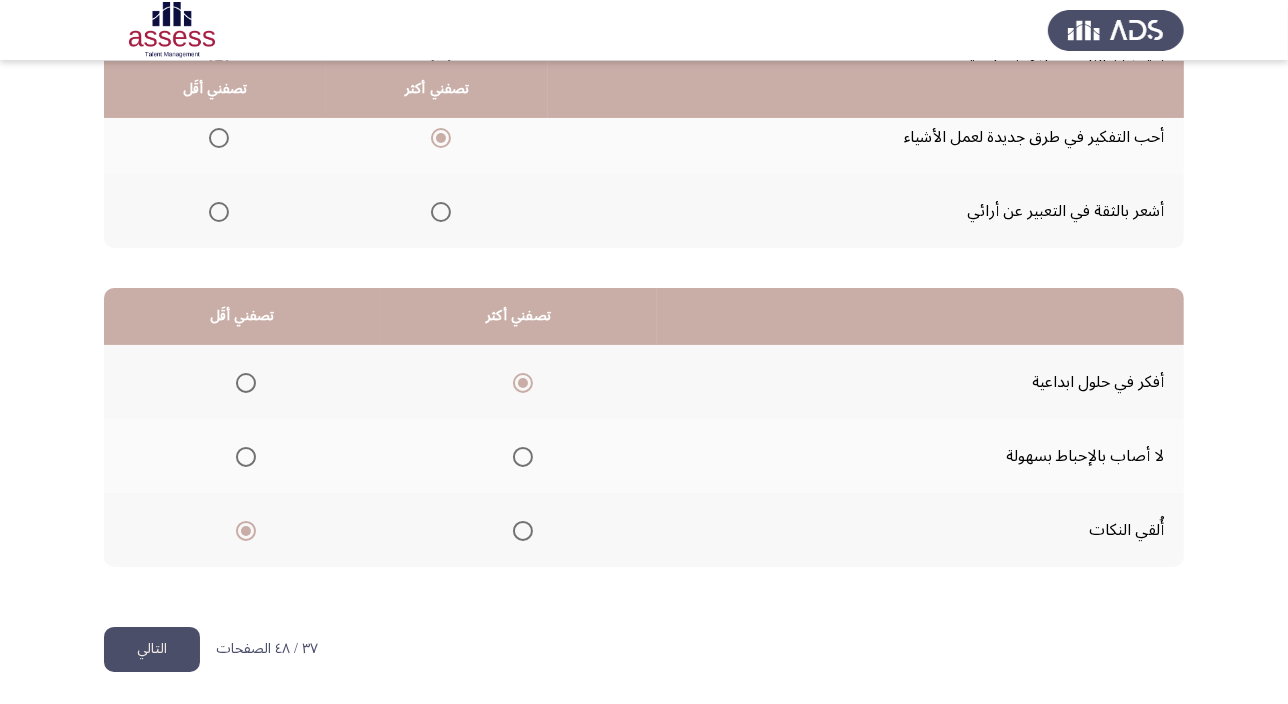 click on "التالي" 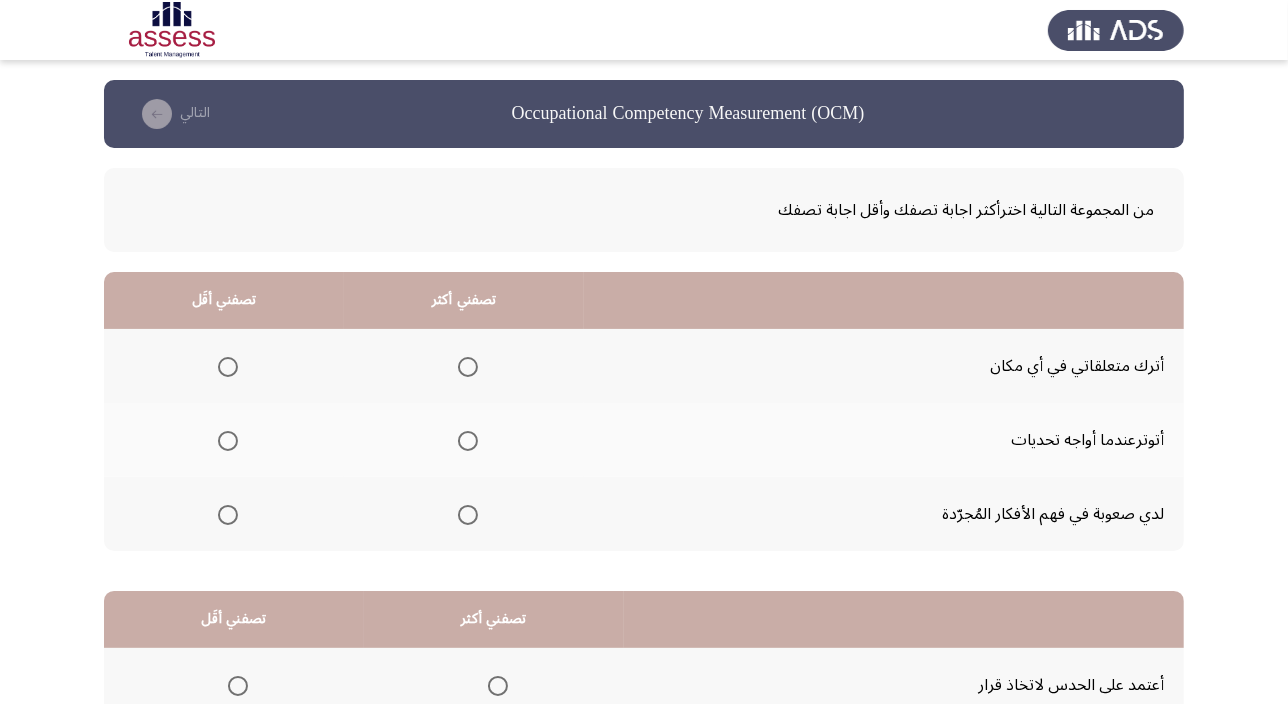 click at bounding box center [228, 441] 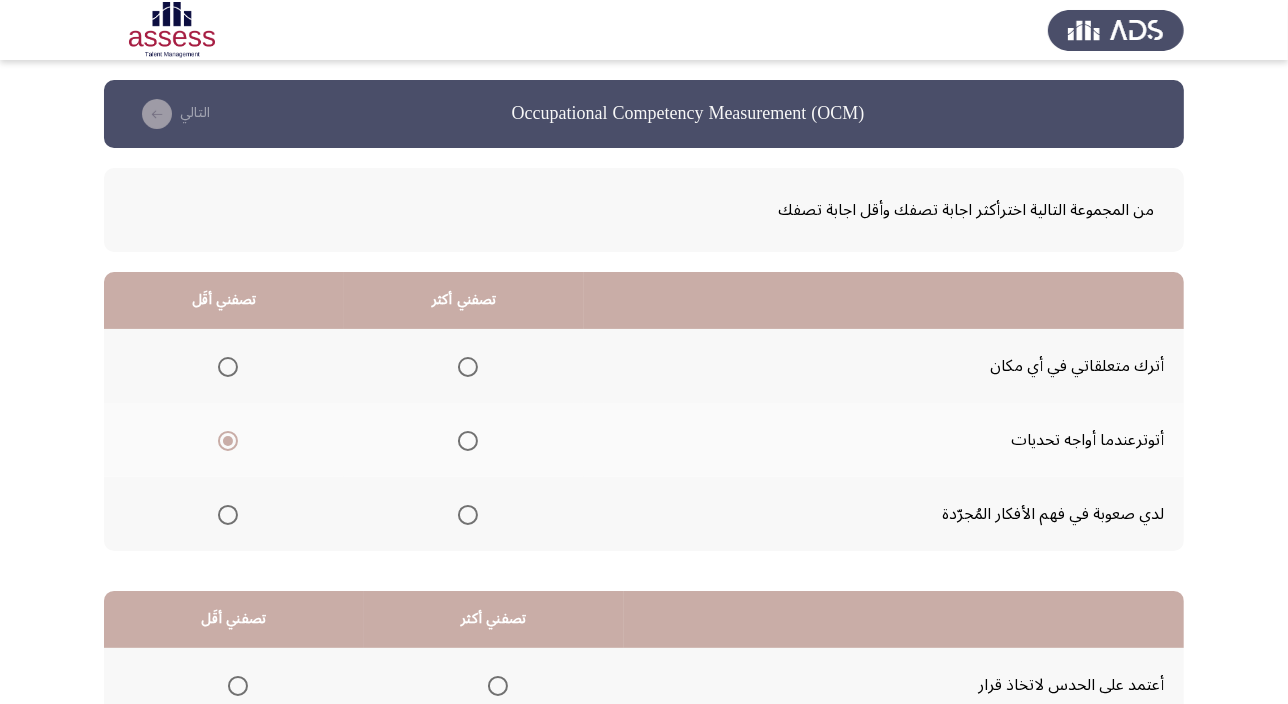 click at bounding box center [468, 367] 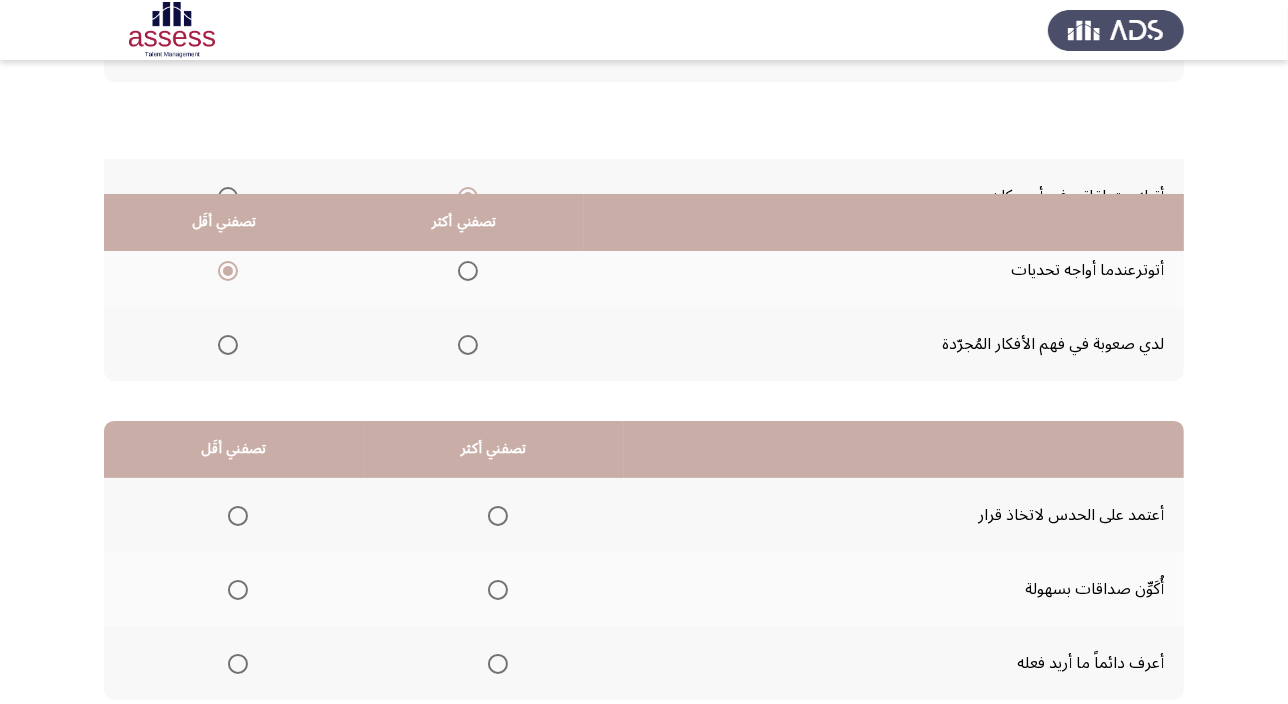 scroll, scrollTop: 303, scrollLeft: 0, axis: vertical 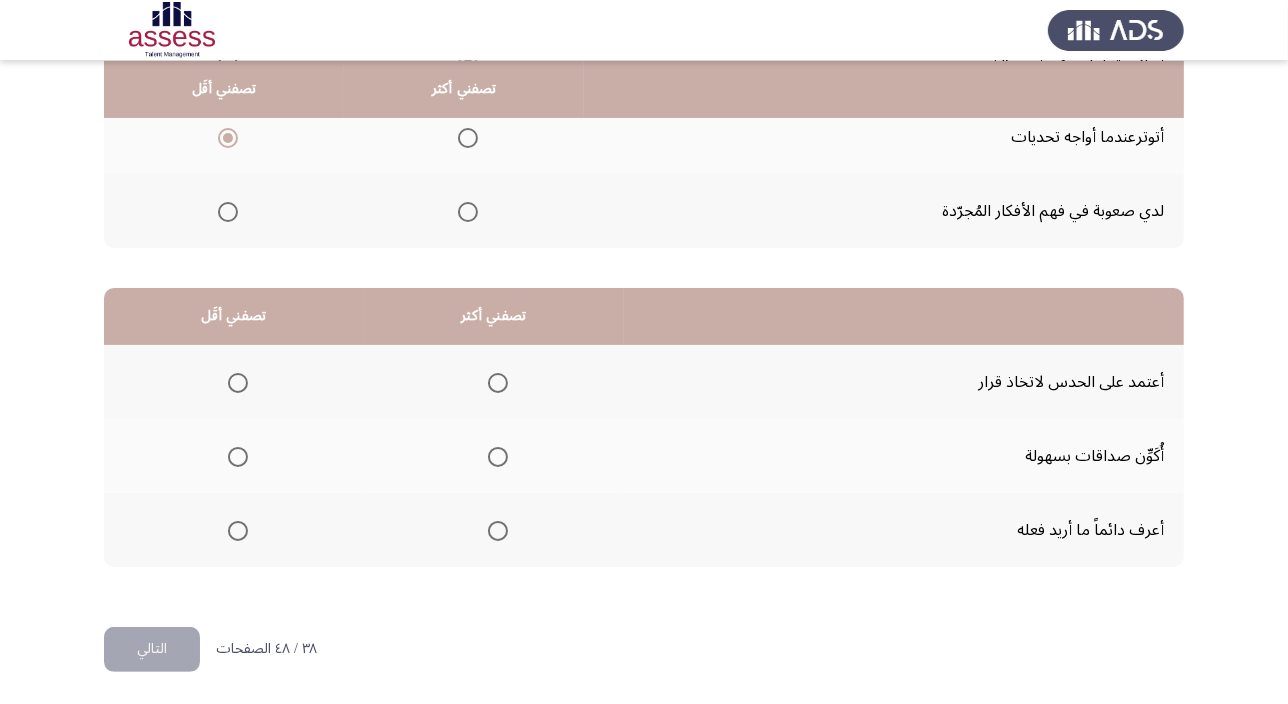 click at bounding box center (498, 383) 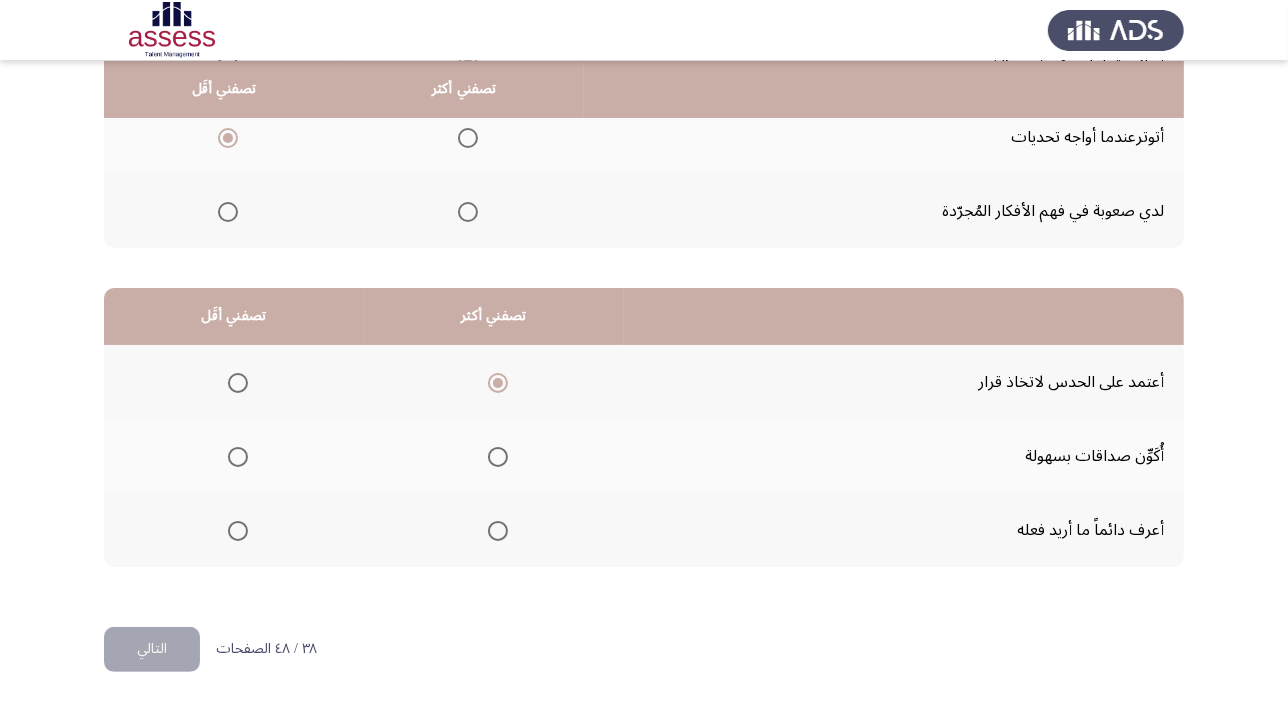 click 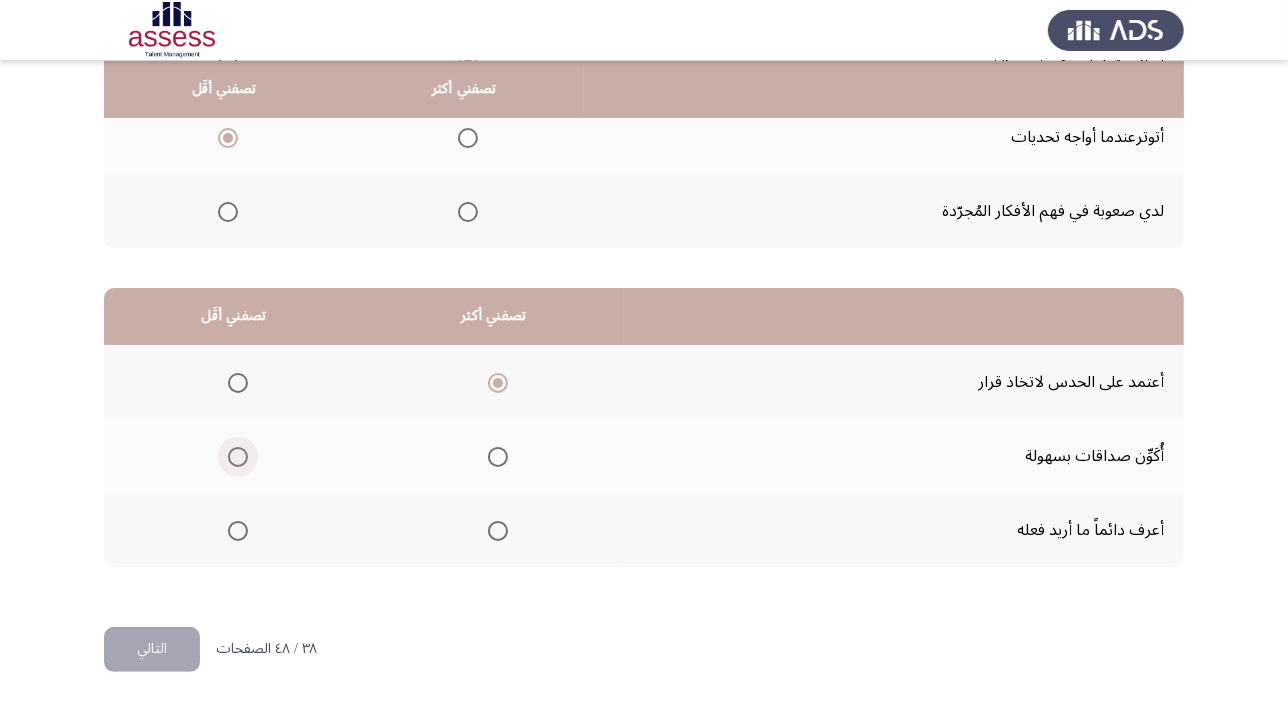 click at bounding box center (238, 457) 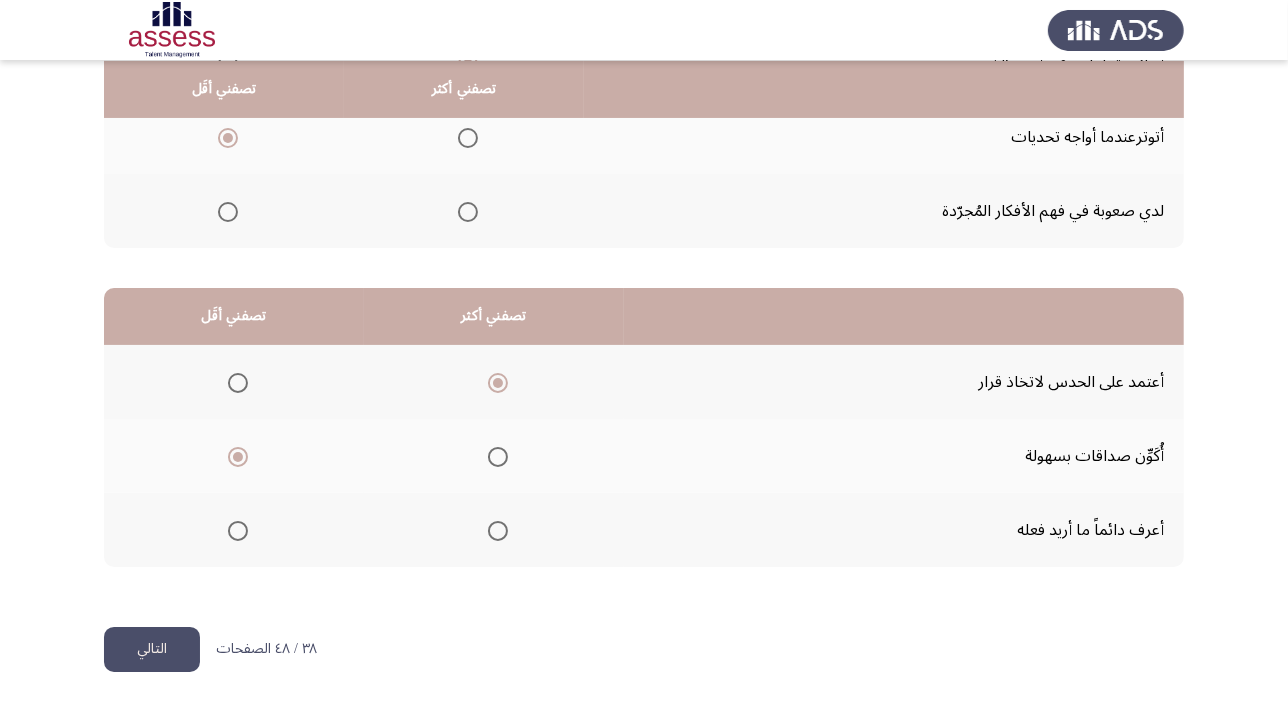 click on "التالي" 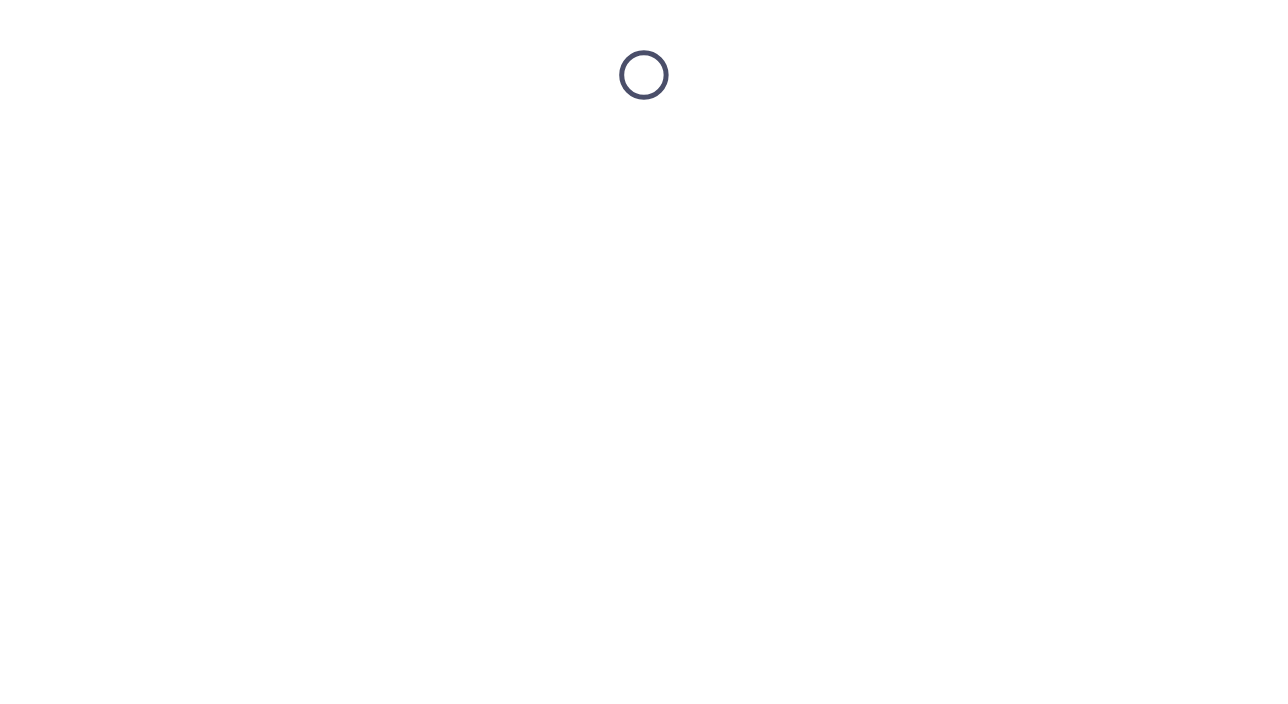scroll, scrollTop: 0, scrollLeft: 0, axis: both 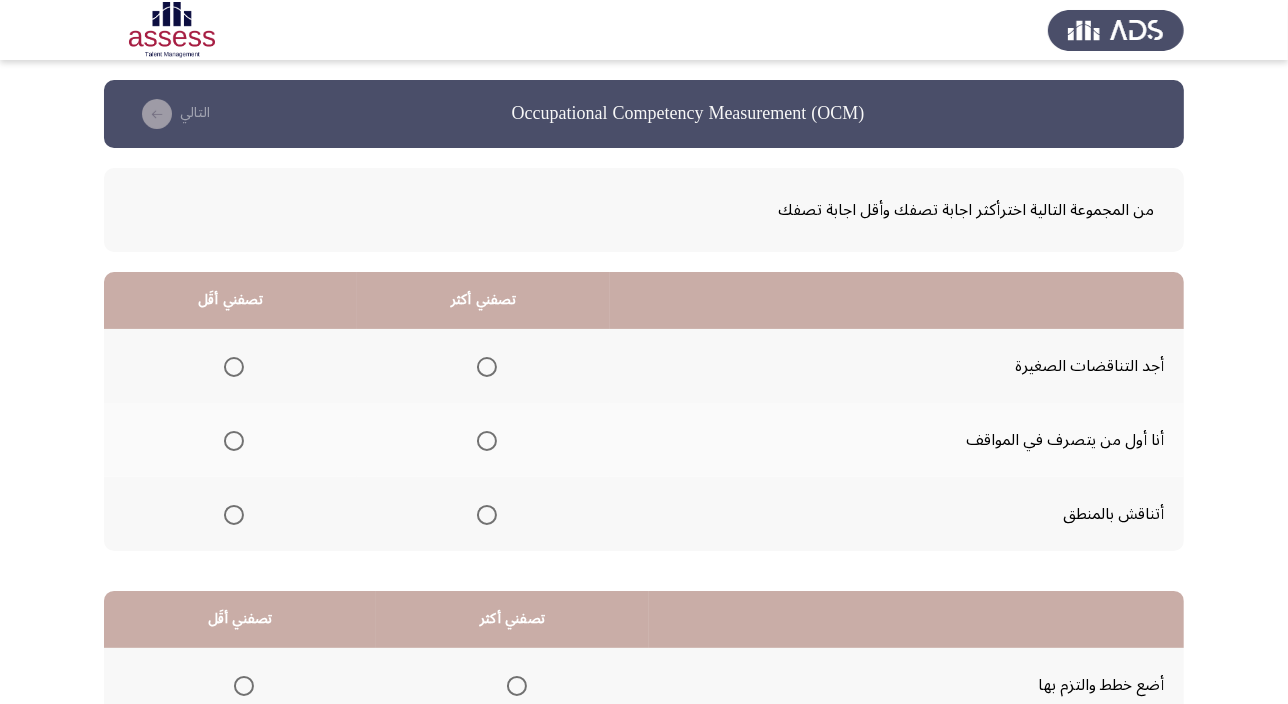 click 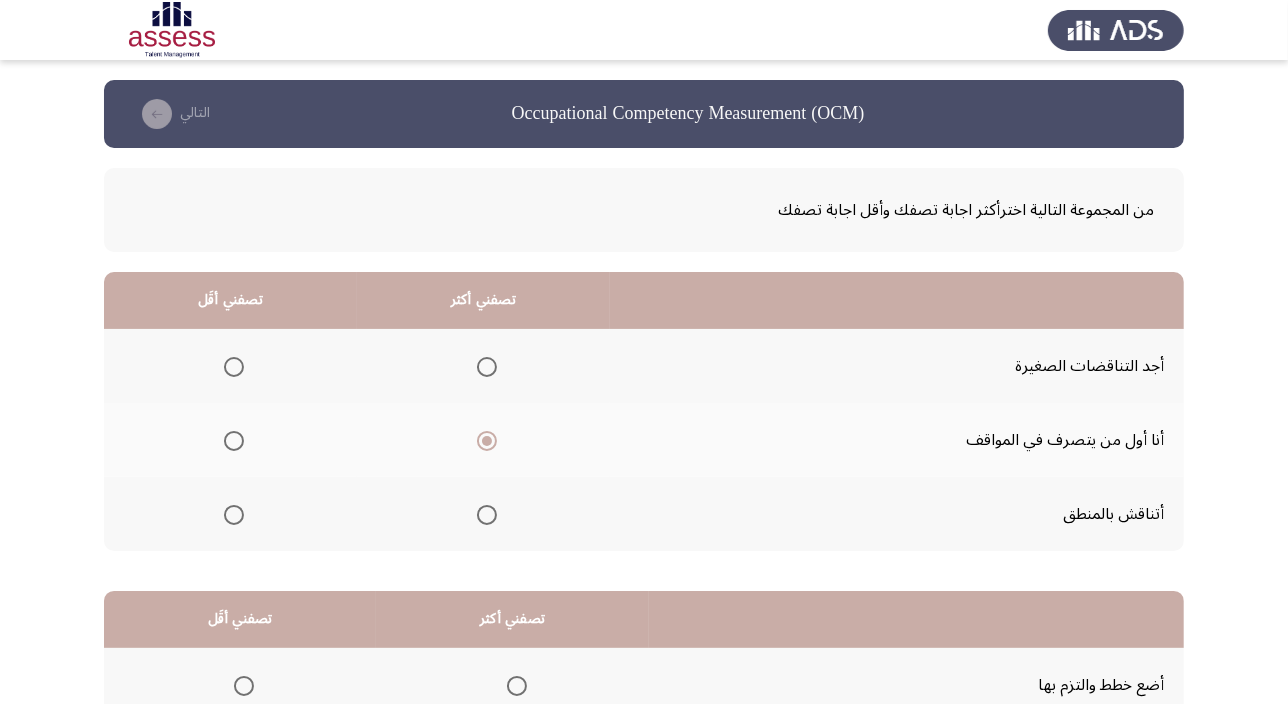 click at bounding box center [234, 367] 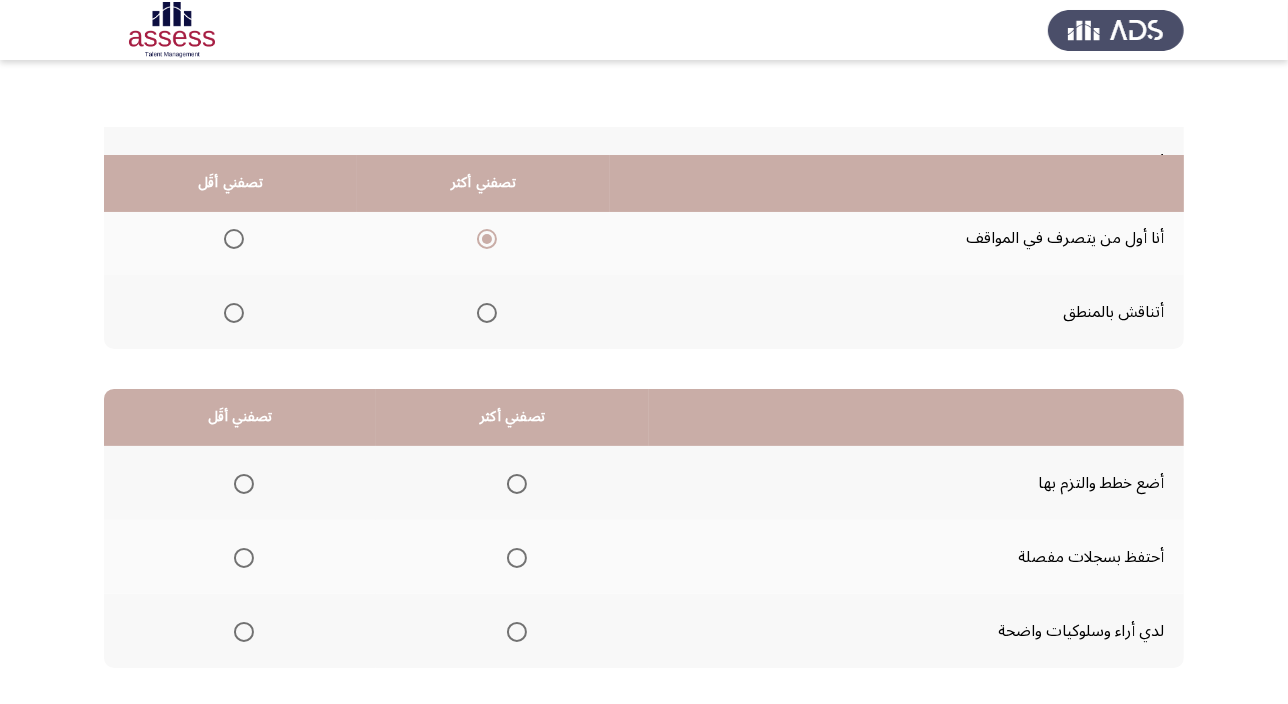 scroll, scrollTop: 303, scrollLeft: 0, axis: vertical 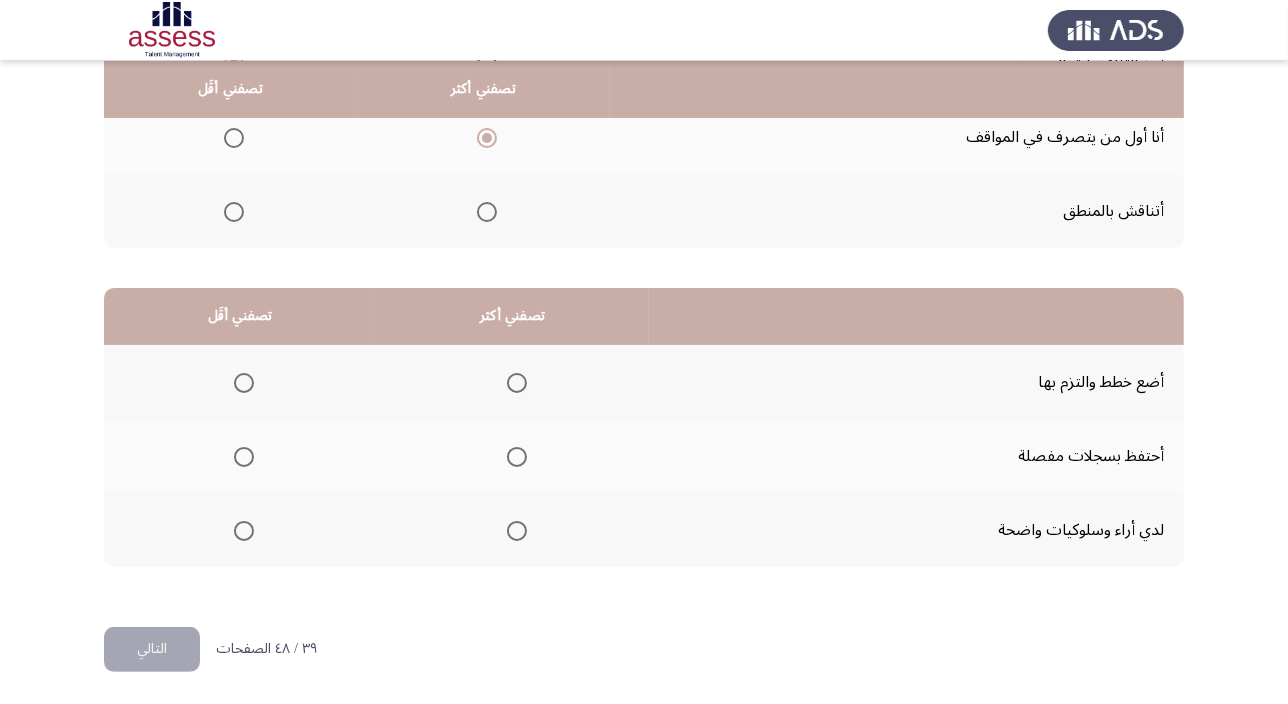 click at bounding box center [244, 383] 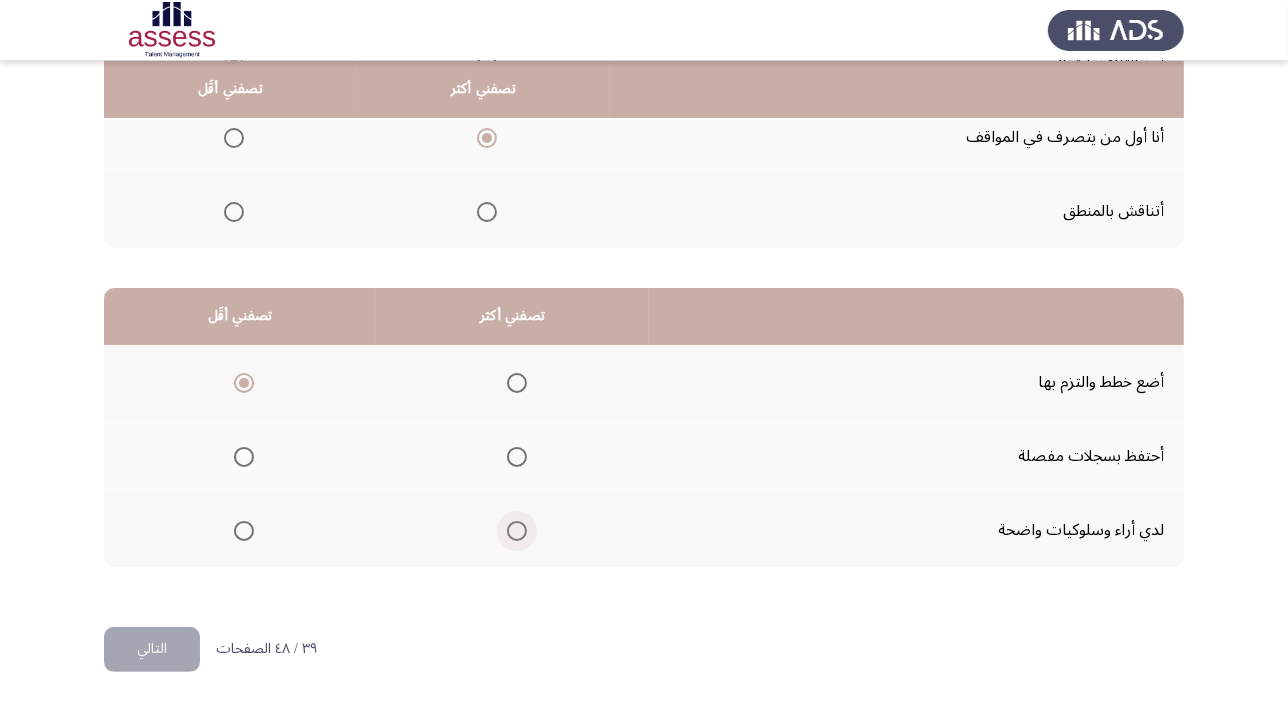 click at bounding box center (517, 531) 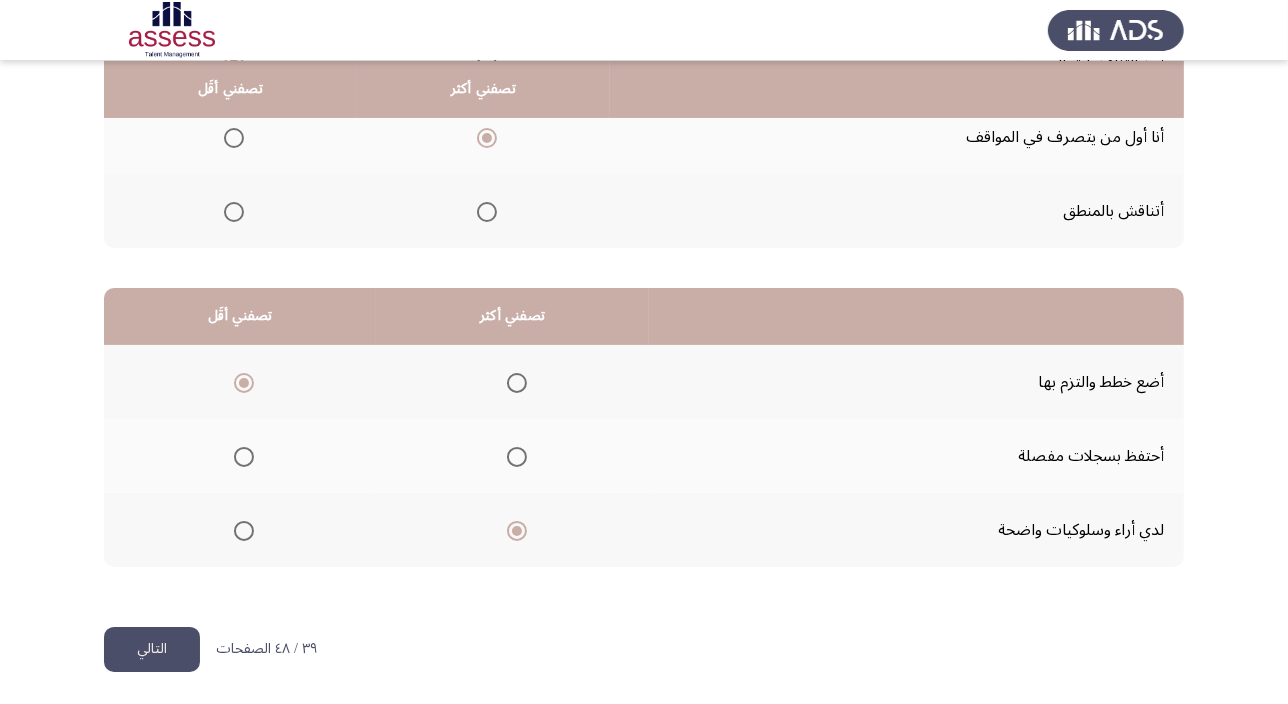 click on "التالي" 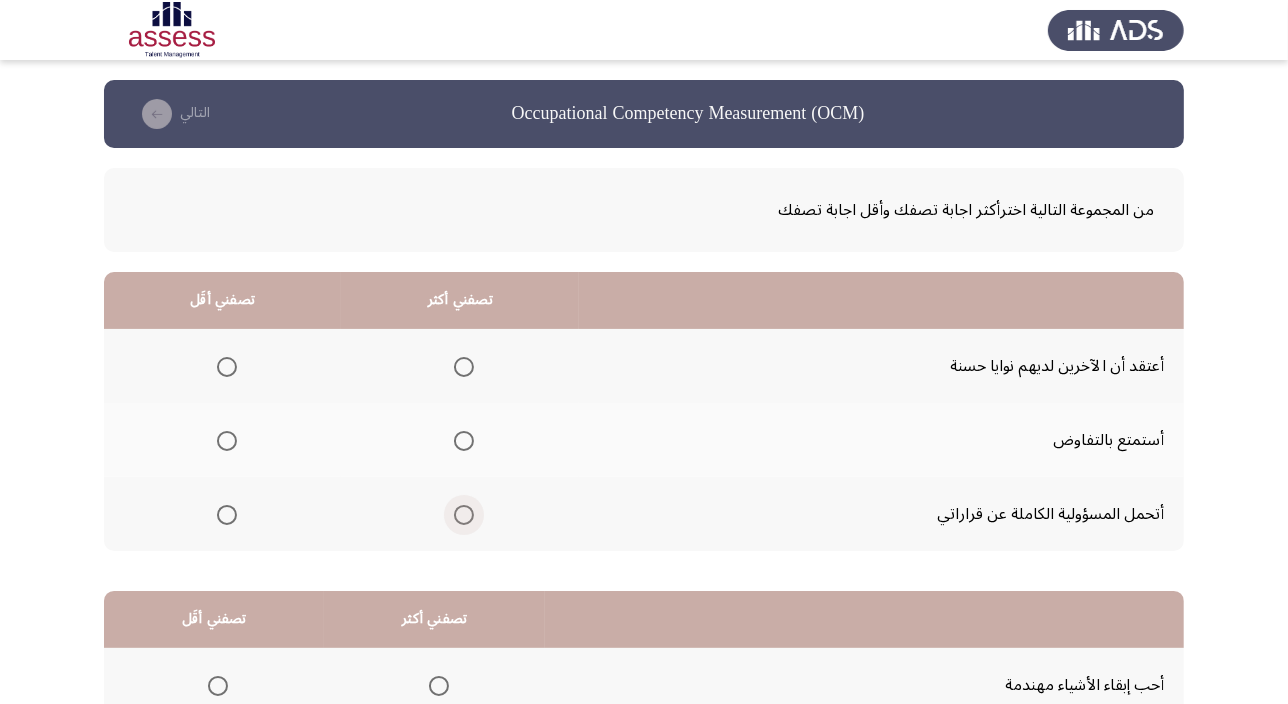 click at bounding box center (464, 515) 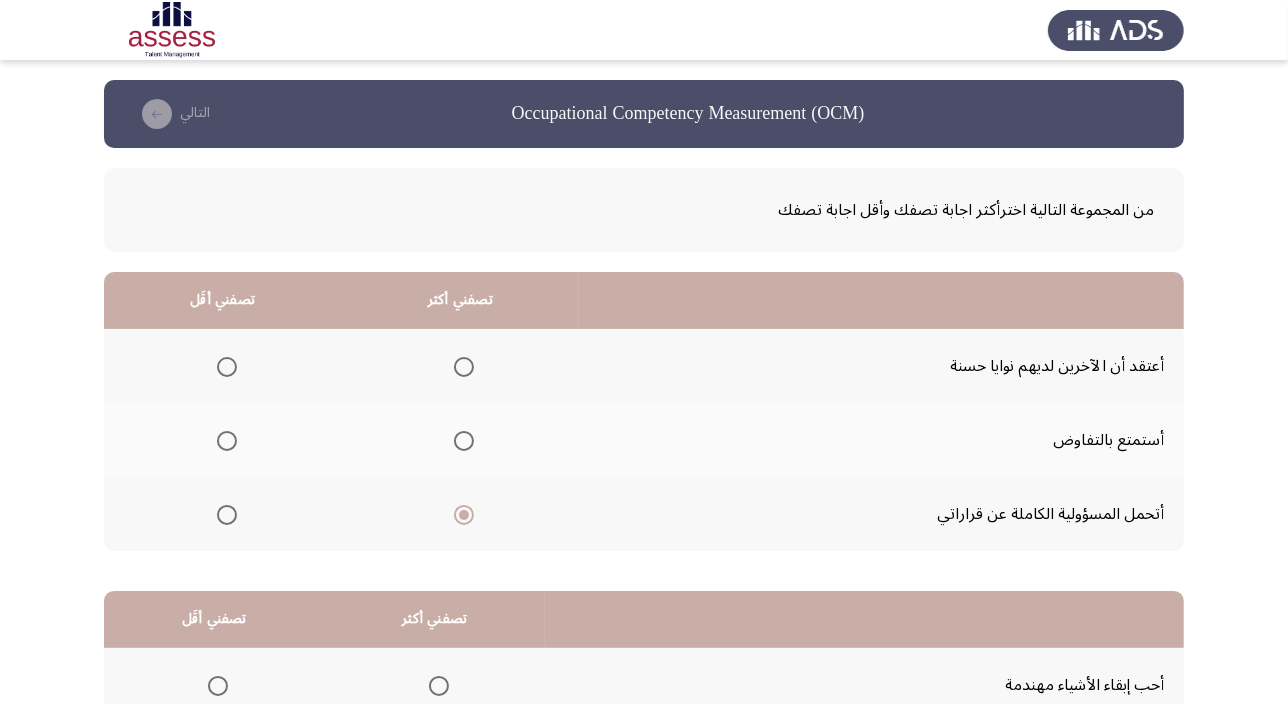 click at bounding box center (227, 367) 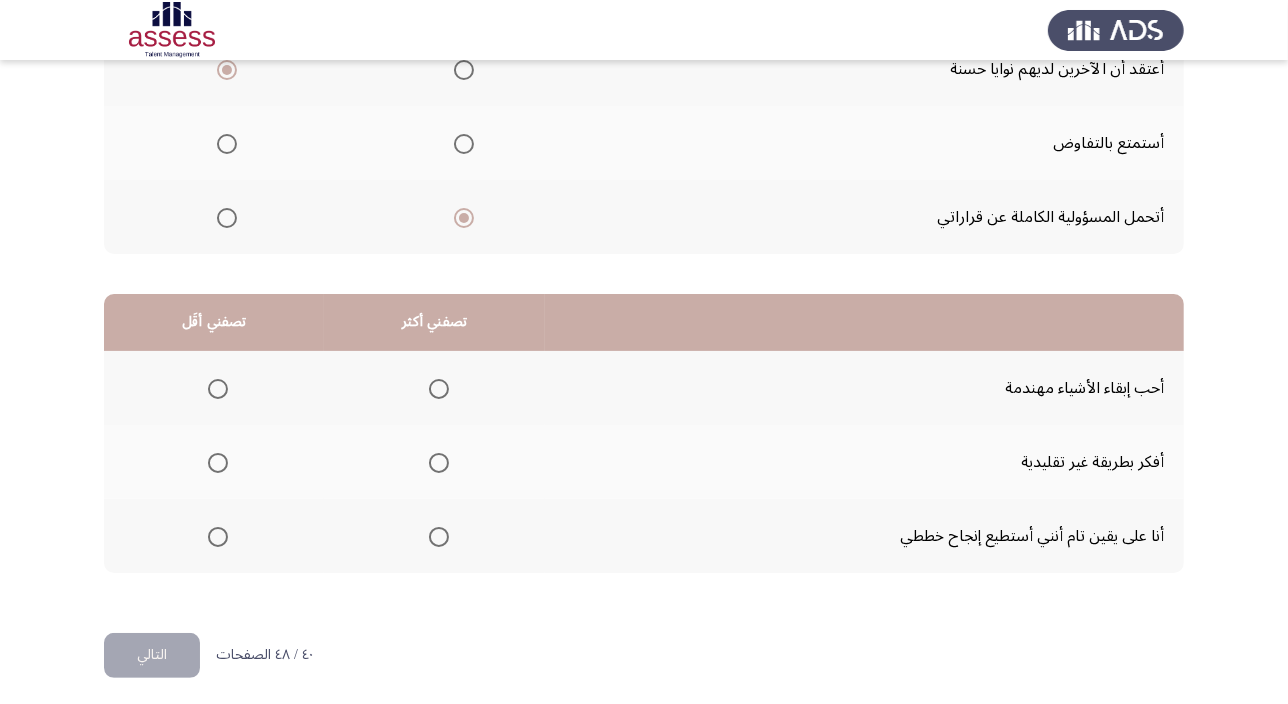 scroll, scrollTop: 303, scrollLeft: 0, axis: vertical 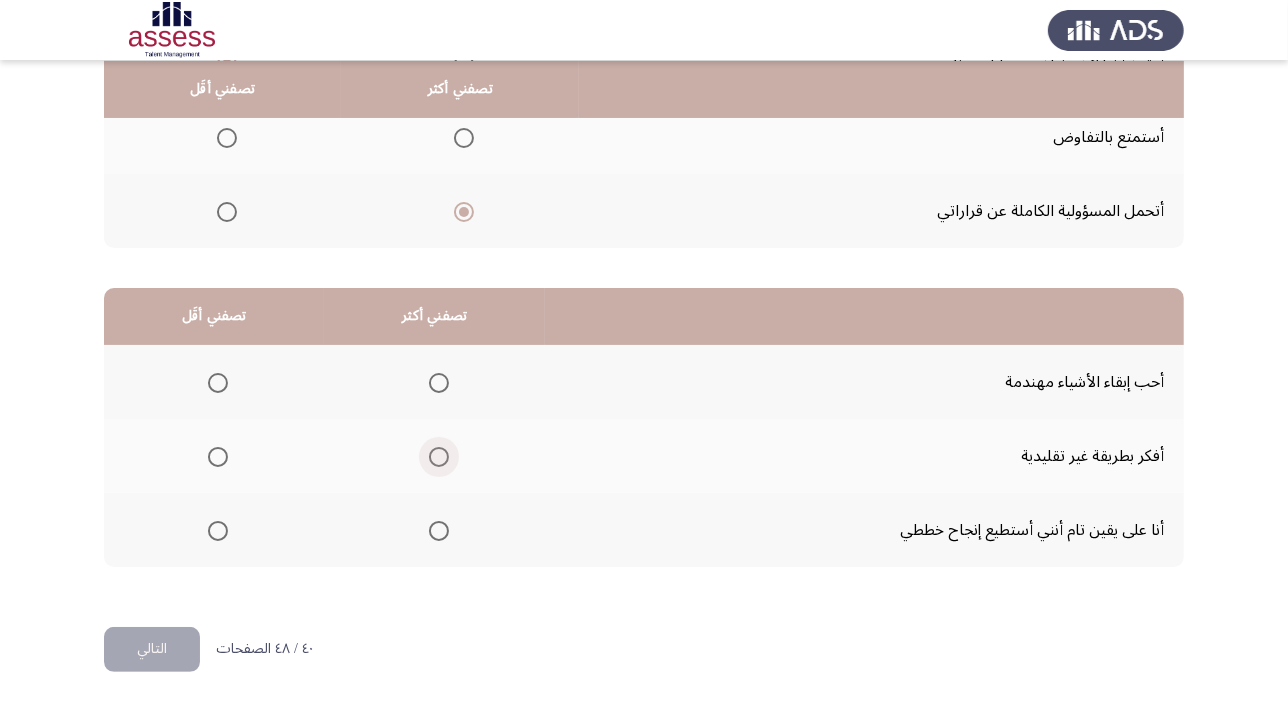 click at bounding box center [439, 457] 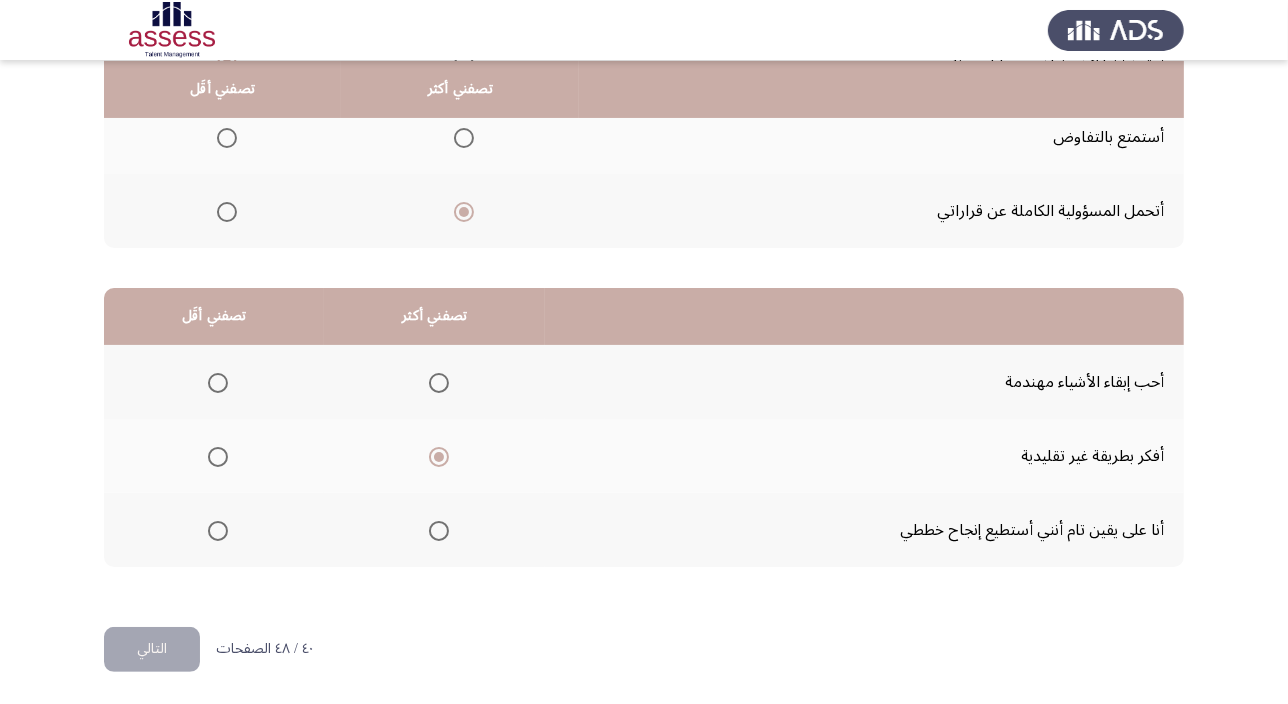 click at bounding box center (218, 383) 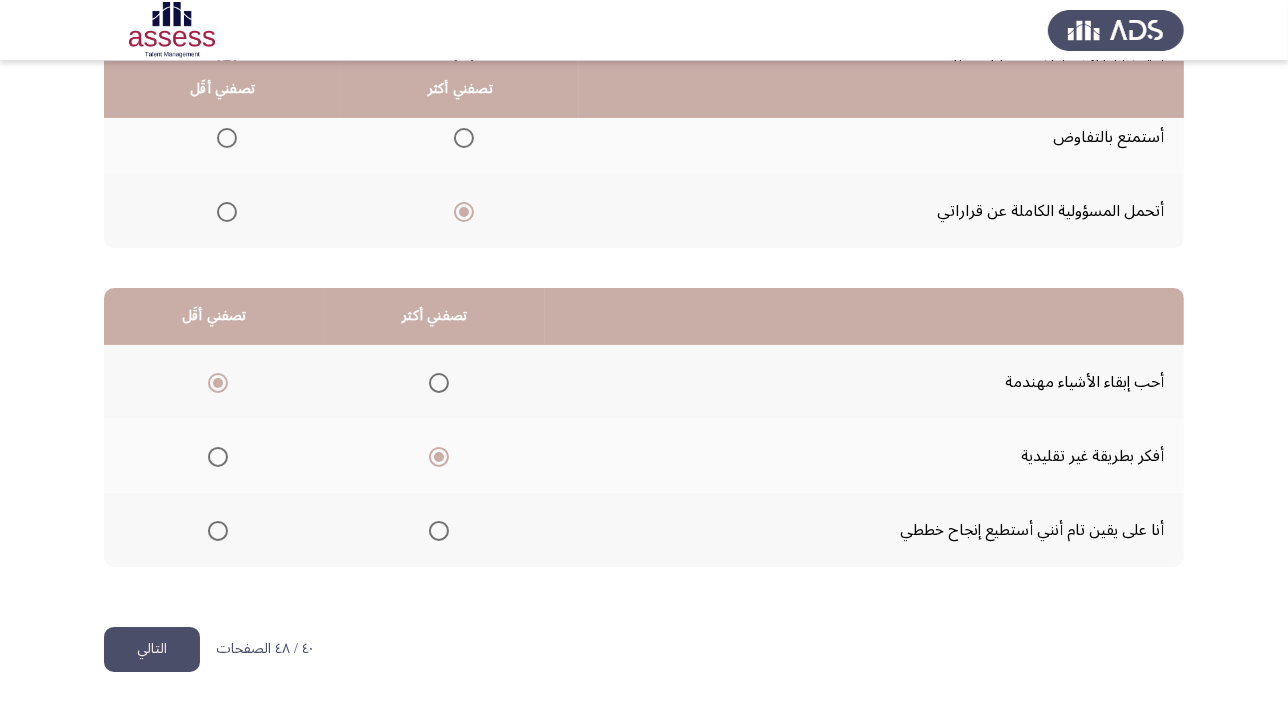 click on "التالي" 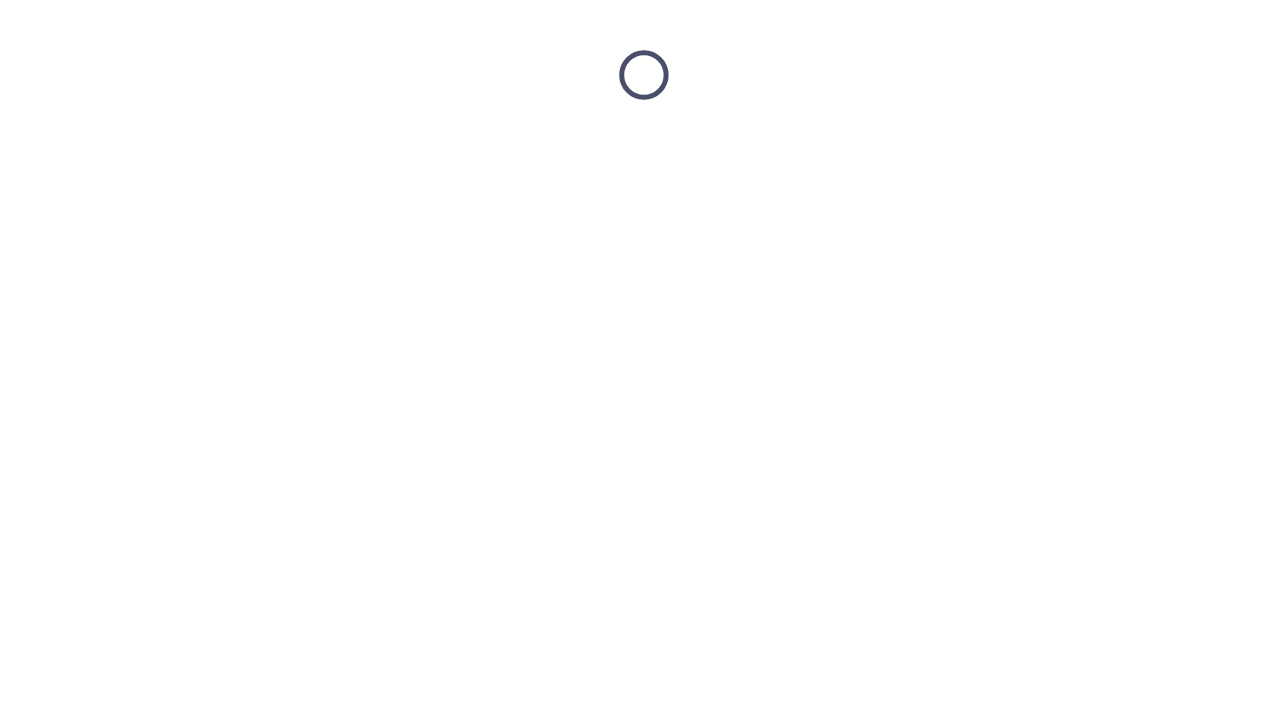 scroll, scrollTop: 0, scrollLeft: 0, axis: both 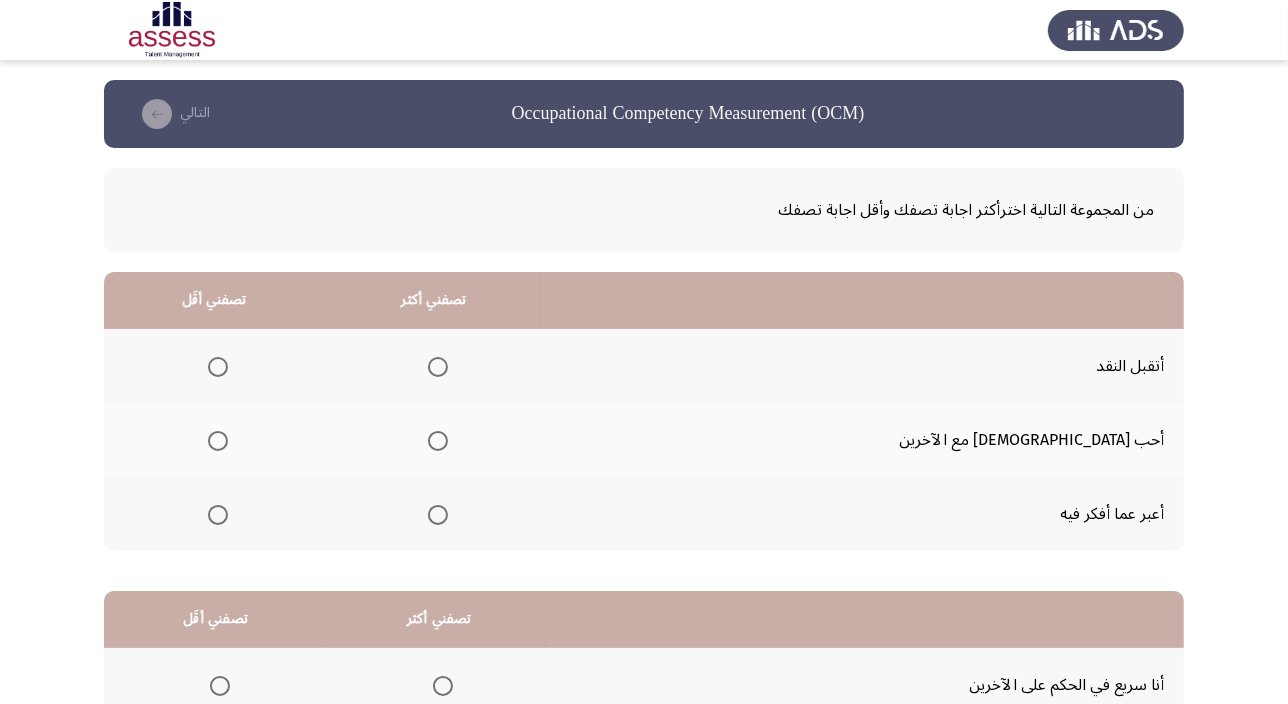 click at bounding box center [438, 367] 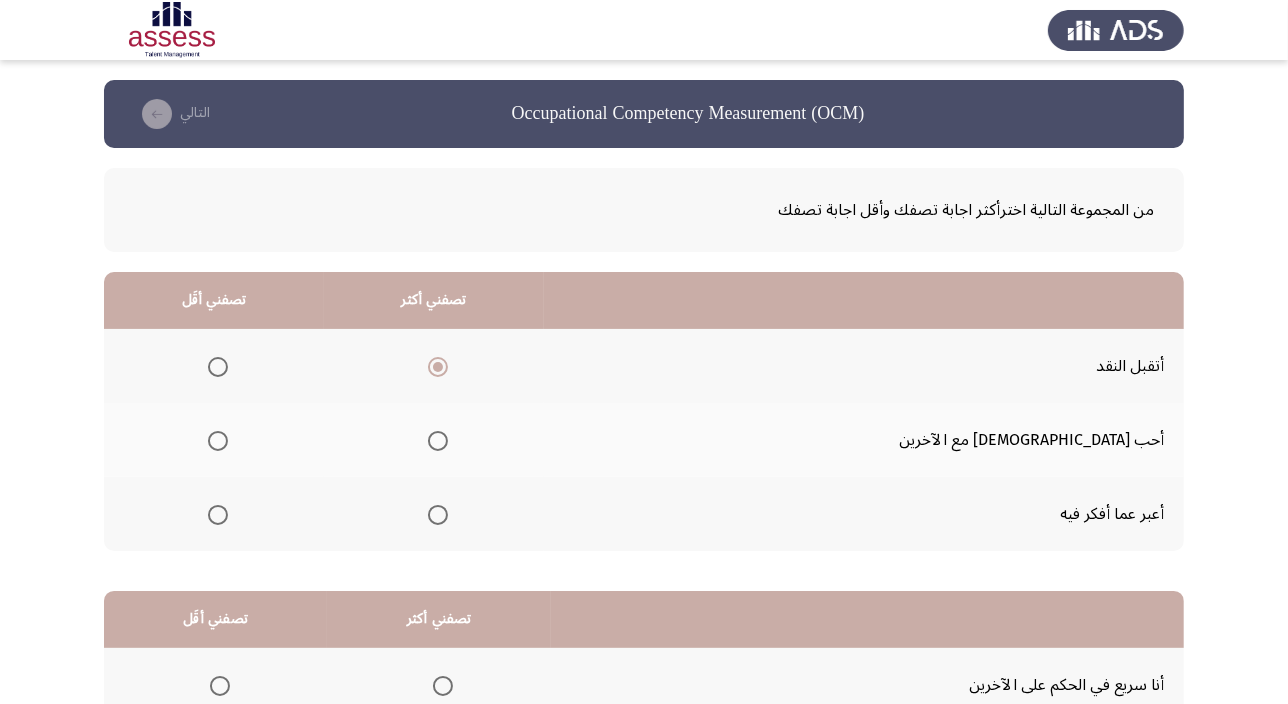 click at bounding box center [218, 515] 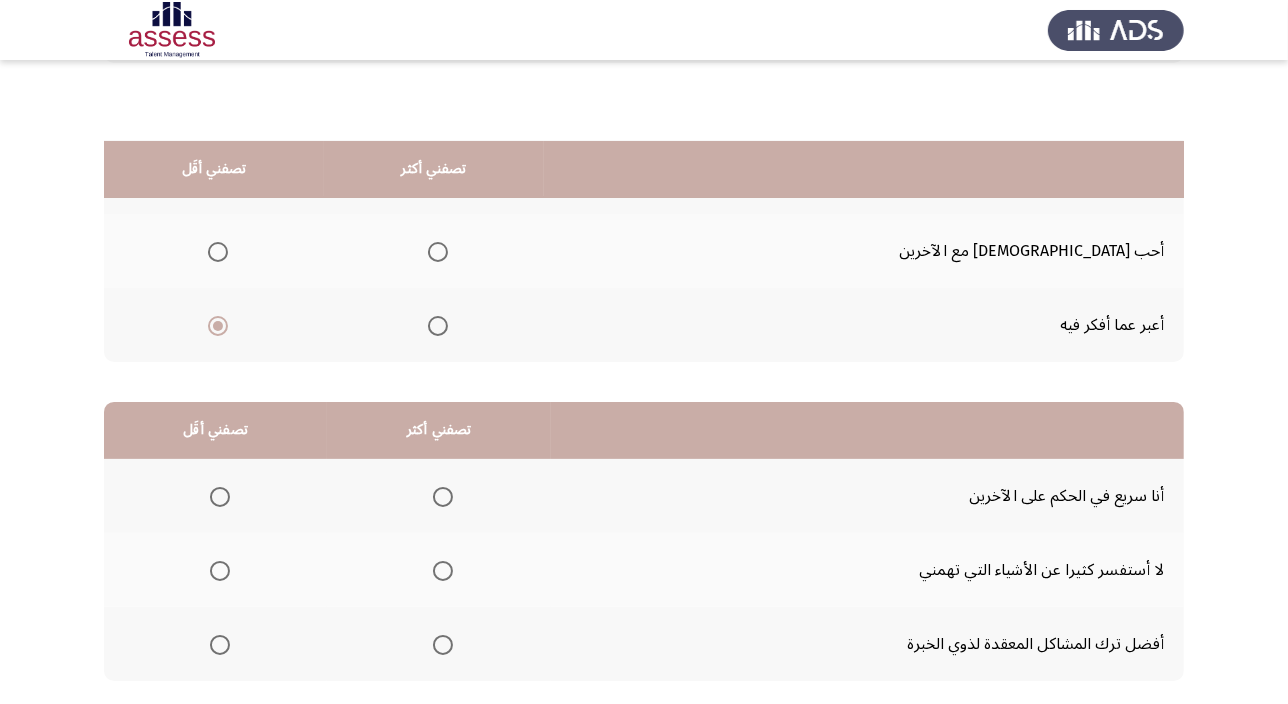 scroll, scrollTop: 272, scrollLeft: 0, axis: vertical 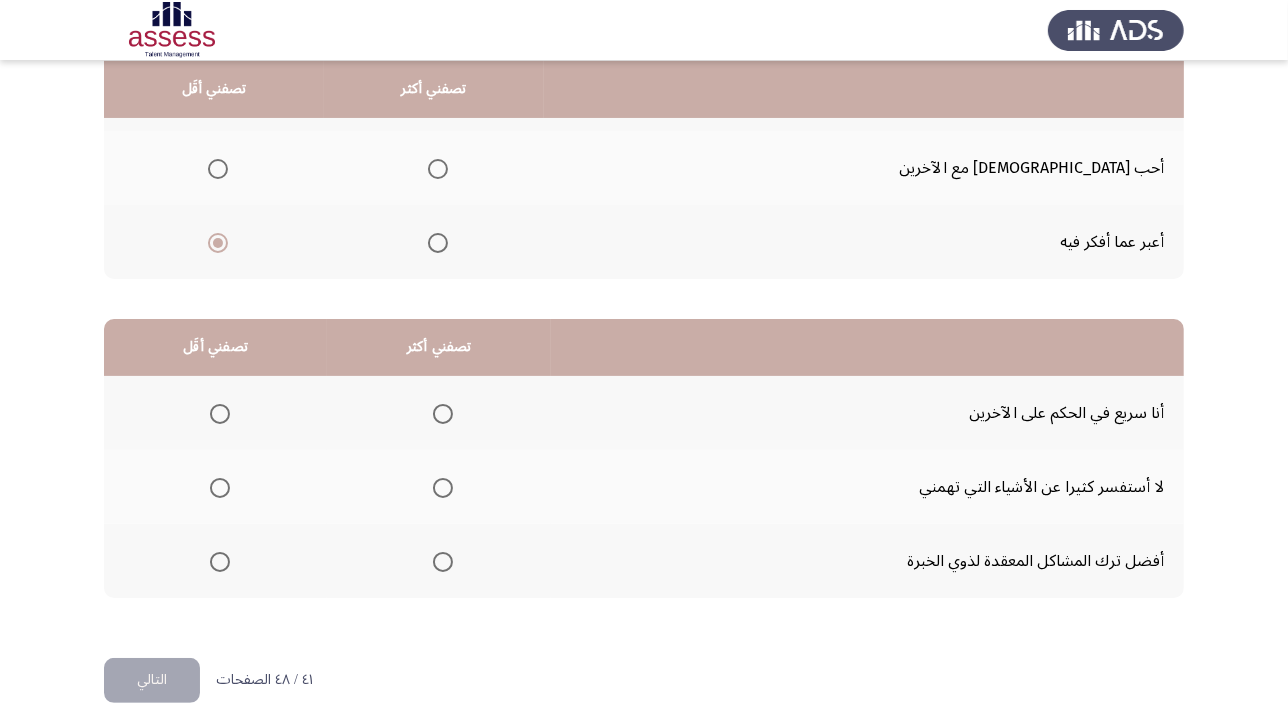 click at bounding box center [220, 414] 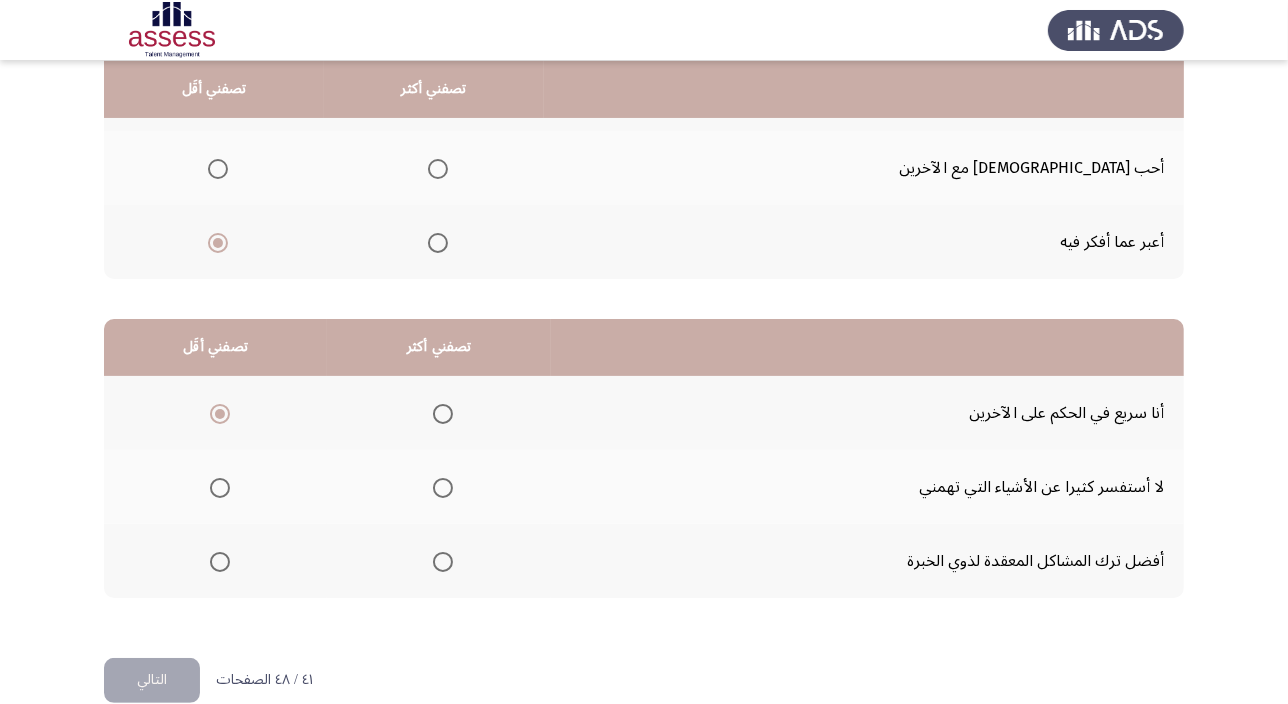 click at bounding box center [443, 488] 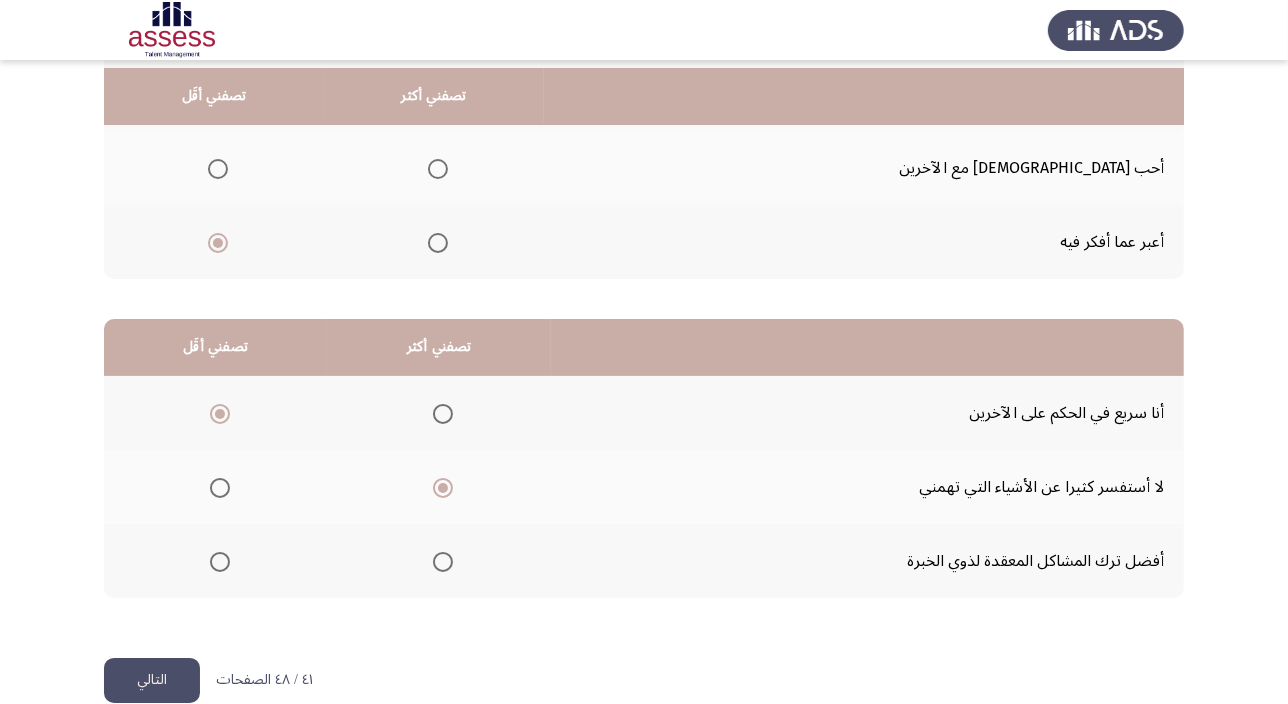 scroll, scrollTop: 303, scrollLeft: 0, axis: vertical 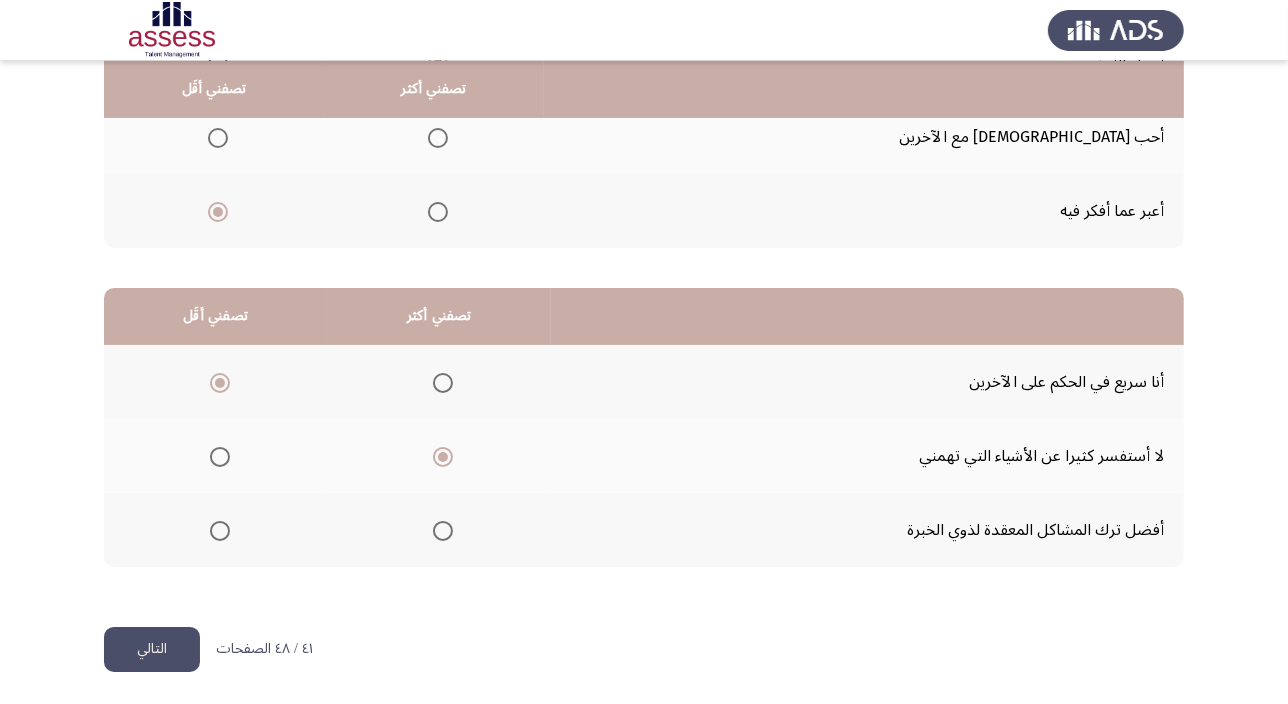 click on "التالي" 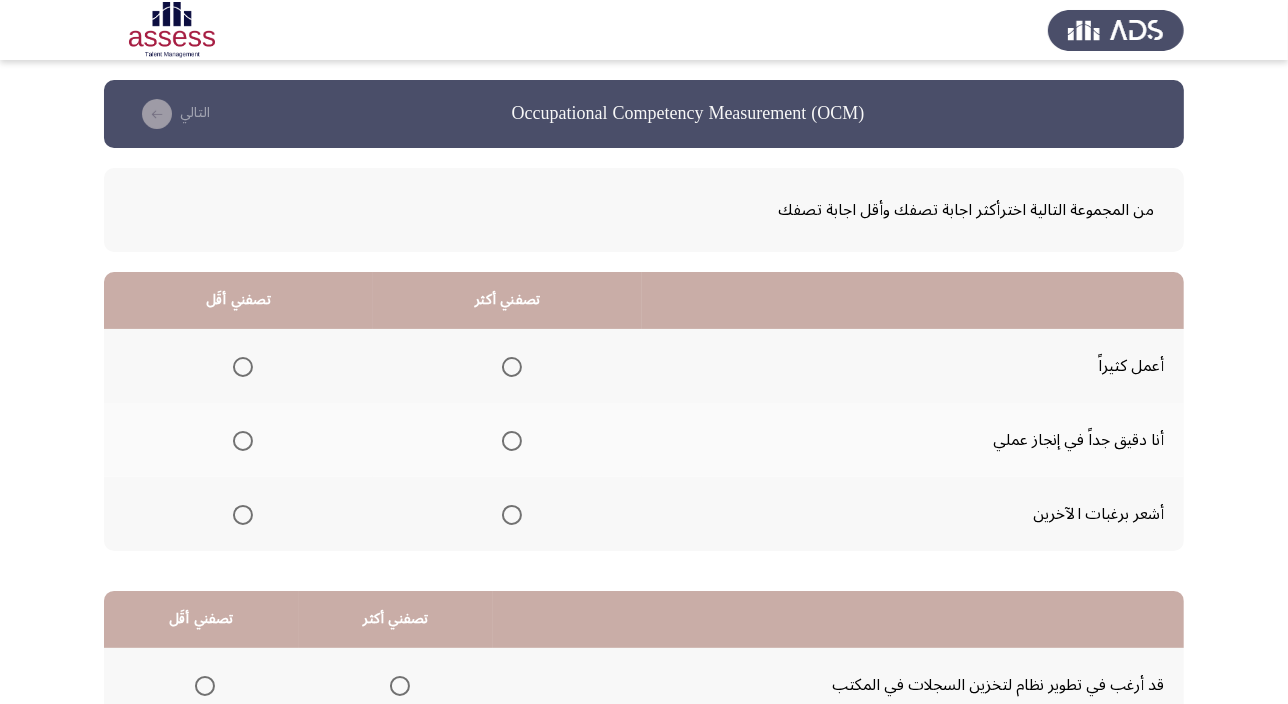click at bounding box center [512, 441] 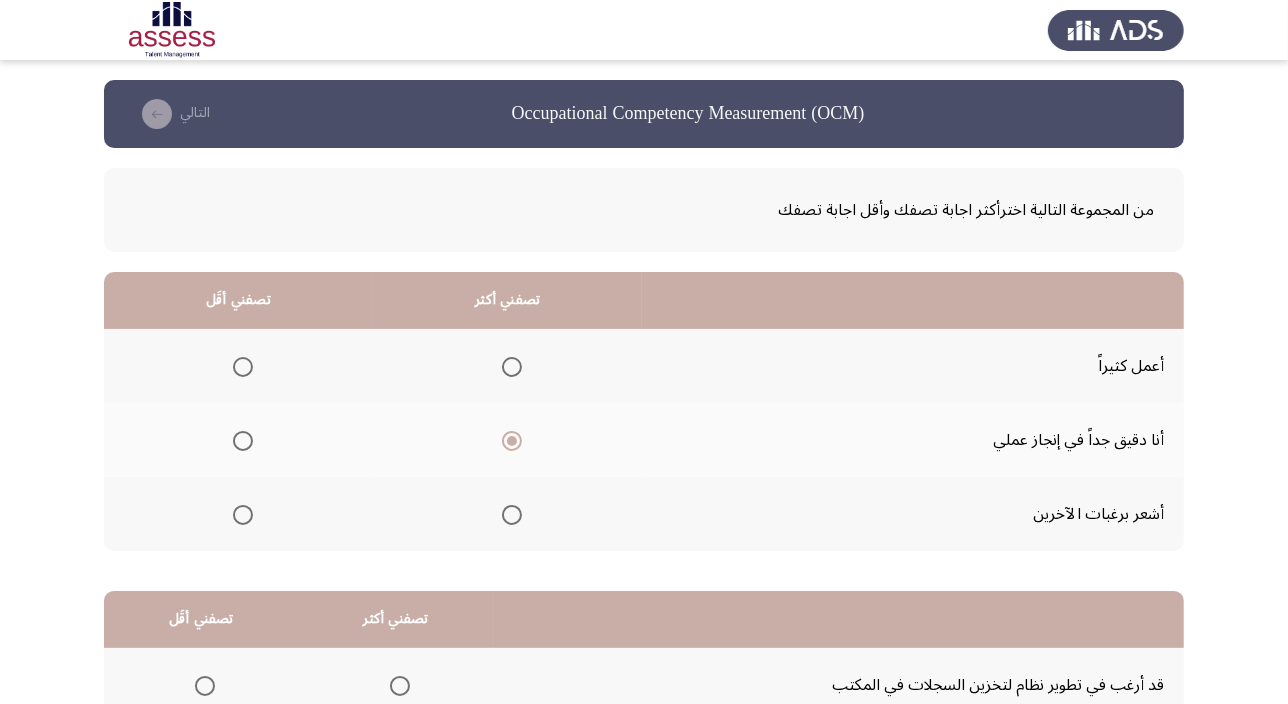 click at bounding box center (243, 367) 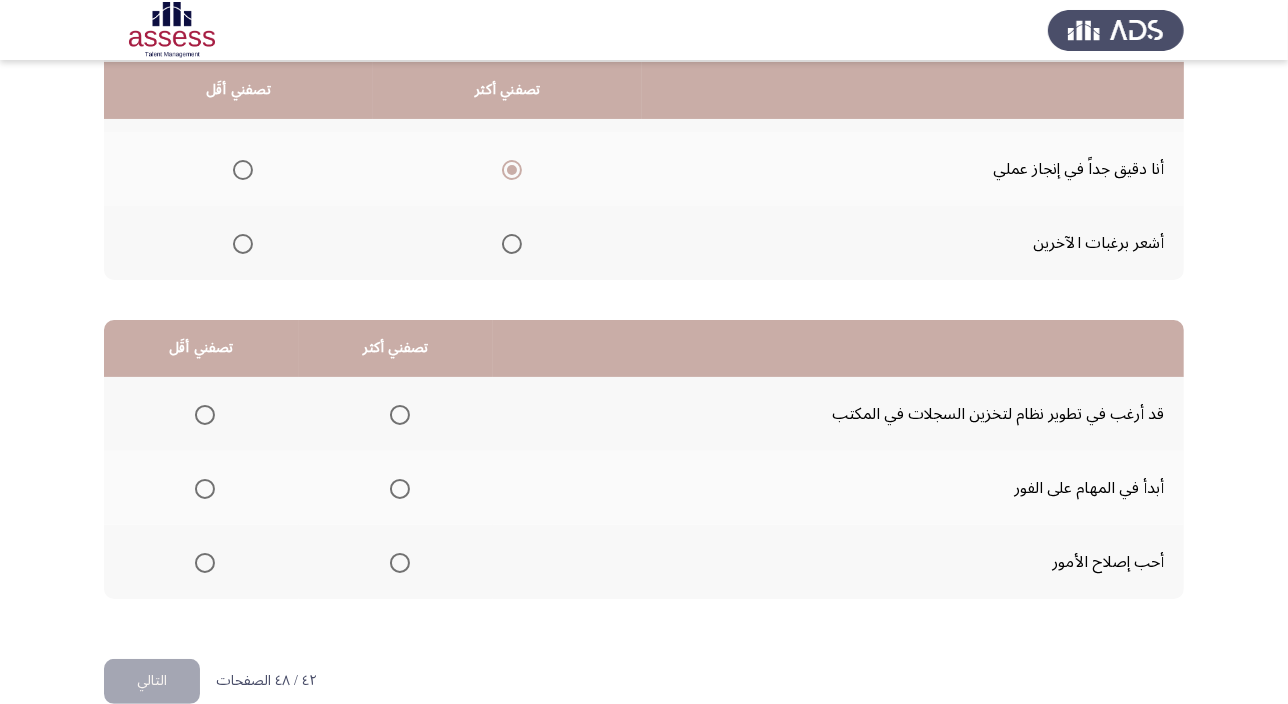 scroll, scrollTop: 272, scrollLeft: 0, axis: vertical 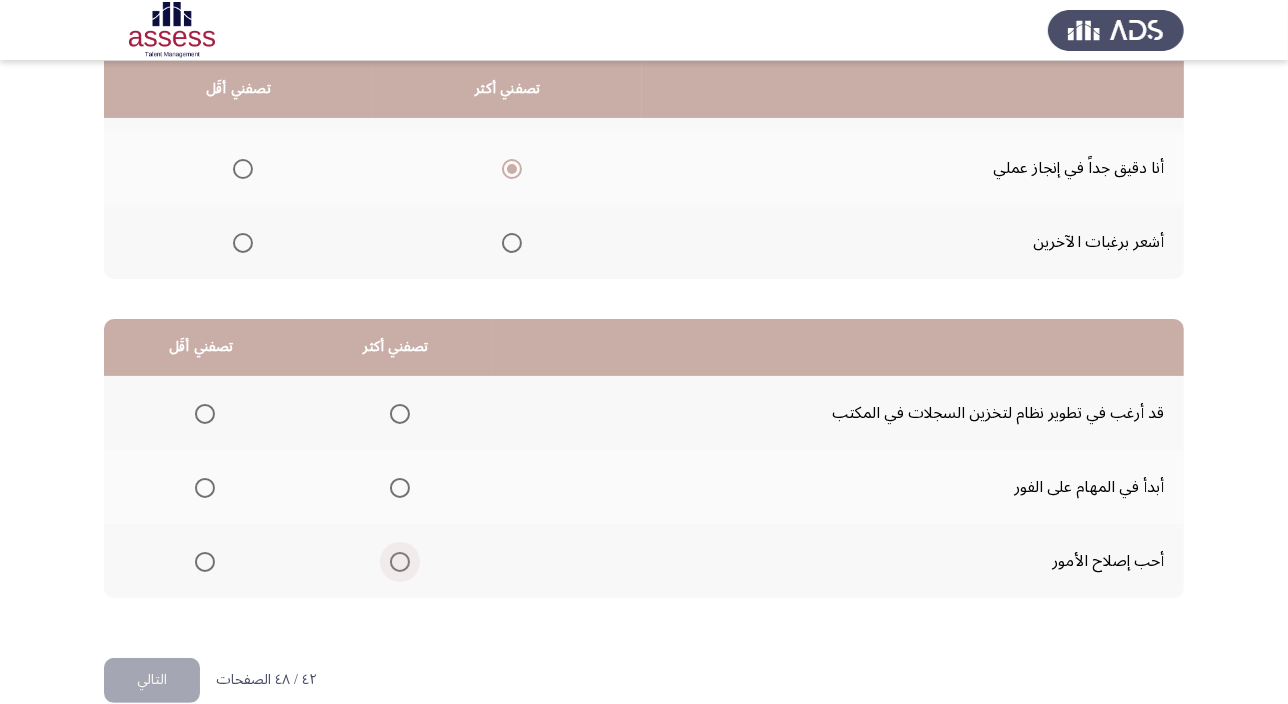 click at bounding box center [400, 562] 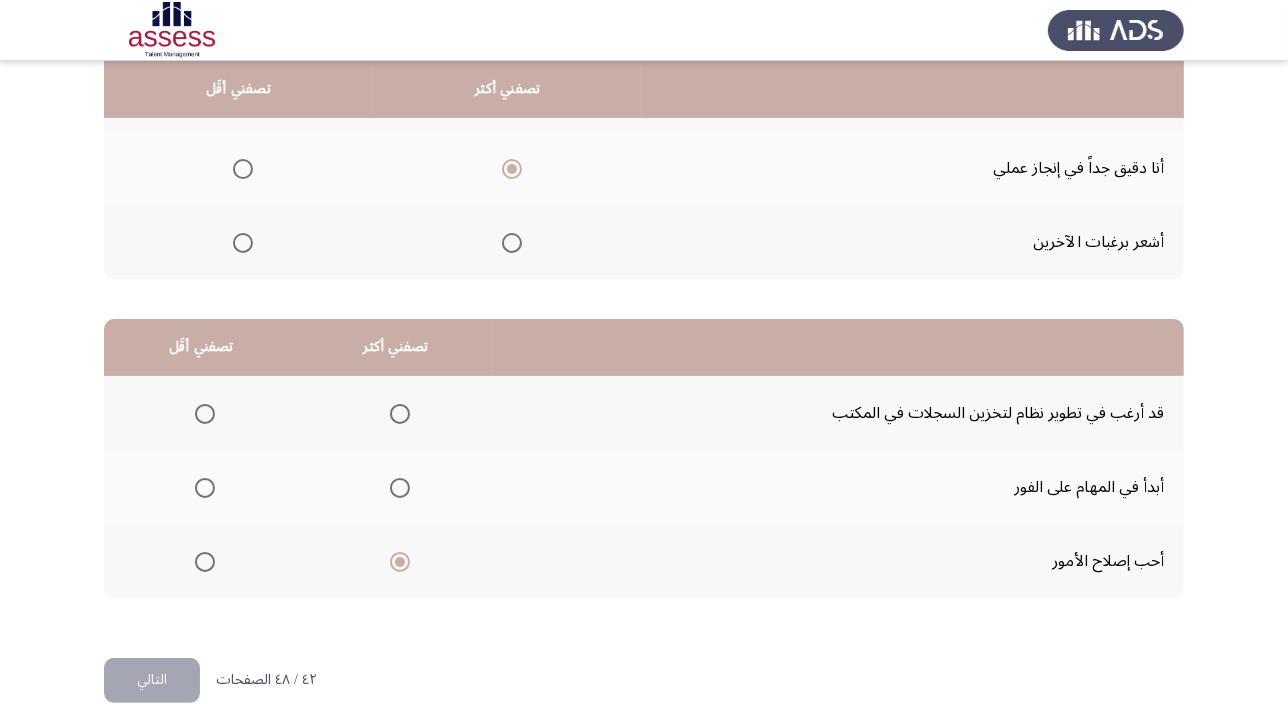 click at bounding box center (205, 488) 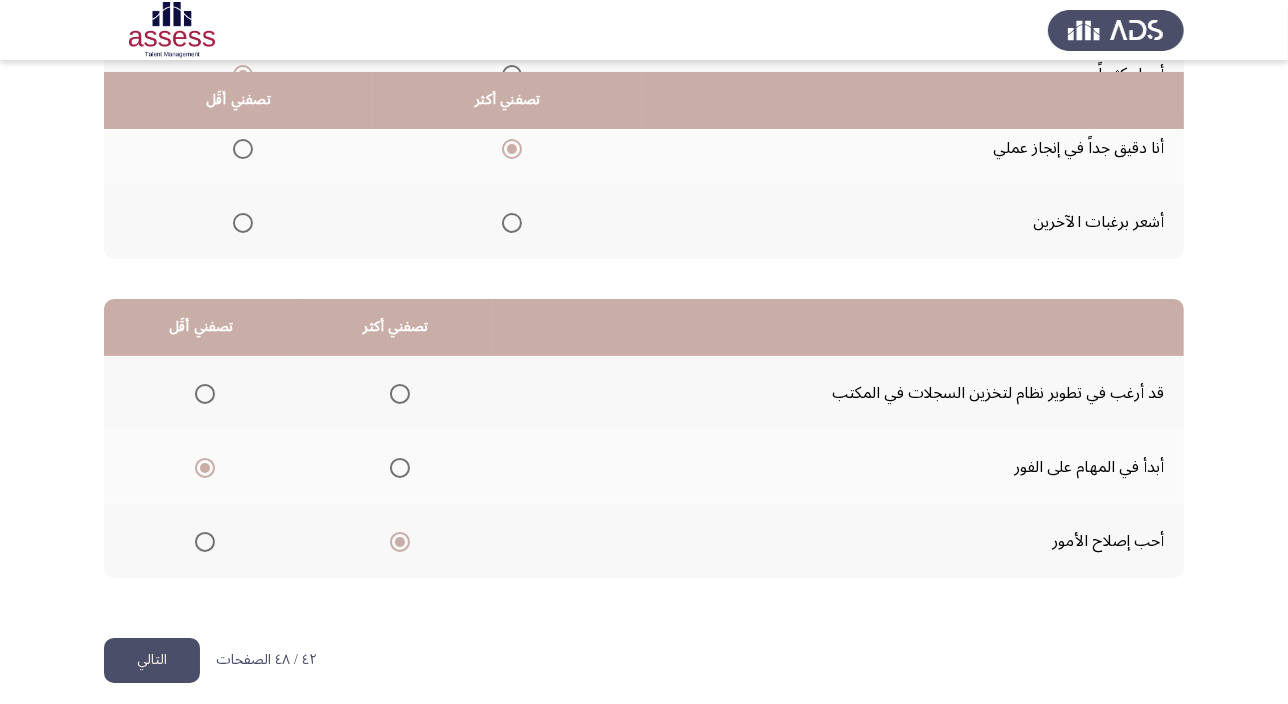 scroll, scrollTop: 303, scrollLeft: 0, axis: vertical 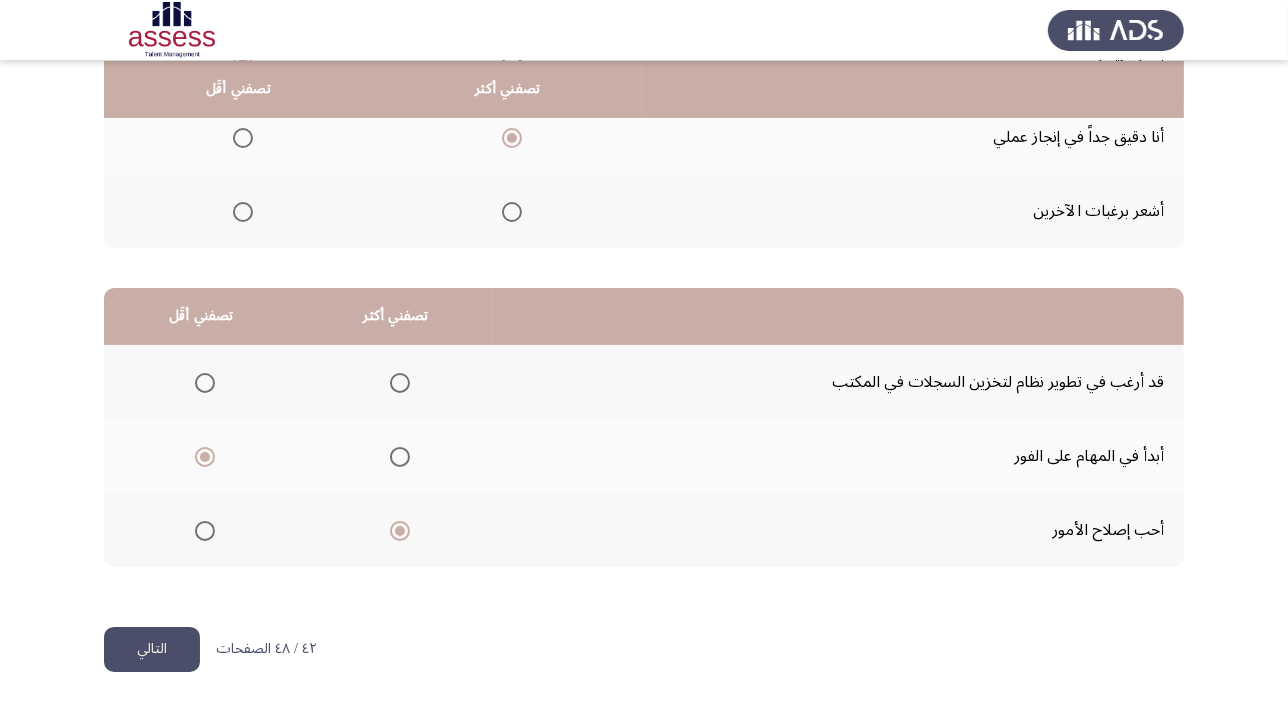 click on "التالي" 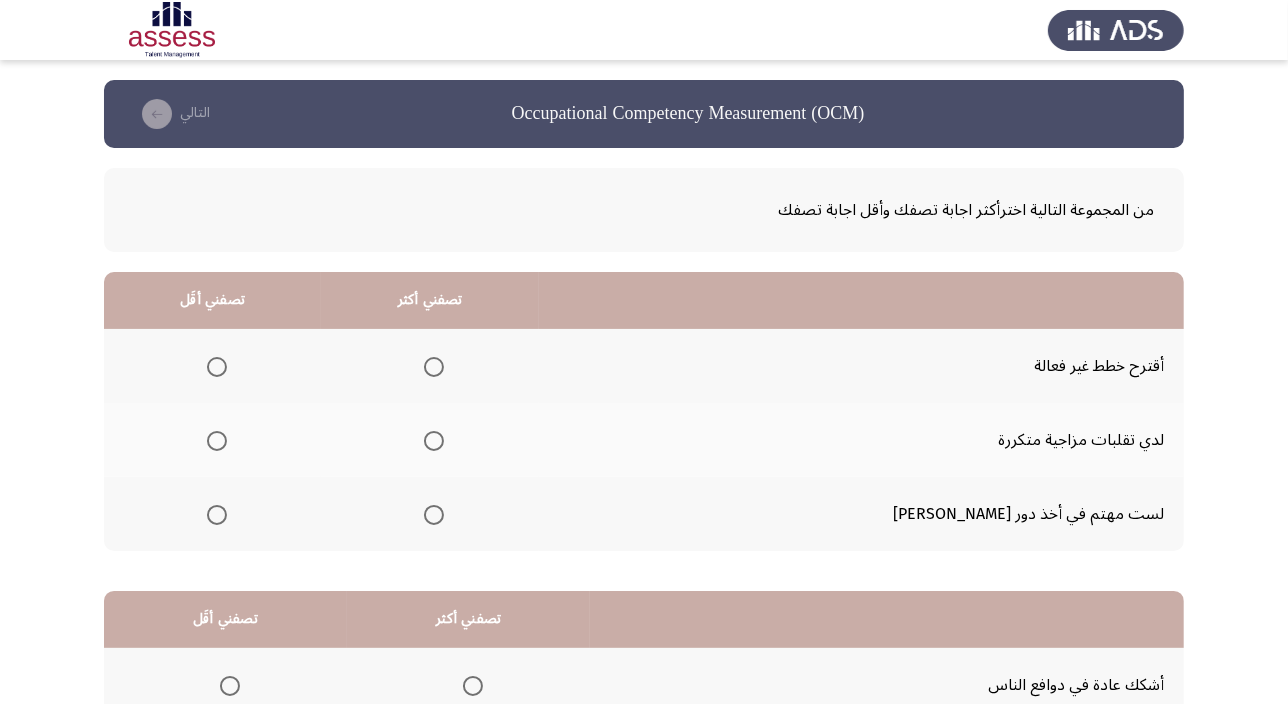 click at bounding box center (217, 367) 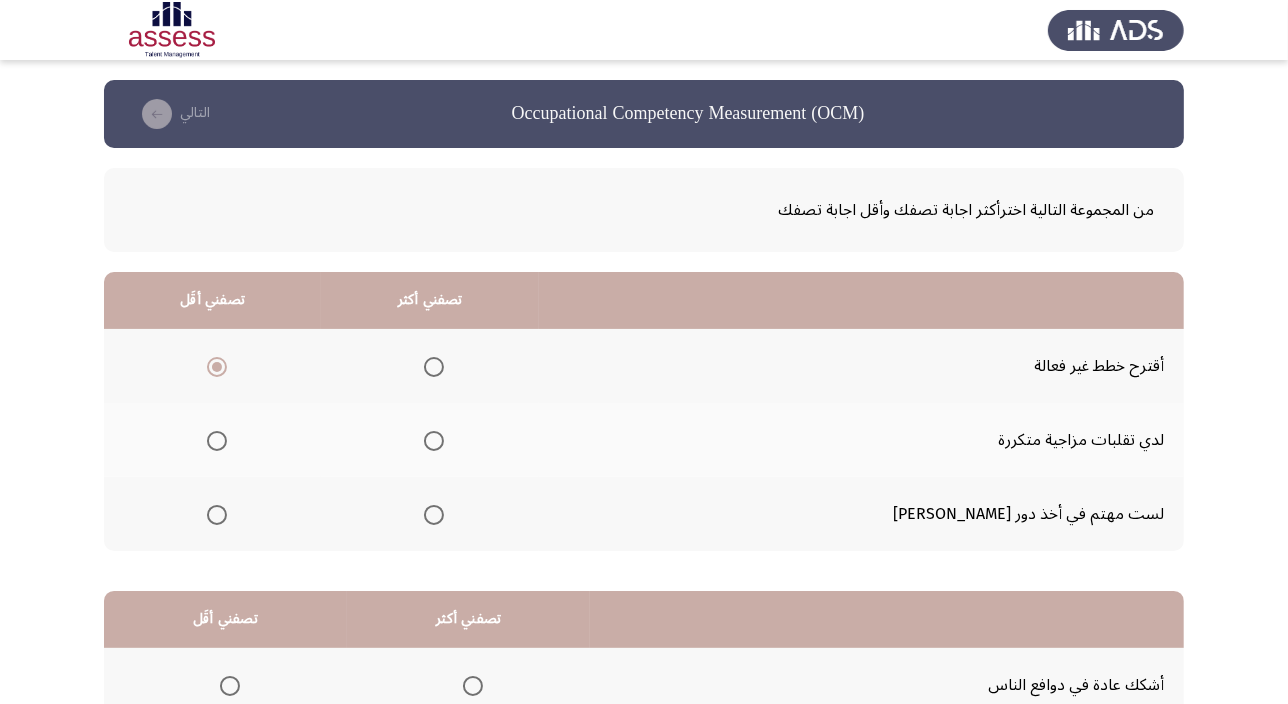 click at bounding box center [434, 441] 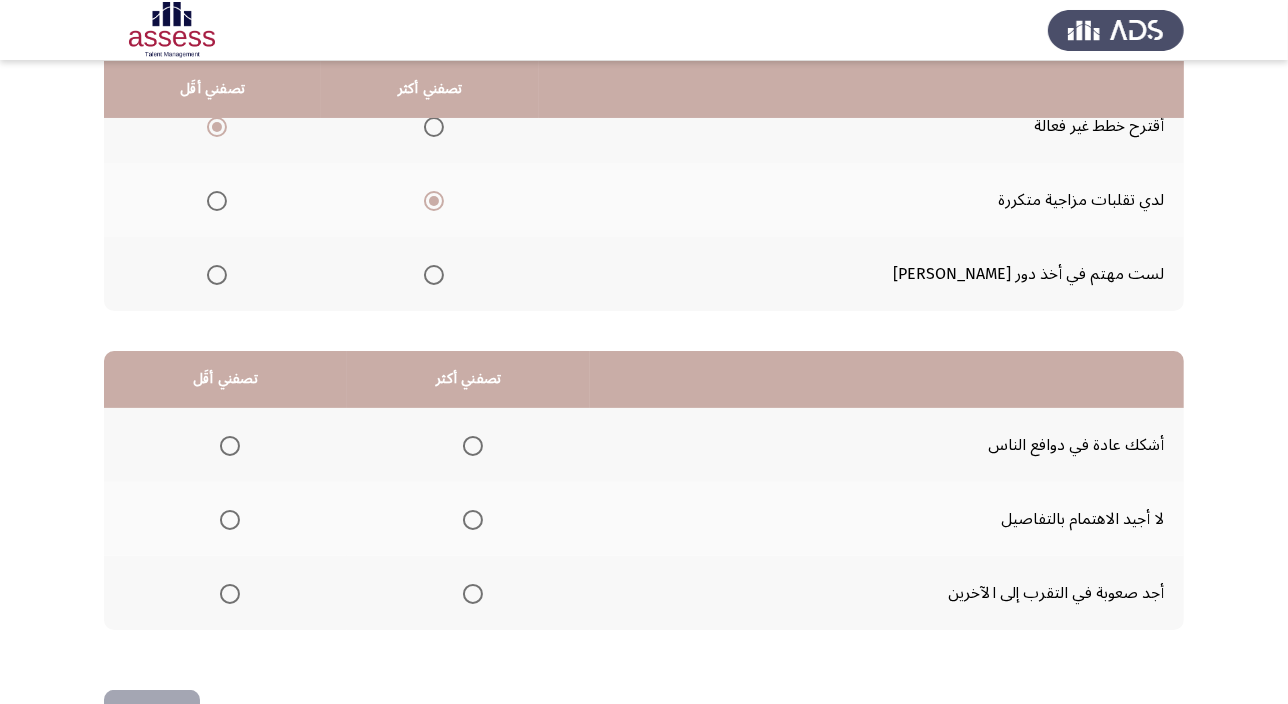 scroll, scrollTop: 272, scrollLeft: 0, axis: vertical 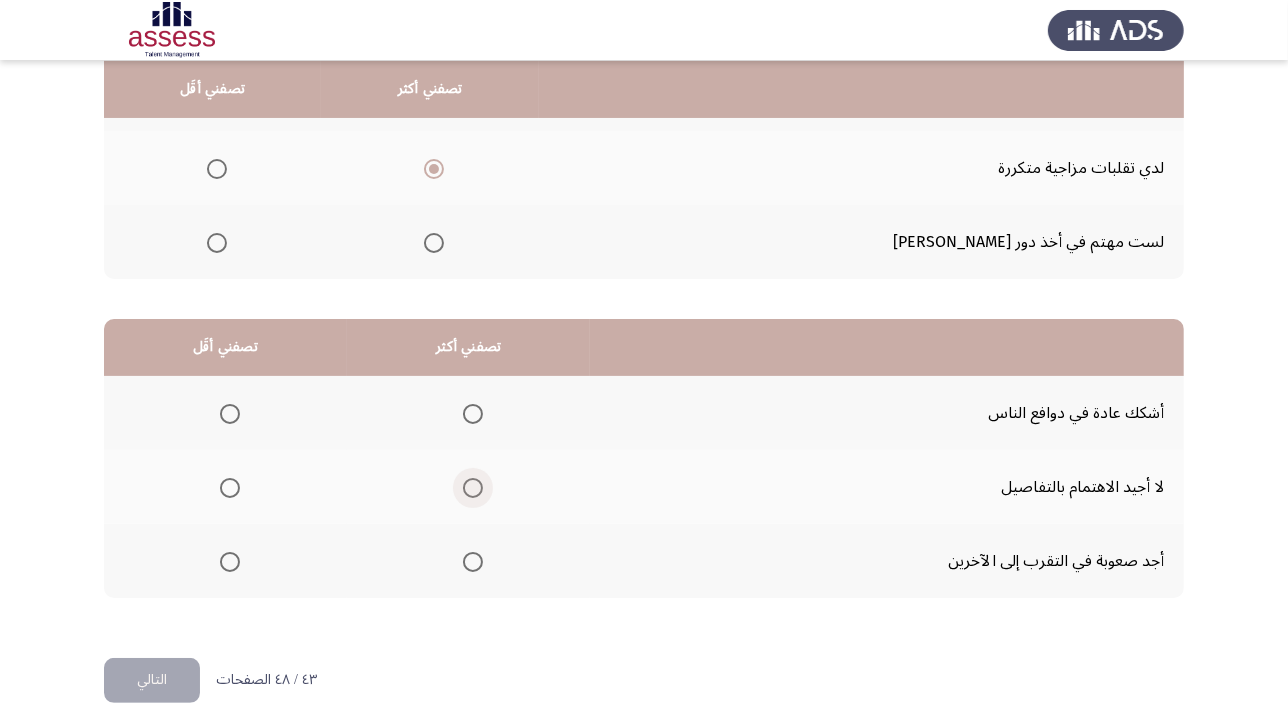 click at bounding box center (473, 488) 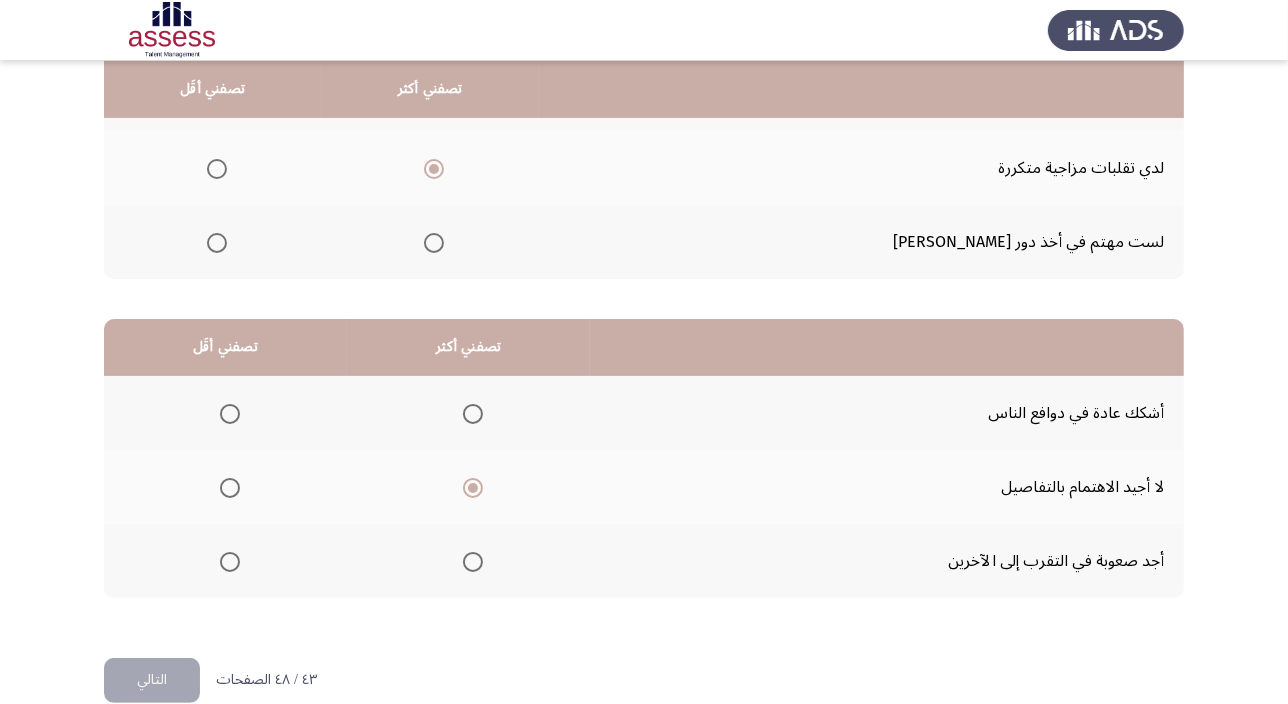 click at bounding box center [230, 562] 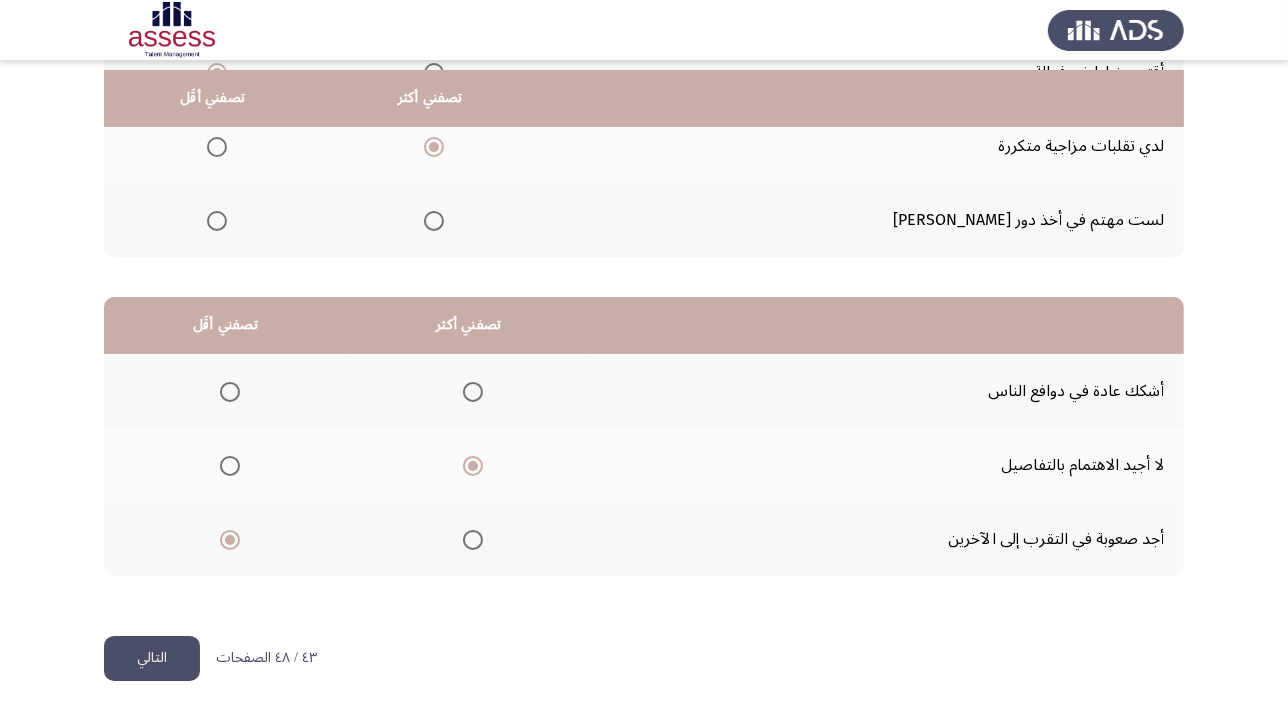scroll, scrollTop: 303, scrollLeft: 0, axis: vertical 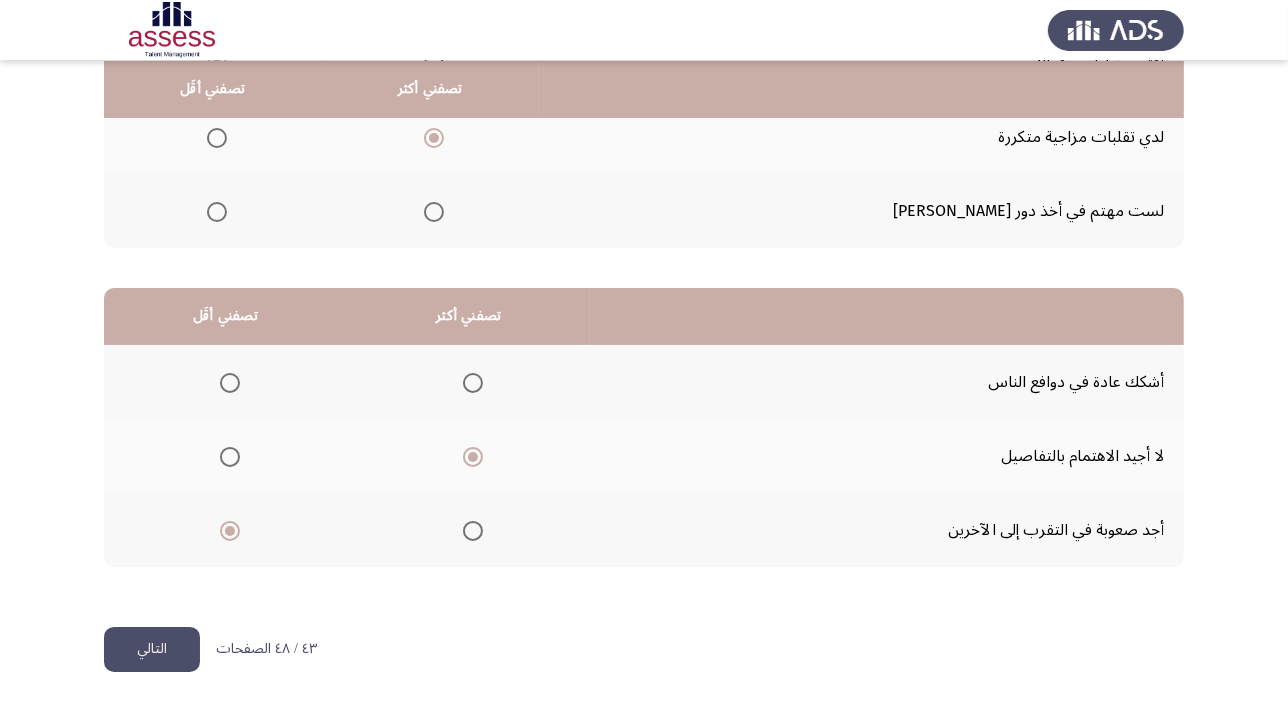click on "التالي" 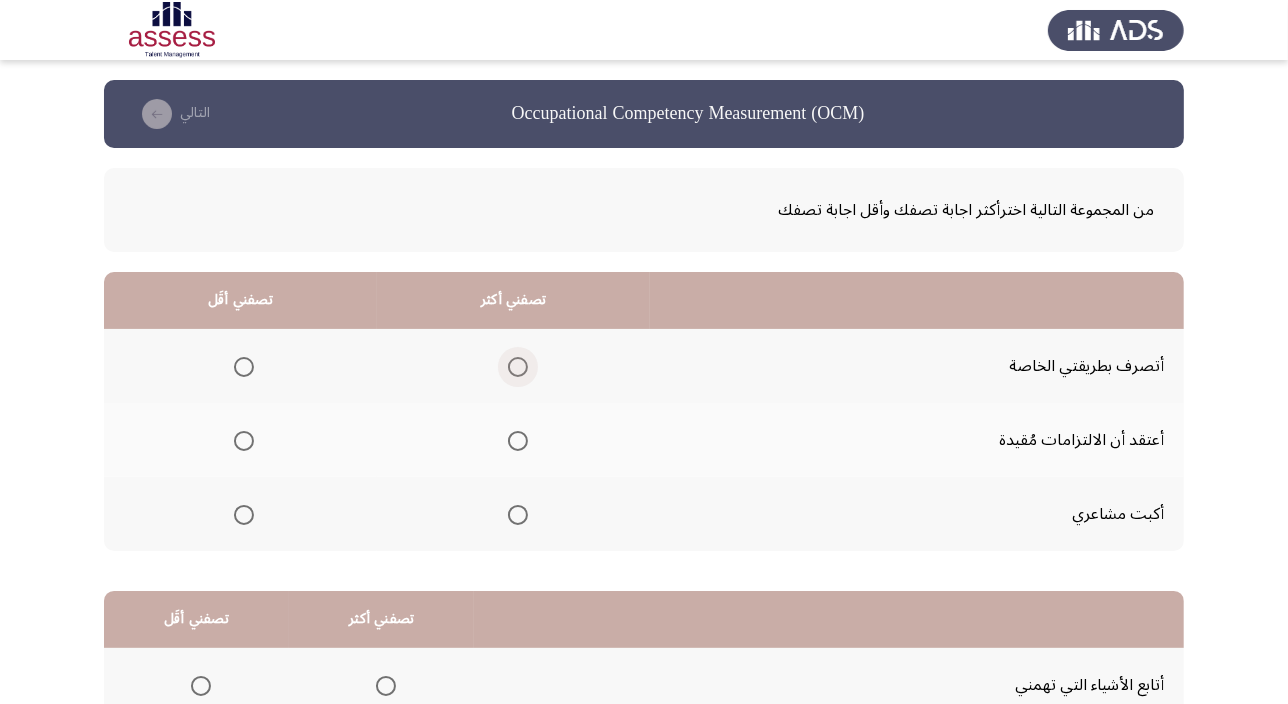 click at bounding box center [518, 367] 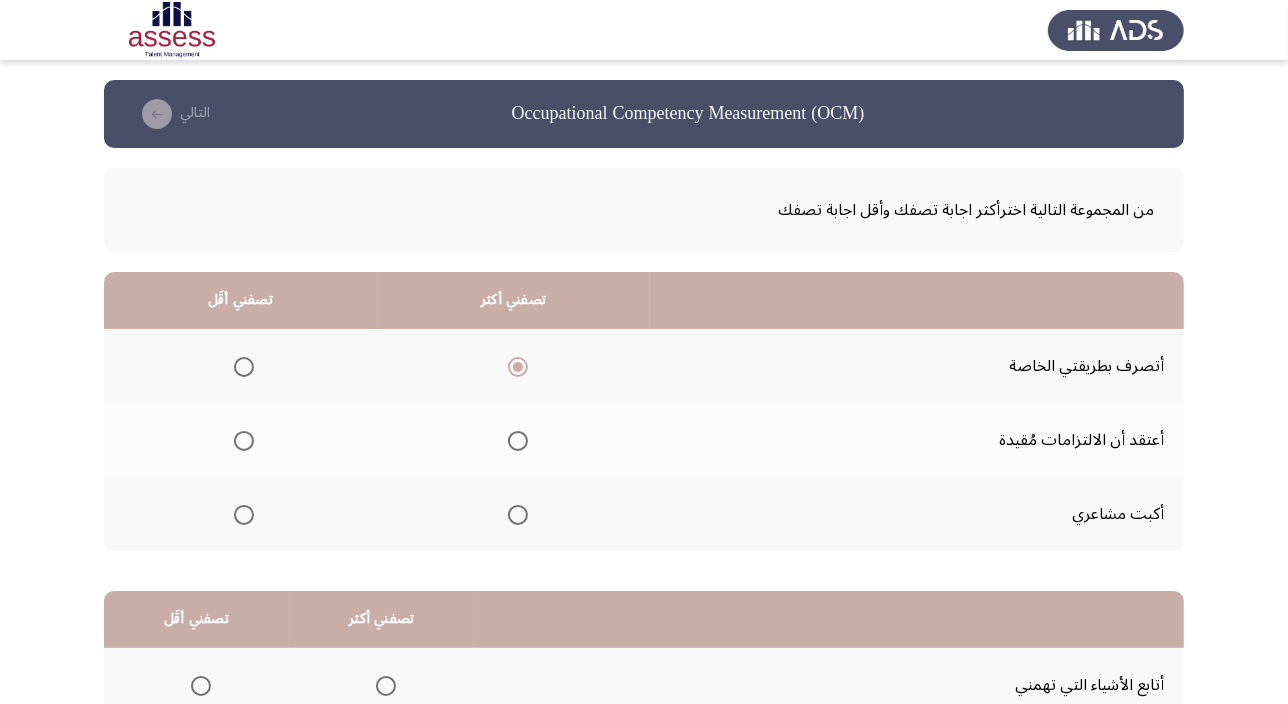 click at bounding box center [244, 441] 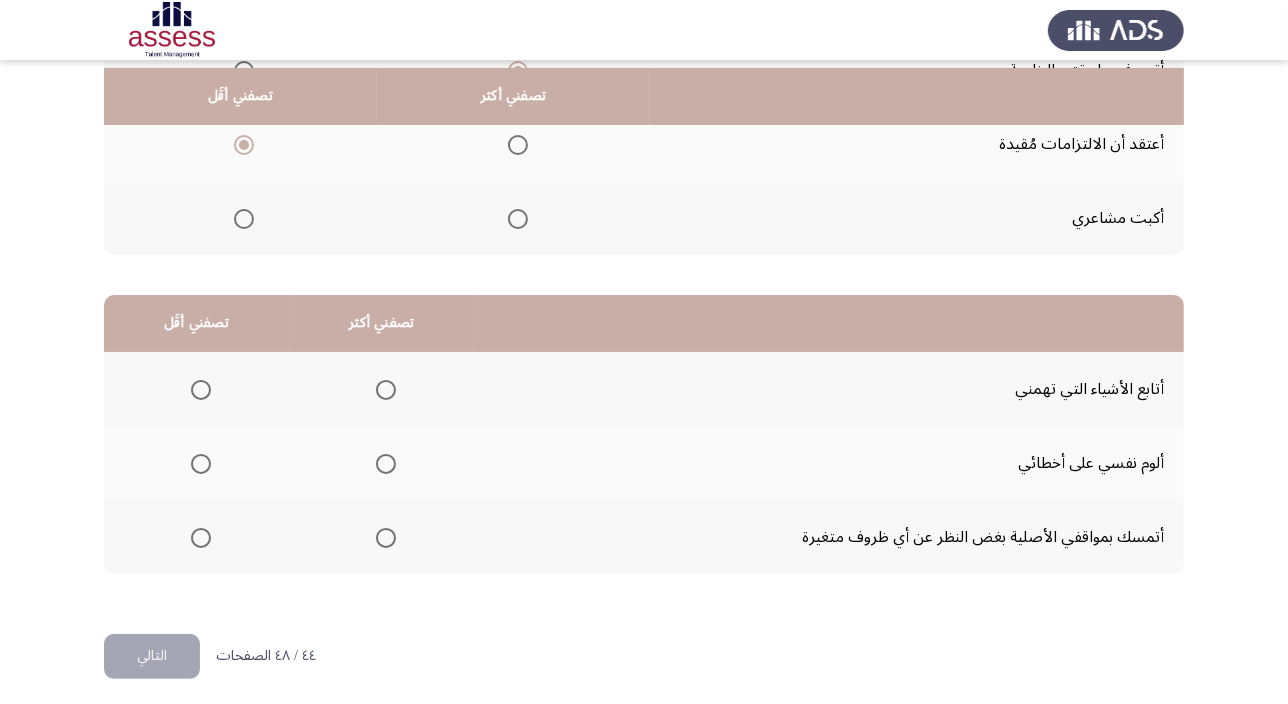 scroll, scrollTop: 303, scrollLeft: 0, axis: vertical 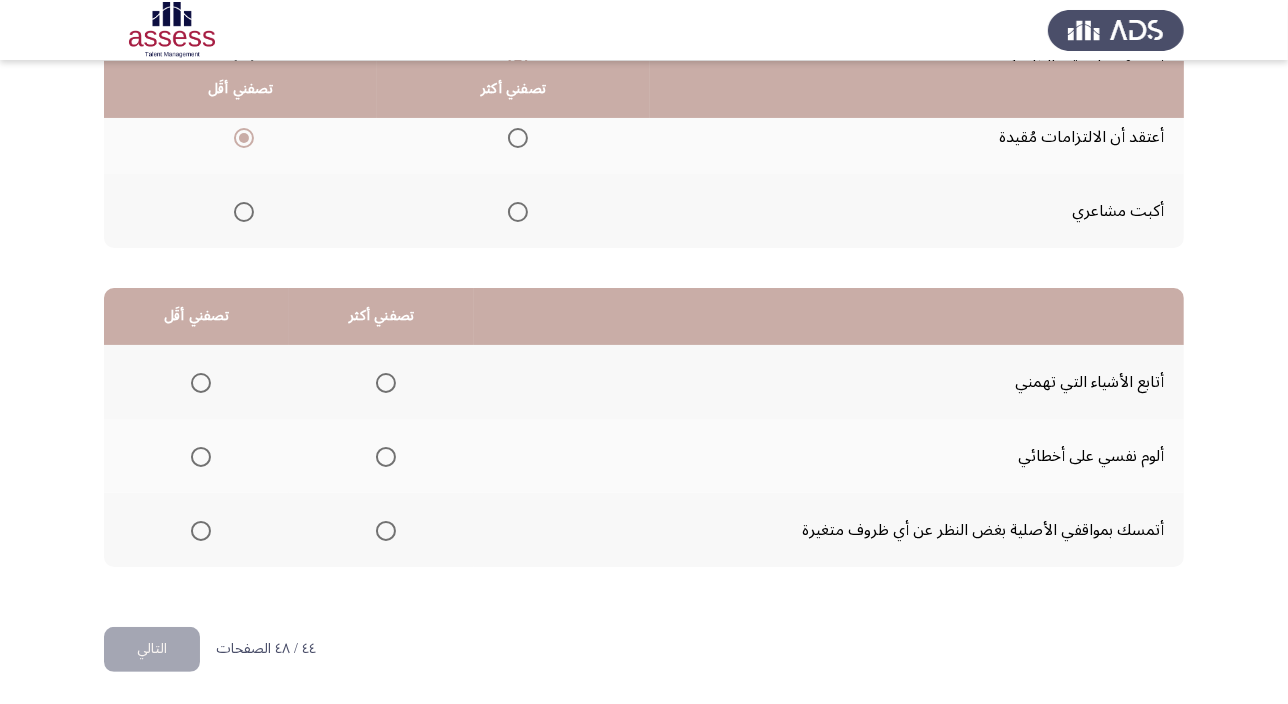 click at bounding box center (386, 457) 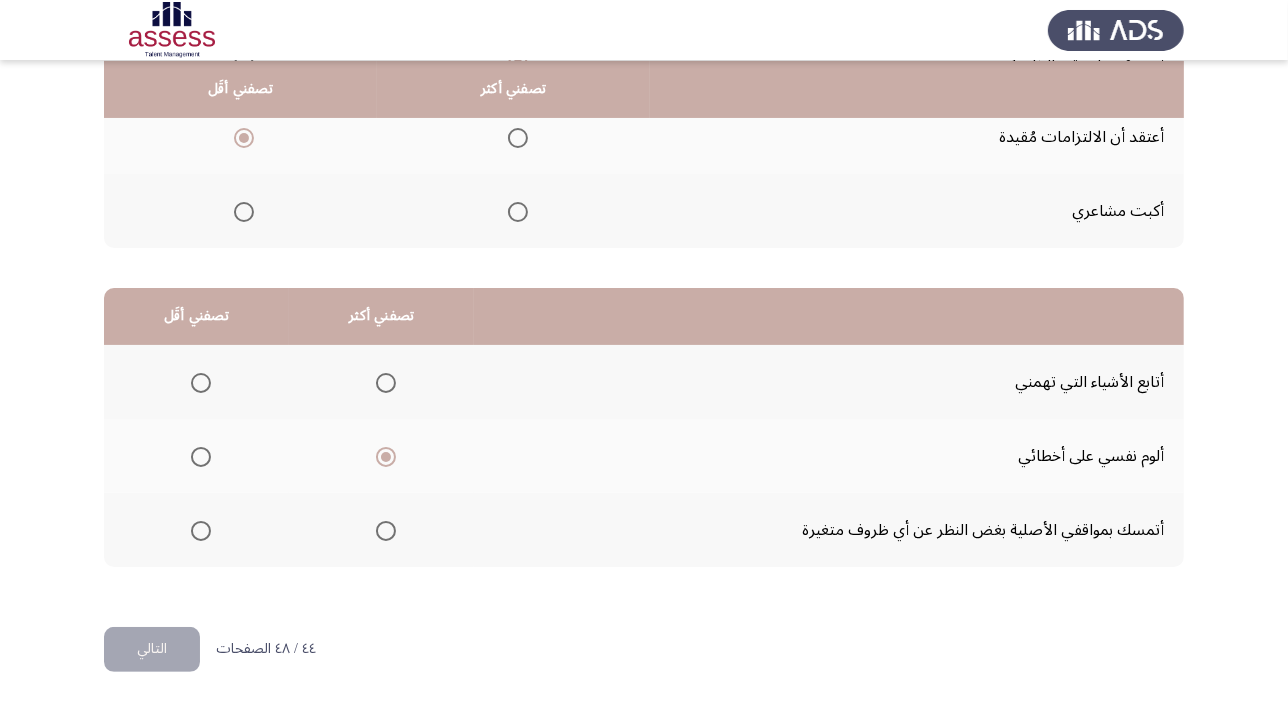 click at bounding box center (201, 383) 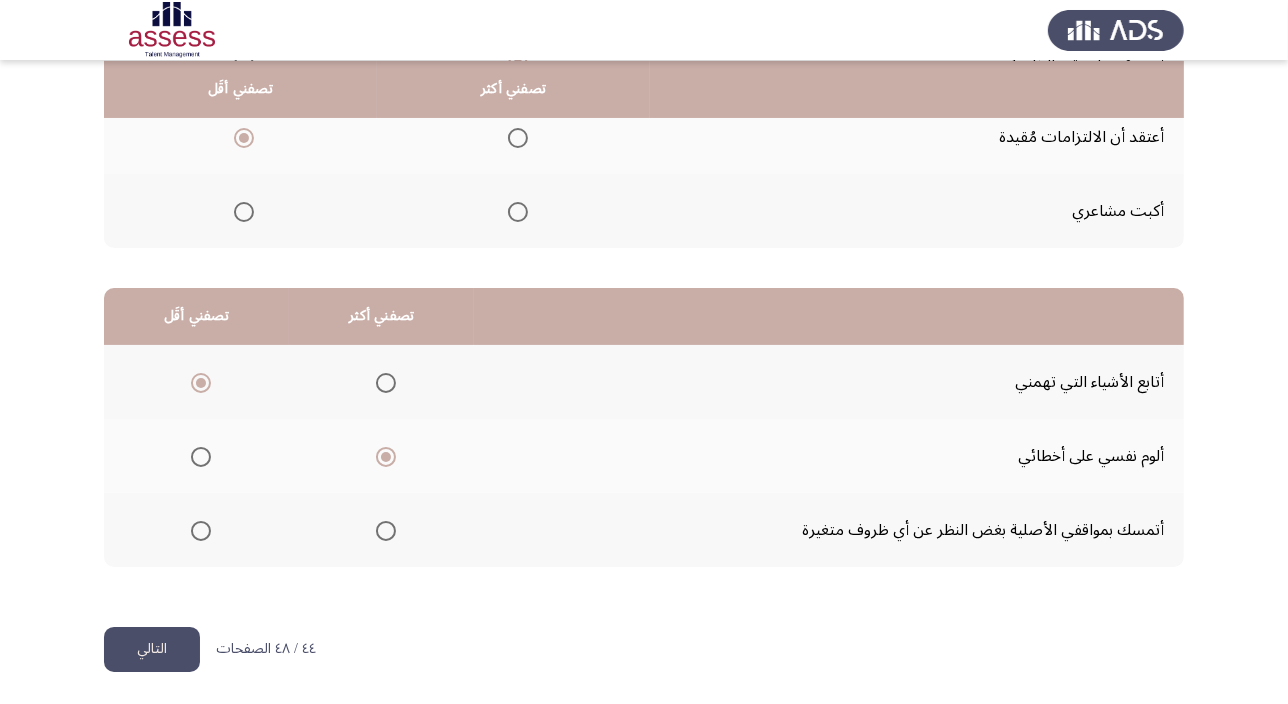click on "التالي" 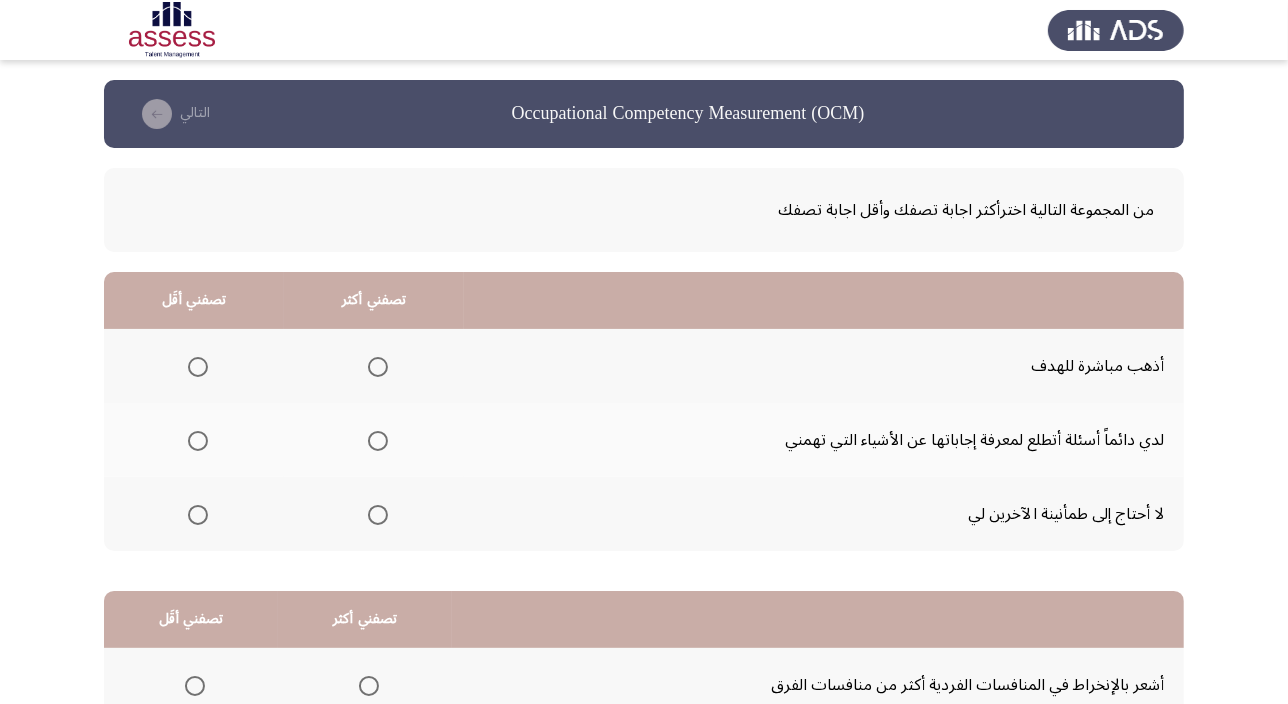 click at bounding box center [378, 441] 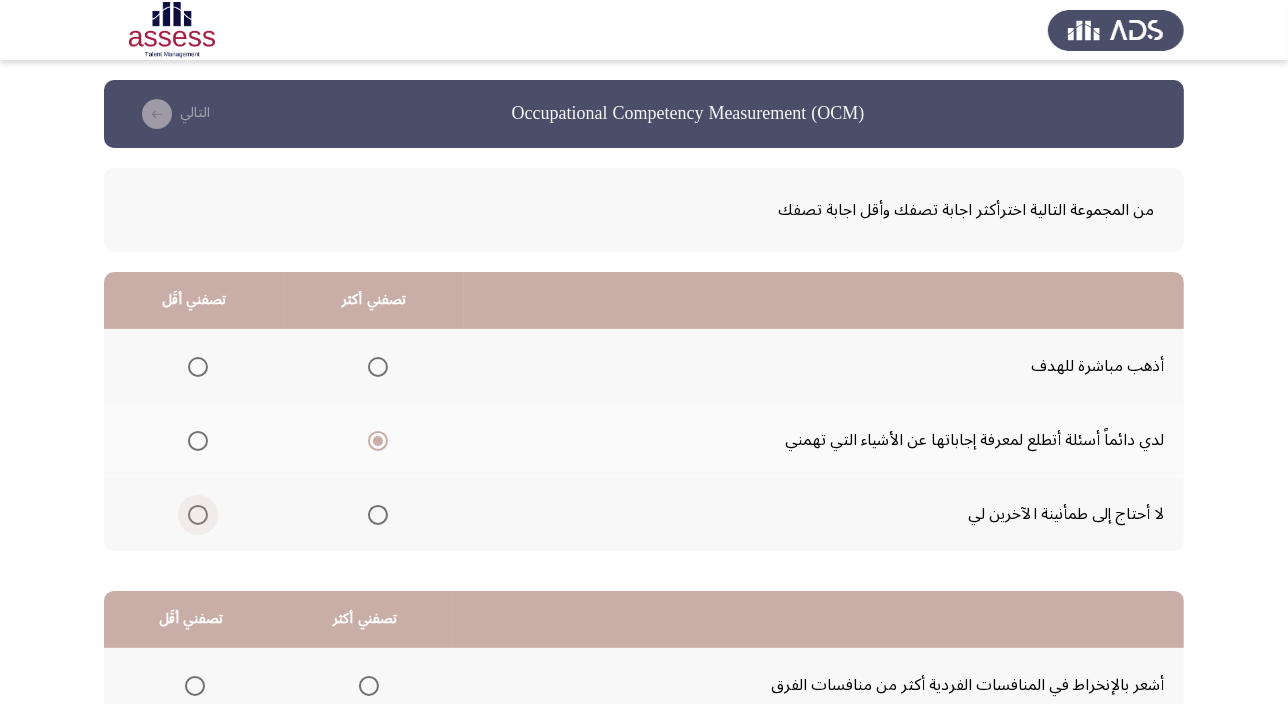 click at bounding box center [198, 515] 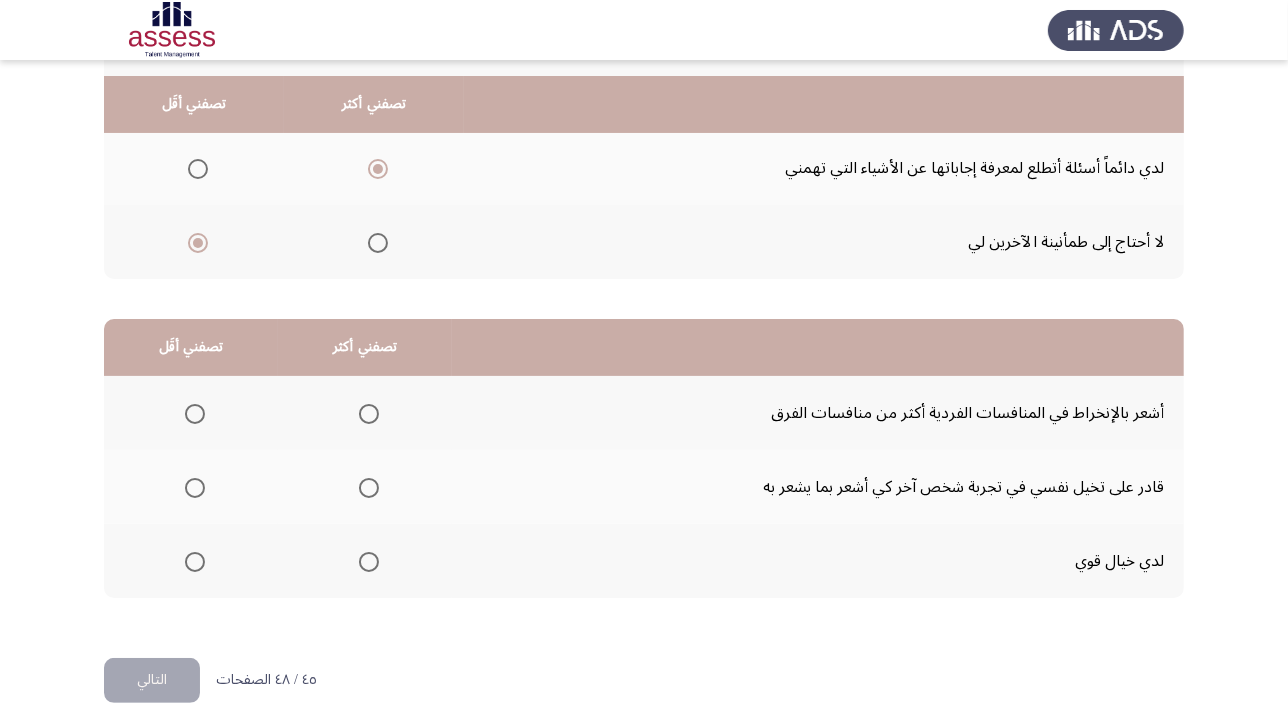scroll, scrollTop: 303, scrollLeft: 0, axis: vertical 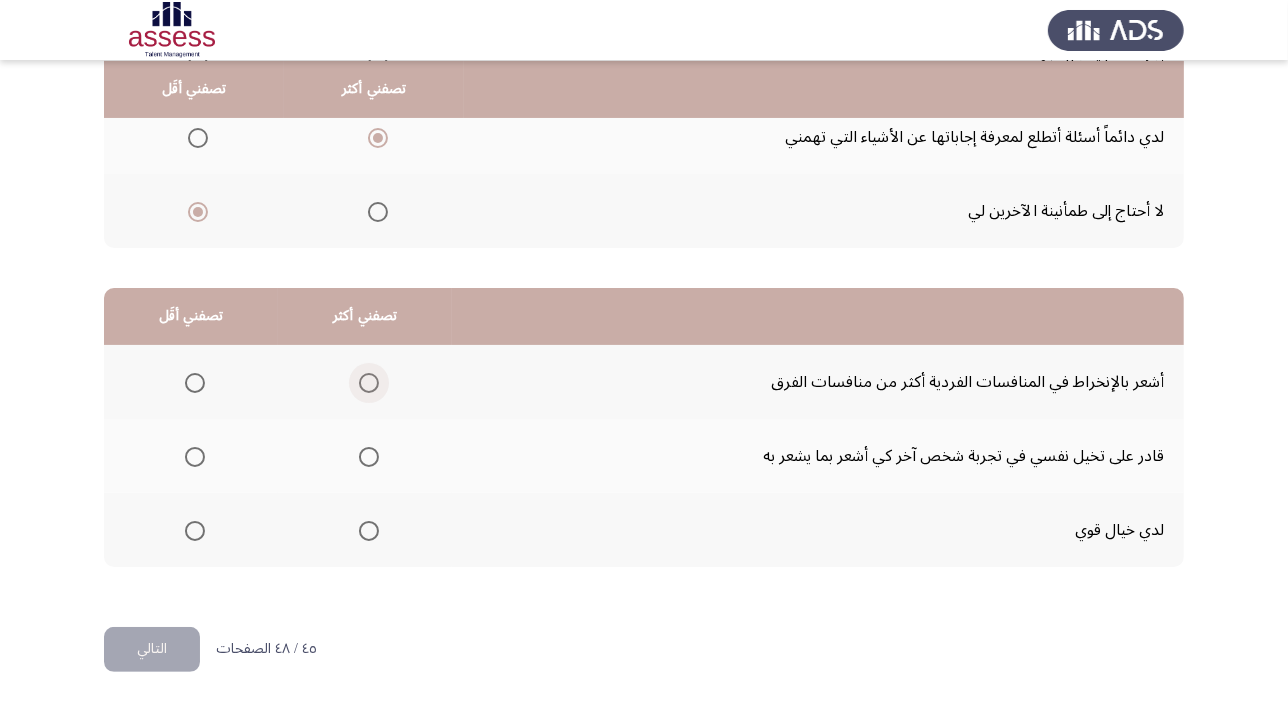 click at bounding box center (369, 383) 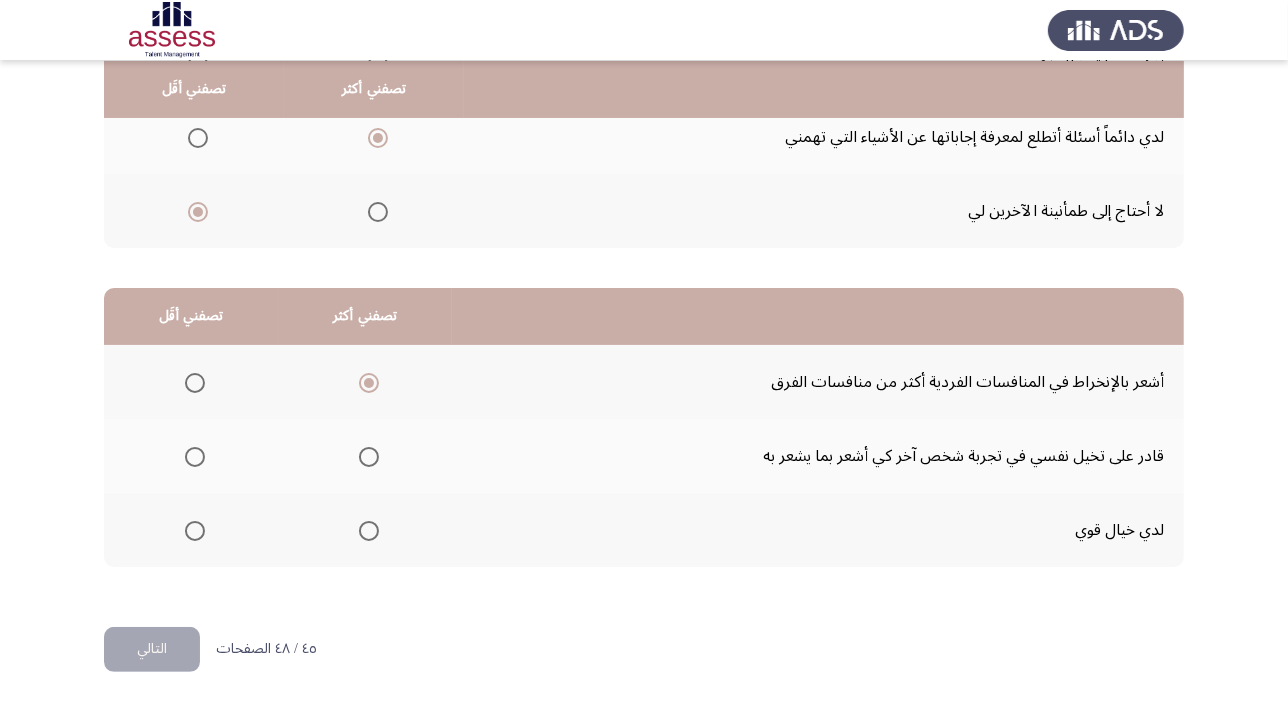 click 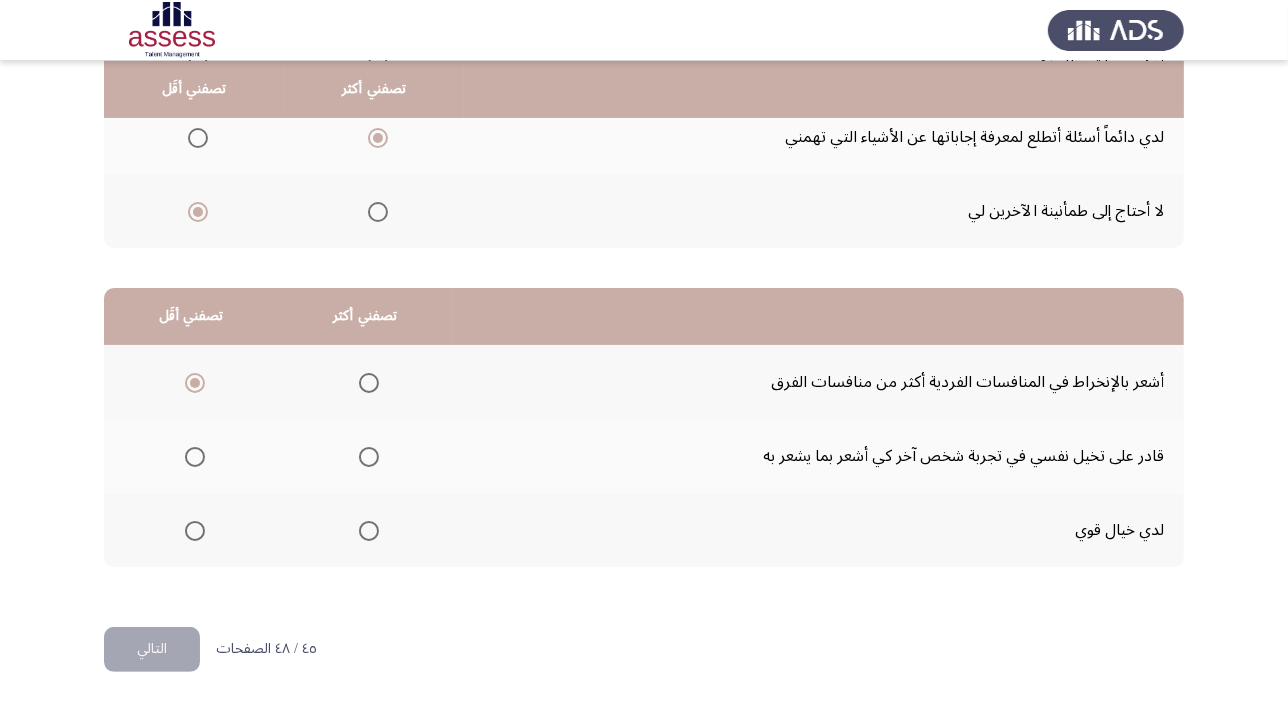 click at bounding box center [365, 531] 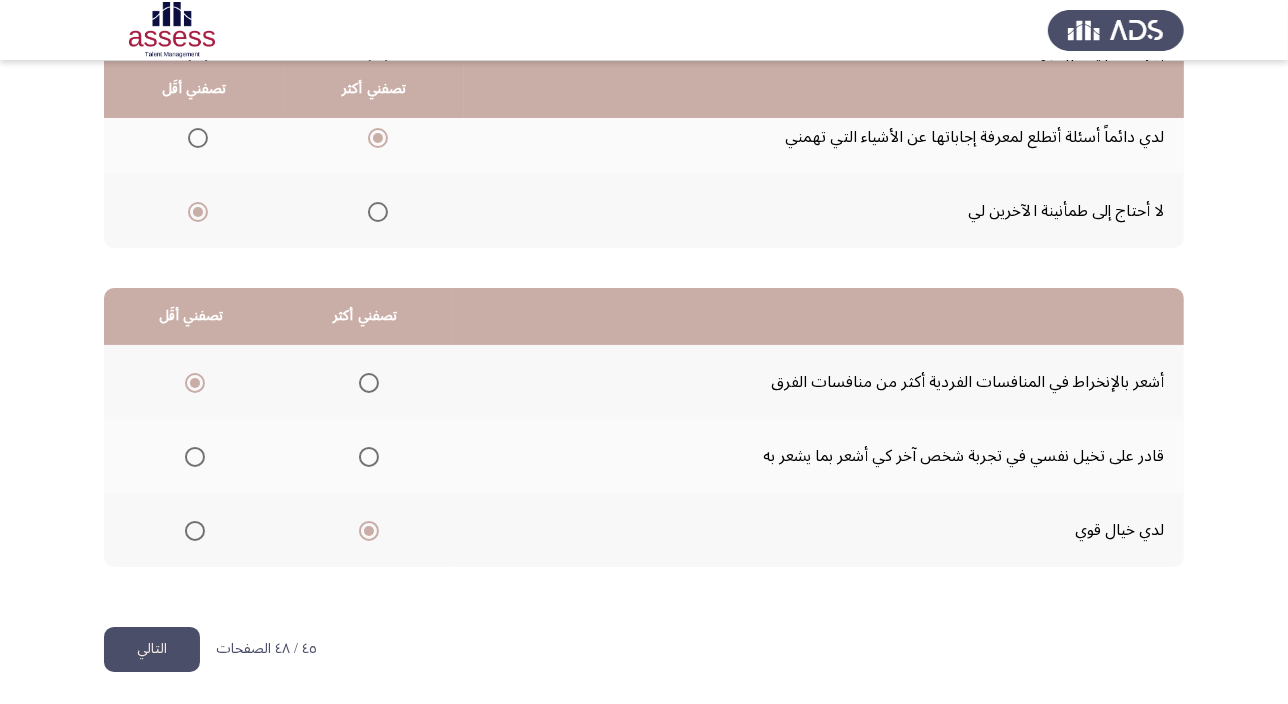 click on "التالي" 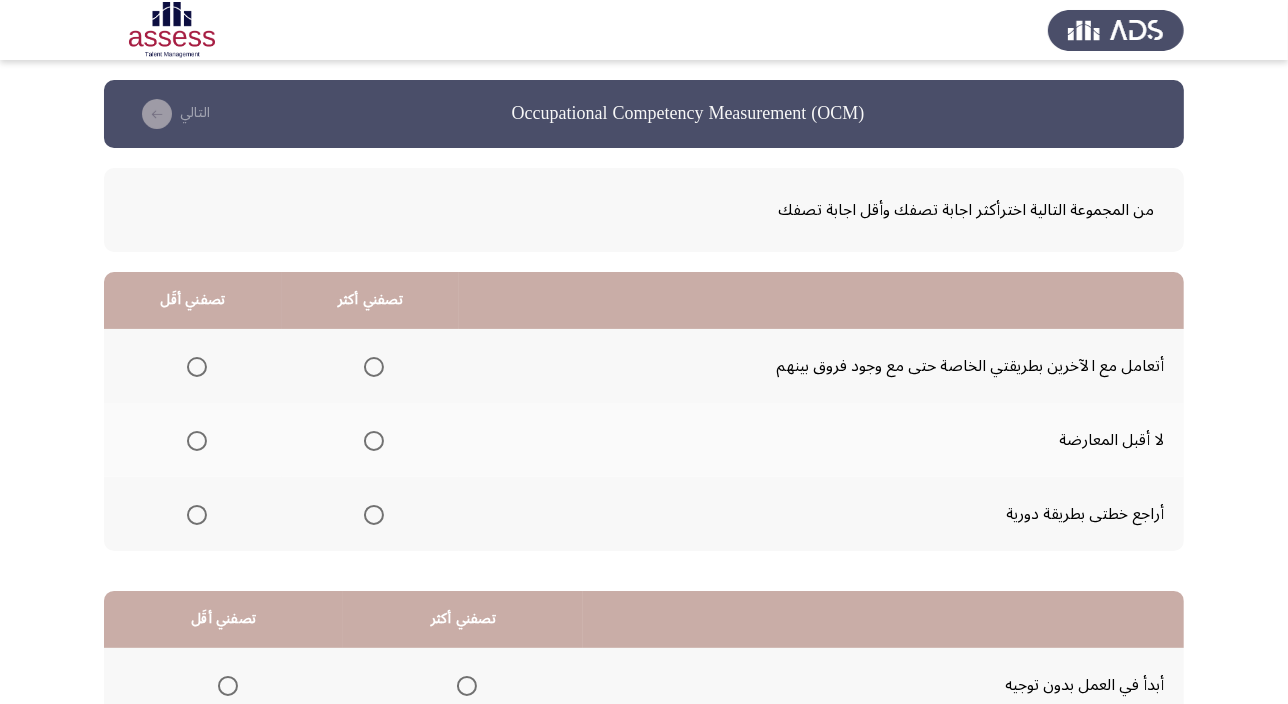 click at bounding box center [374, 367] 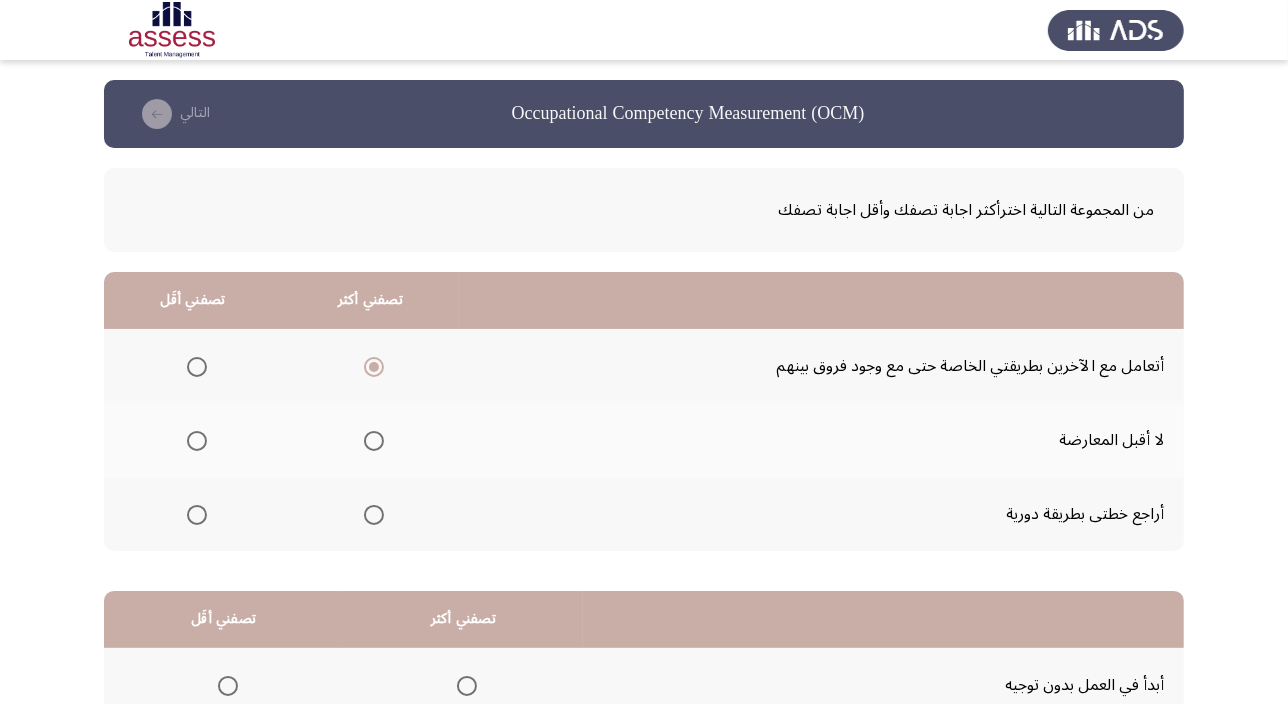 click at bounding box center (197, 441) 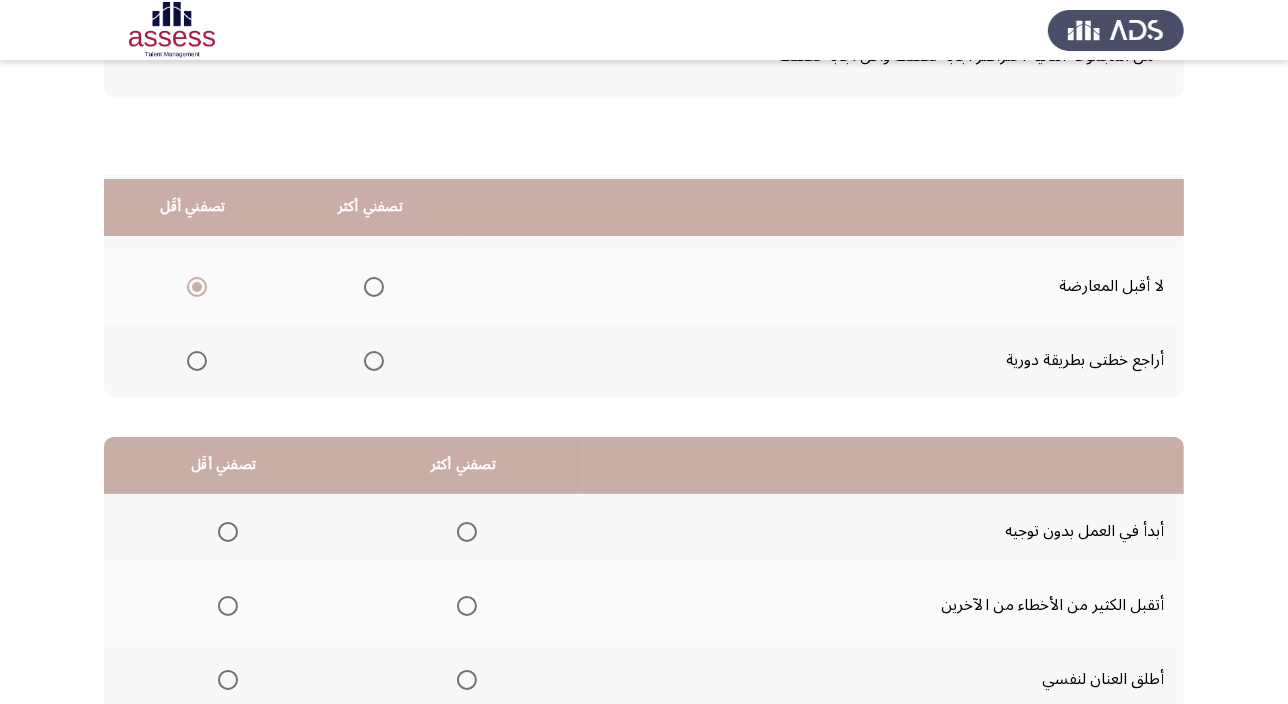 scroll, scrollTop: 272, scrollLeft: 0, axis: vertical 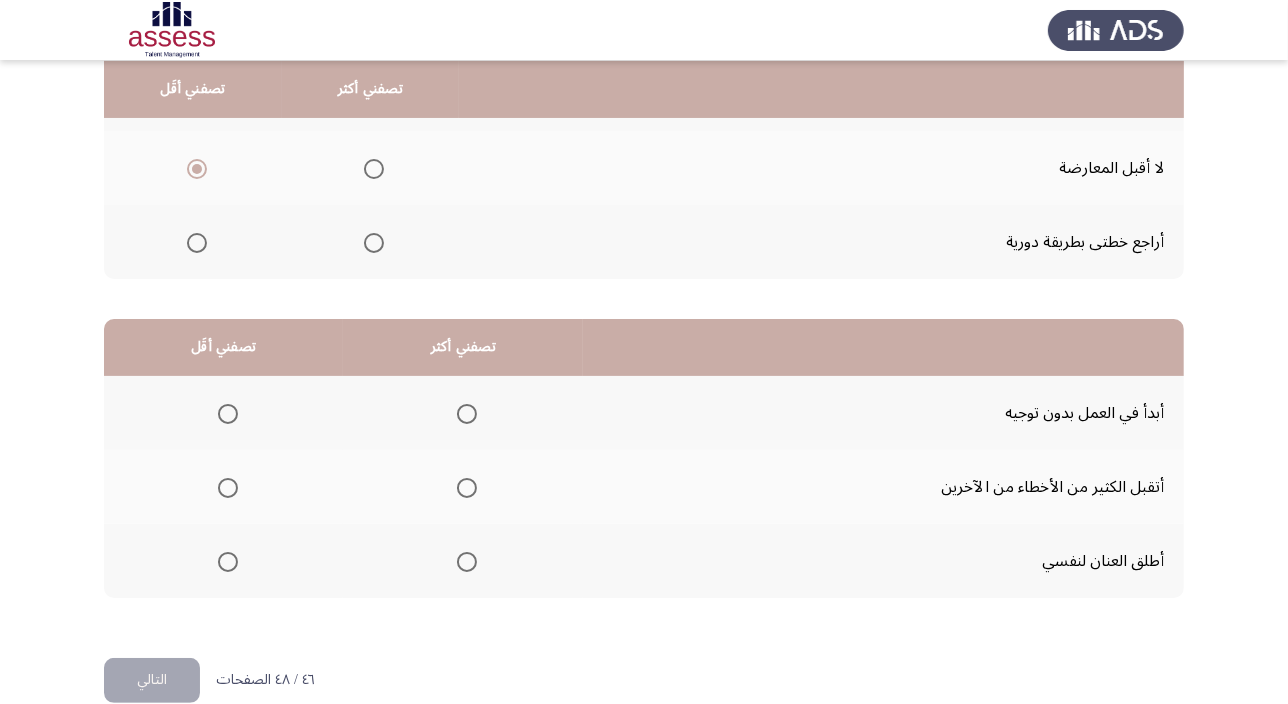 click at bounding box center [467, 414] 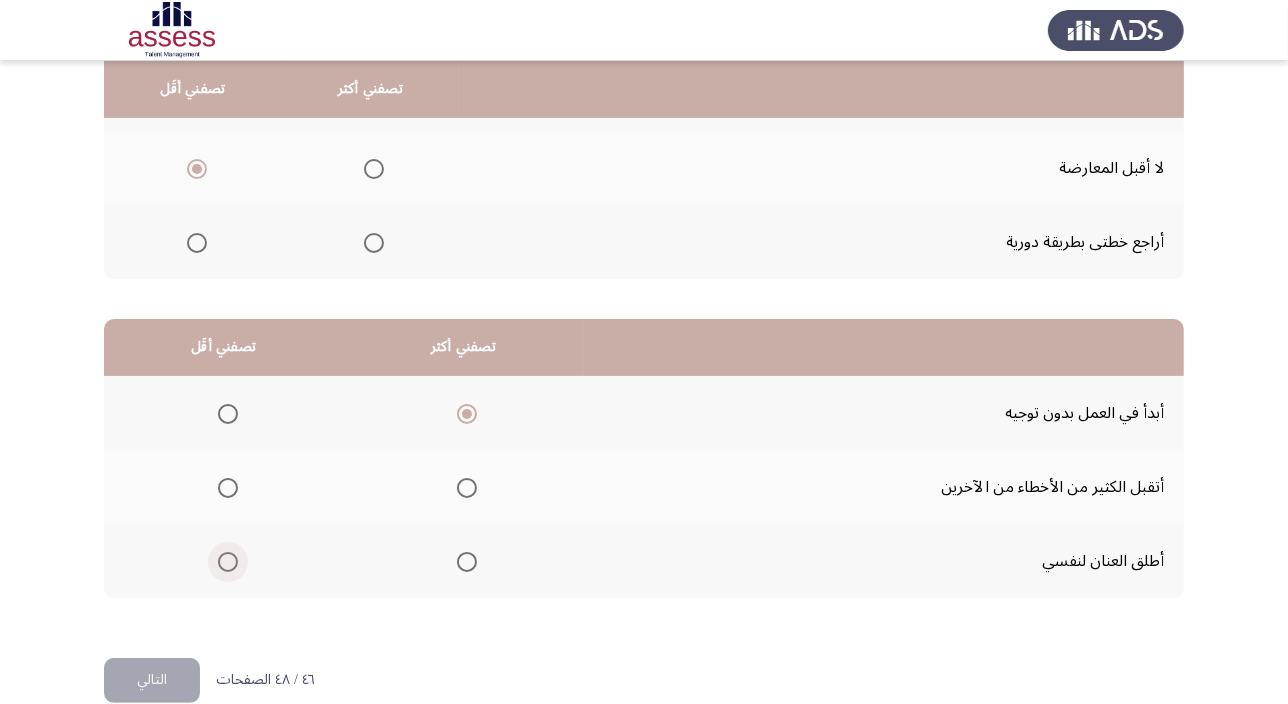 click at bounding box center [228, 562] 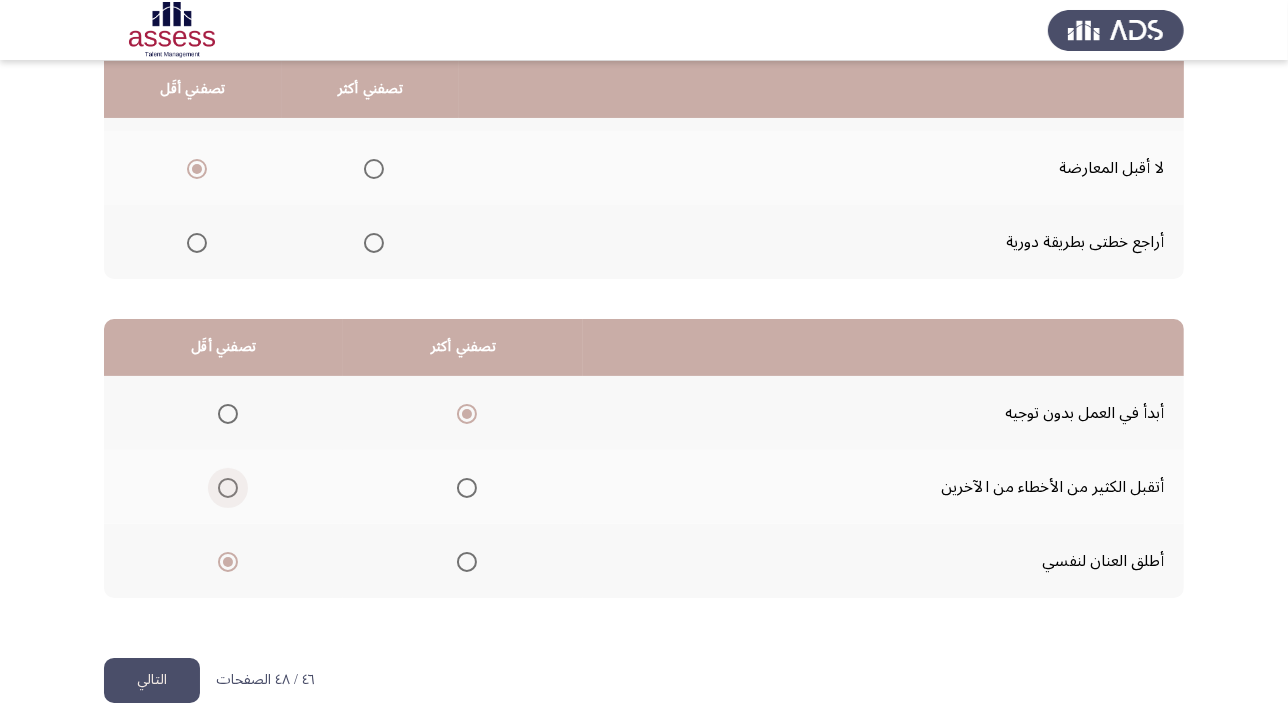 click at bounding box center (228, 488) 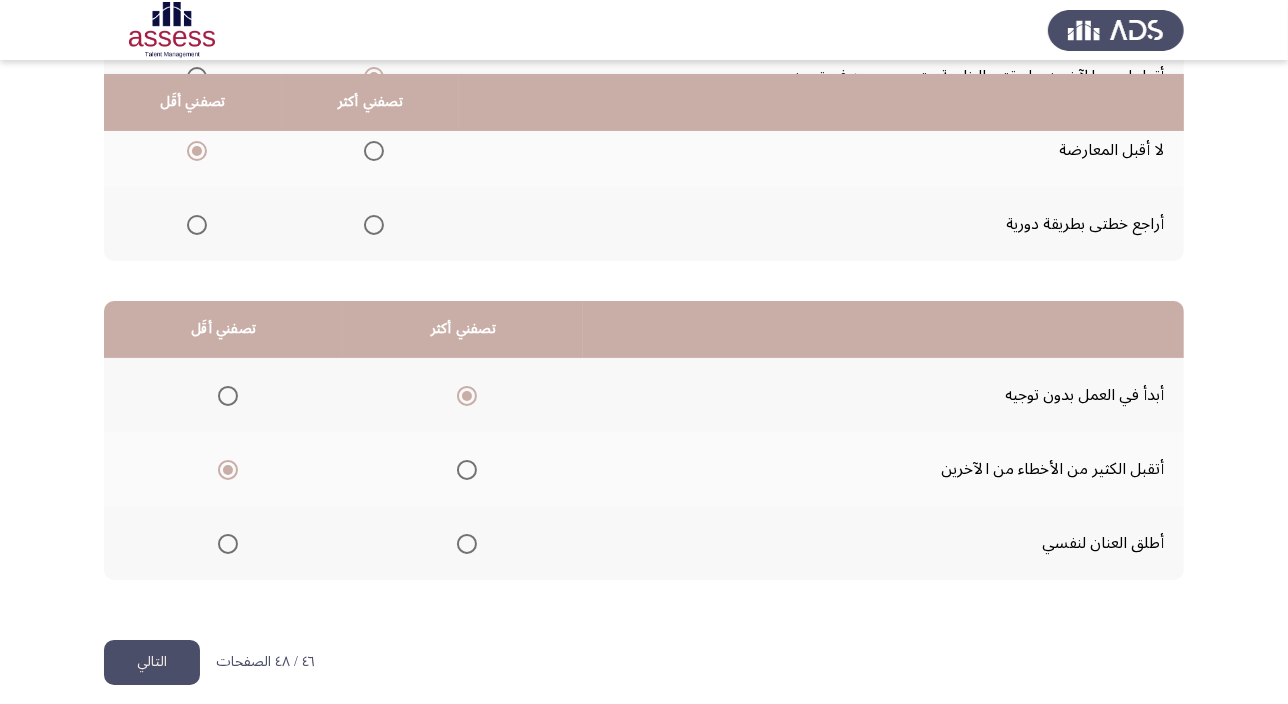 scroll, scrollTop: 303, scrollLeft: 0, axis: vertical 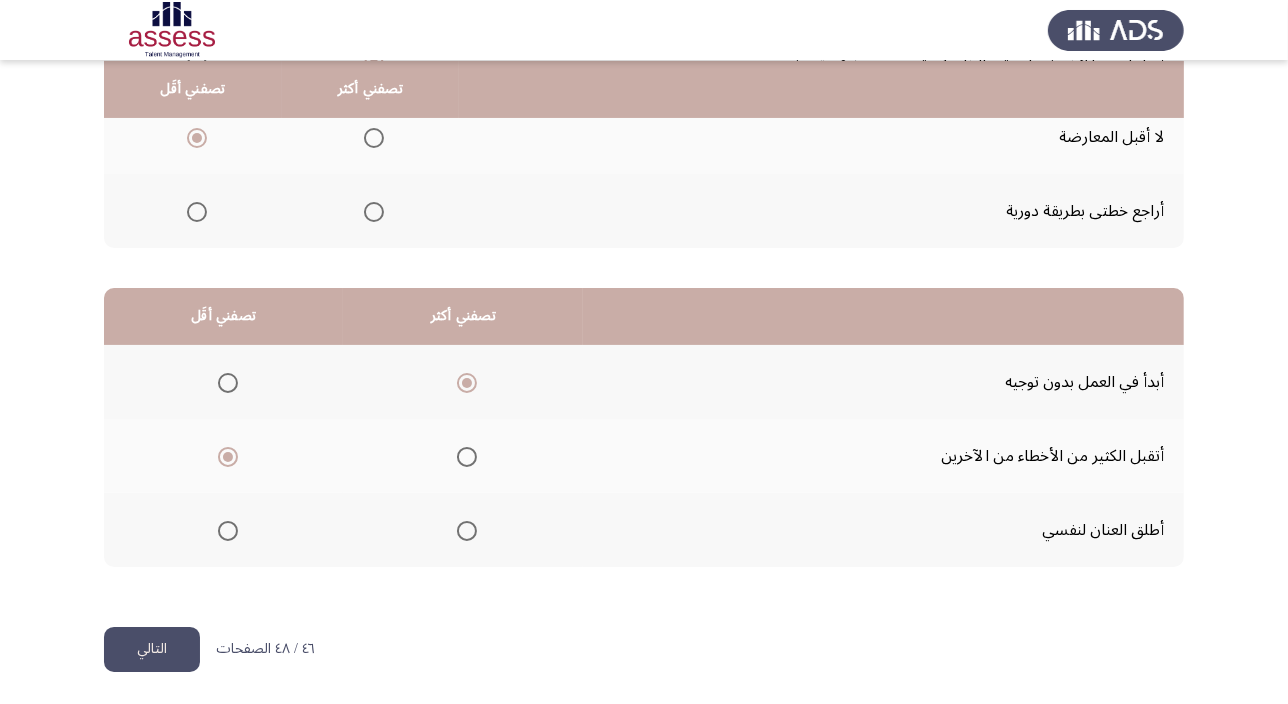click on "التالي" 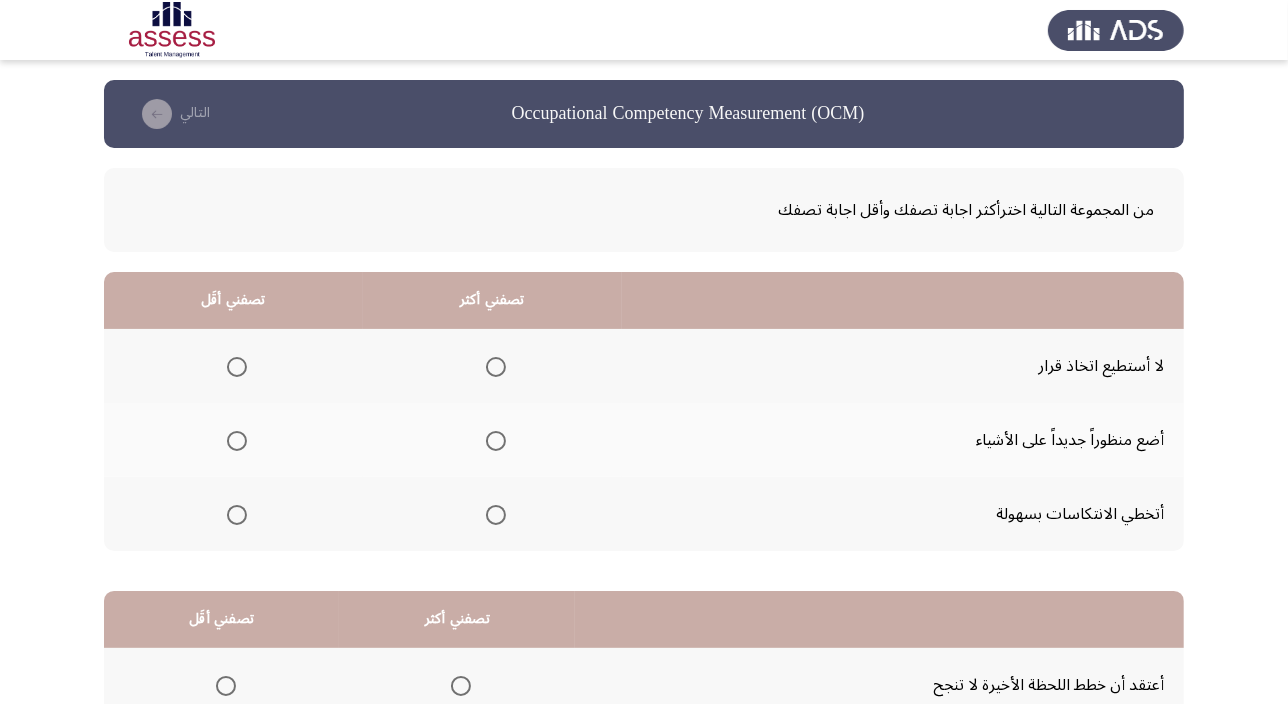 click at bounding box center (496, 515) 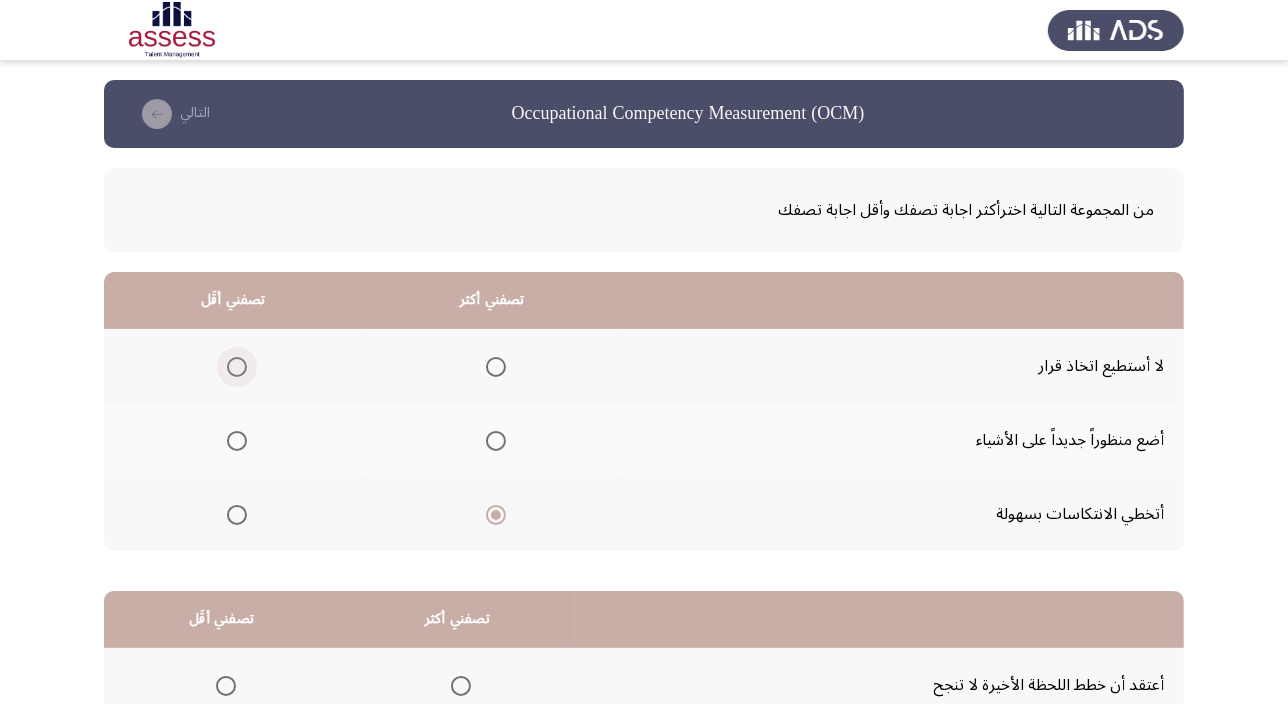 click at bounding box center (237, 367) 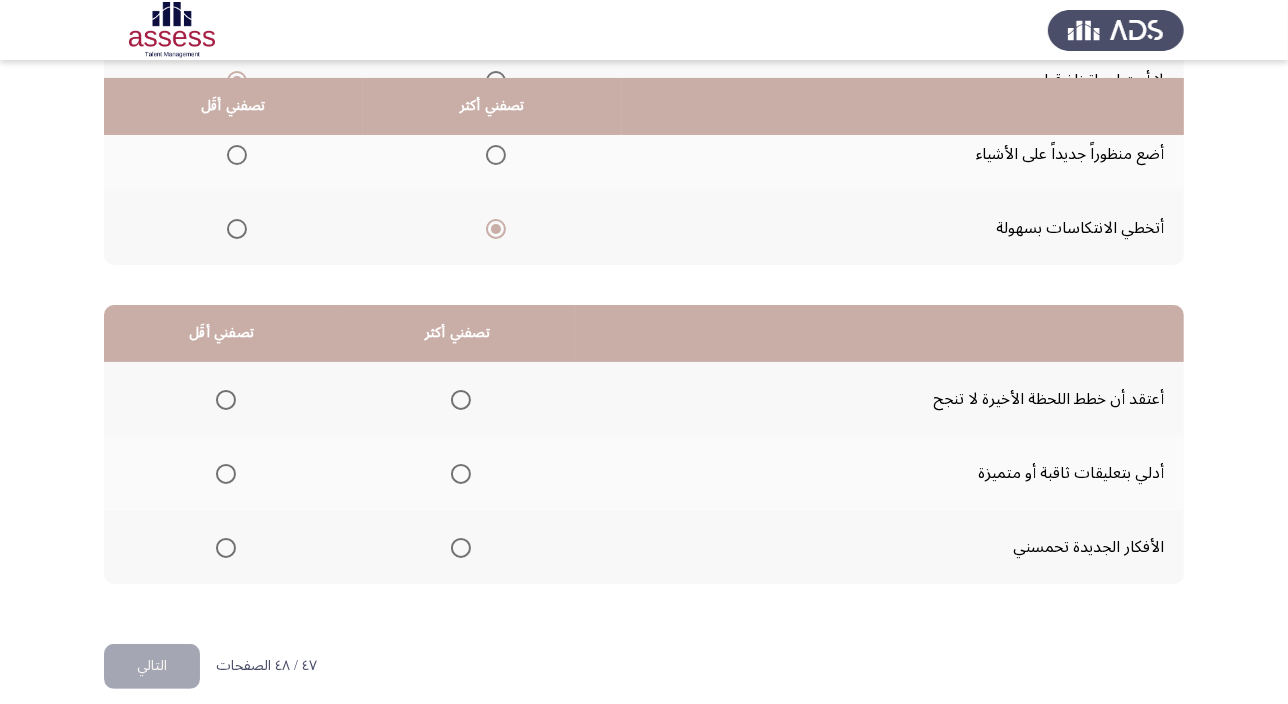 scroll, scrollTop: 303, scrollLeft: 0, axis: vertical 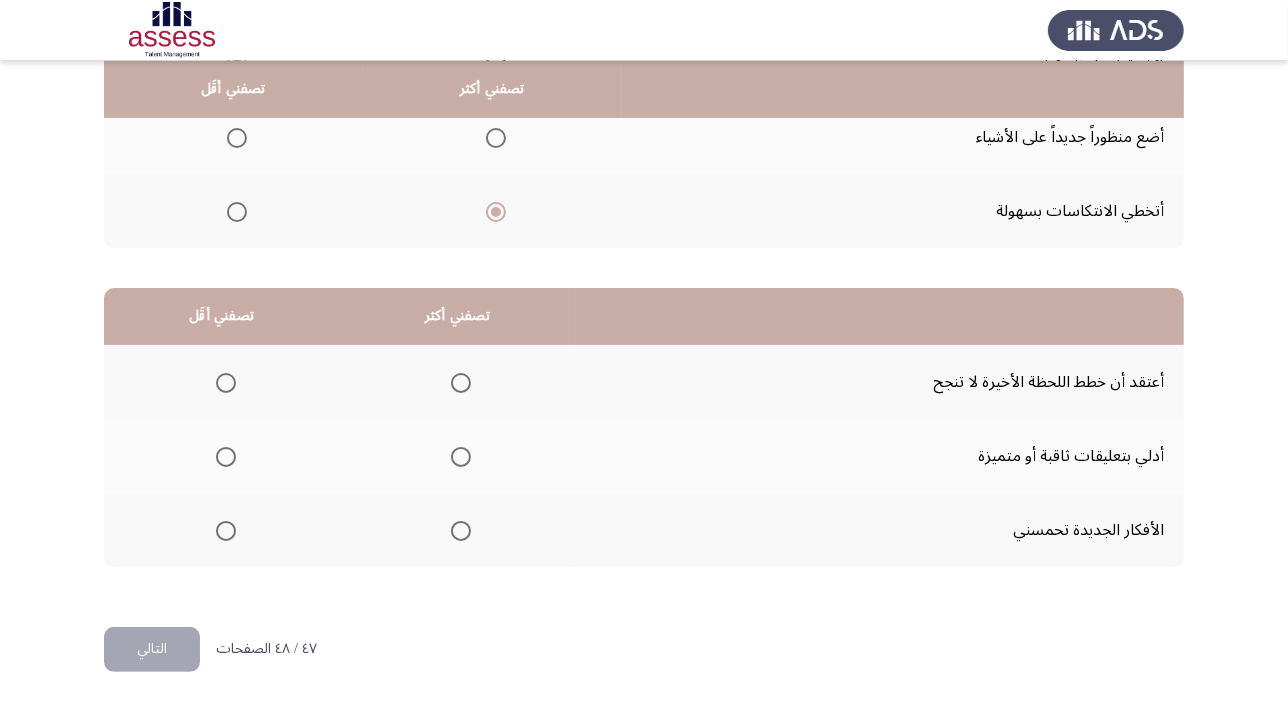 click at bounding box center [461, 457] 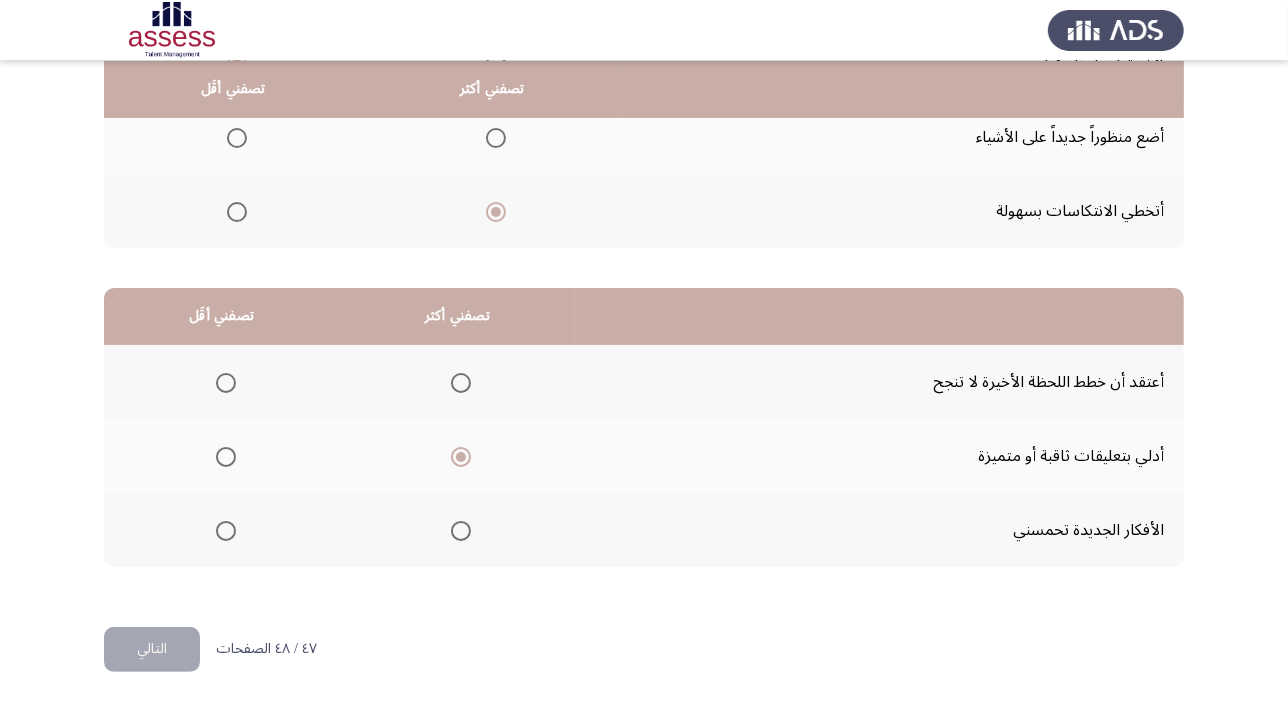click at bounding box center (461, 531) 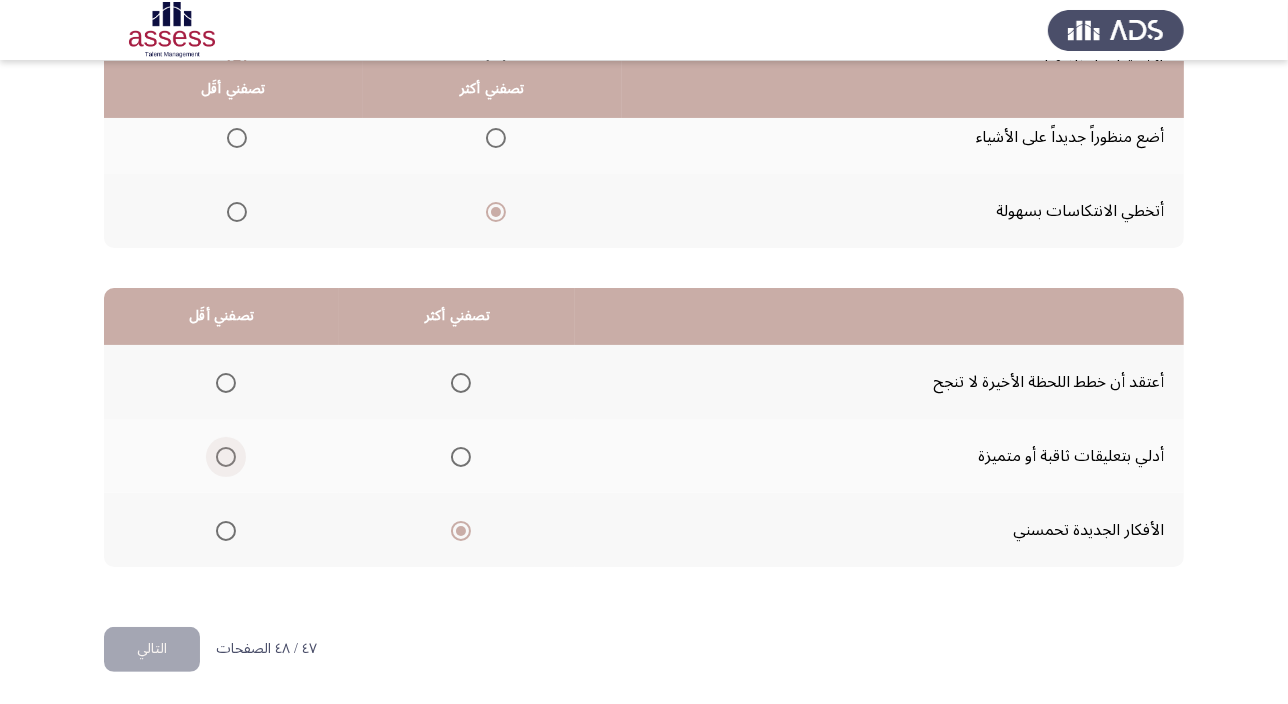 click at bounding box center (226, 457) 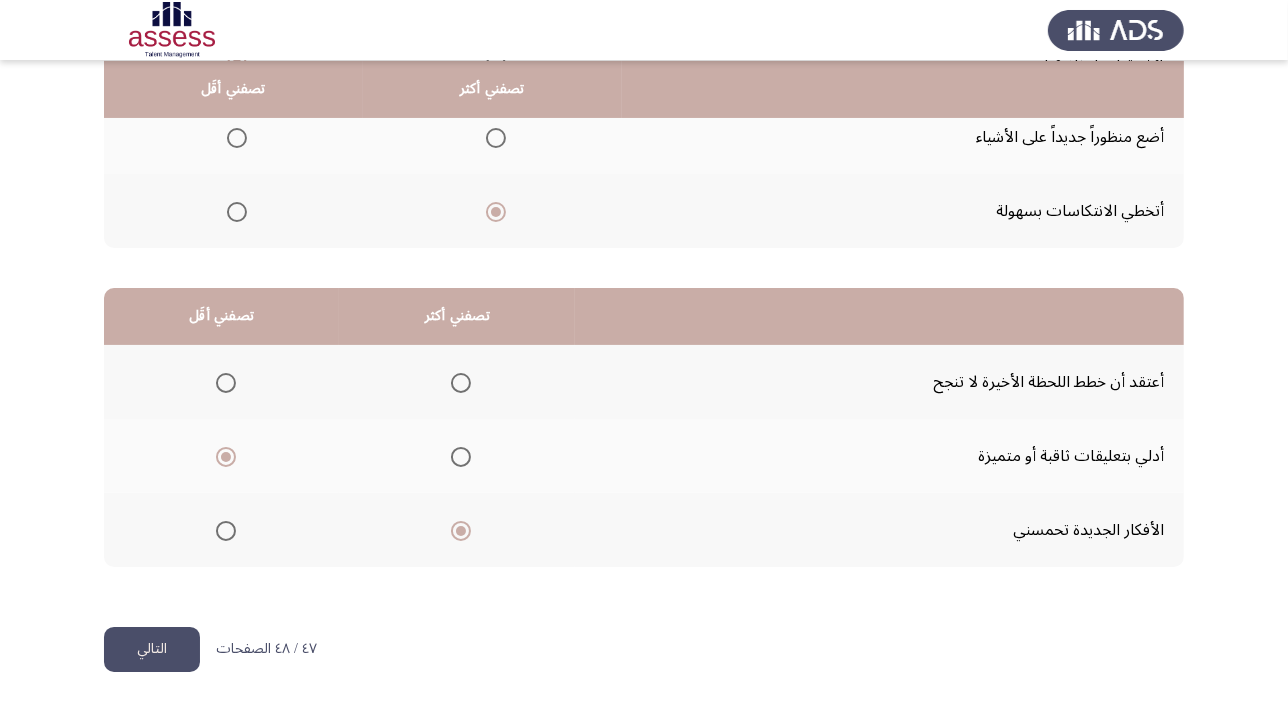 click at bounding box center (226, 383) 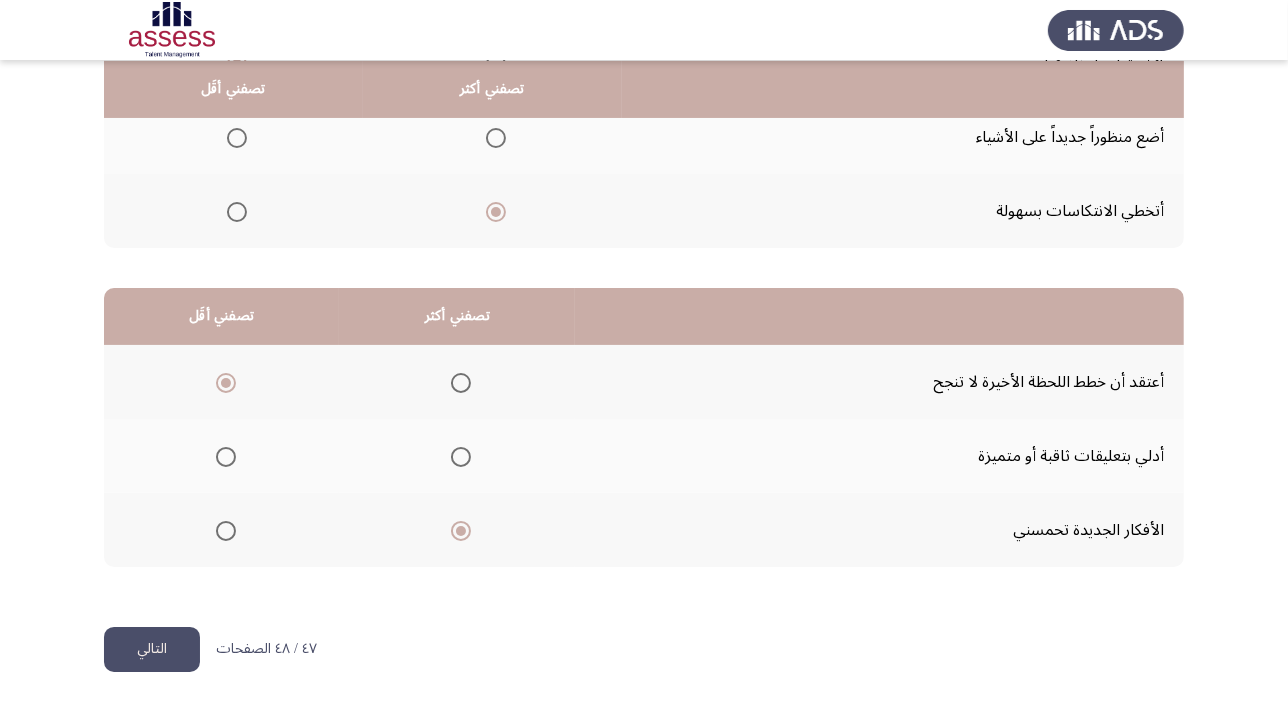 click at bounding box center (461, 457) 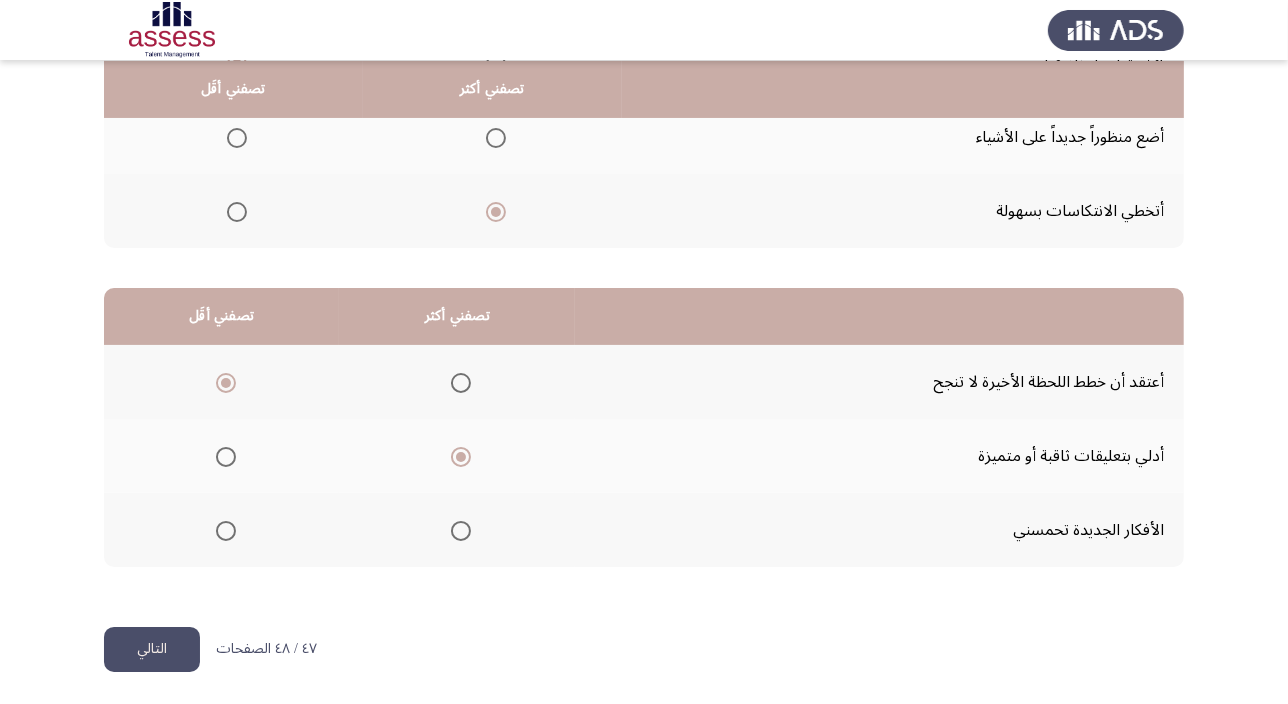 click on "التالي" 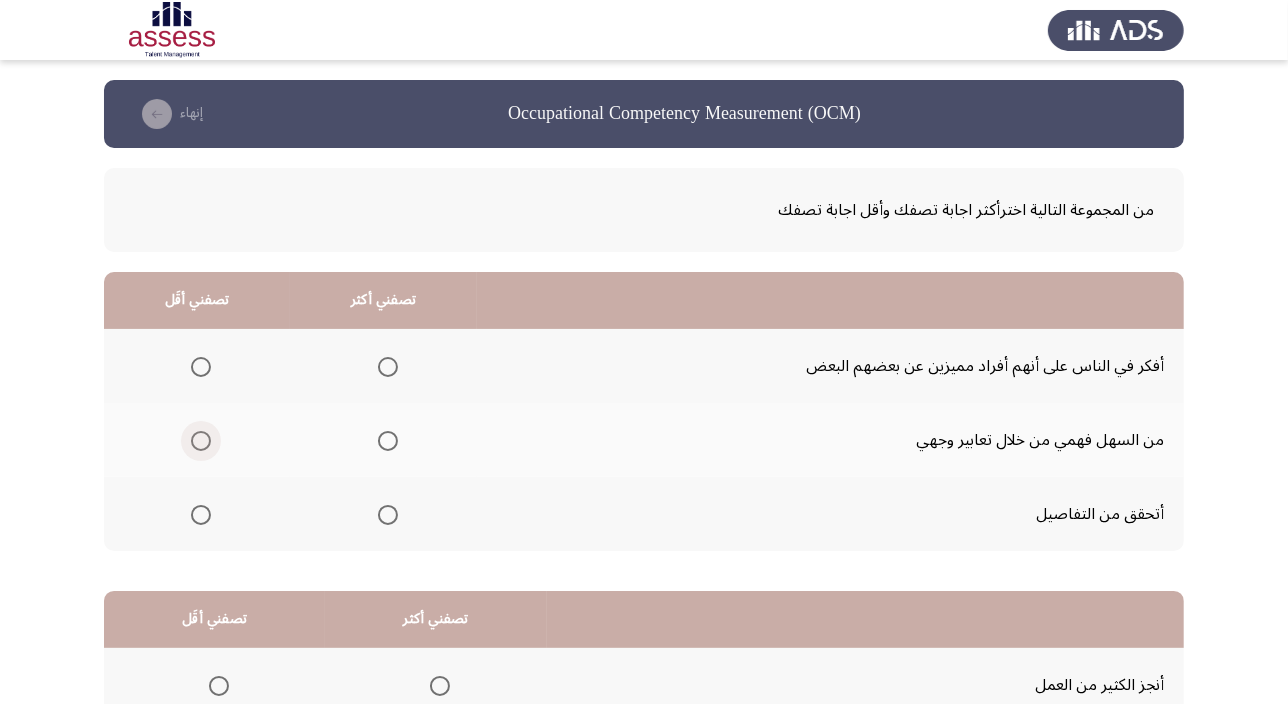 click at bounding box center [201, 441] 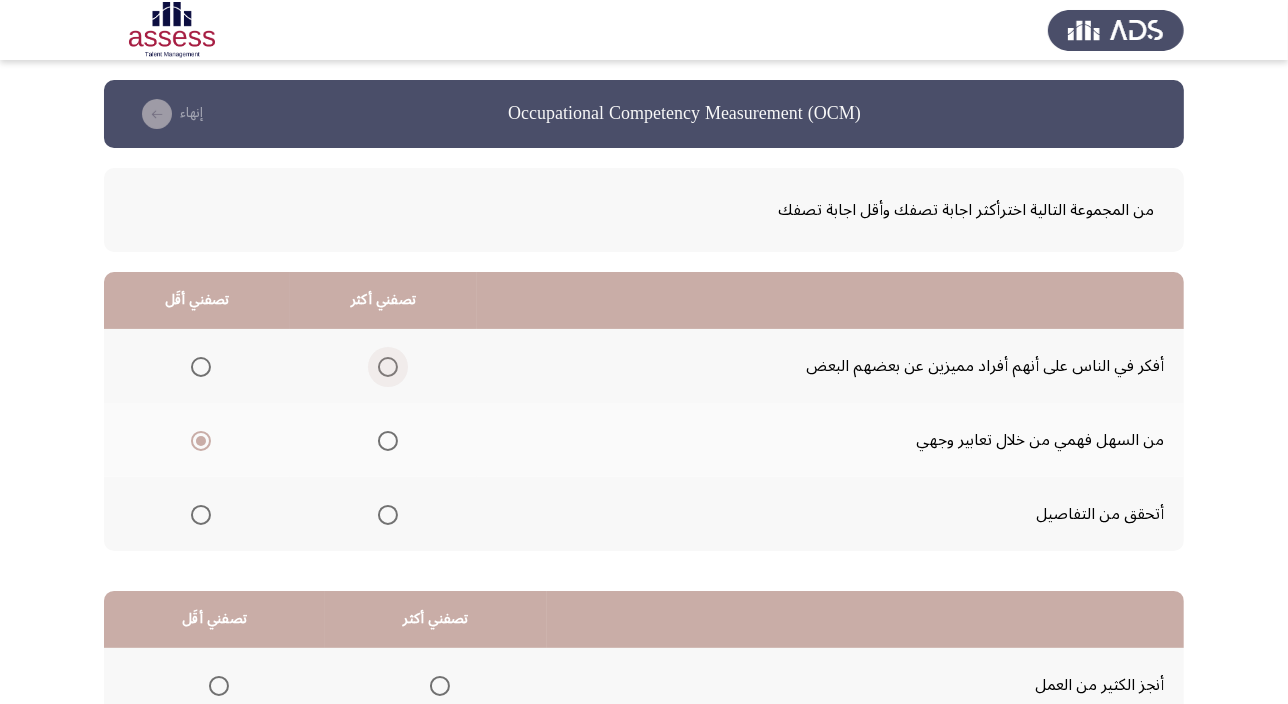click at bounding box center (388, 367) 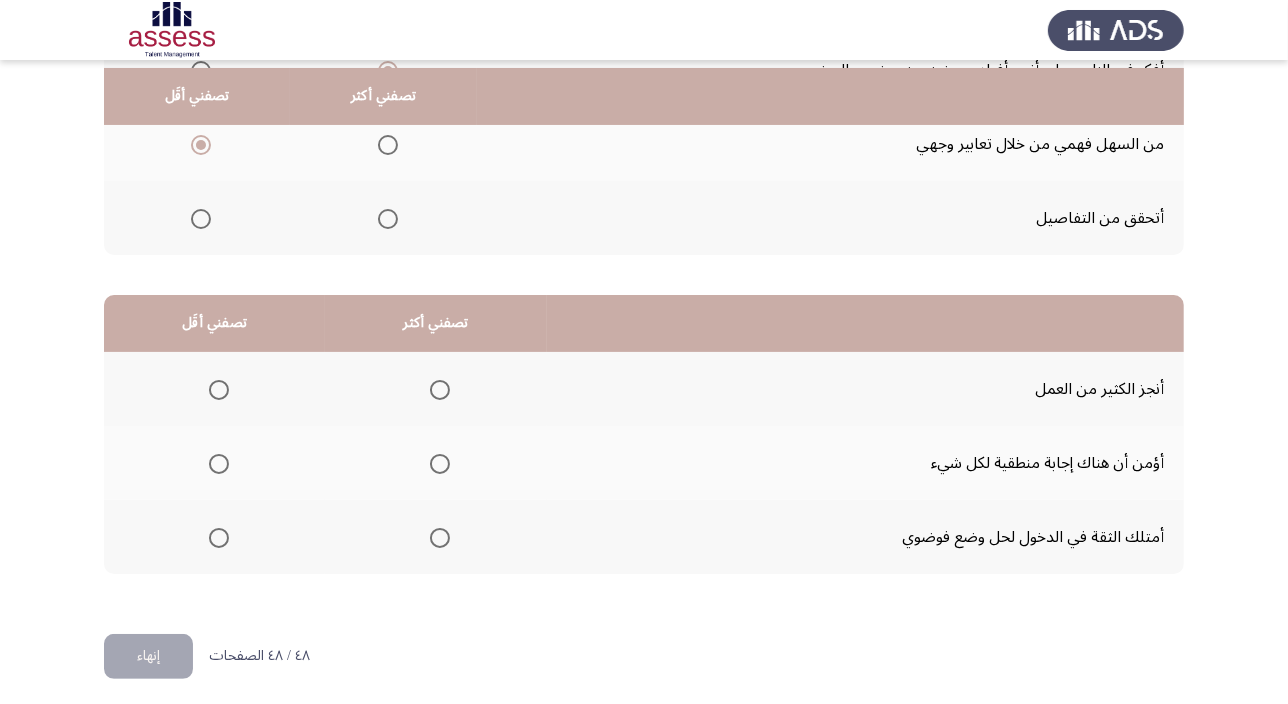 scroll, scrollTop: 303, scrollLeft: 0, axis: vertical 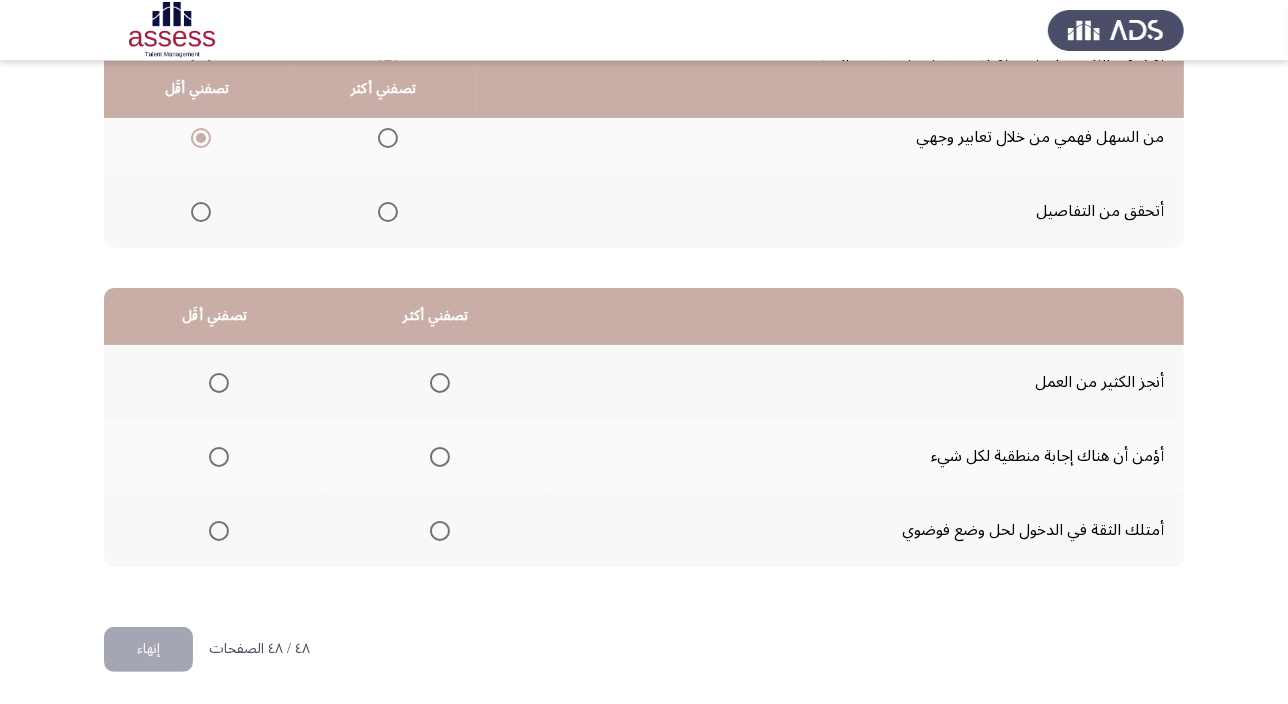 click 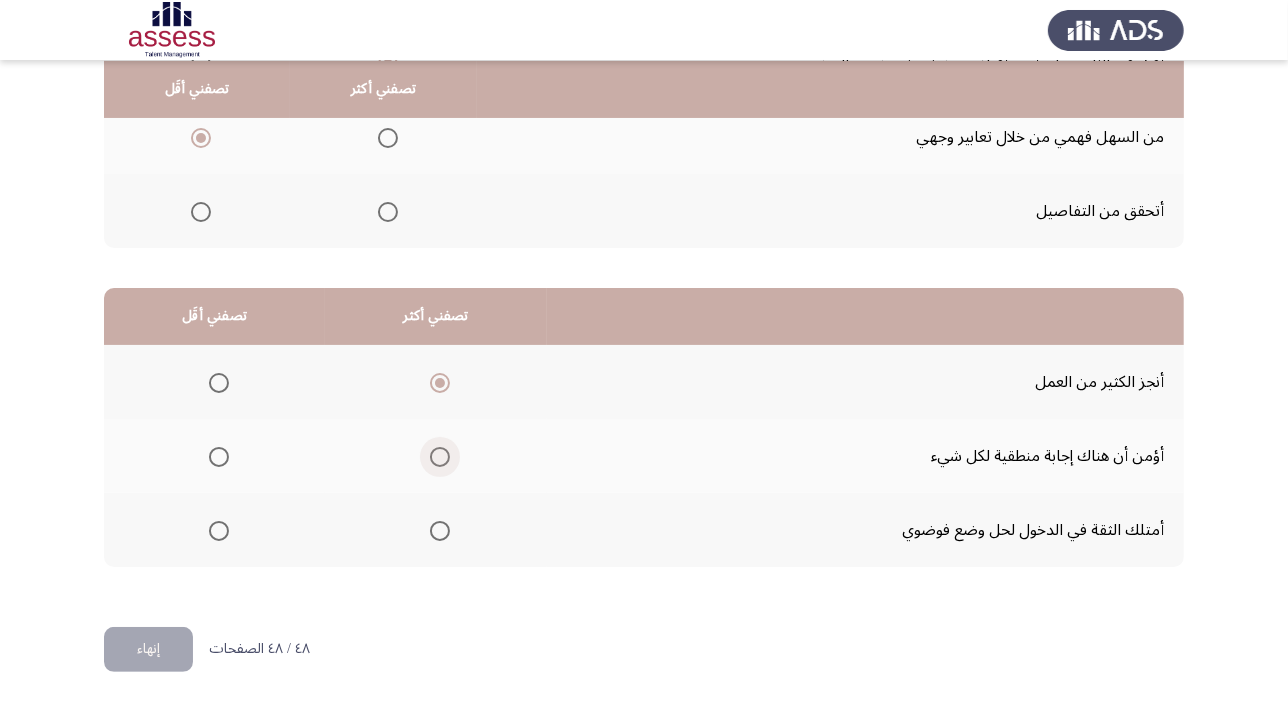 click at bounding box center (440, 457) 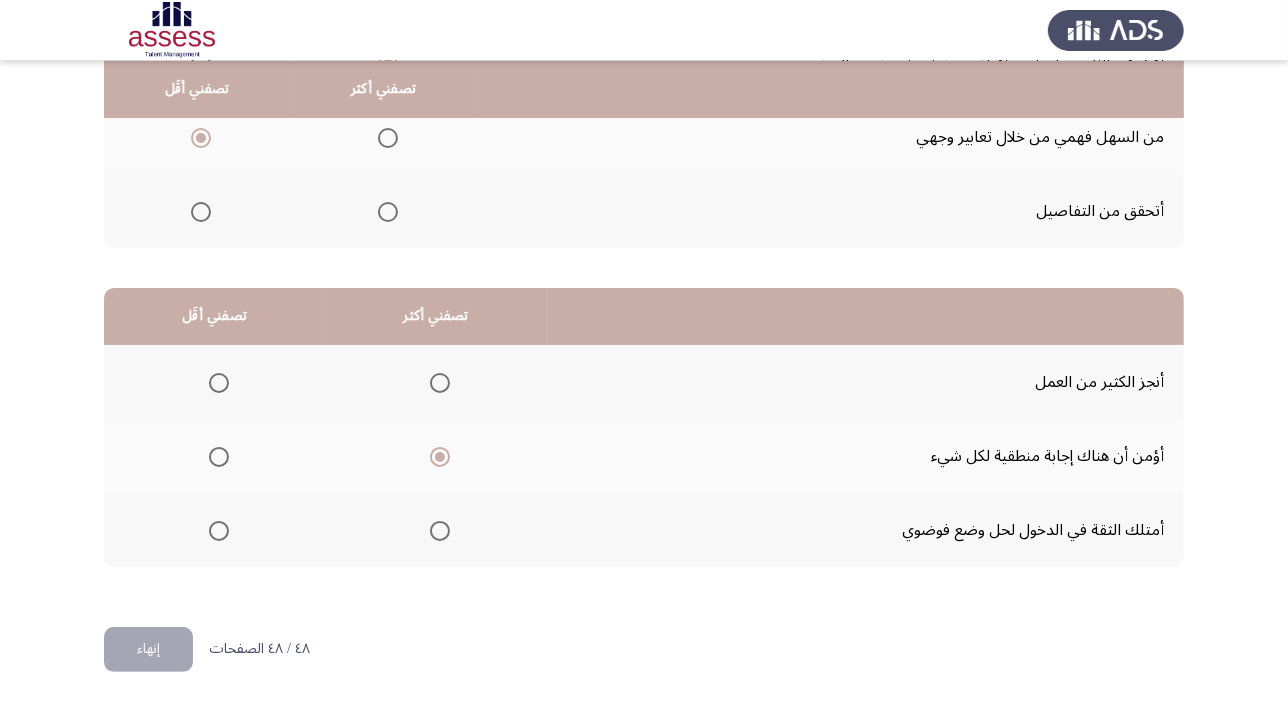 click at bounding box center (219, 531) 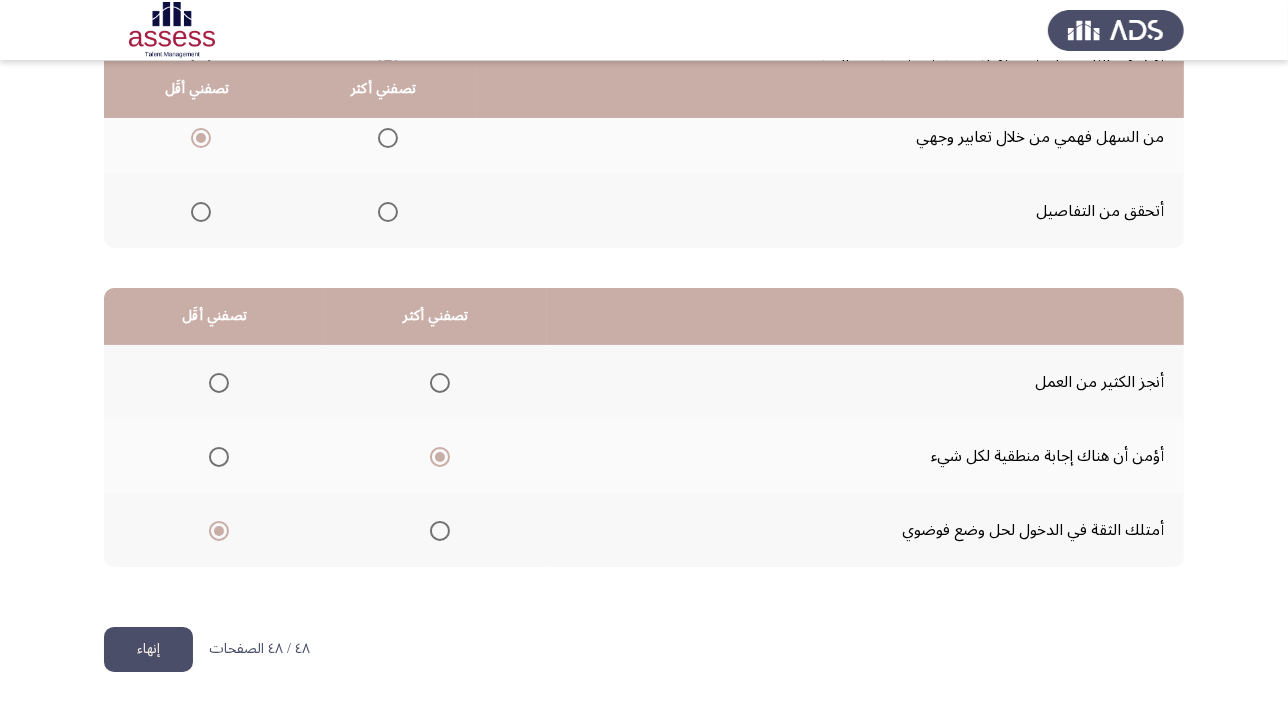 click on "إنهاء" 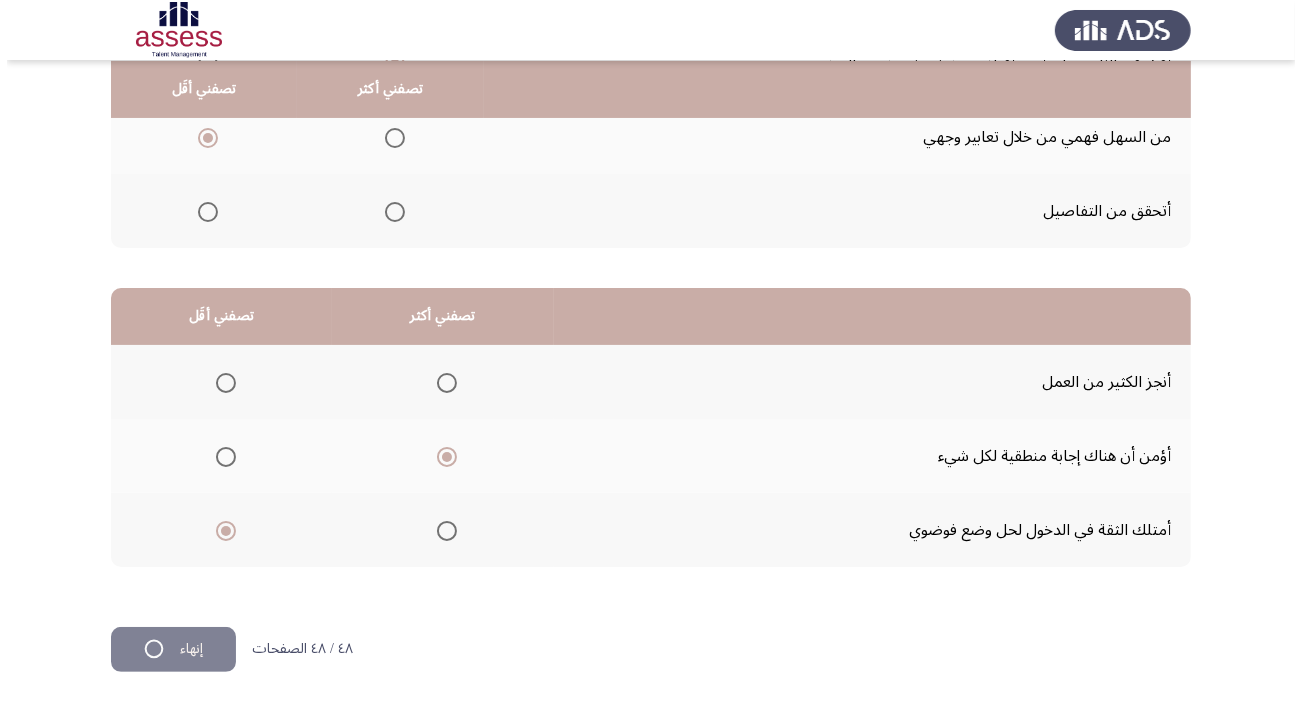 scroll, scrollTop: 0, scrollLeft: 0, axis: both 